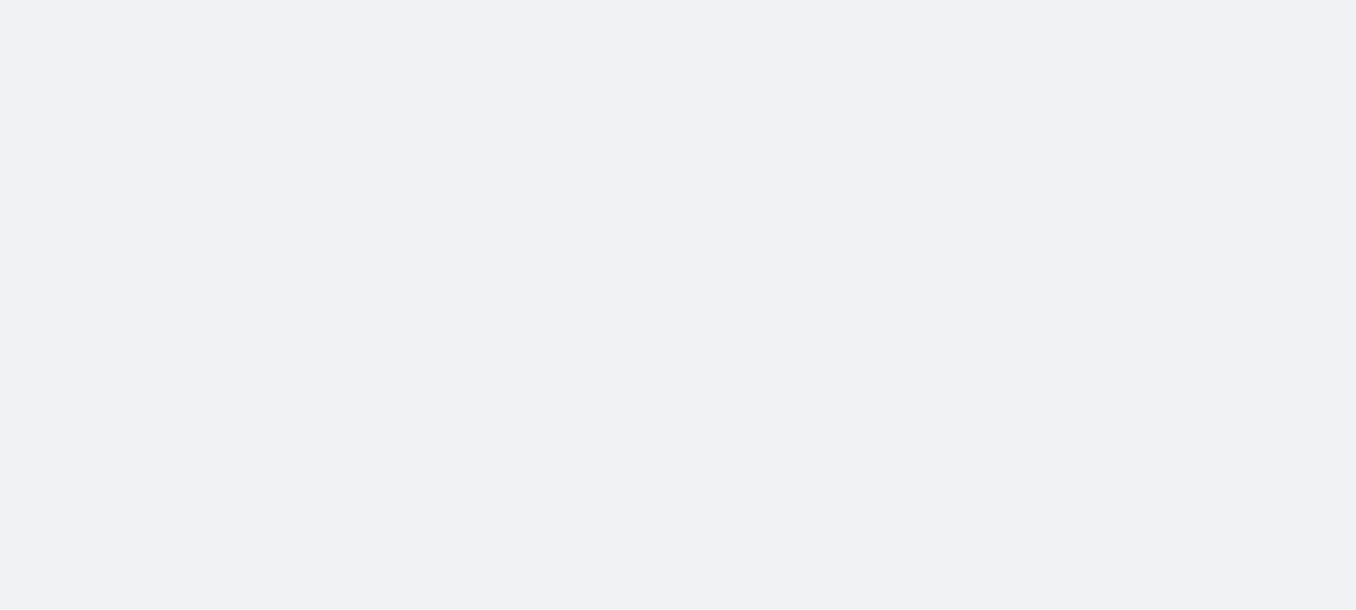 scroll, scrollTop: 0, scrollLeft: 0, axis: both 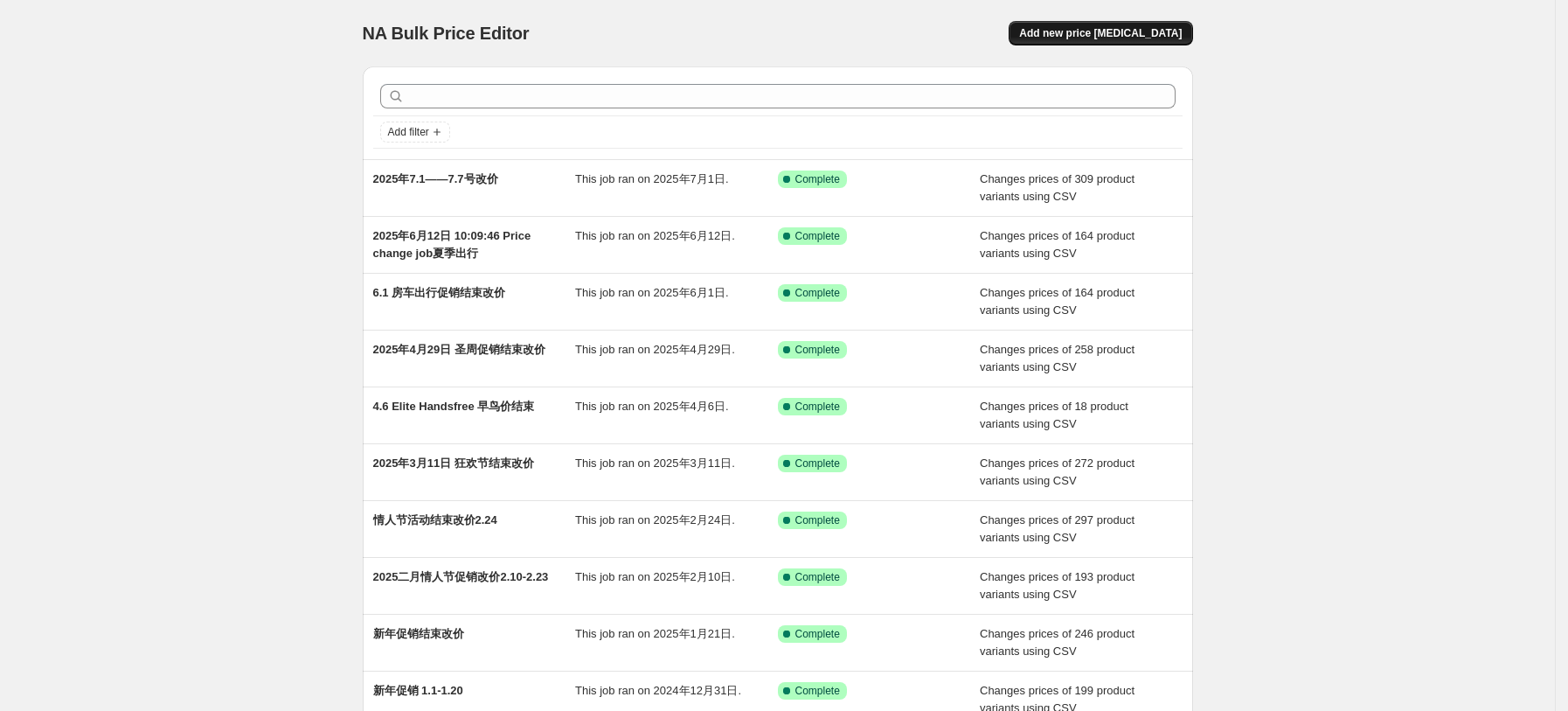 click on "Add new price [MEDICAL_DATA]" at bounding box center (1100, 33) 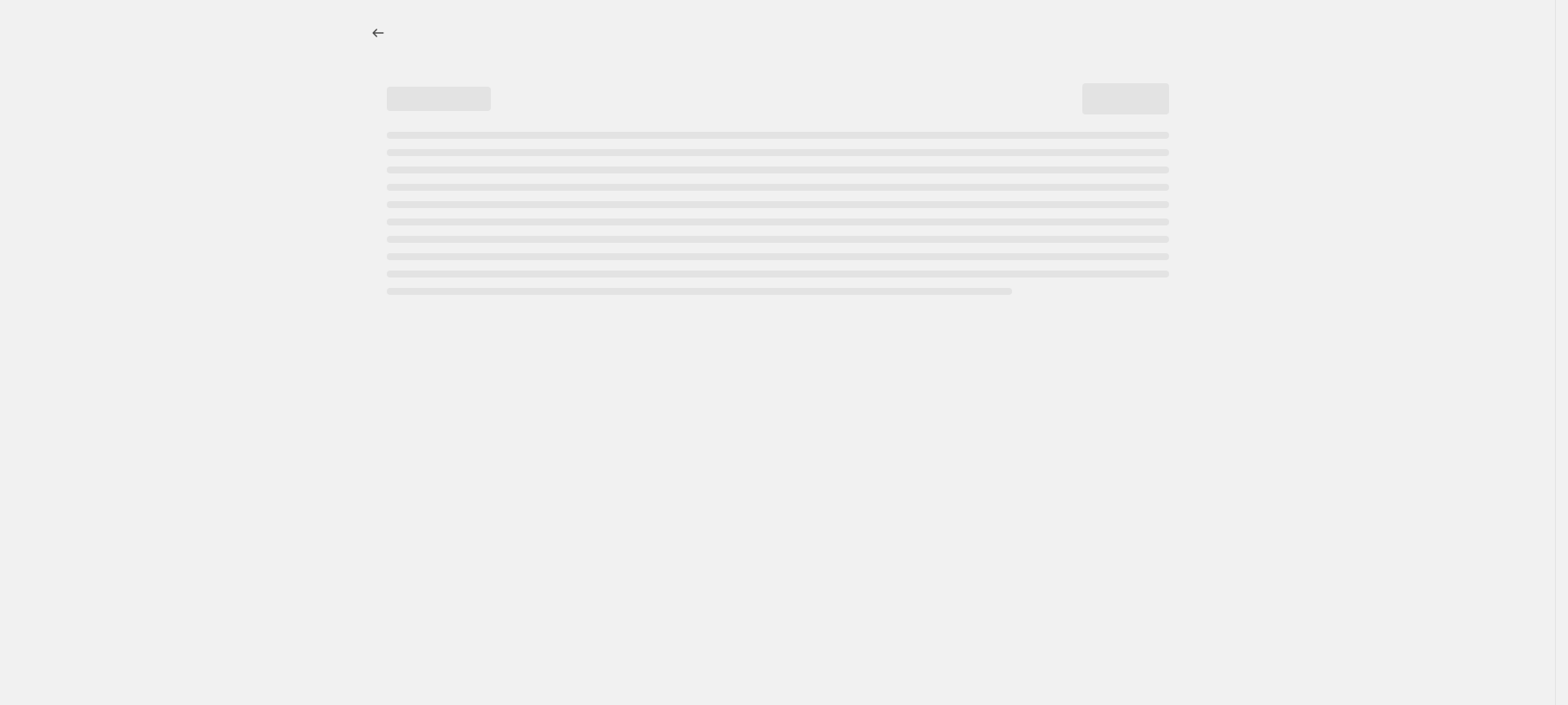 select on "percentage" 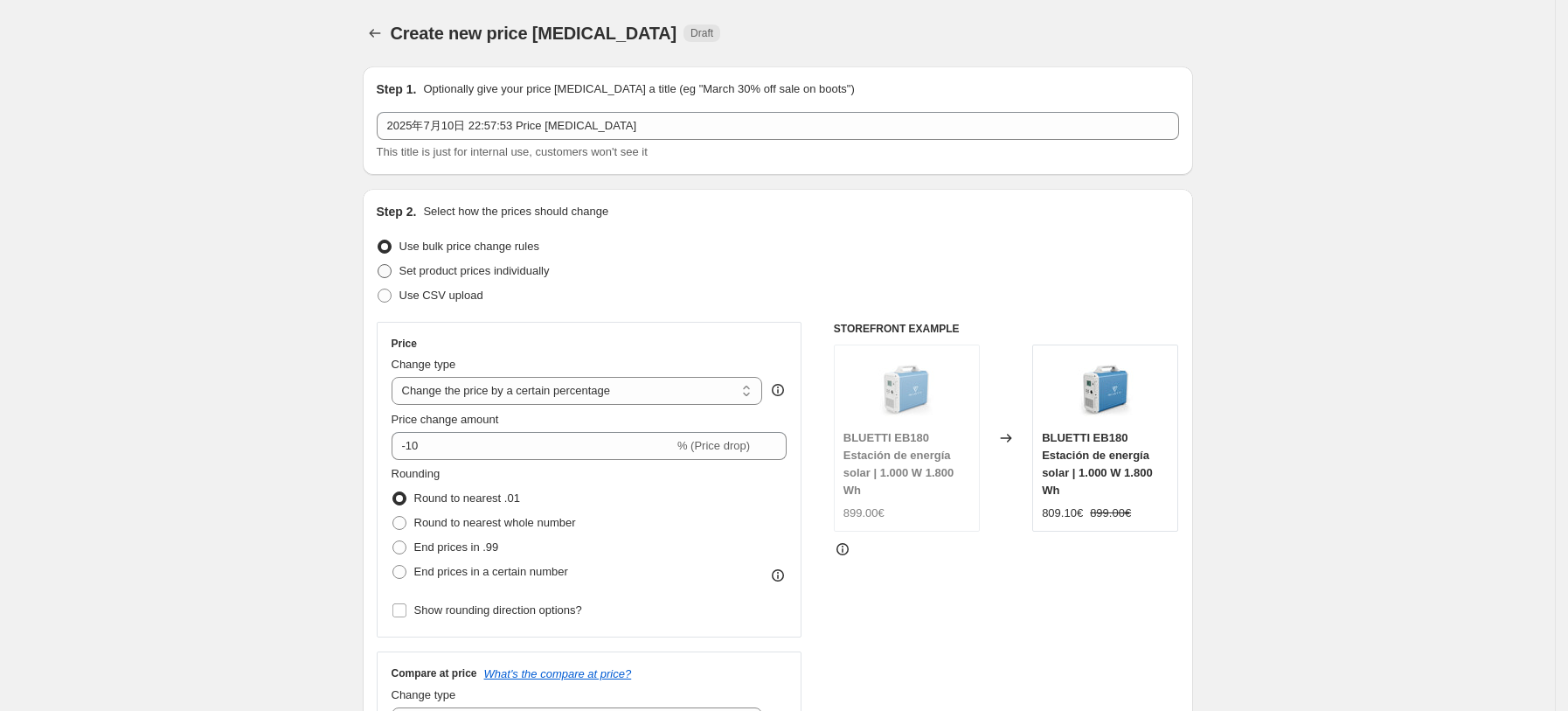 click on "Set product prices individually" at bounding box center (475, 270) 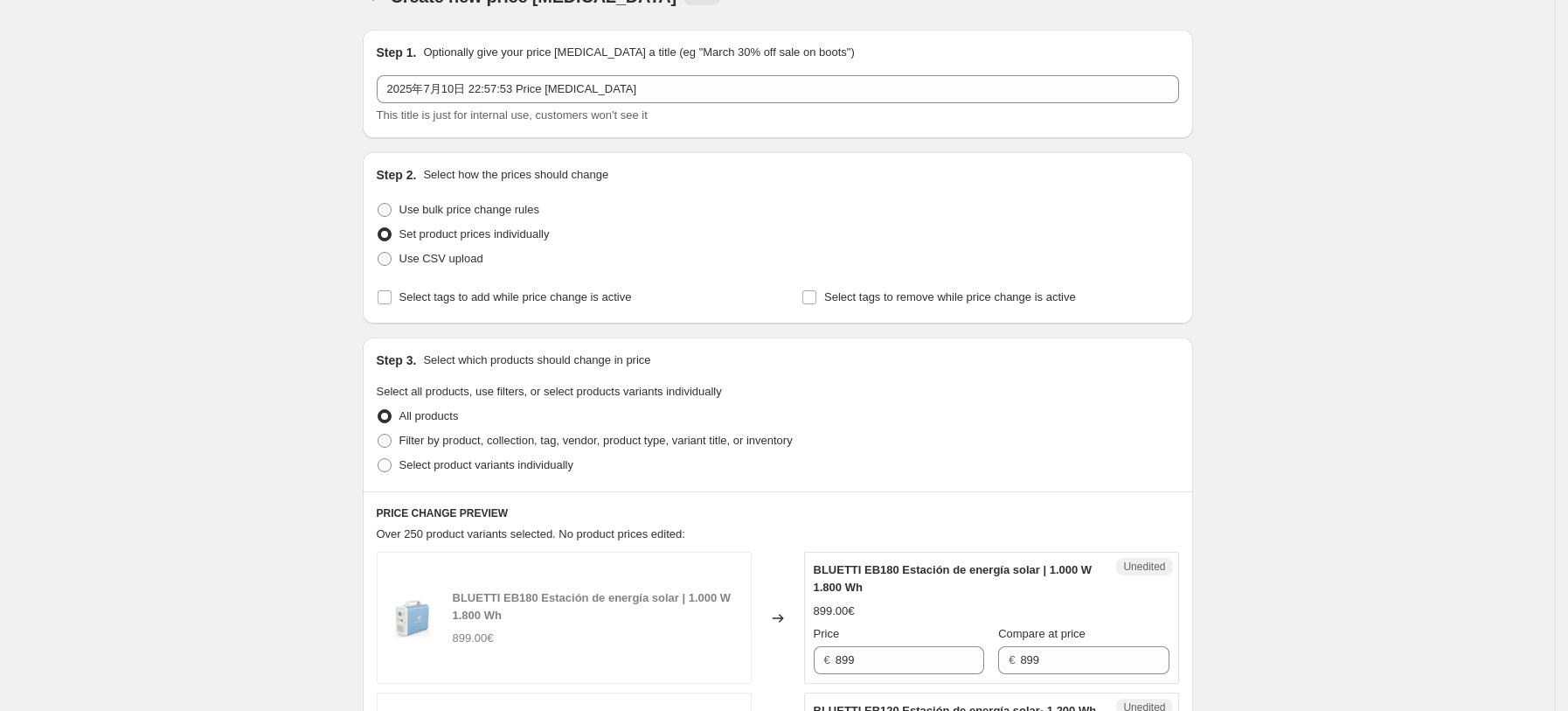 scroll, scrollTop: 0, scrollLeft: 0, axis: both 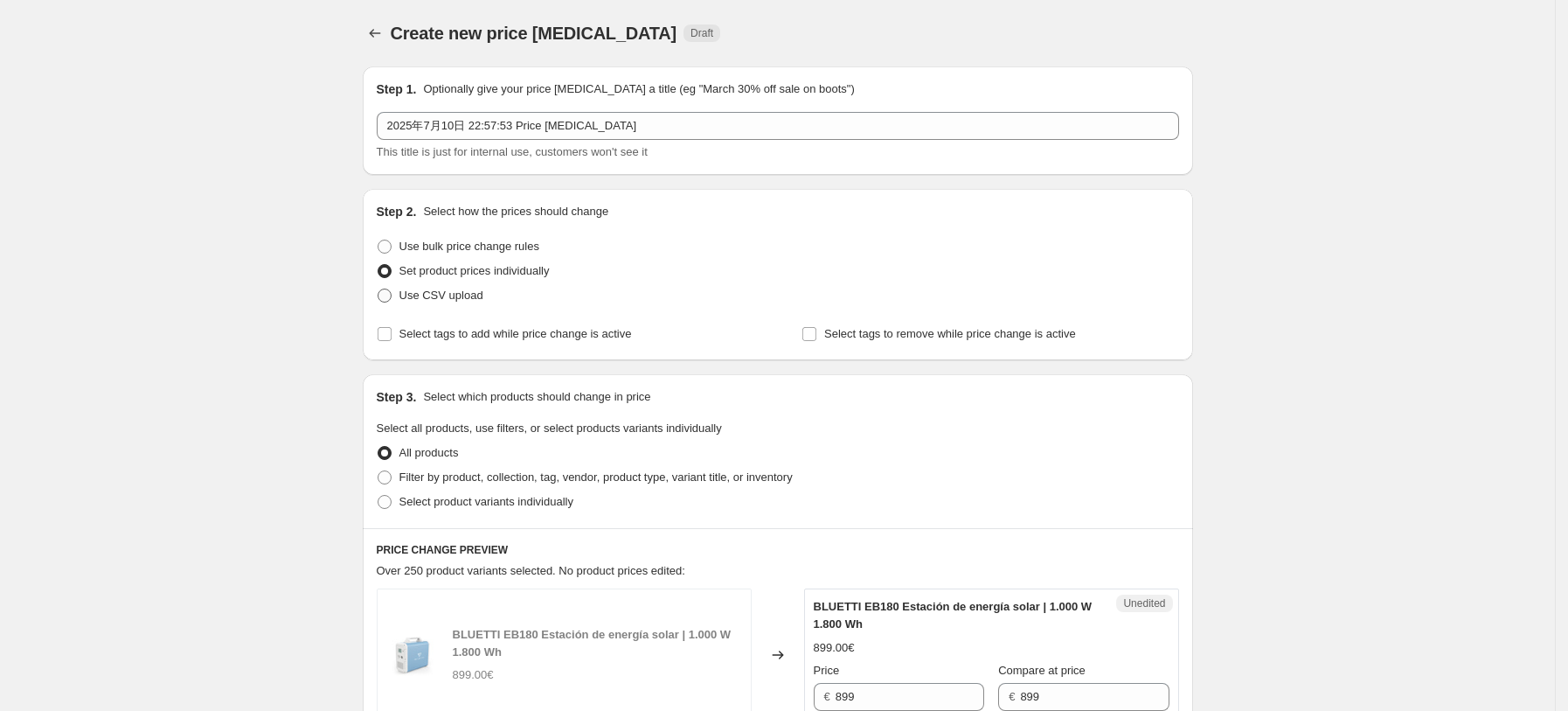 click on "Use CSV upload" at bounding box center [441, 295] 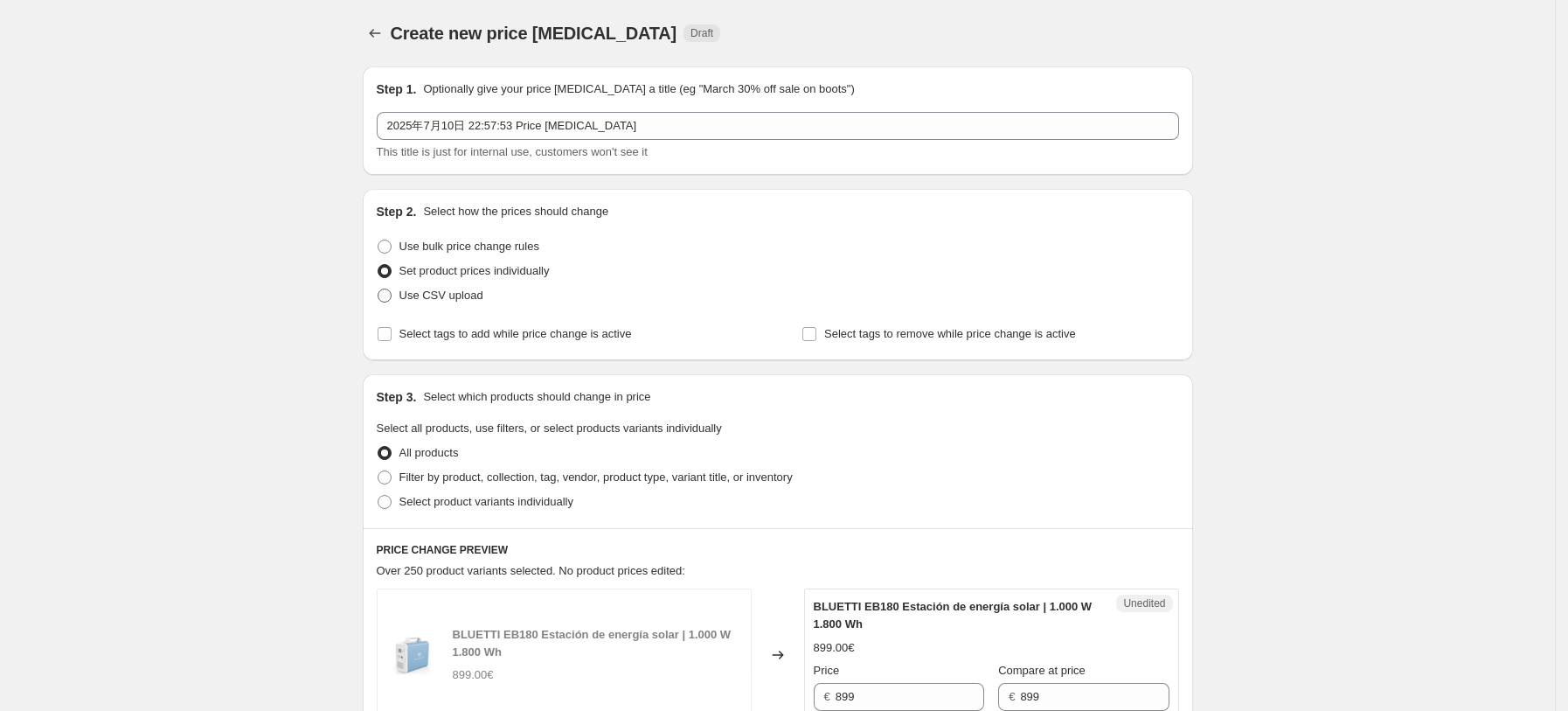 radio on "true" 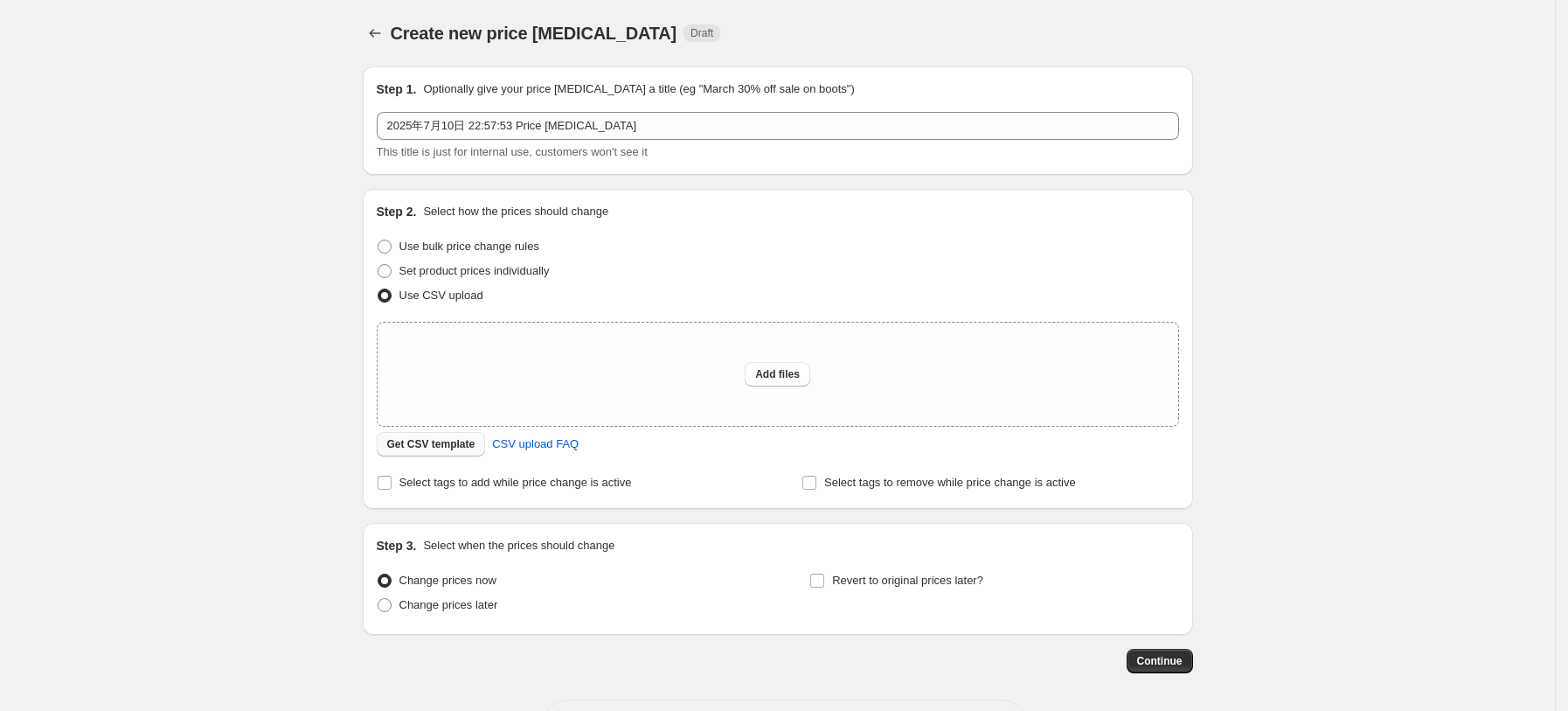 click on "Get CSV template" at bounding box center (431, 444) 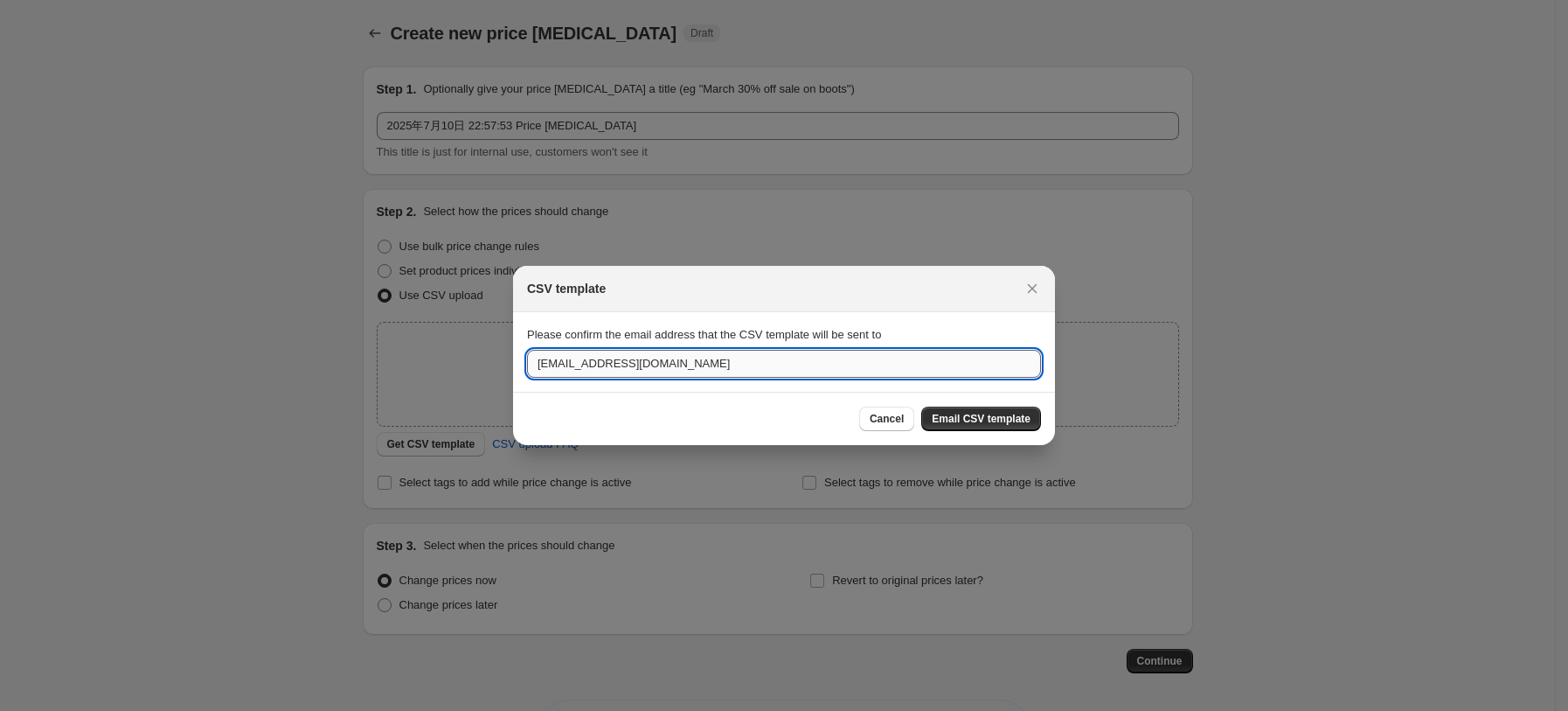 click on "bluetti-es@bluettipower.com" at bounding box center [784, 364] 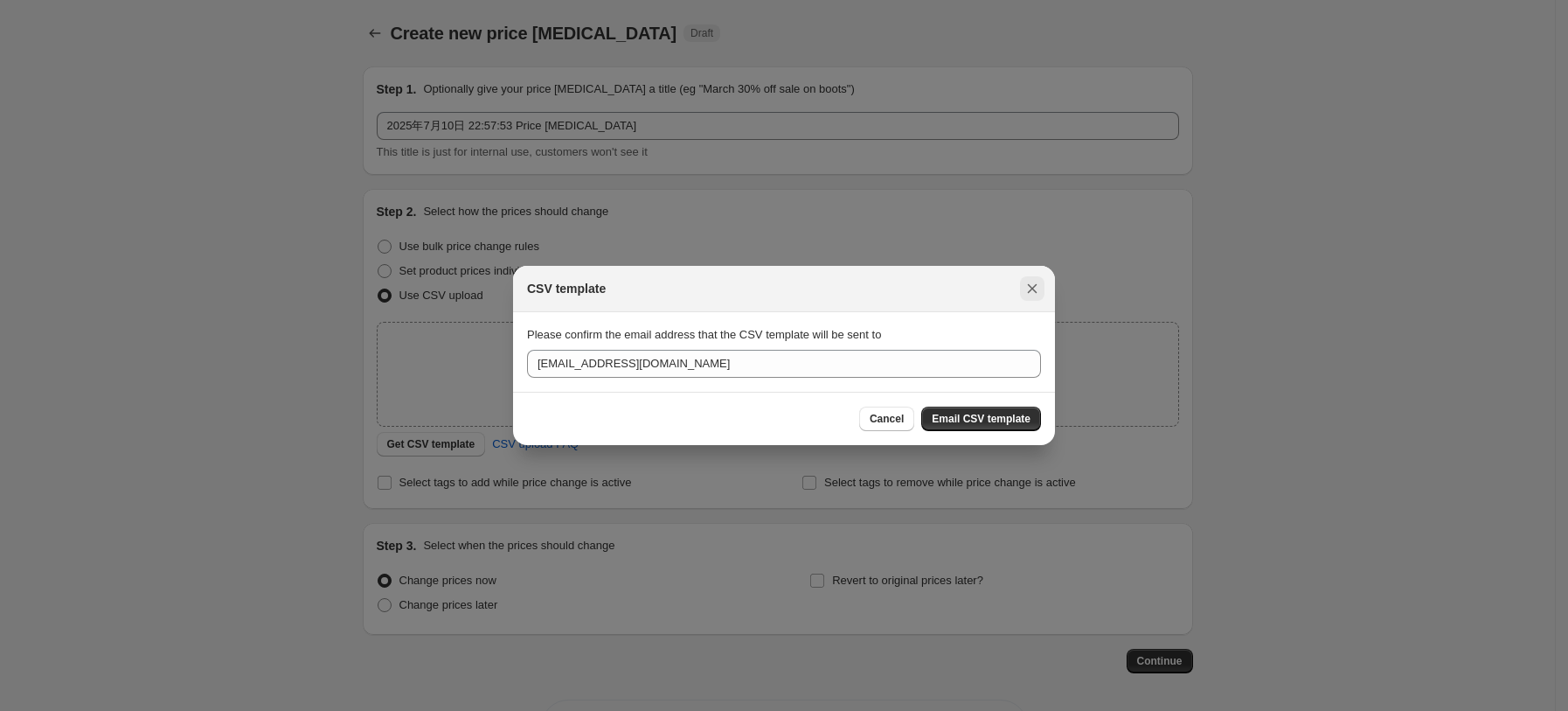 click 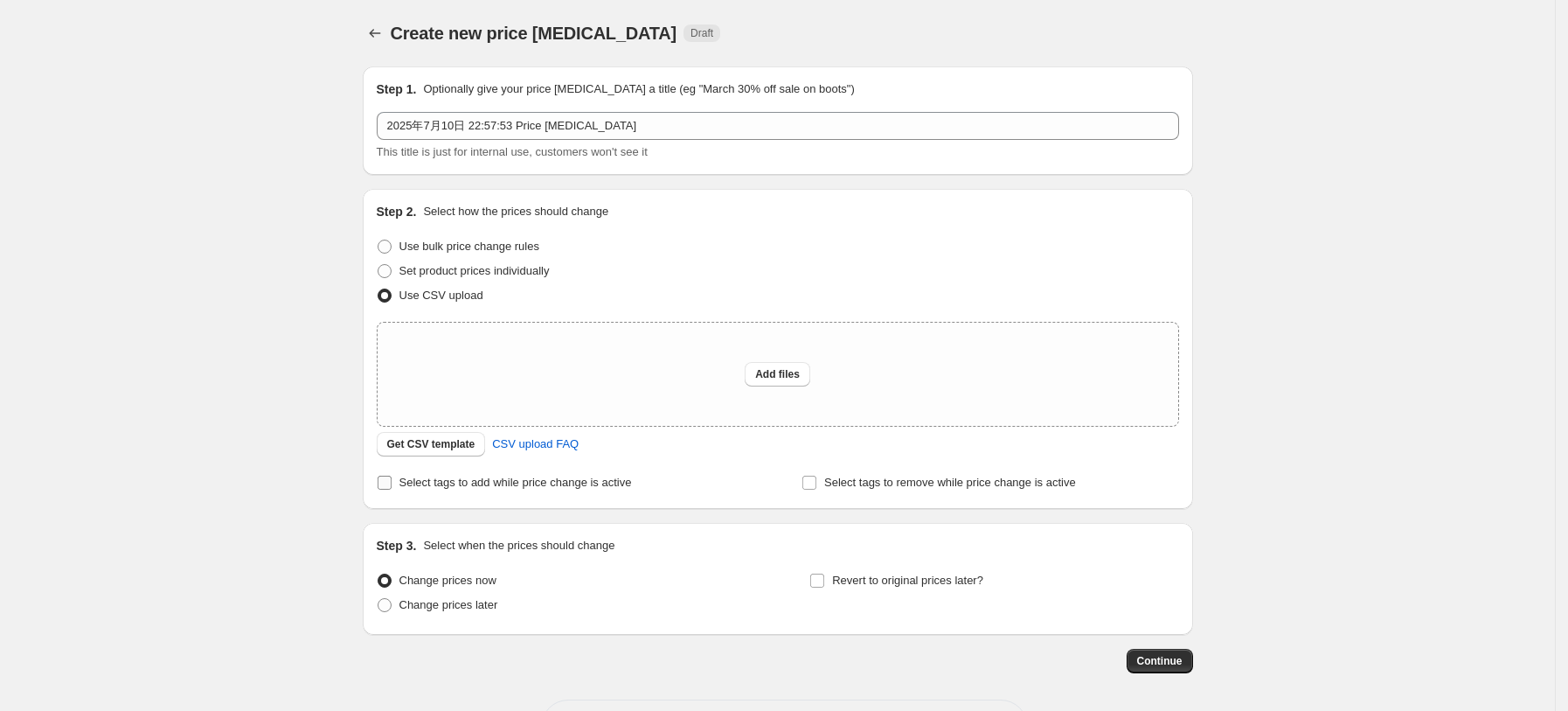 click on "Select tags to add while price change is active" at bounding box center (504, 483) 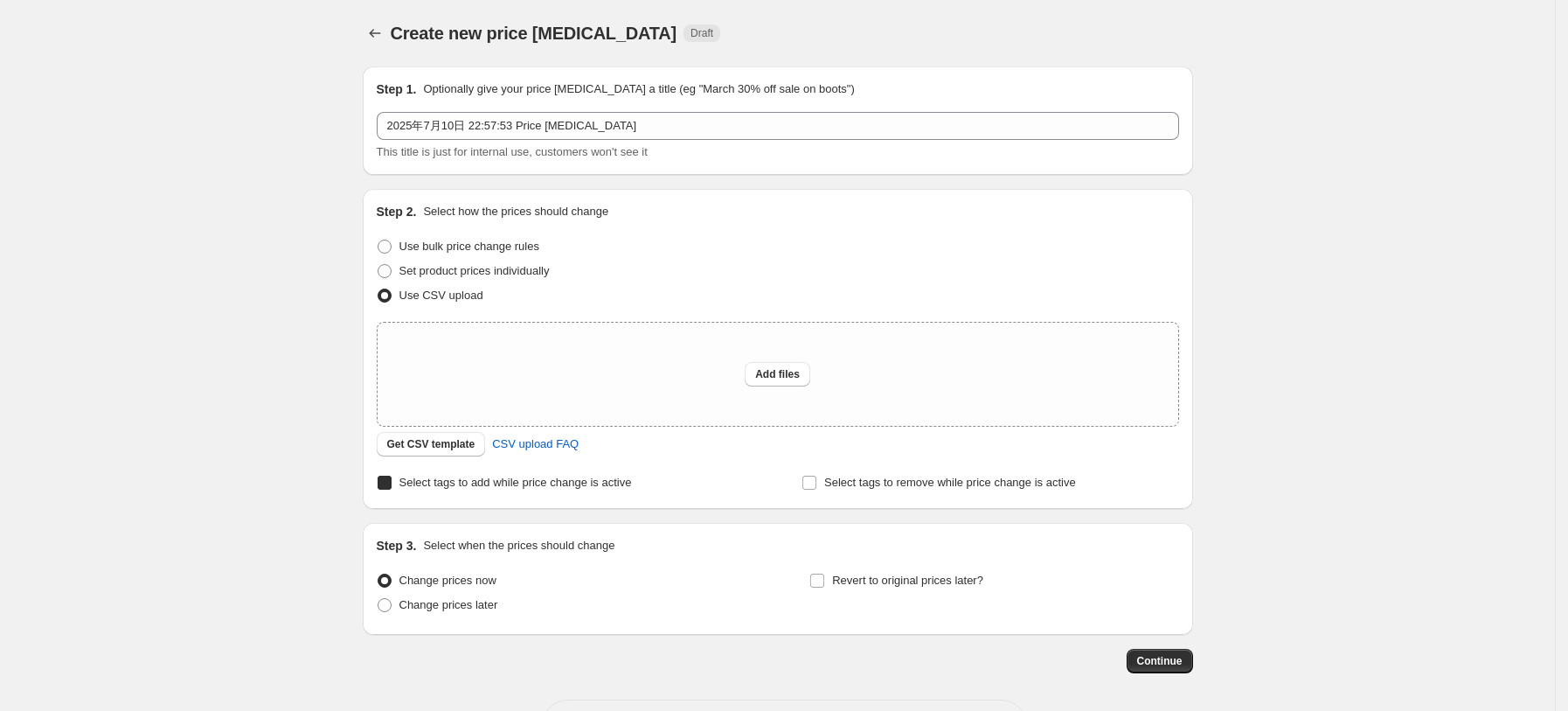 checkbox on "true" 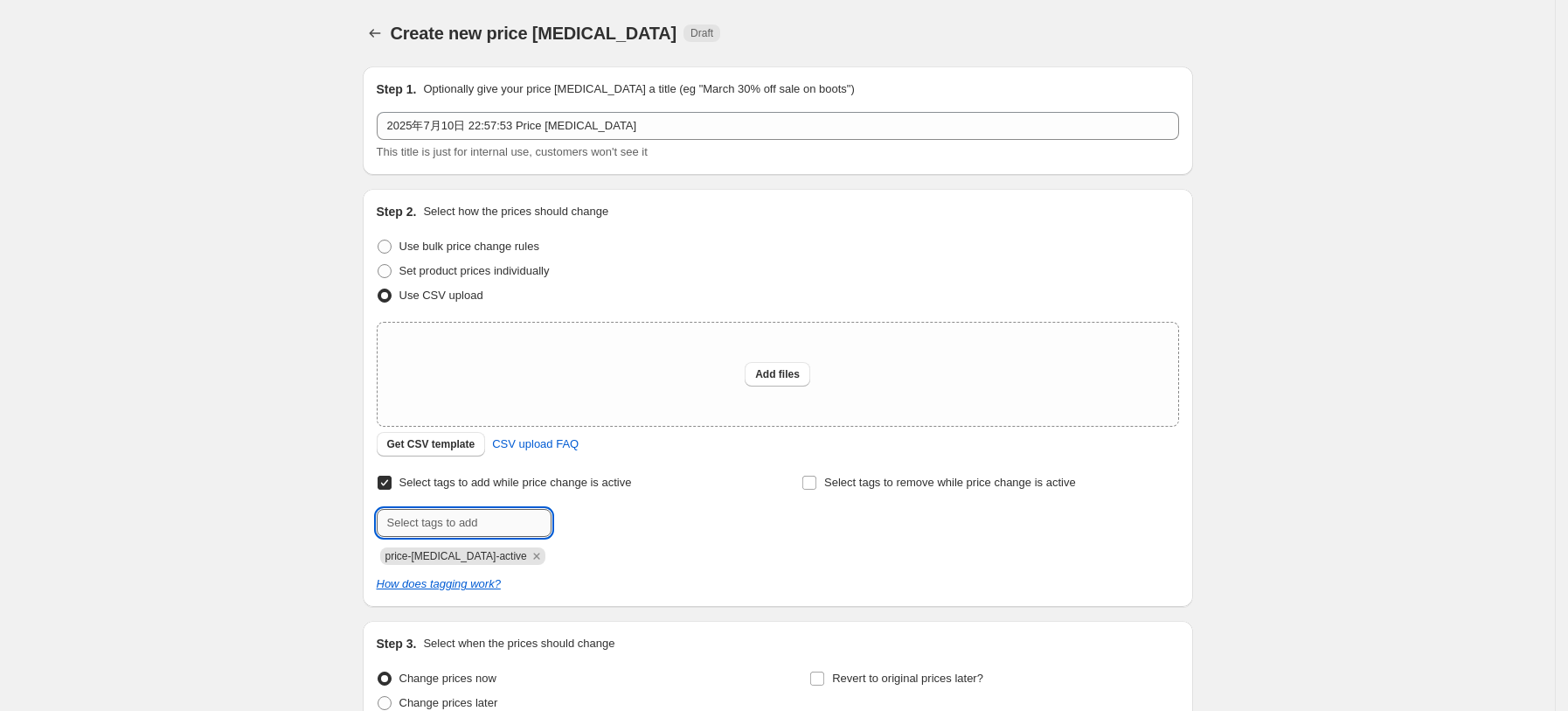 click at bounding box center [464, 523] 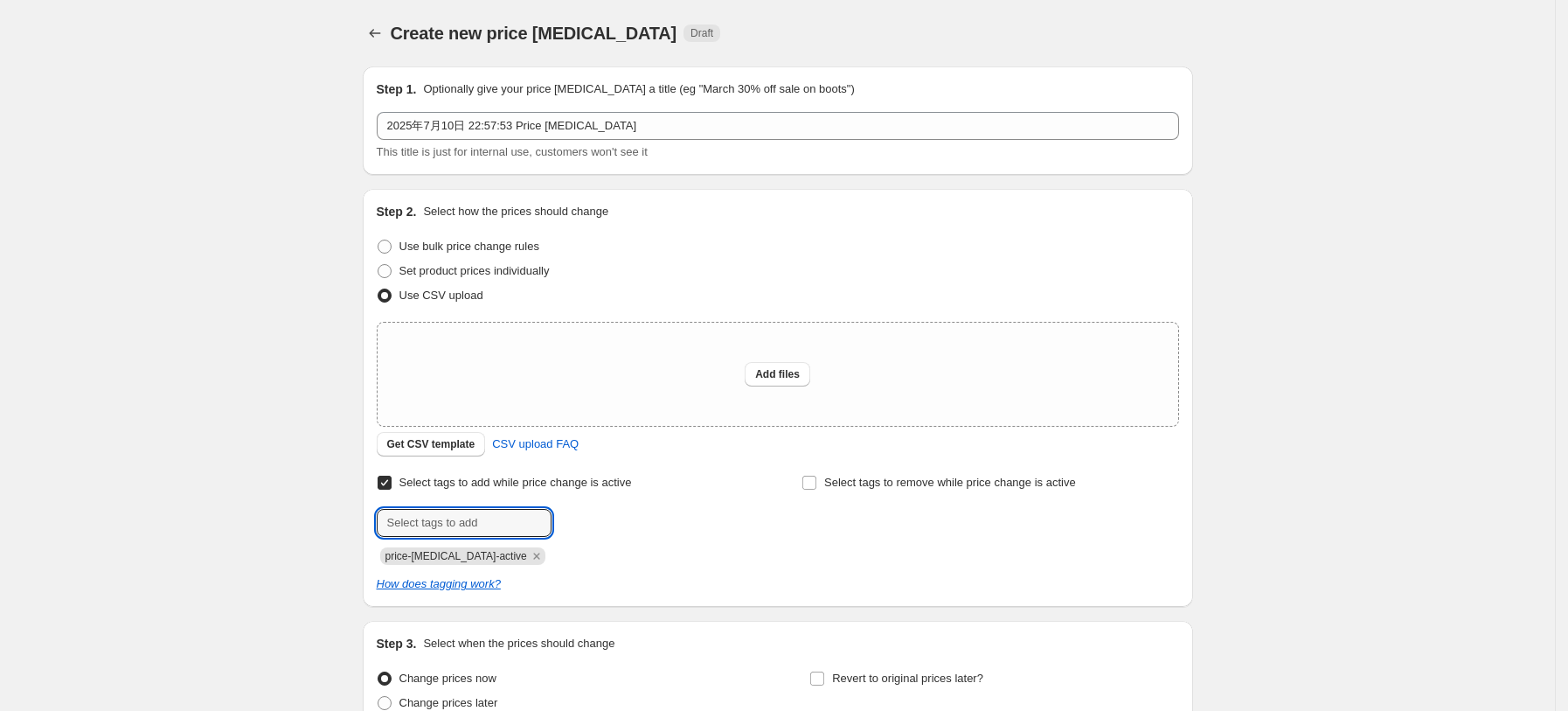click on "price-change-job-active" at bounding box center [456, 556] 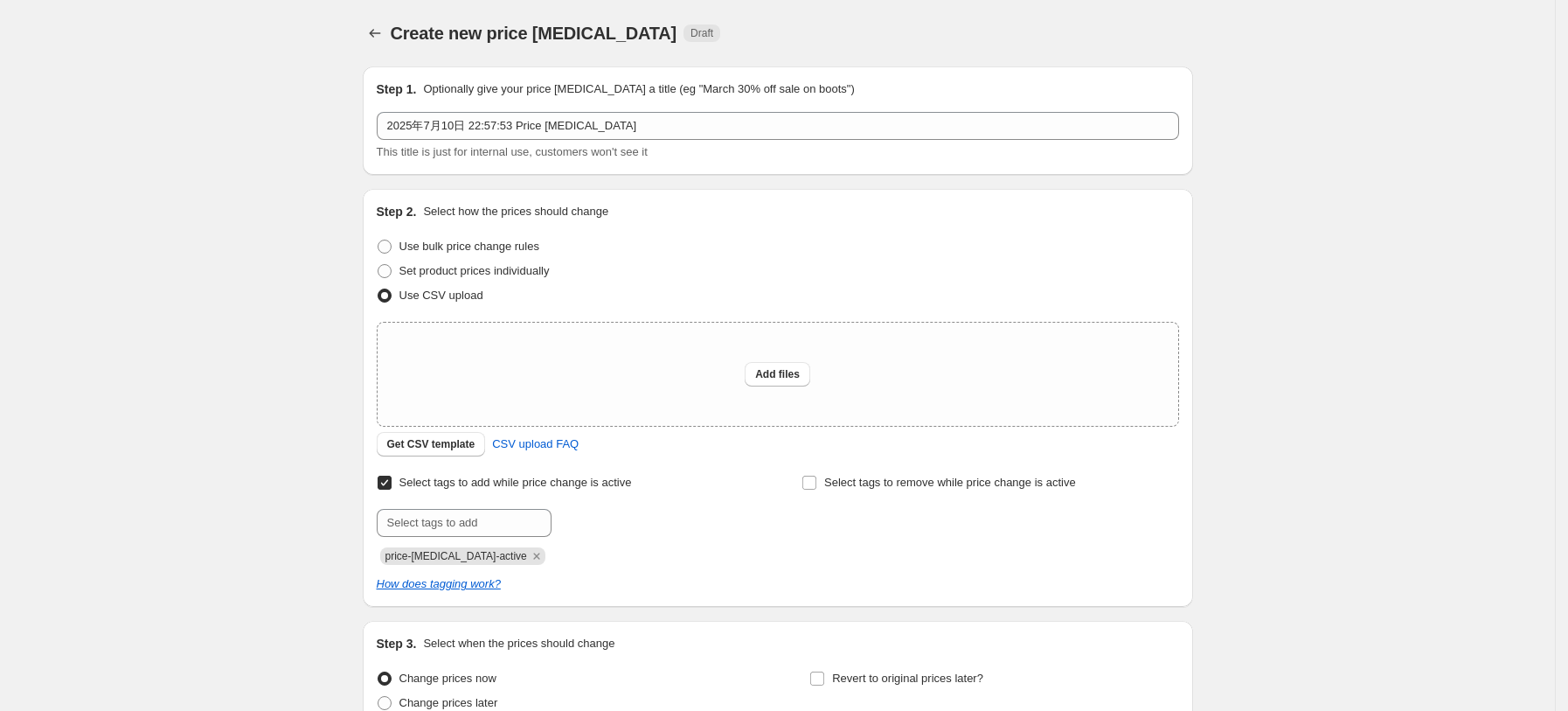 click on "Submit price-change-job-active" at bounding box center [565, 537] 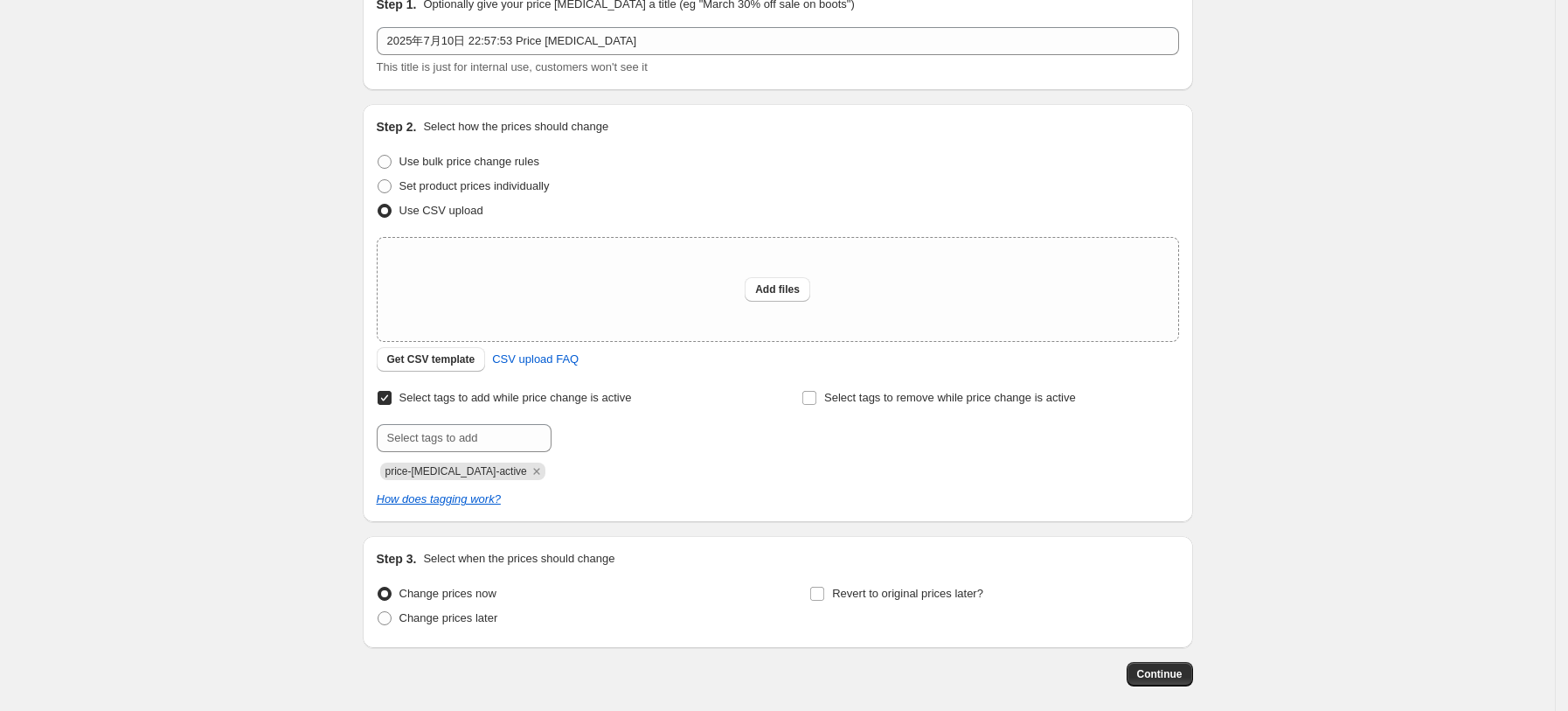 scroll, scrollTop: 50, scrollLeft: 0, axis: vertical 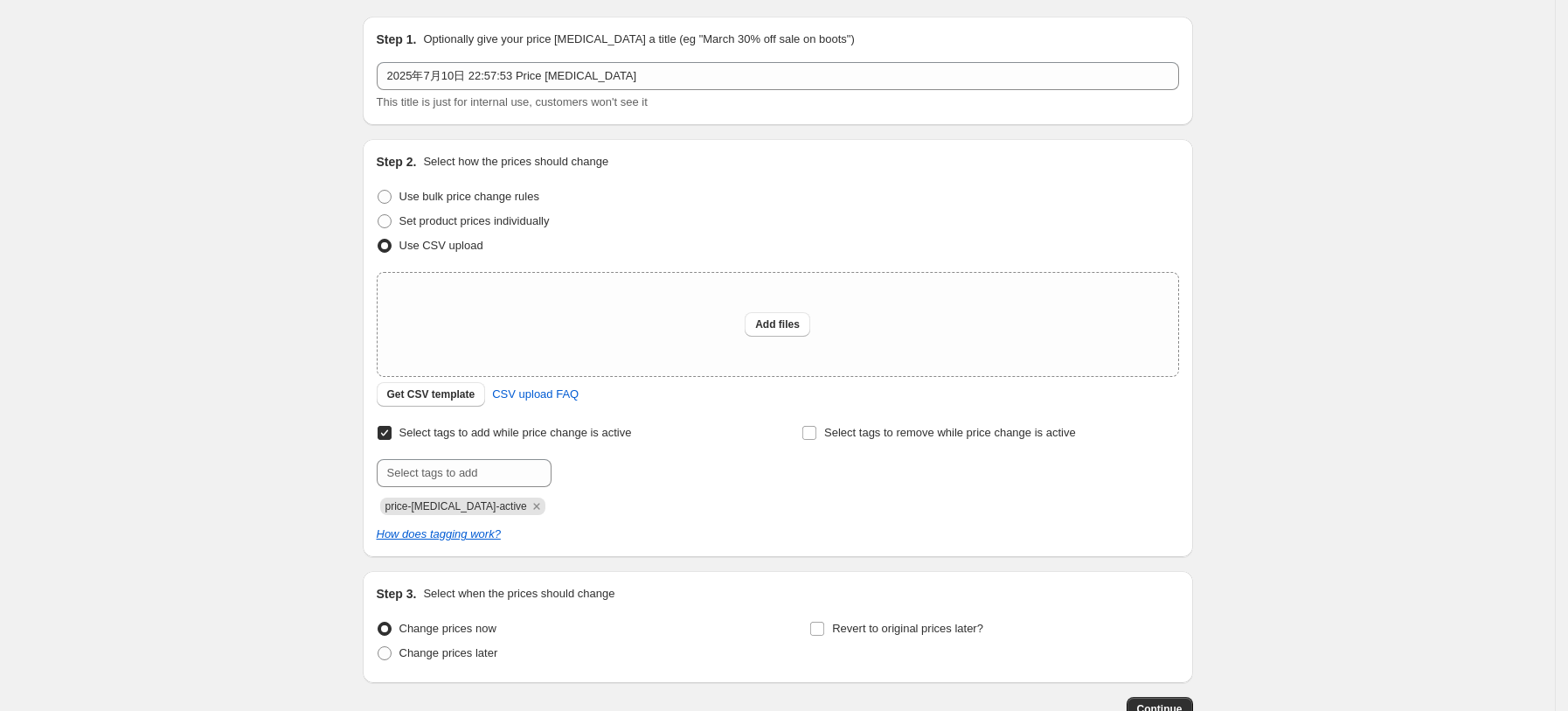 click on "price-change-job-active" at bounding box center [456, 506] 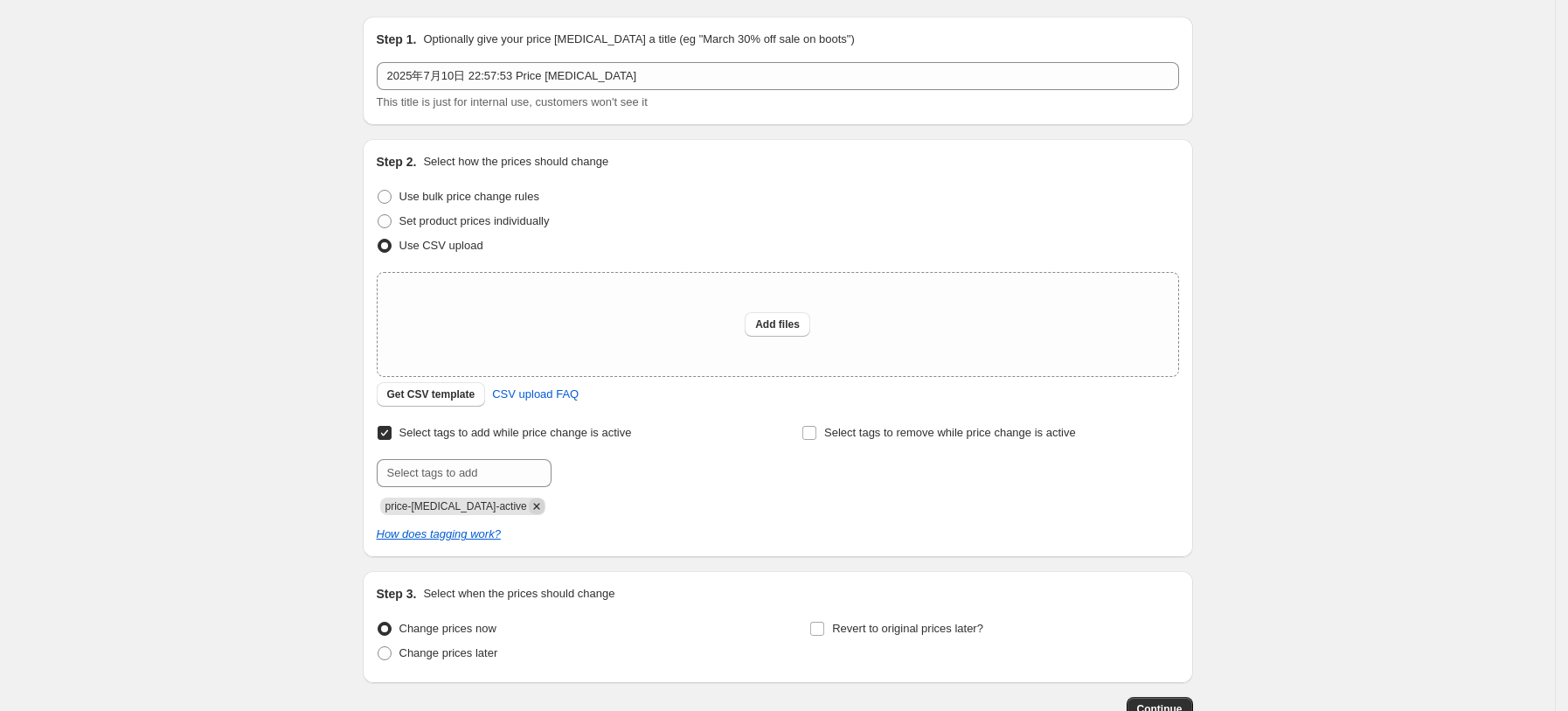 click 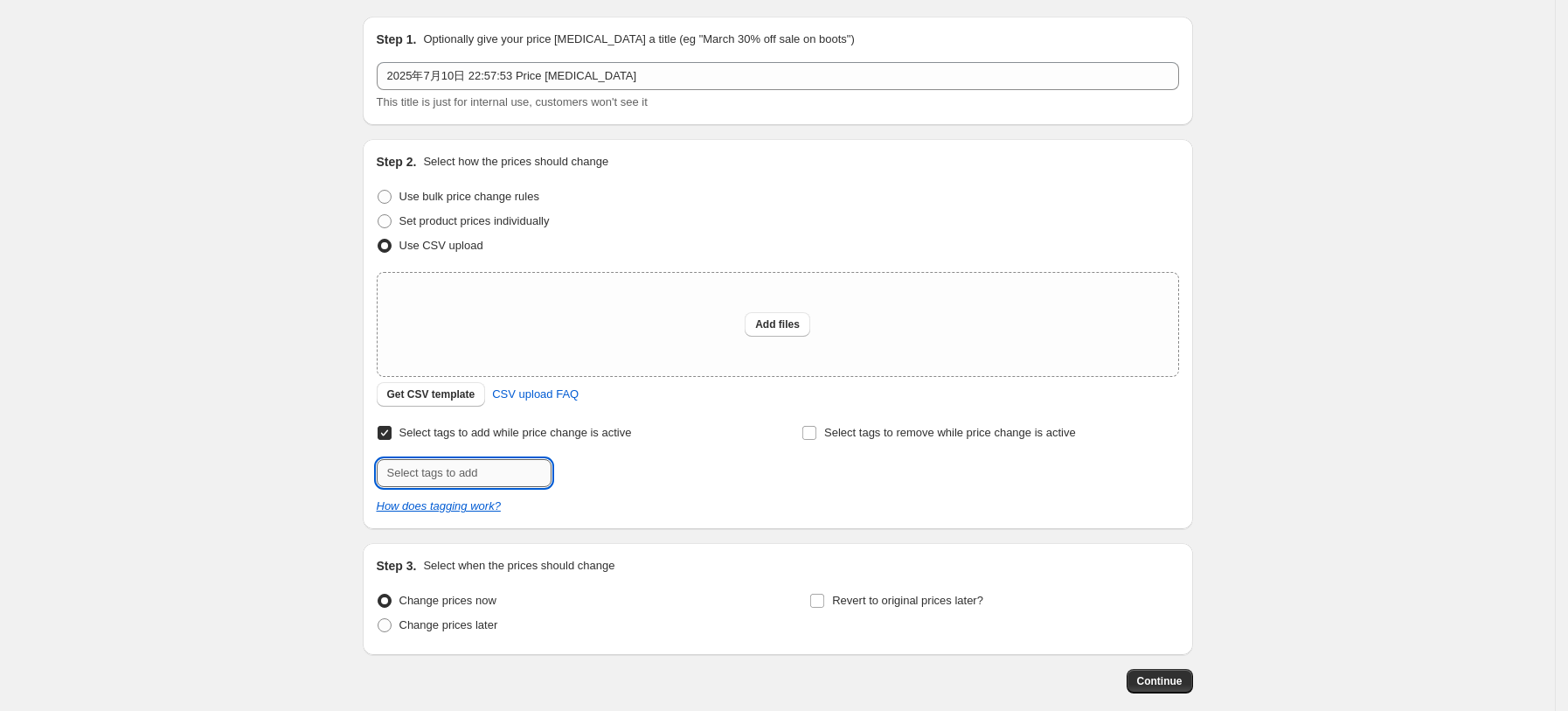 click at bounding box center (464, 473) 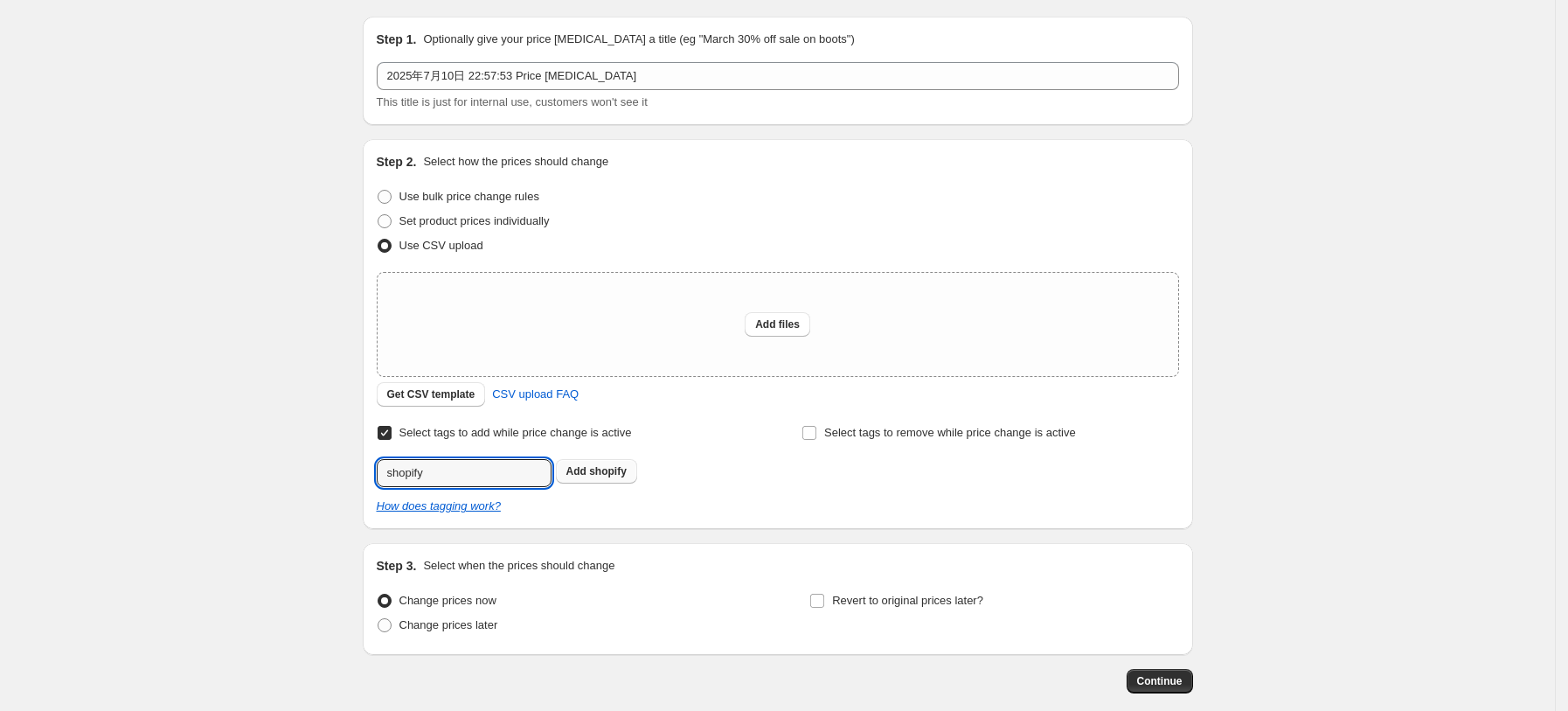 type on "shopify" 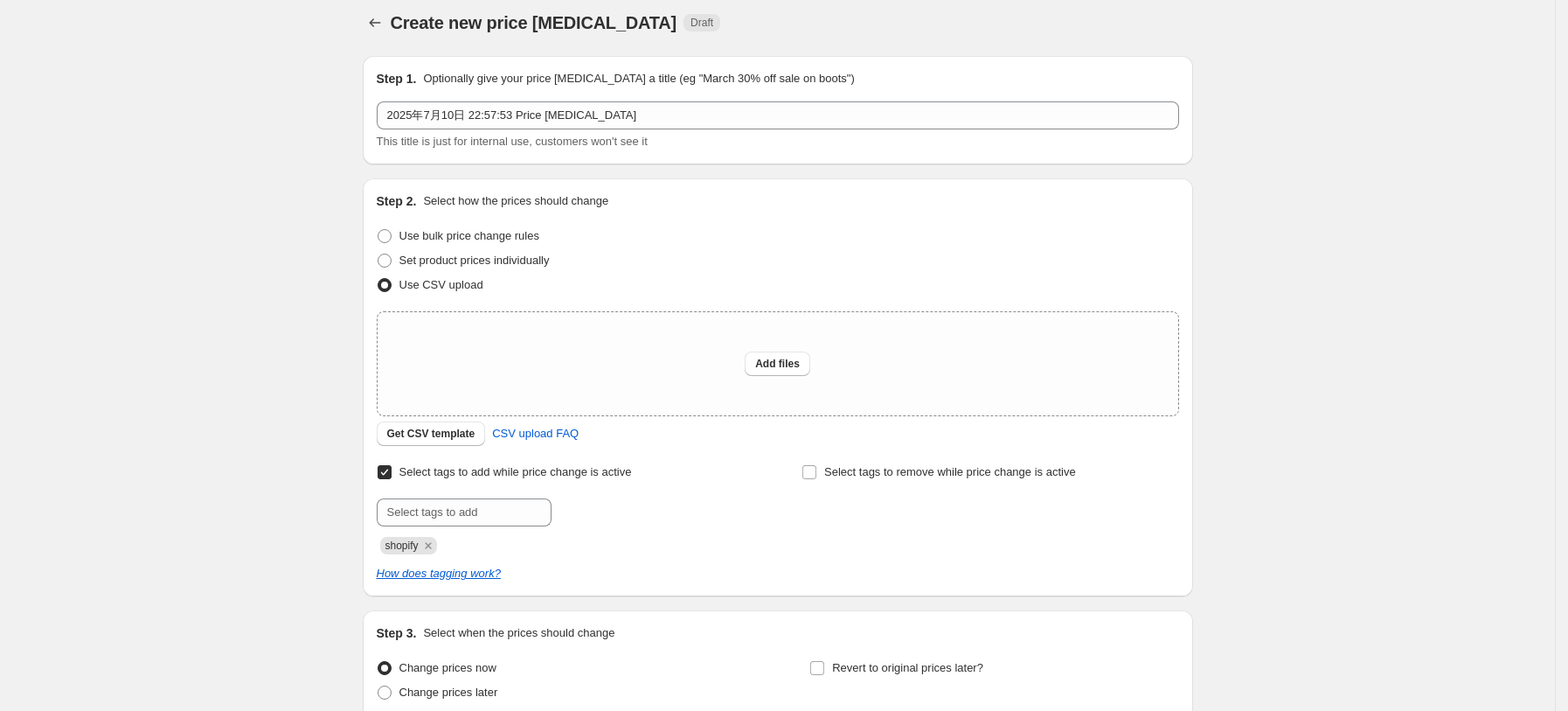 scroll, scrollTop: 0, scrollLeft: 0, axis: both 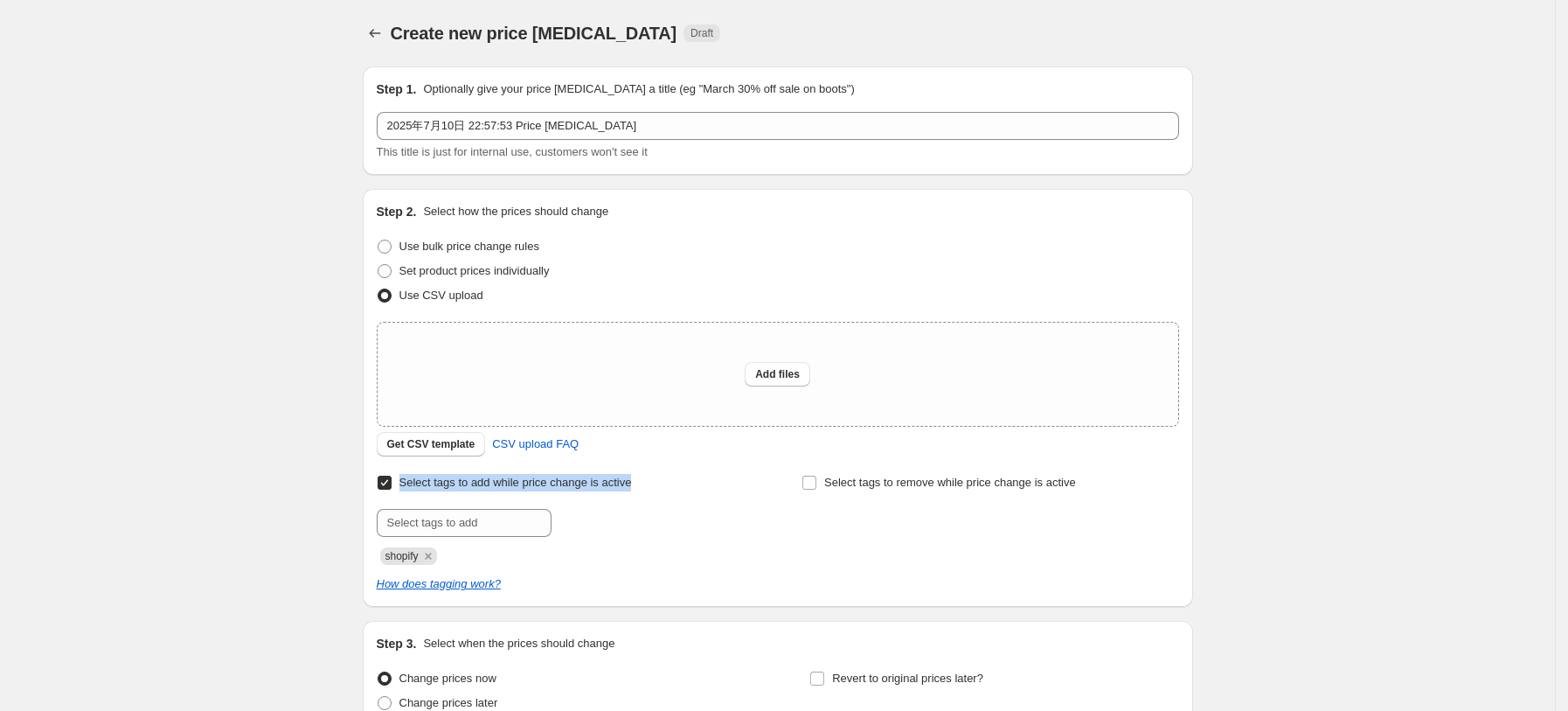 drag, startPoint x: 631, startPoint y: 484, endPoint x: 401, endPoint y: 485, distance: 230.0022 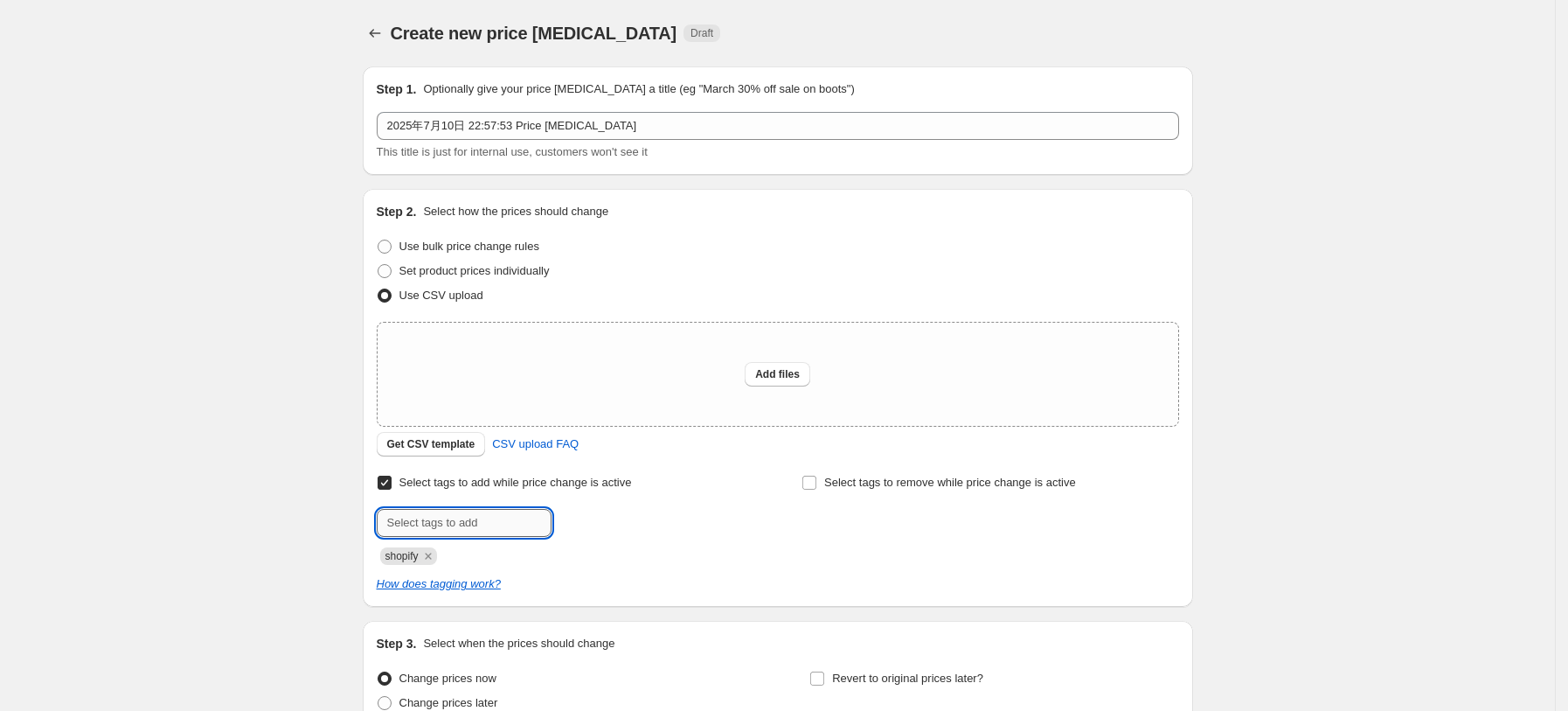 click at bounding box center [464, 523] 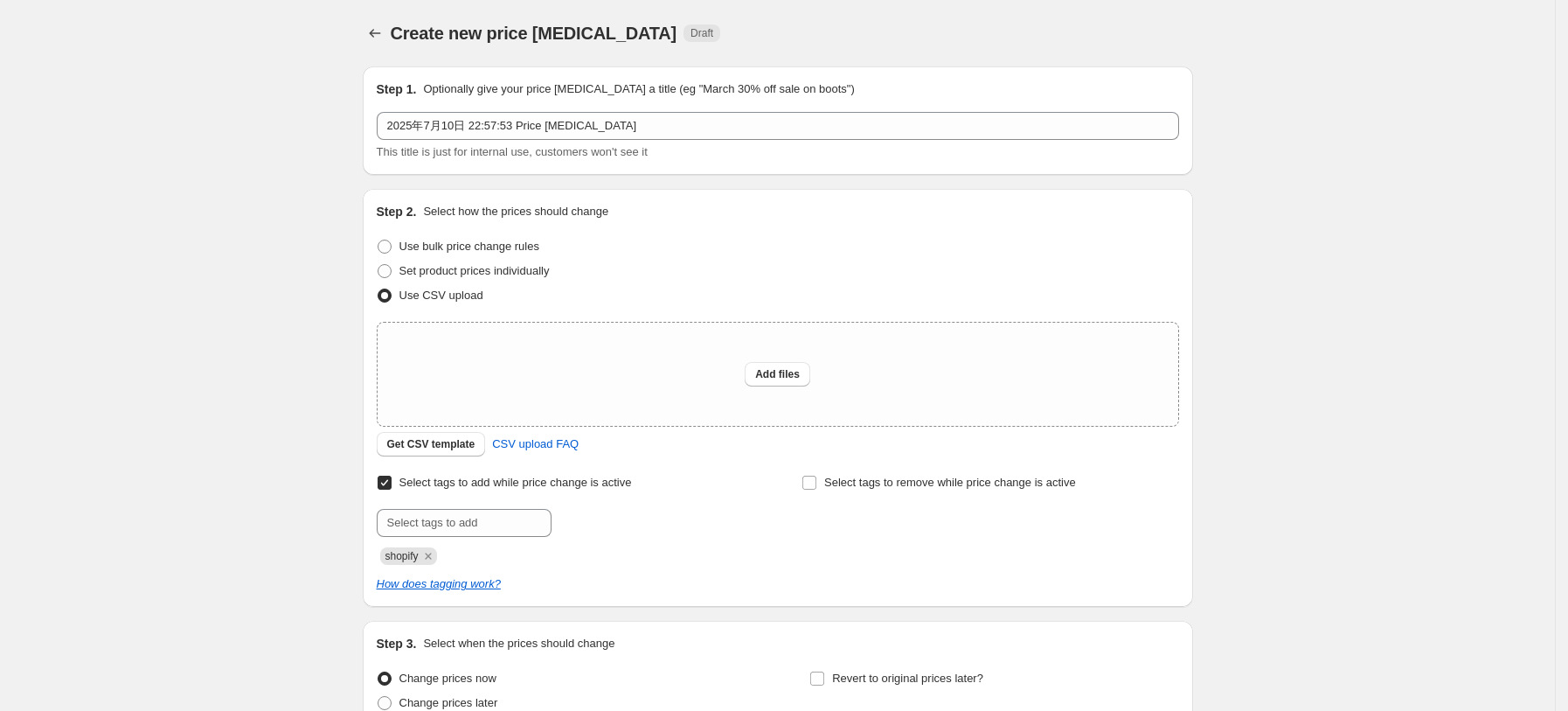 click at bounding box center (565, 523) 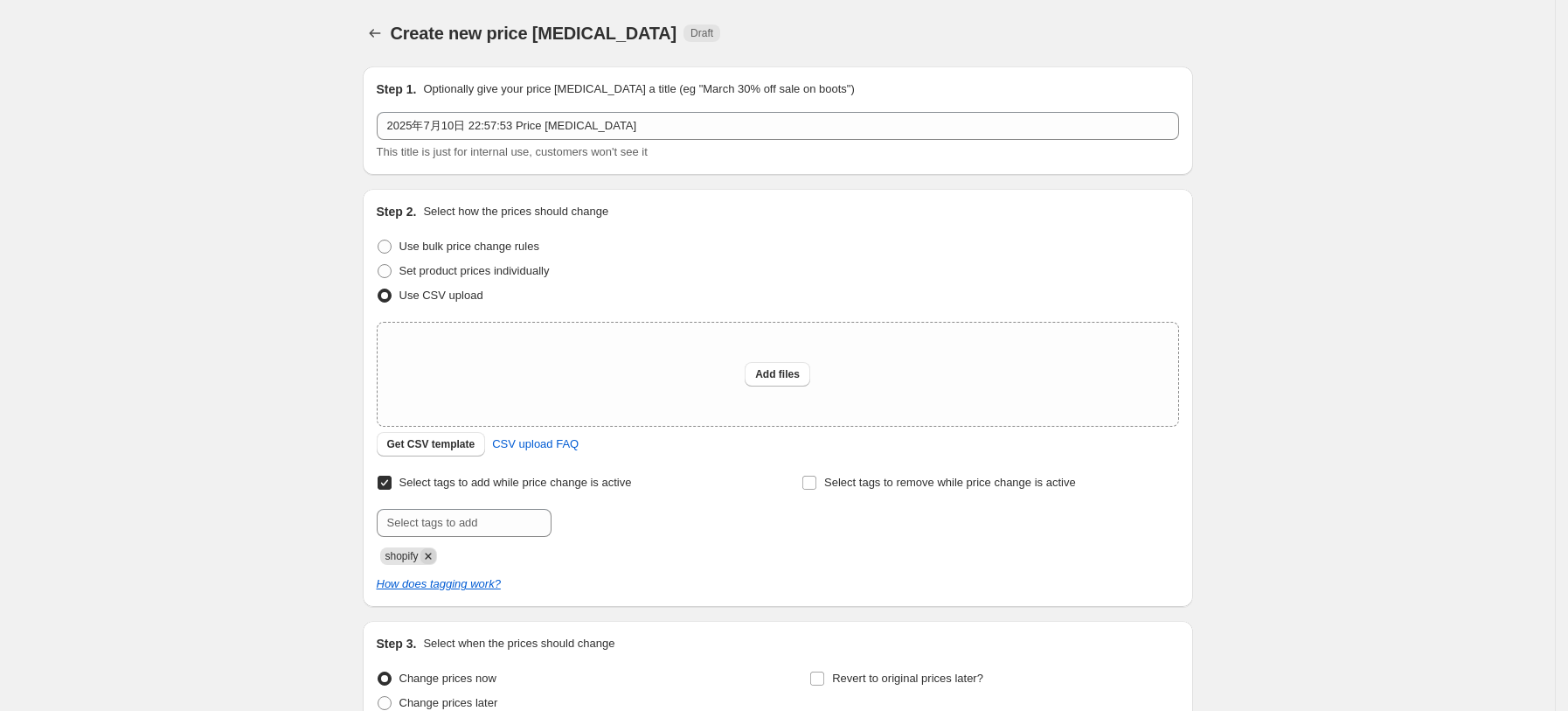 click 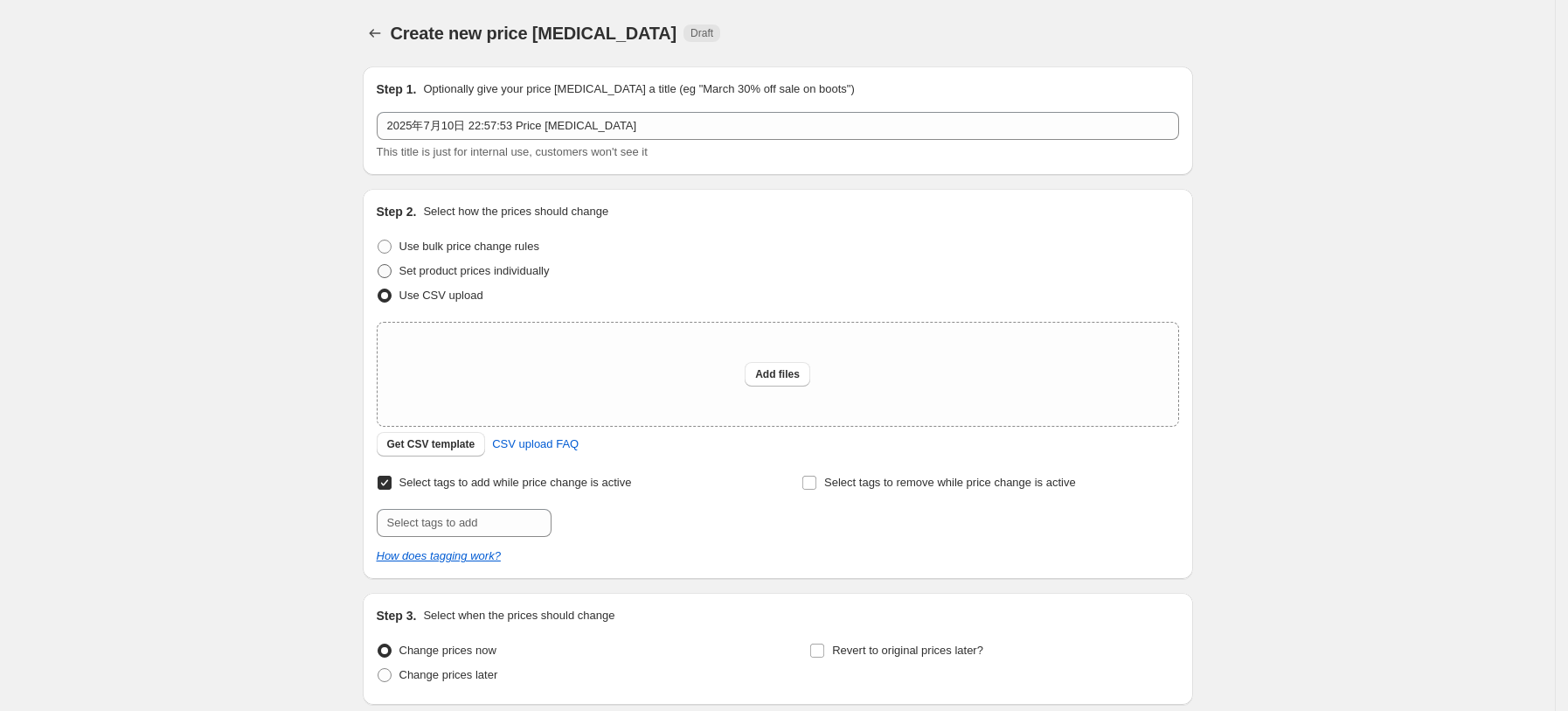 click on "Set product prices individually" at bounding box center [475, 270] 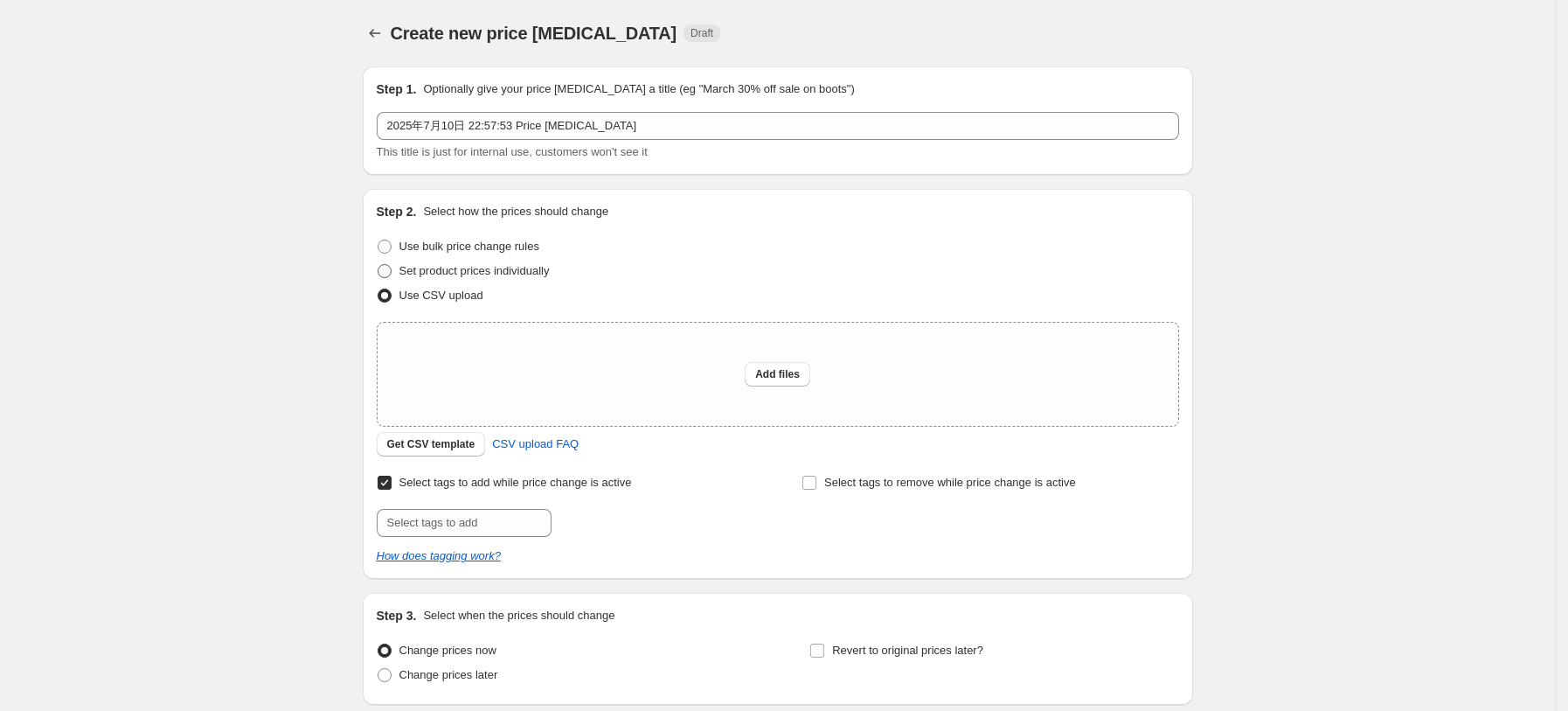 radio on "true" 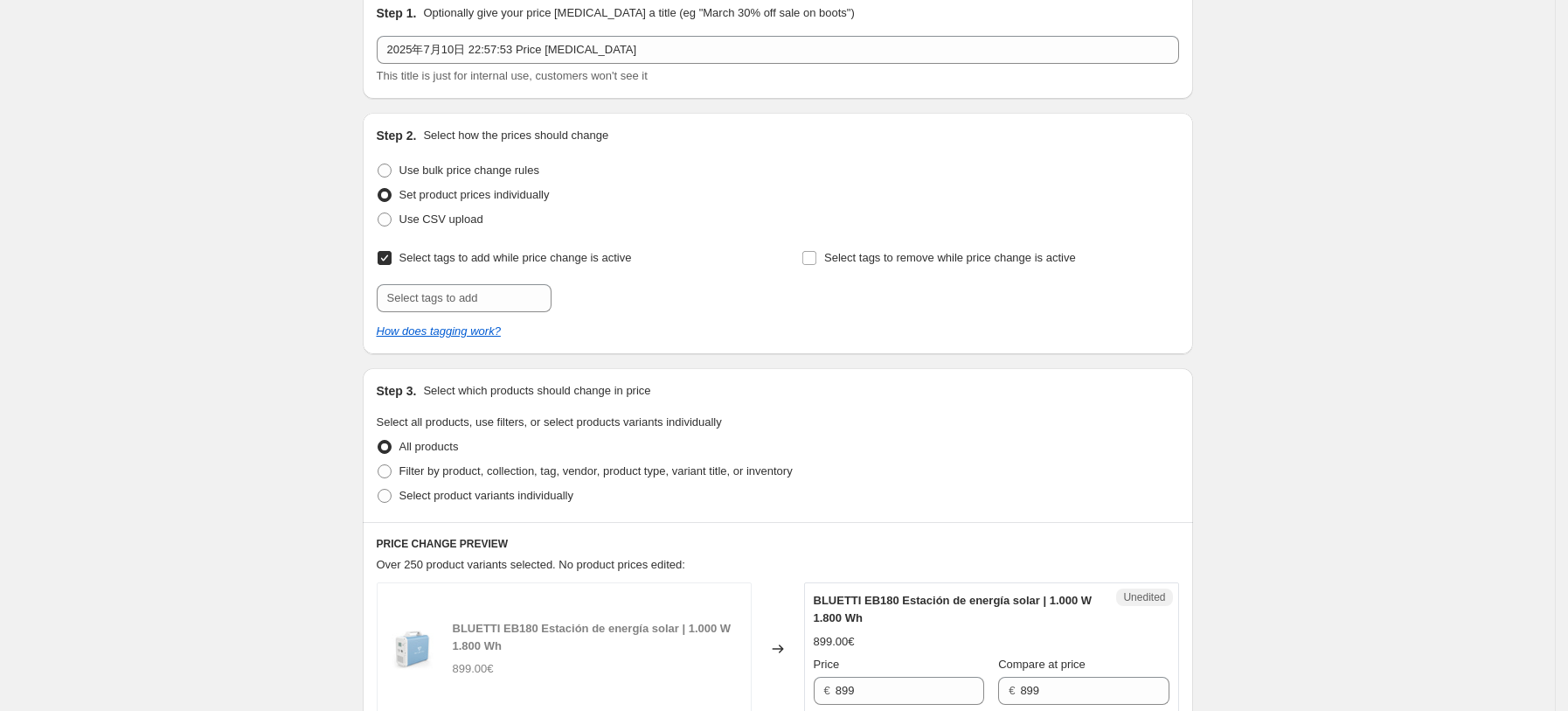 scroll, scrollTop: 116, scrollLeft: 0, axis: vertical 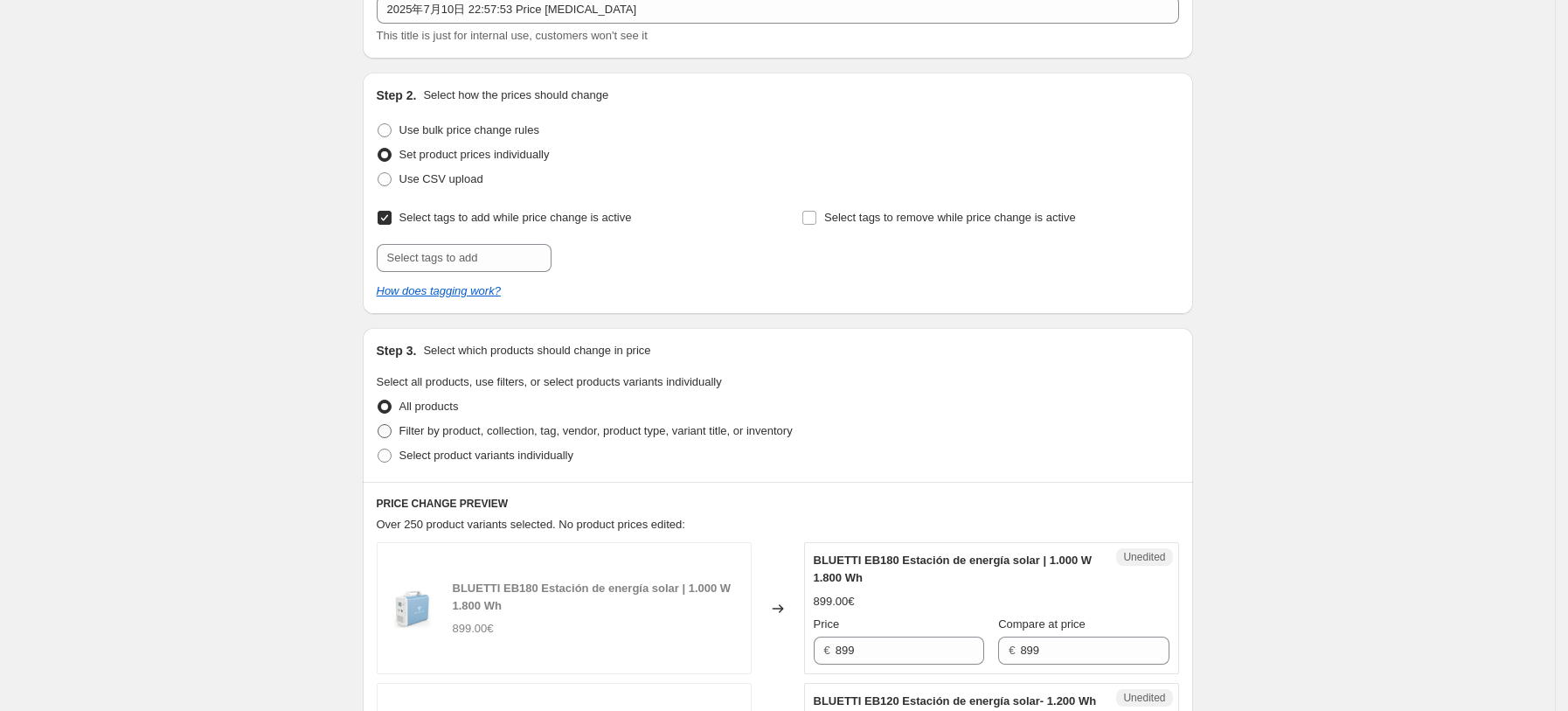 click on "Filter by product, collection, tag, vendor, product type, variant title, or inventory" at bounding box center (596, 430) 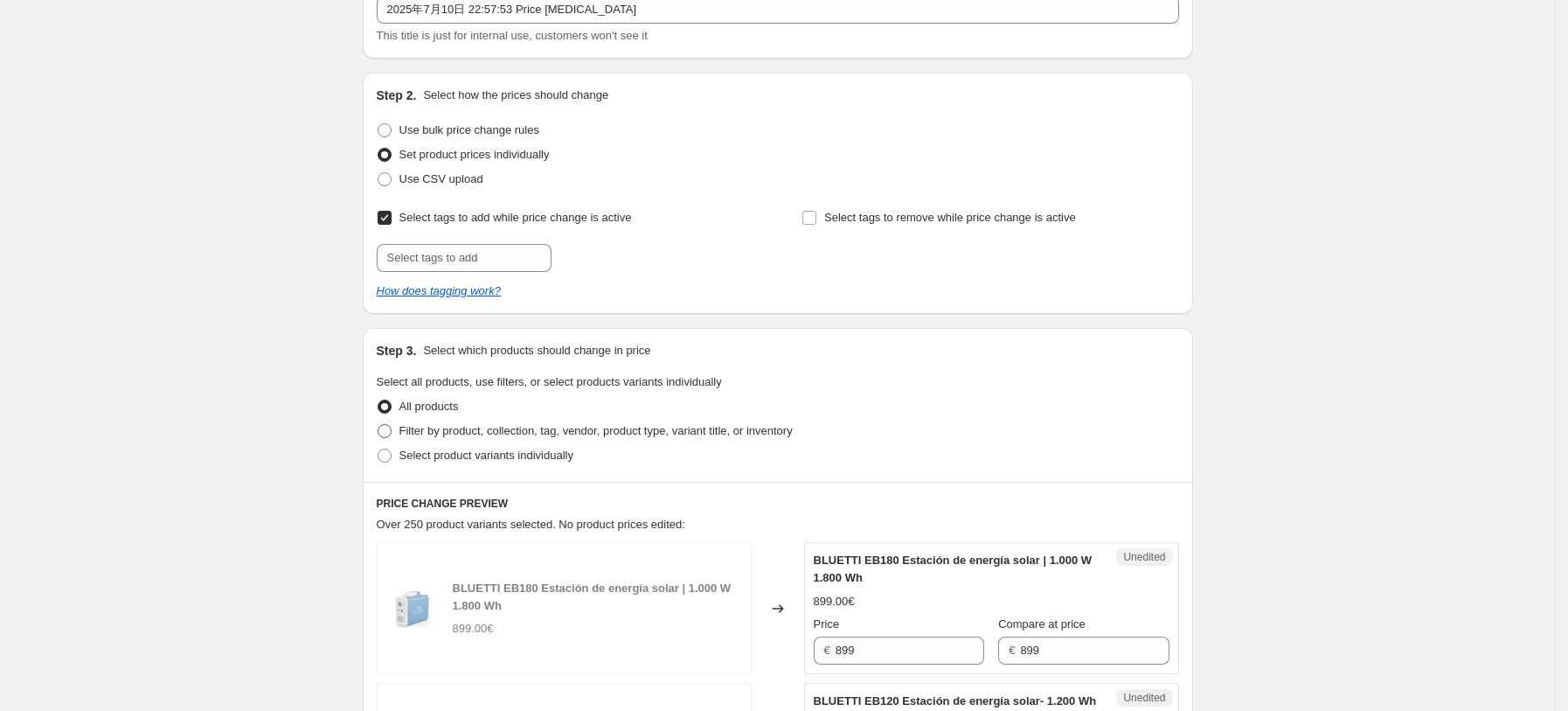 radio on "true" 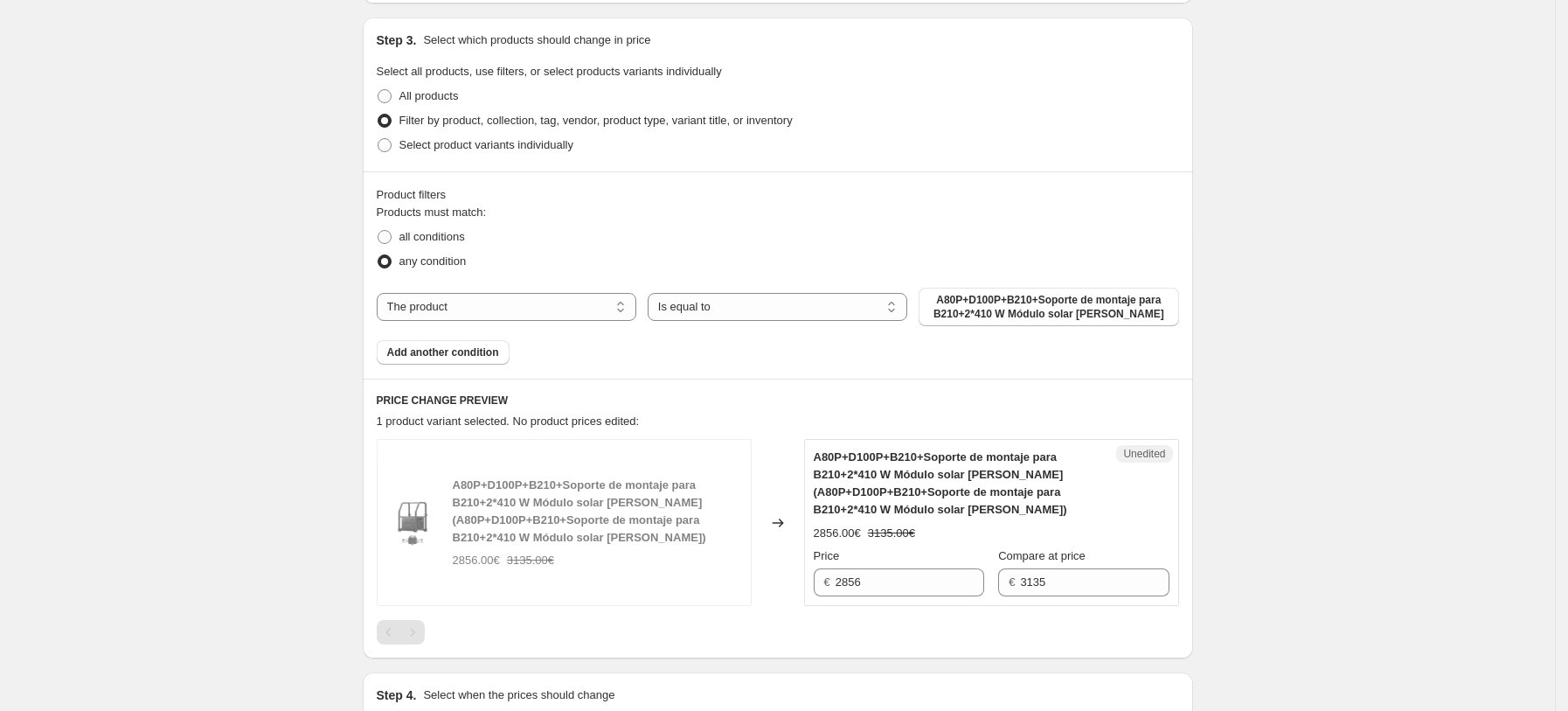 scroll, scrollTop: 466, scrollLeft: 0, axis: vertical 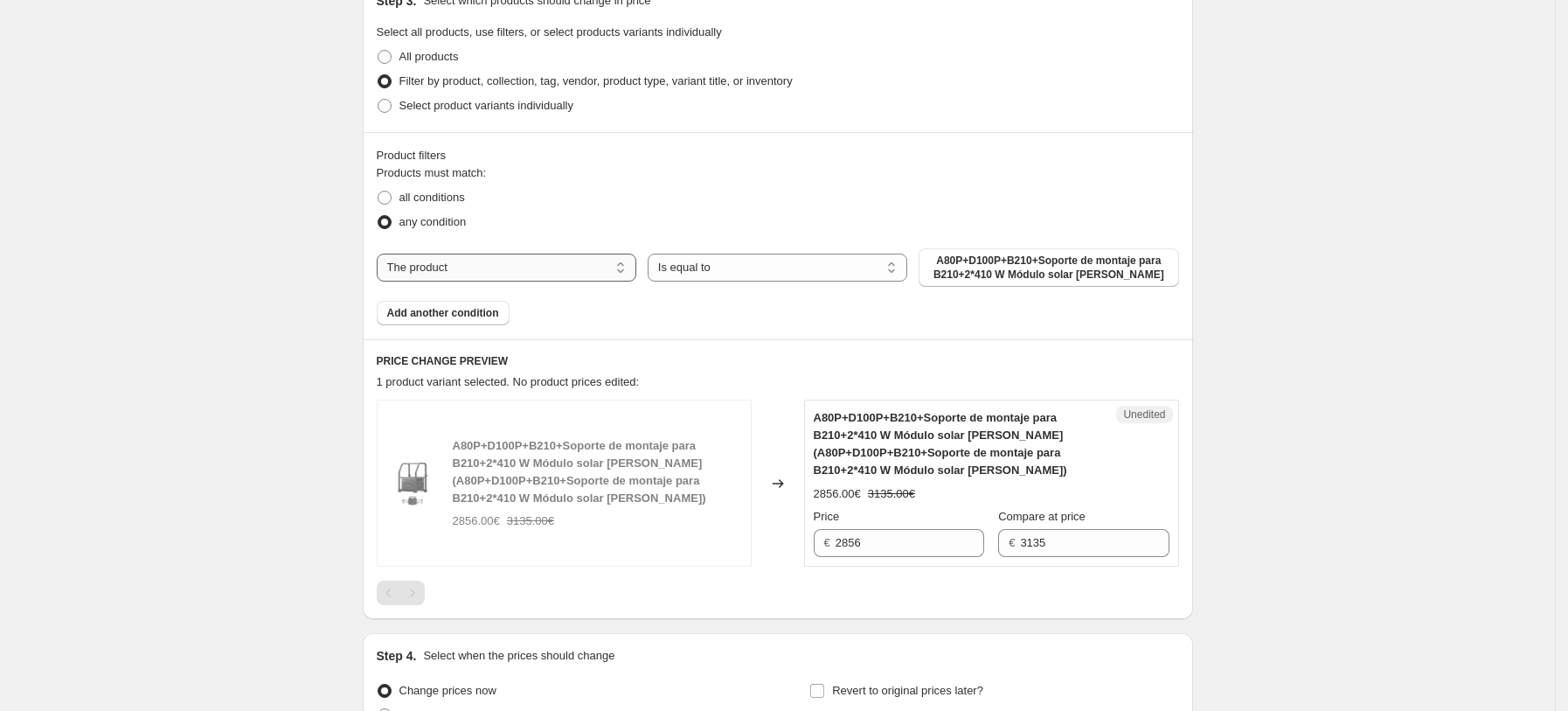 click on "The product The product's collection The product's tag The product's vendor The product's type The product's status The variant's title Inventory quantity" at bounding box center (506, 268) 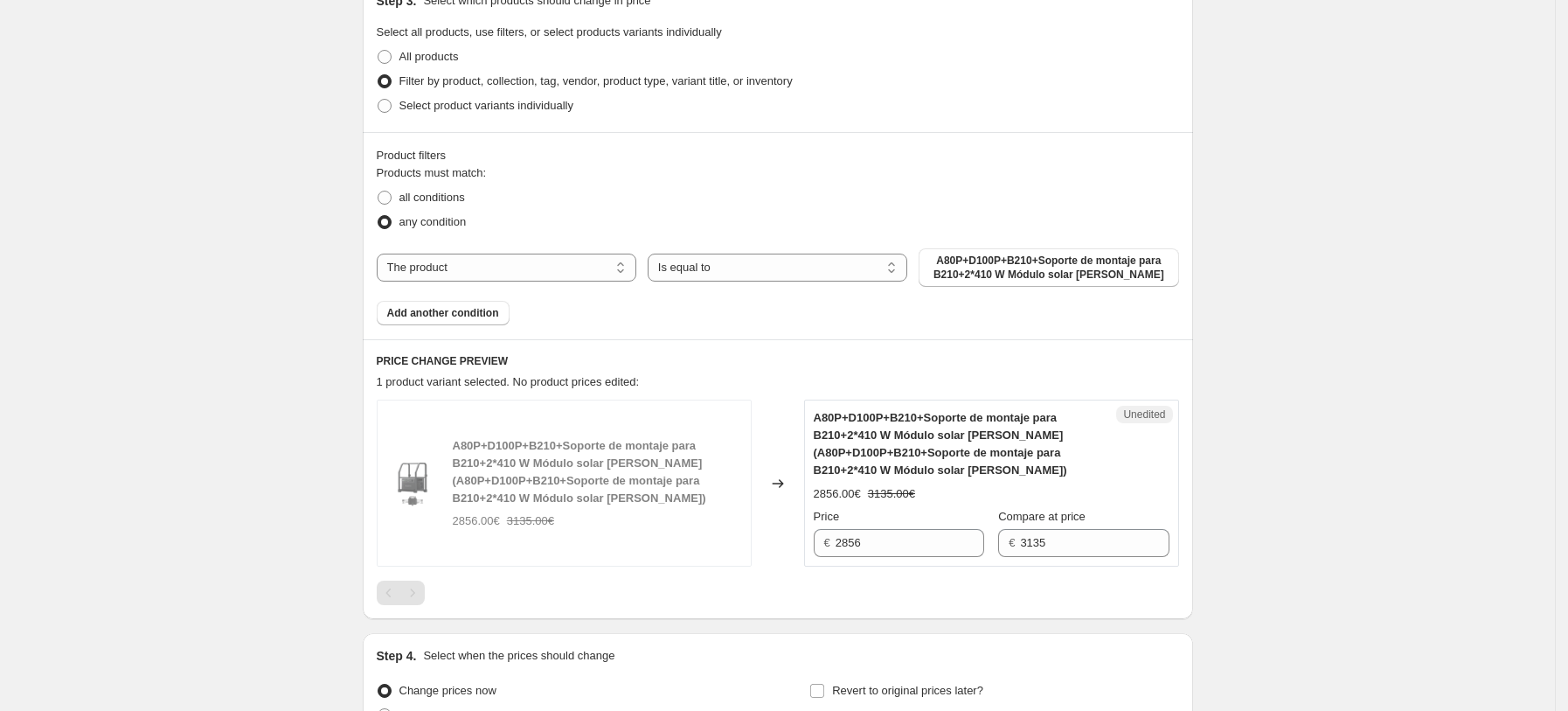 select on "tag" 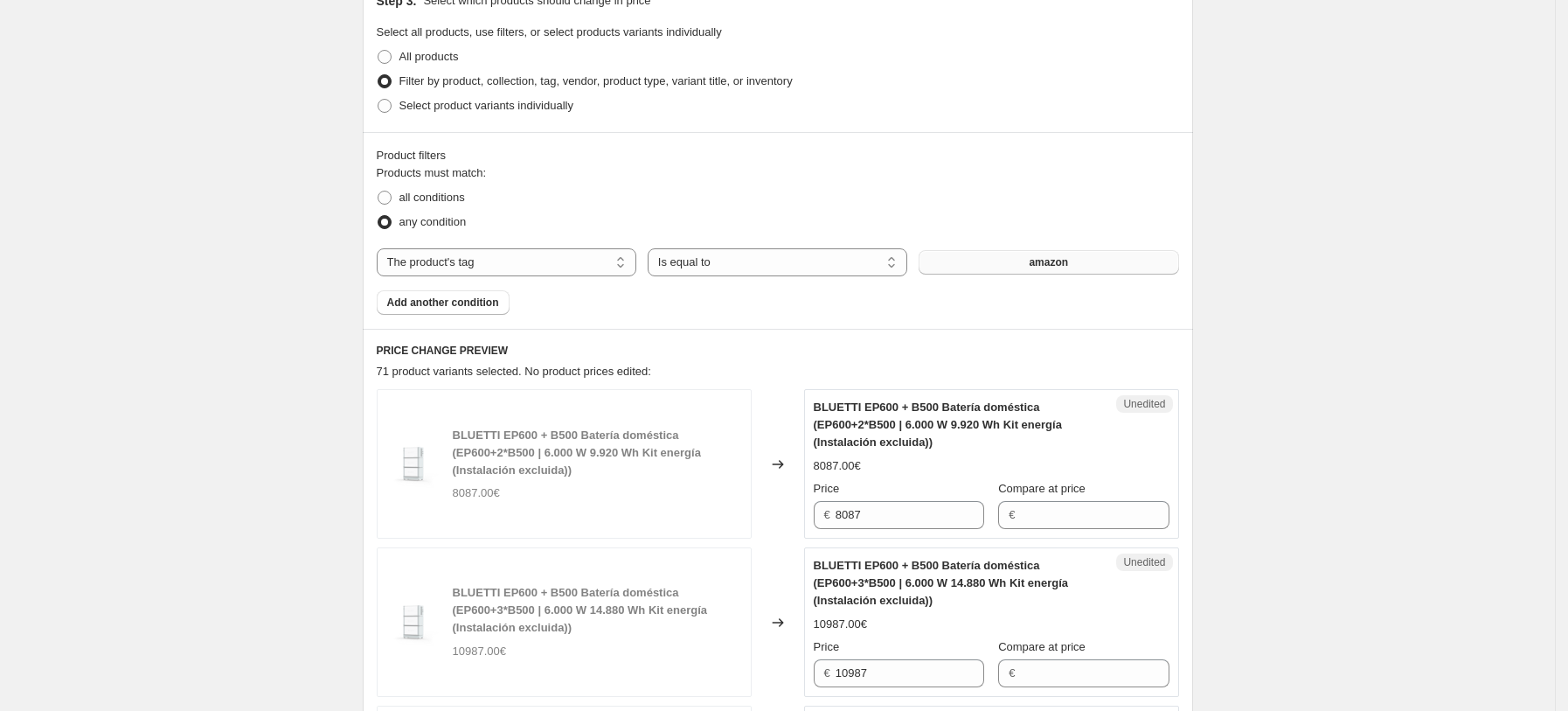 click on "amazon" at bounding box center (1048, 262) 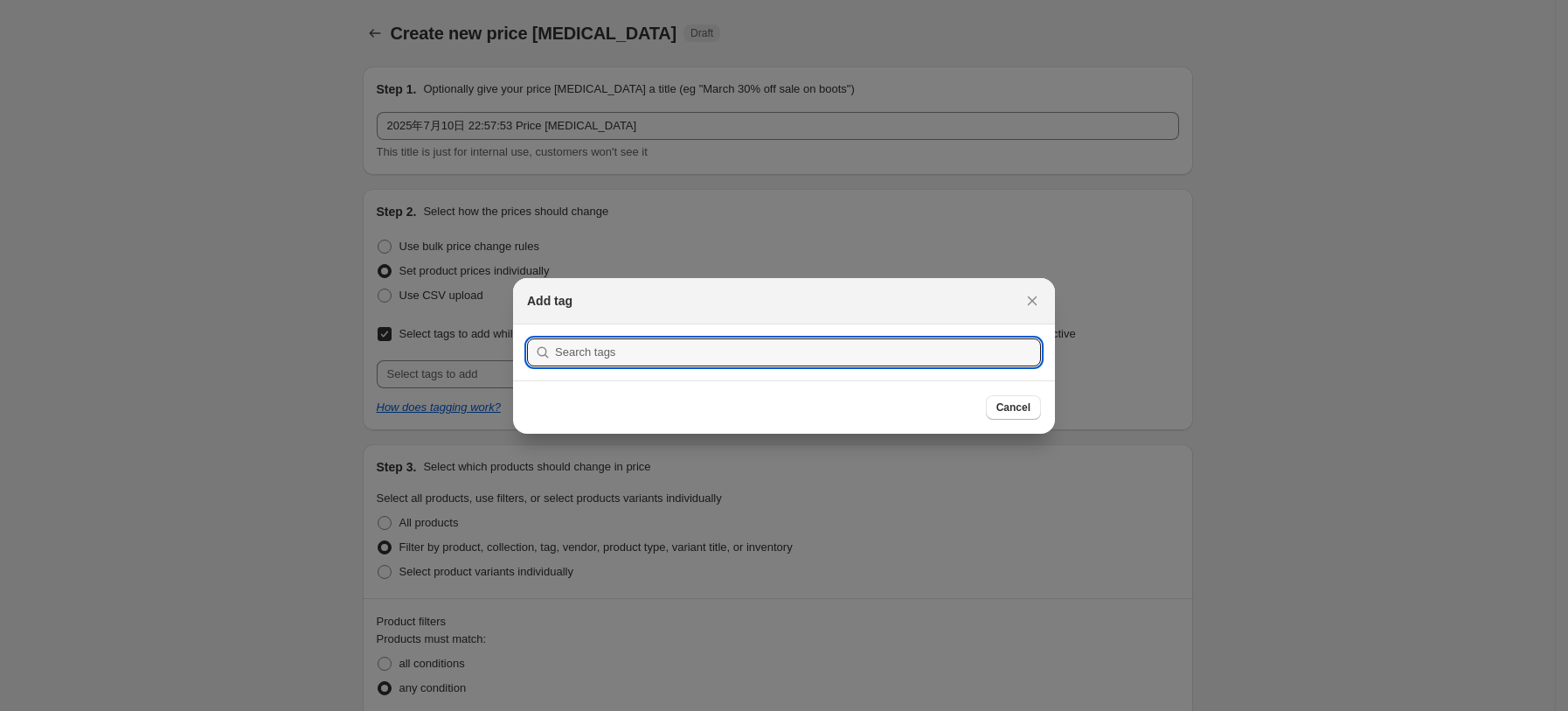 scroll, scrollTop: 466, scrollLeft: 0, axis: vertical 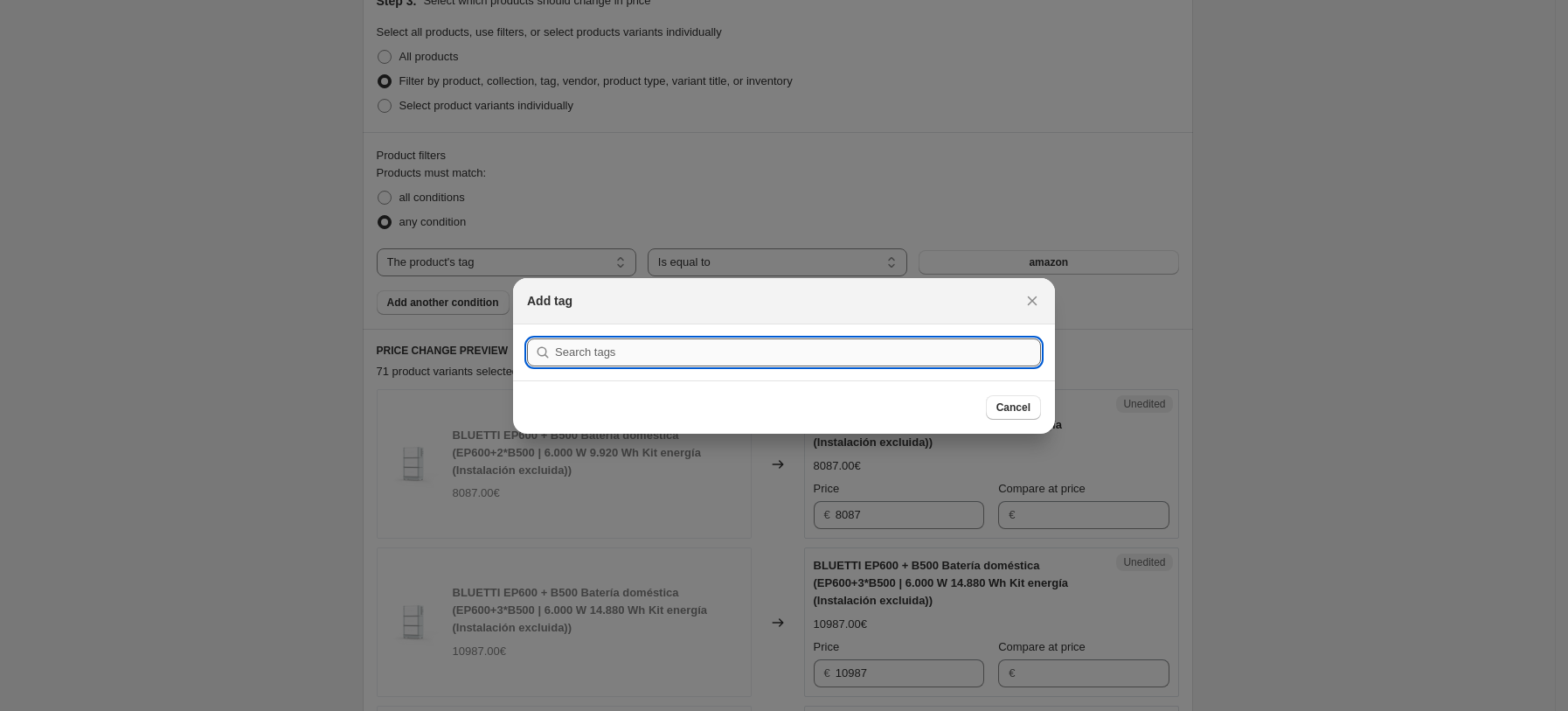 click at bounding box center (798, 352) 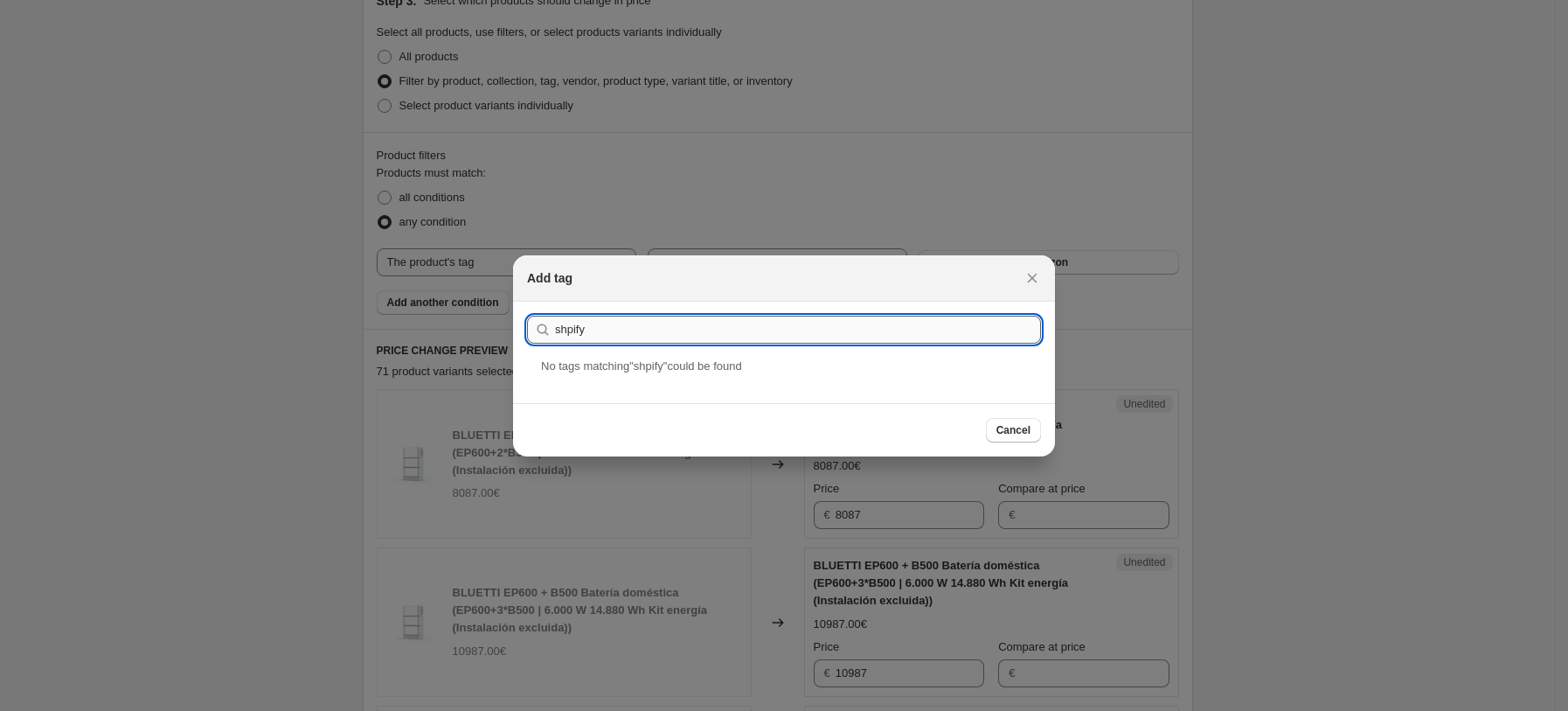 click on "shpify" at bounding box center (798, 330) 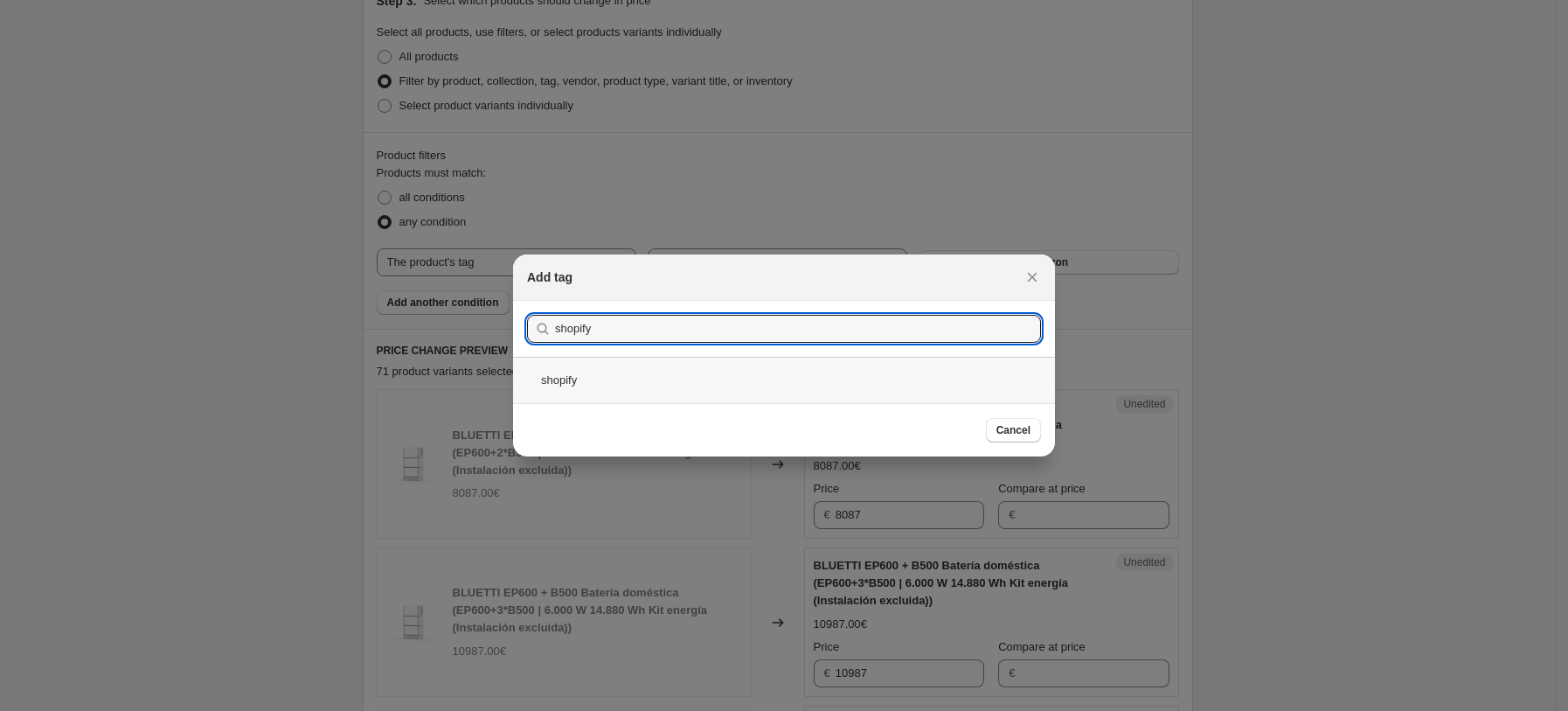 type on "shopify" 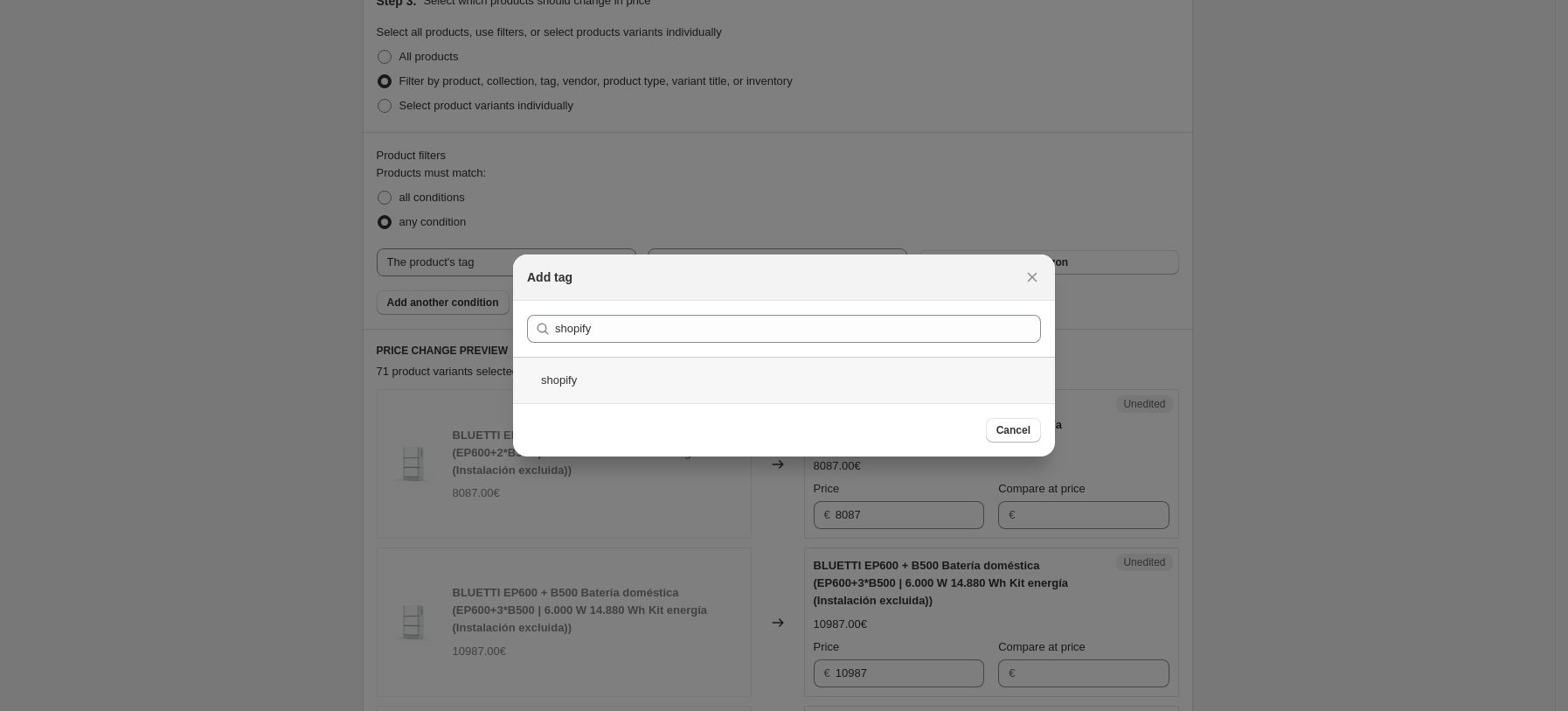 click on "shopify" at bounding box center [784, 380] 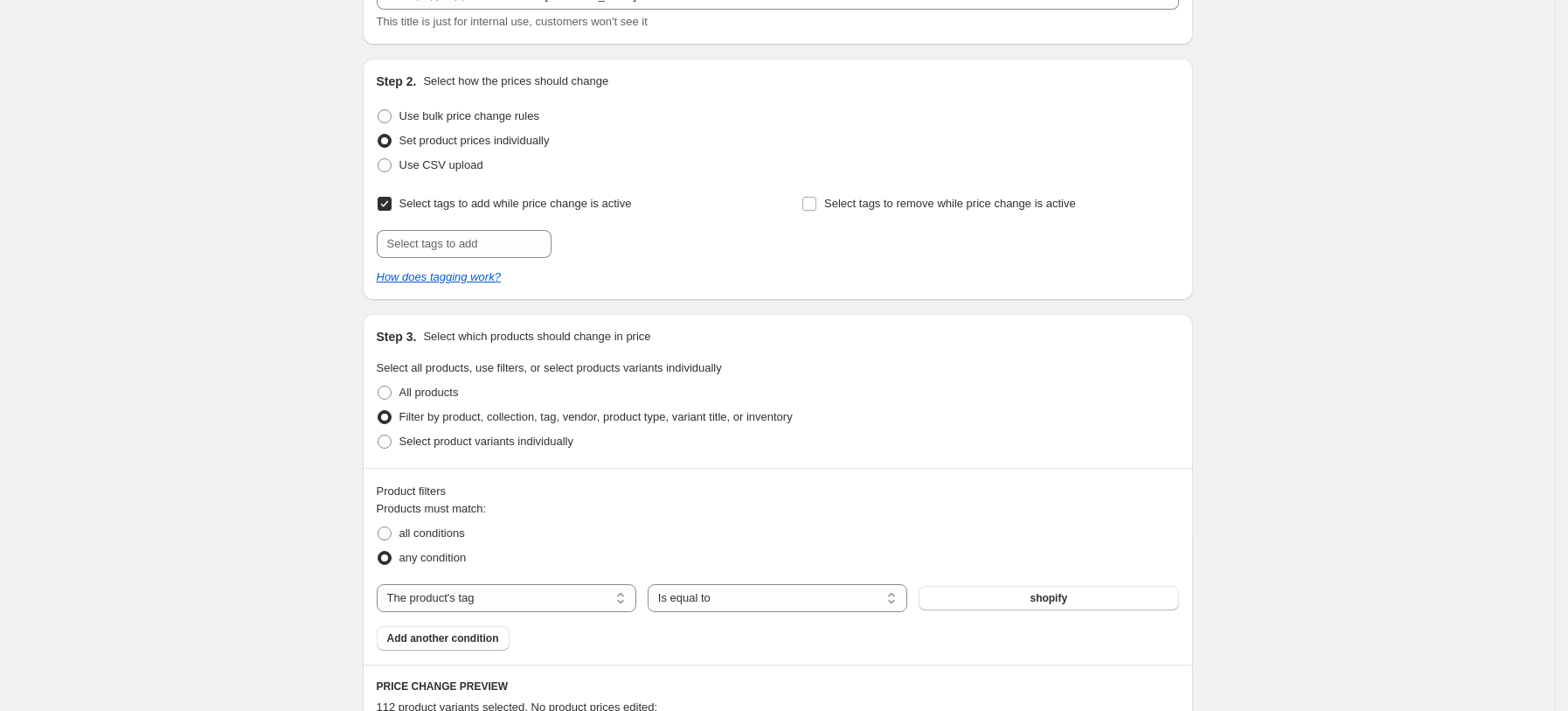 scroll, scrollTop: 116, scrollLeft: 0, axis: vertical 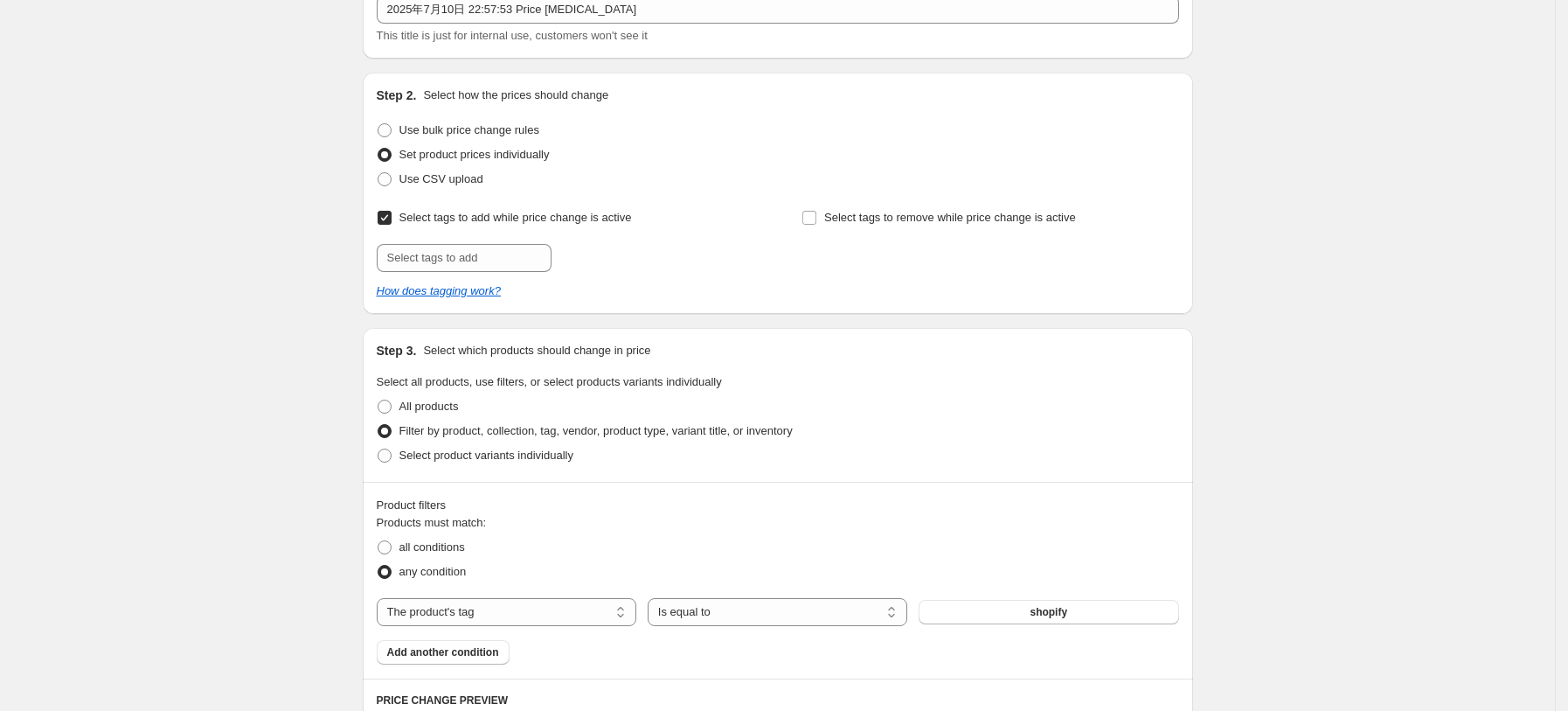 click on "Select tags to add while price change is active" at bounding box center [385, 218] 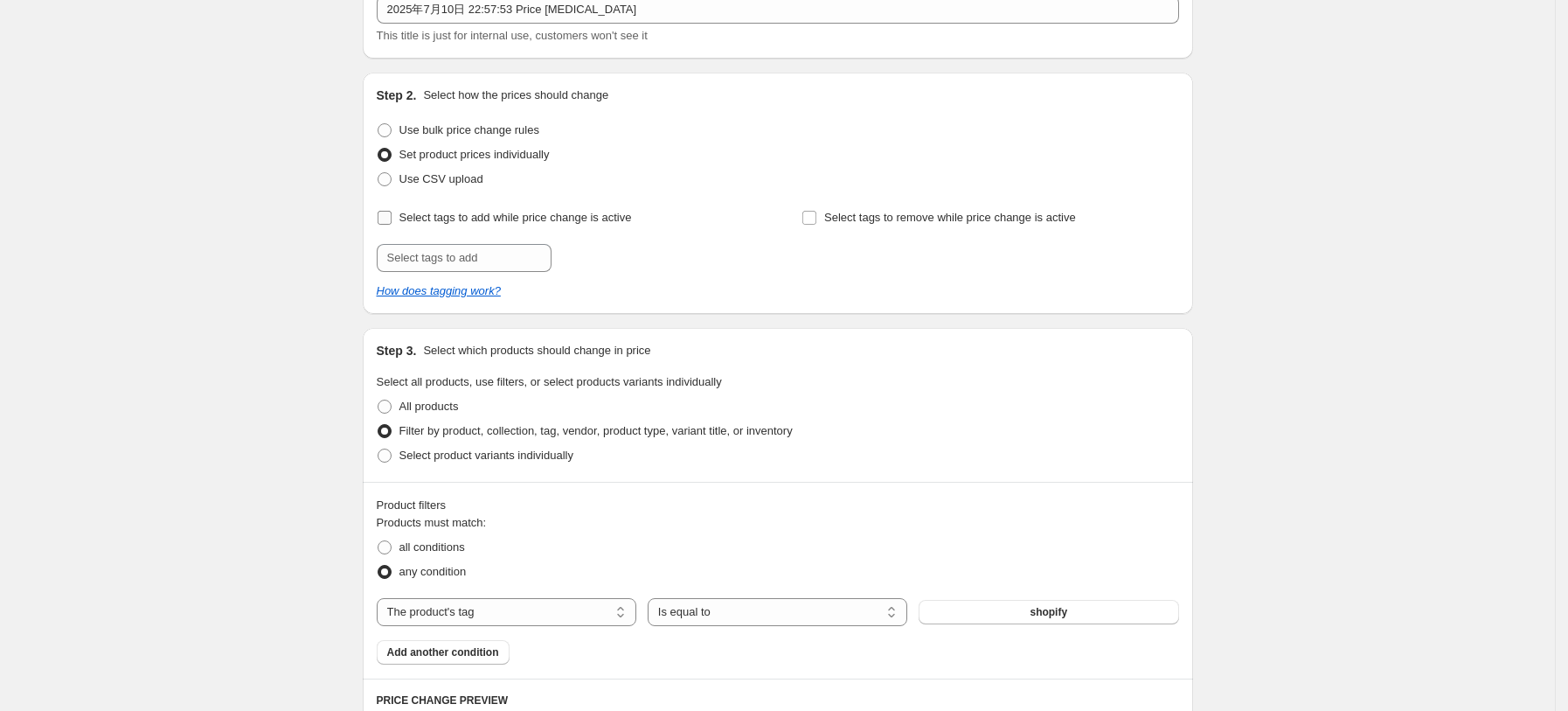 checkbox on "false" 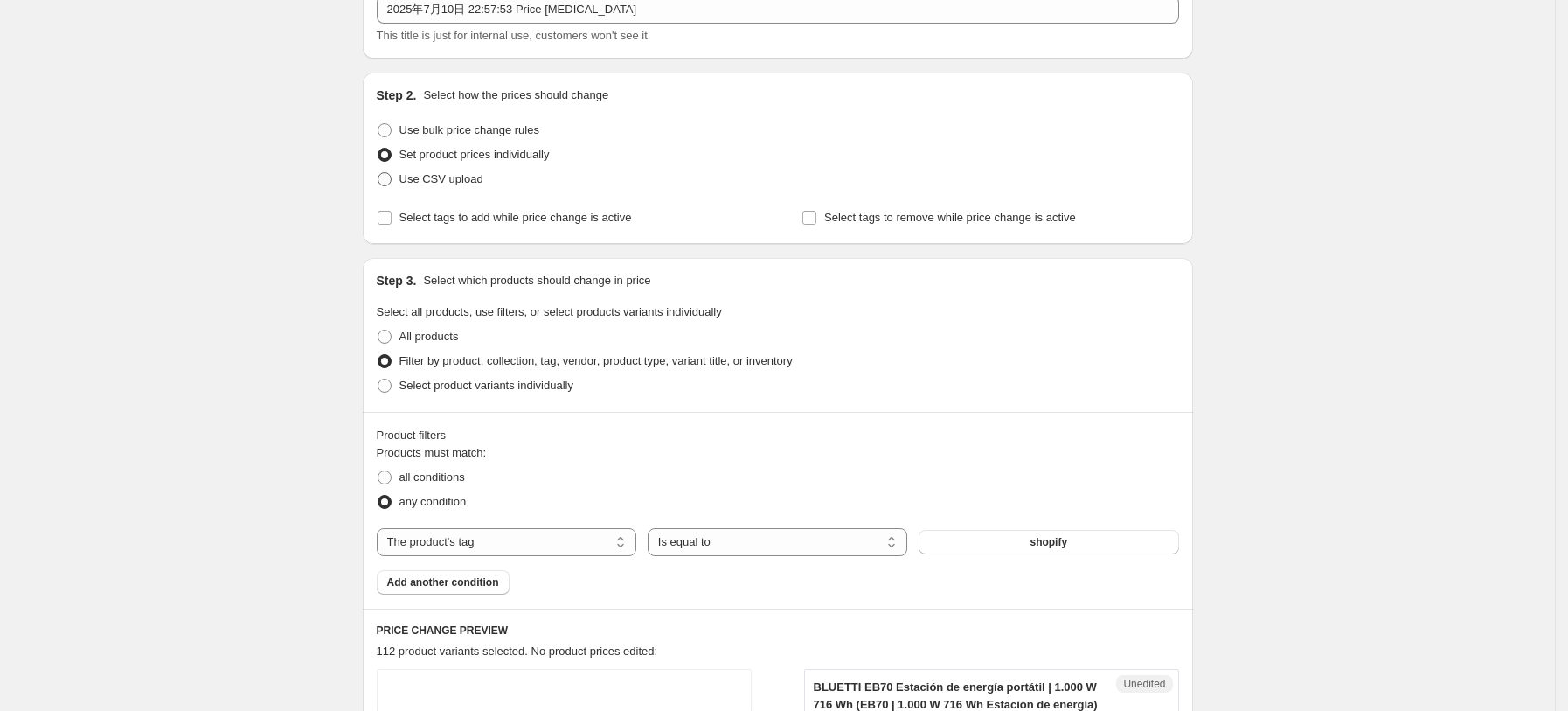 click on "Use CSV upload" at bounding box center [441, 178] 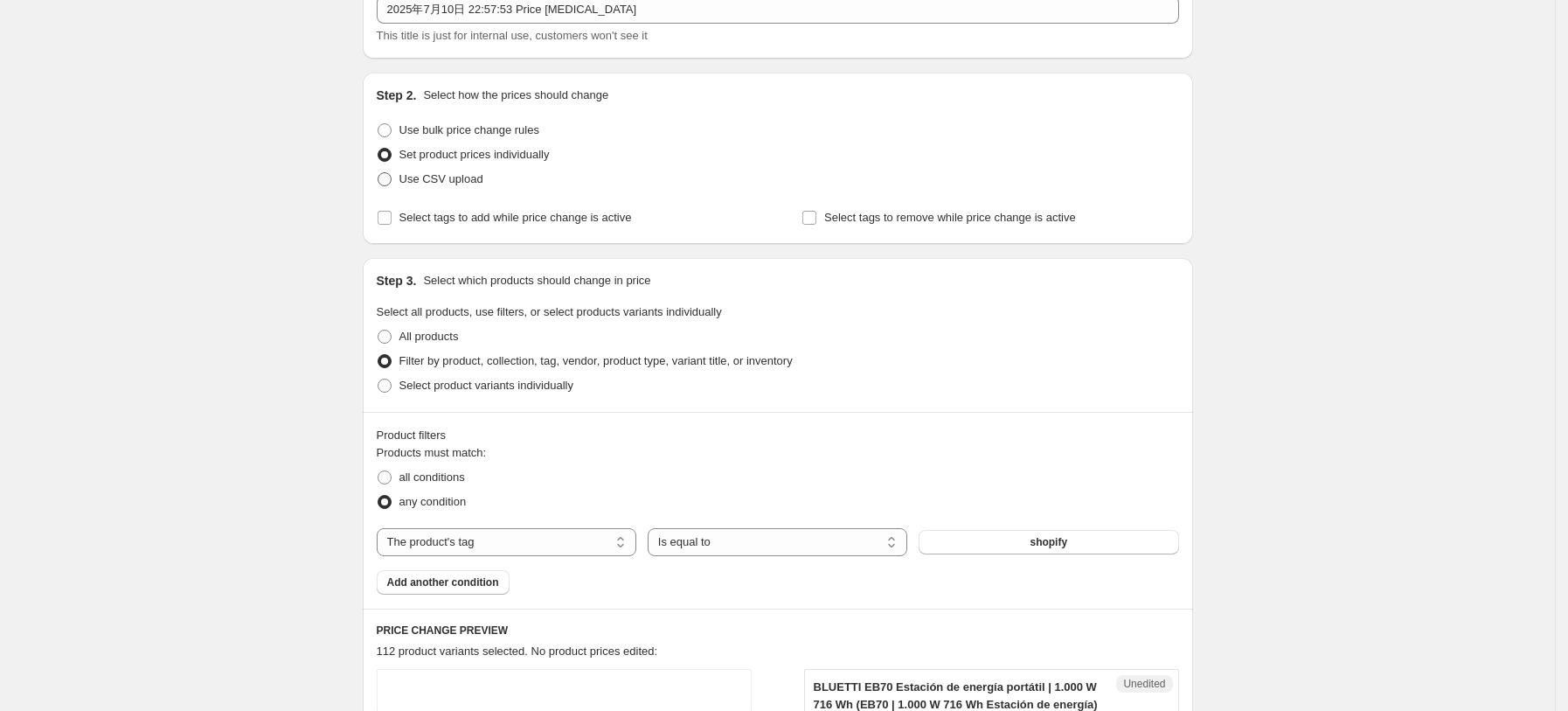 radio on "true" 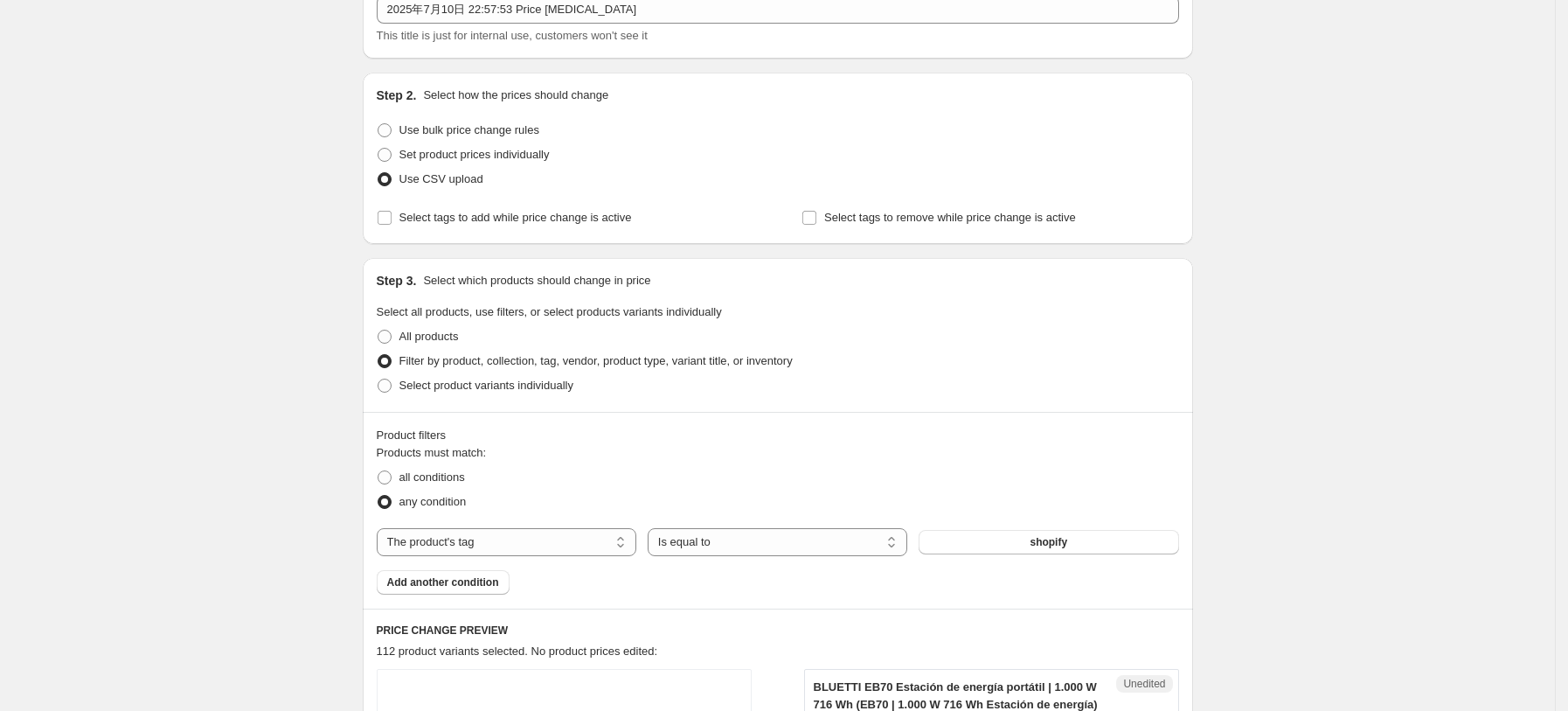 scroll, scrollTop: 68, scrollLeft: 0, axis: vertical 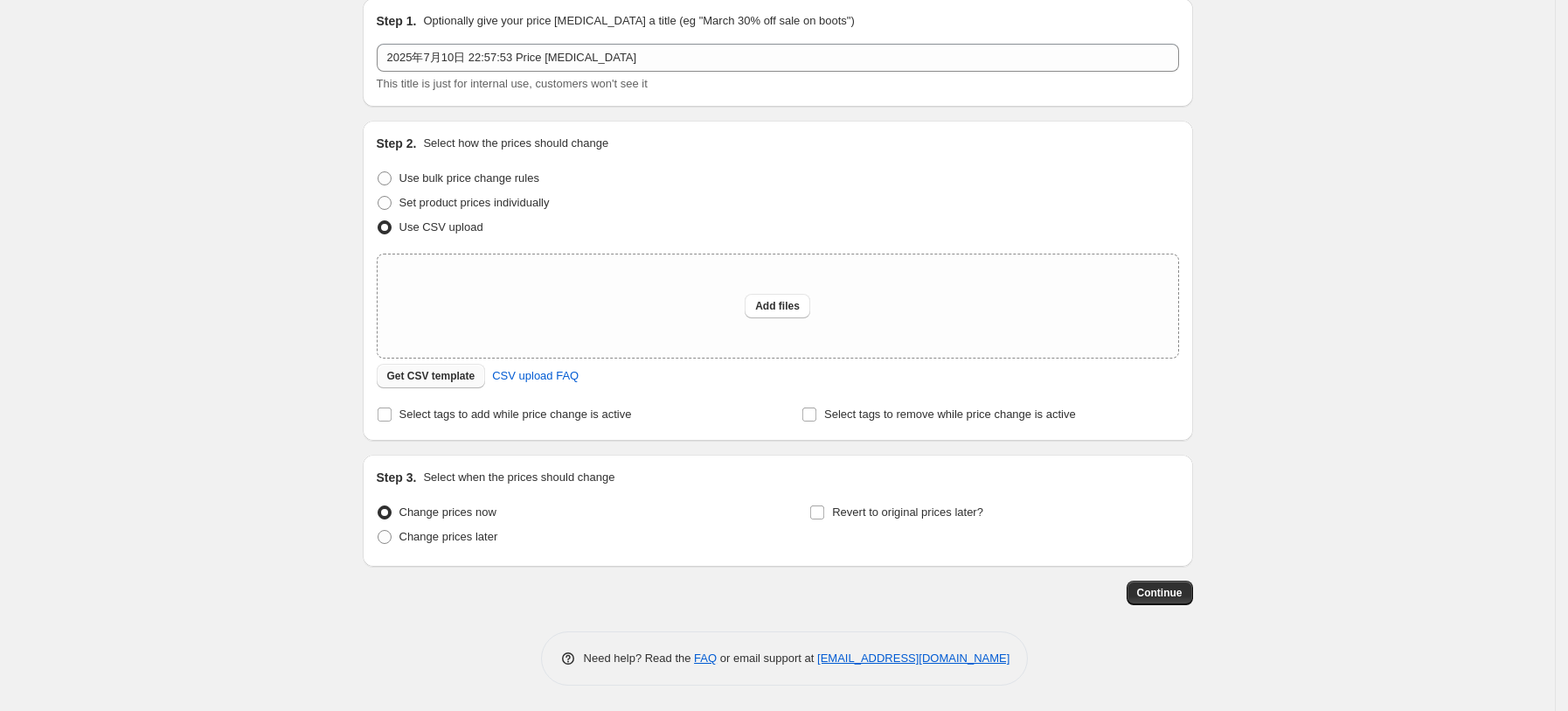 click on "Get CSV template" at bounding box center (431, 376) 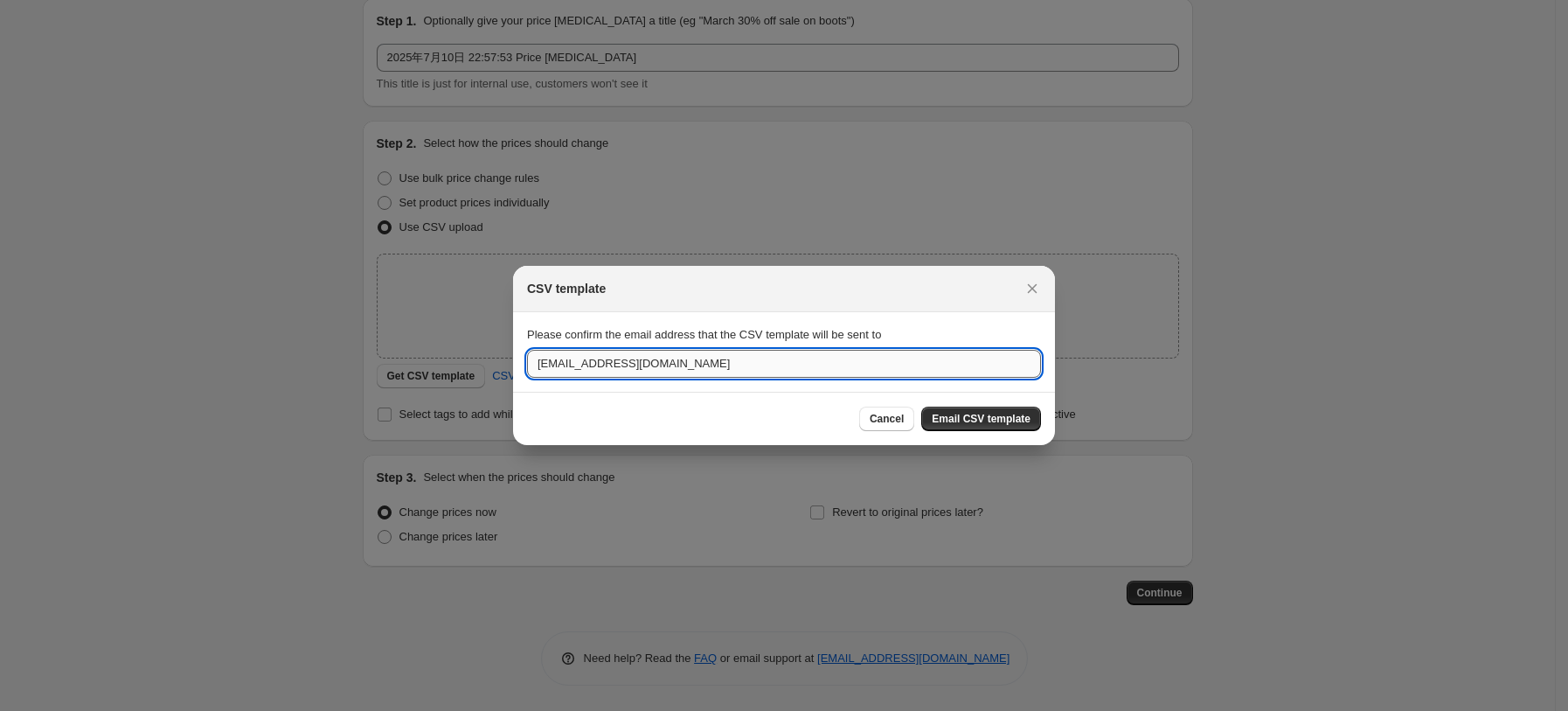 click on "bluetti-es@bluettipower.com" at bounding box center [784, 364] 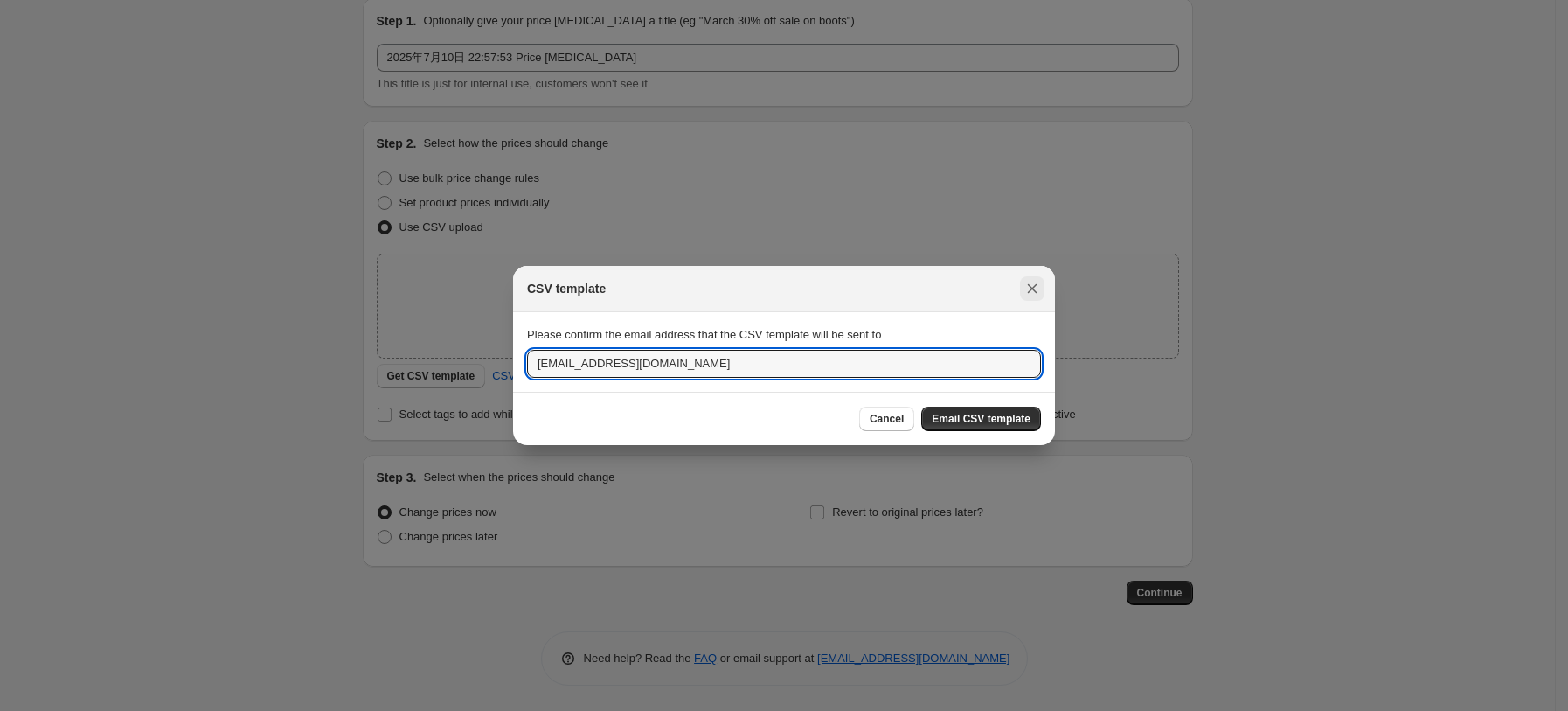 click 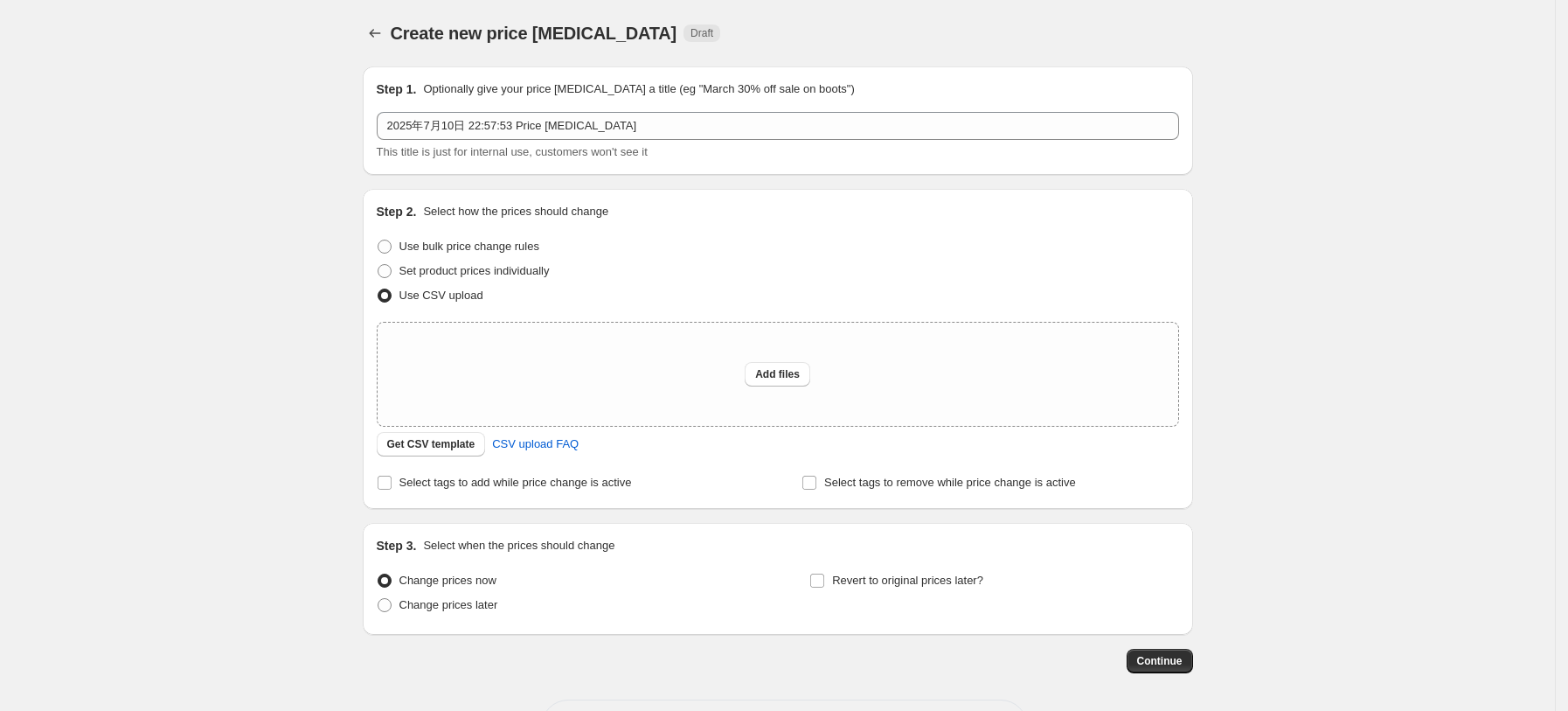 scroll, scrollTop: 68, scrollLeft: 0, axis: vertical 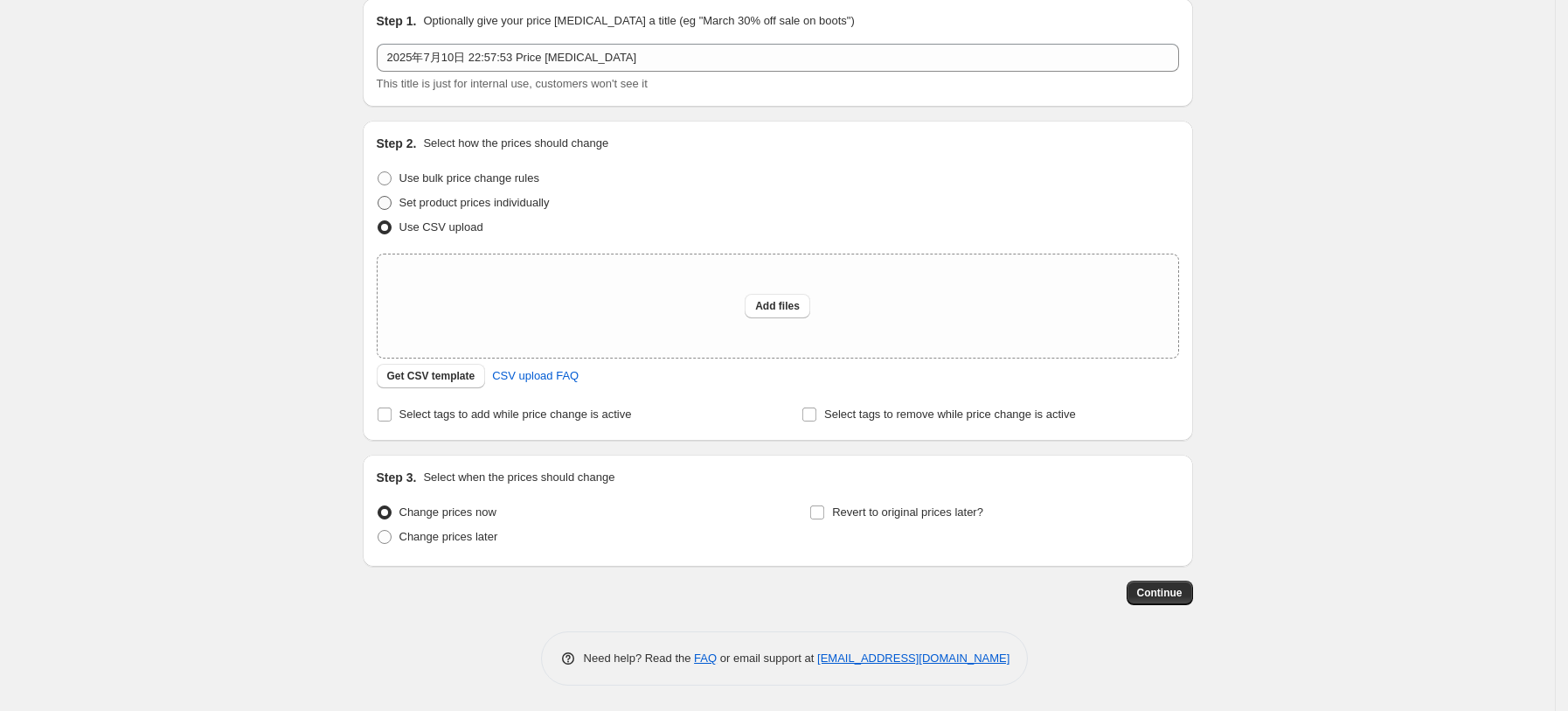 click on "Set product prices individually" at bounding box center [475, 202] 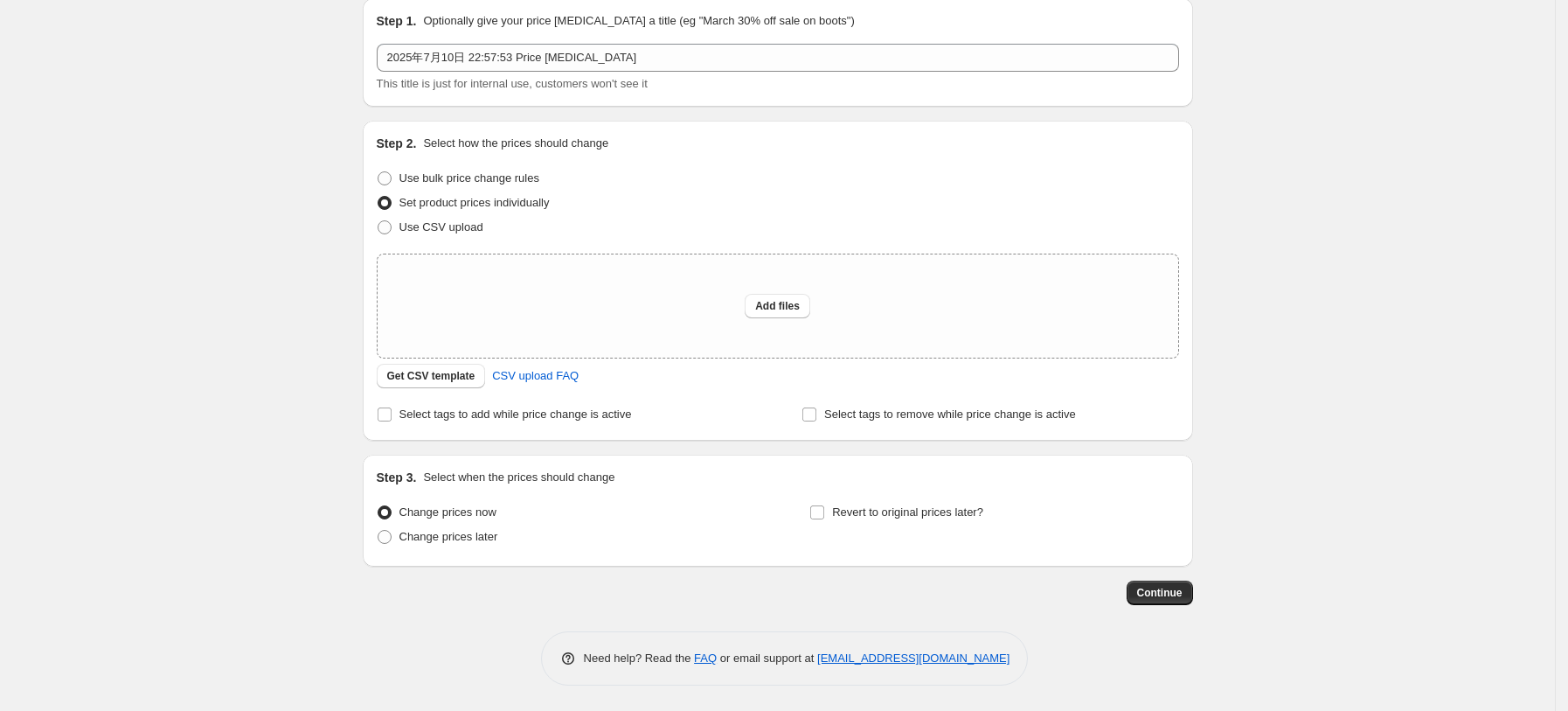 select on "tag" 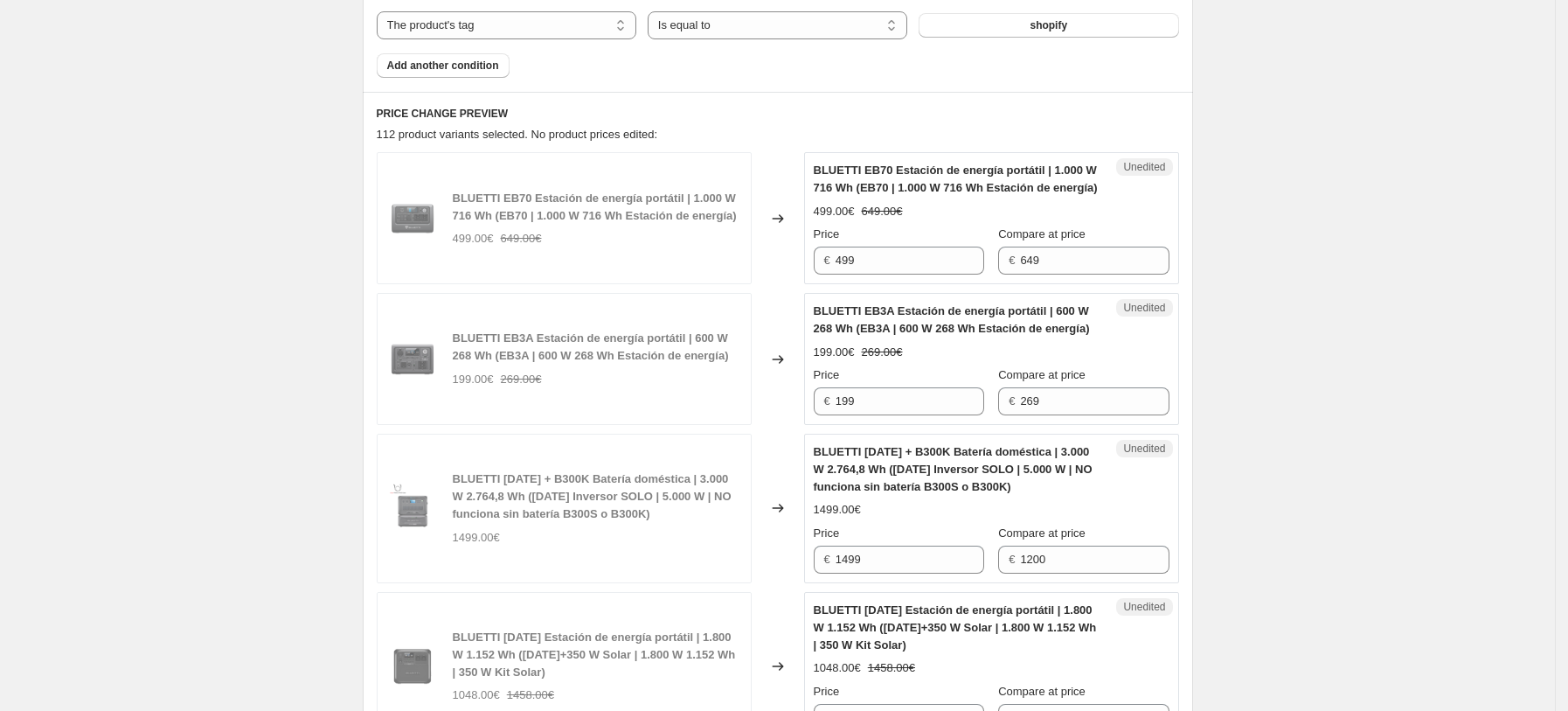 scroll, scrollTop: 616, scrollLeft: 0, axis: vertical 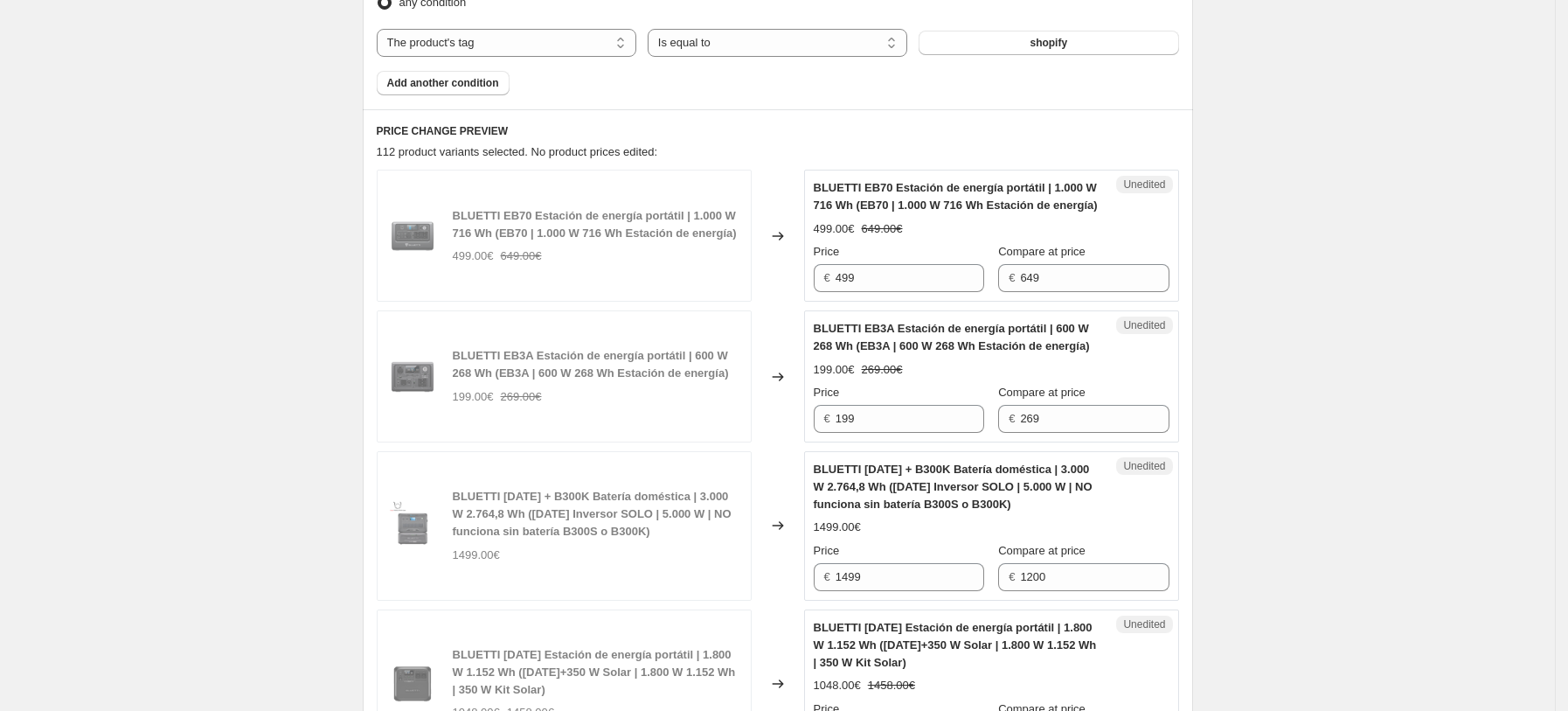click on "PRICE CHANGE PREVIEW" at bounding box center (778, 131) 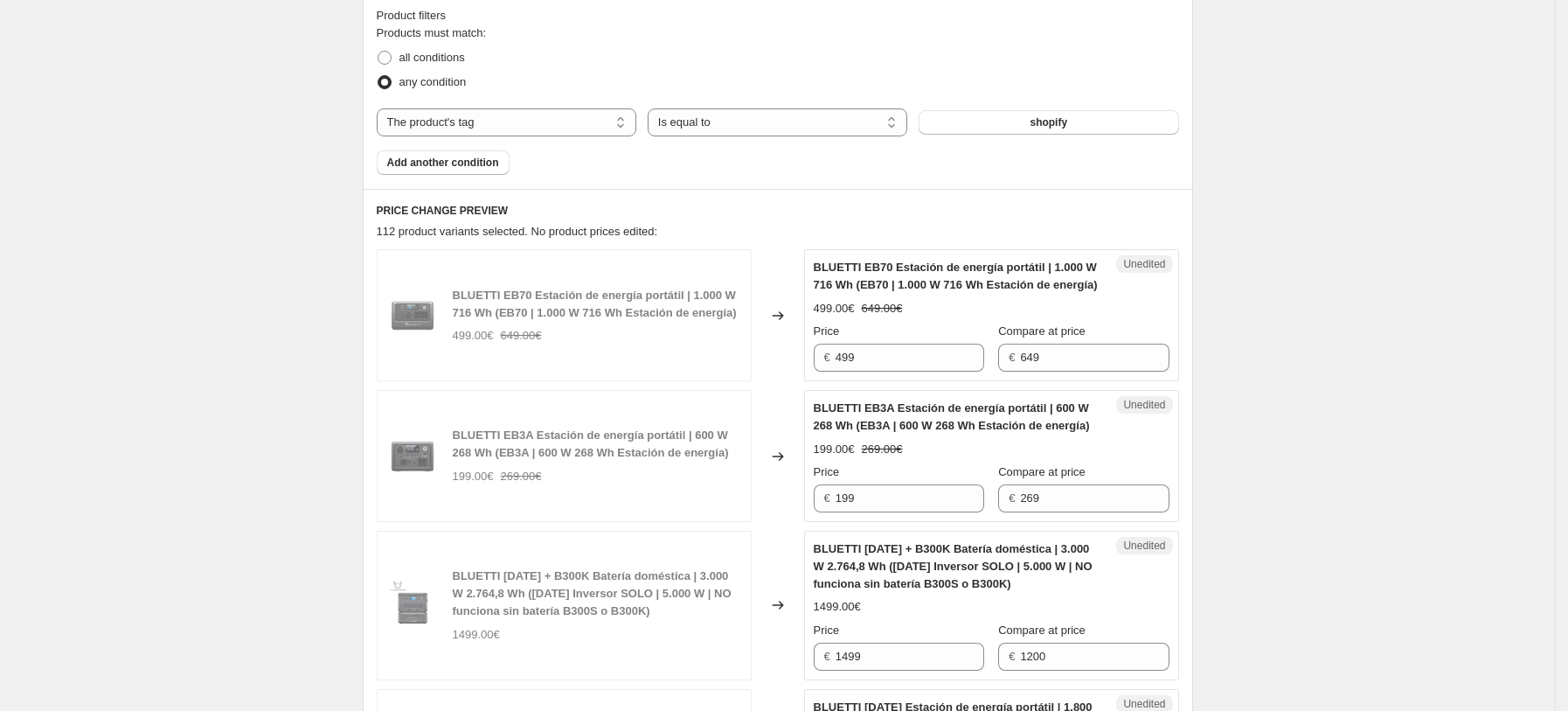scroll, scrollTop: 498, scrollLeft: 0, axis: vertical 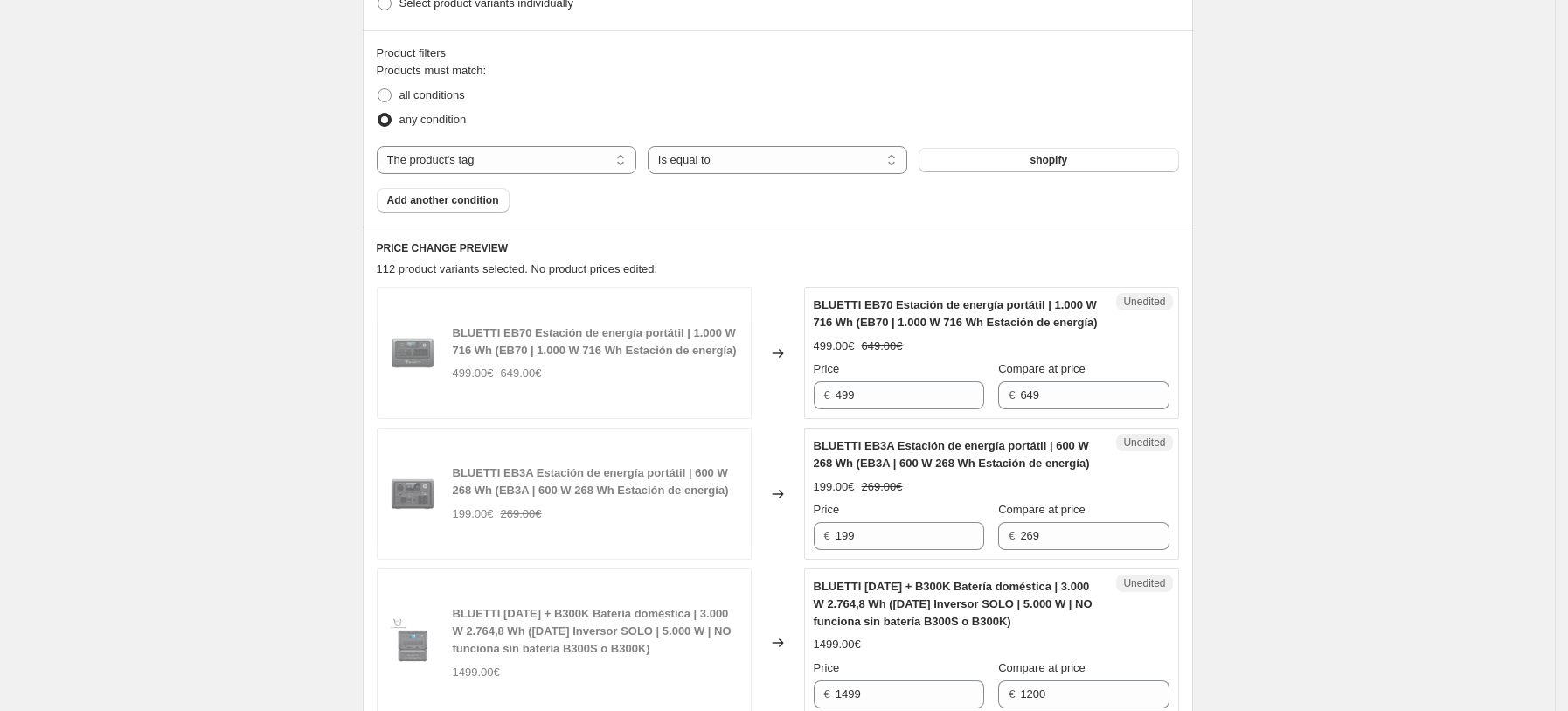 click on "PRICE CHANGE PREVIEW" at bounding box center [778, 248] 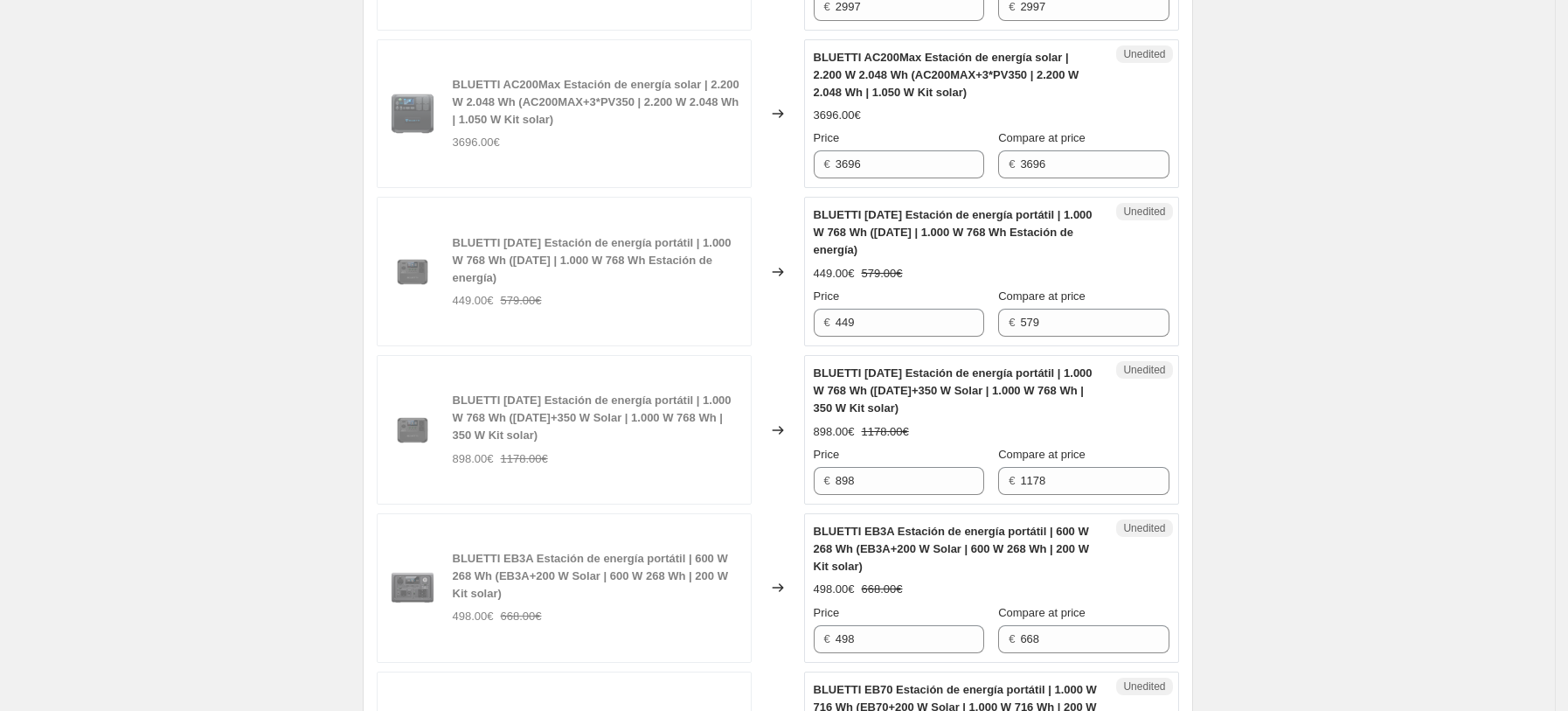 scroll, scrollTop: 3414, scrollLeft: 0, axis: vertical 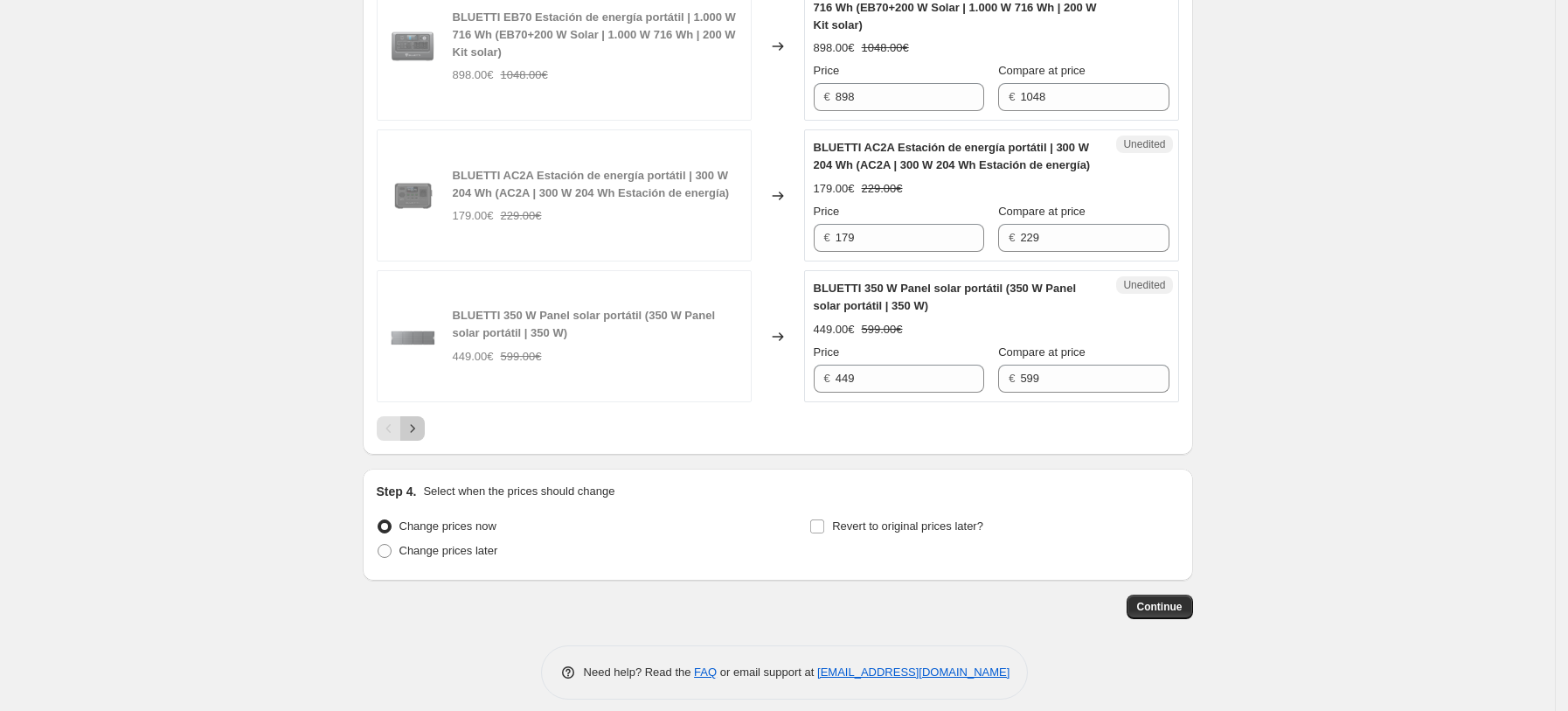 click 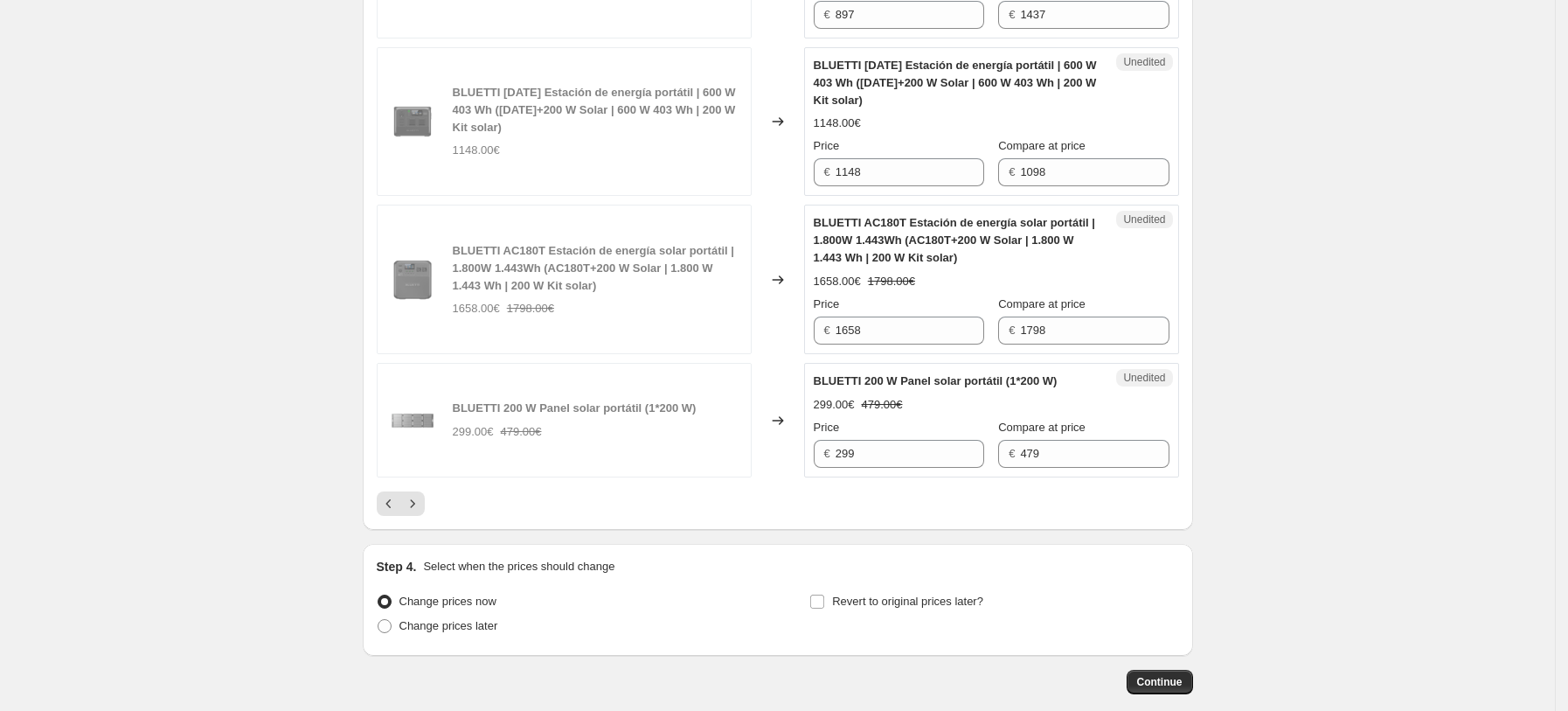 scroll, scrollTop: 3396, scrollLeft: 0, axis: vertical 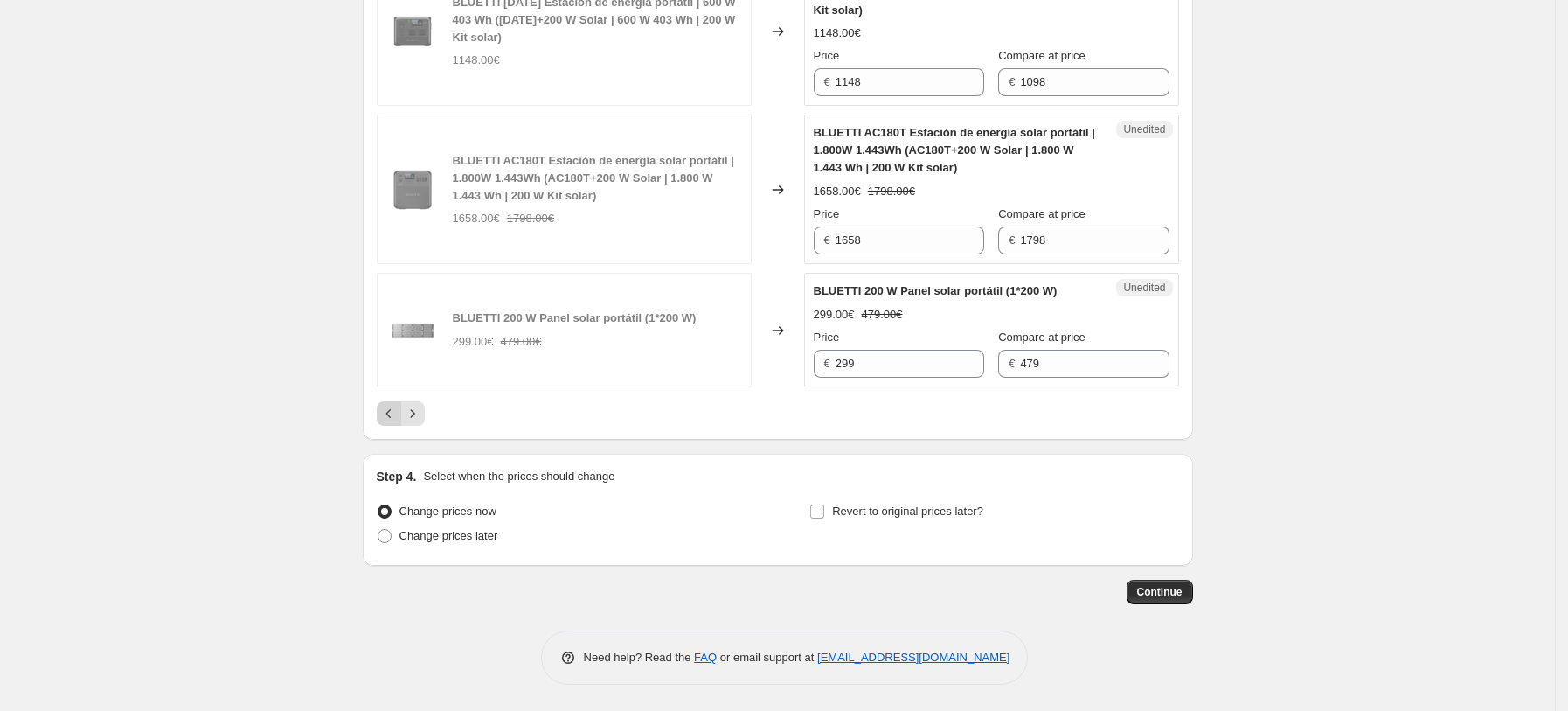 click 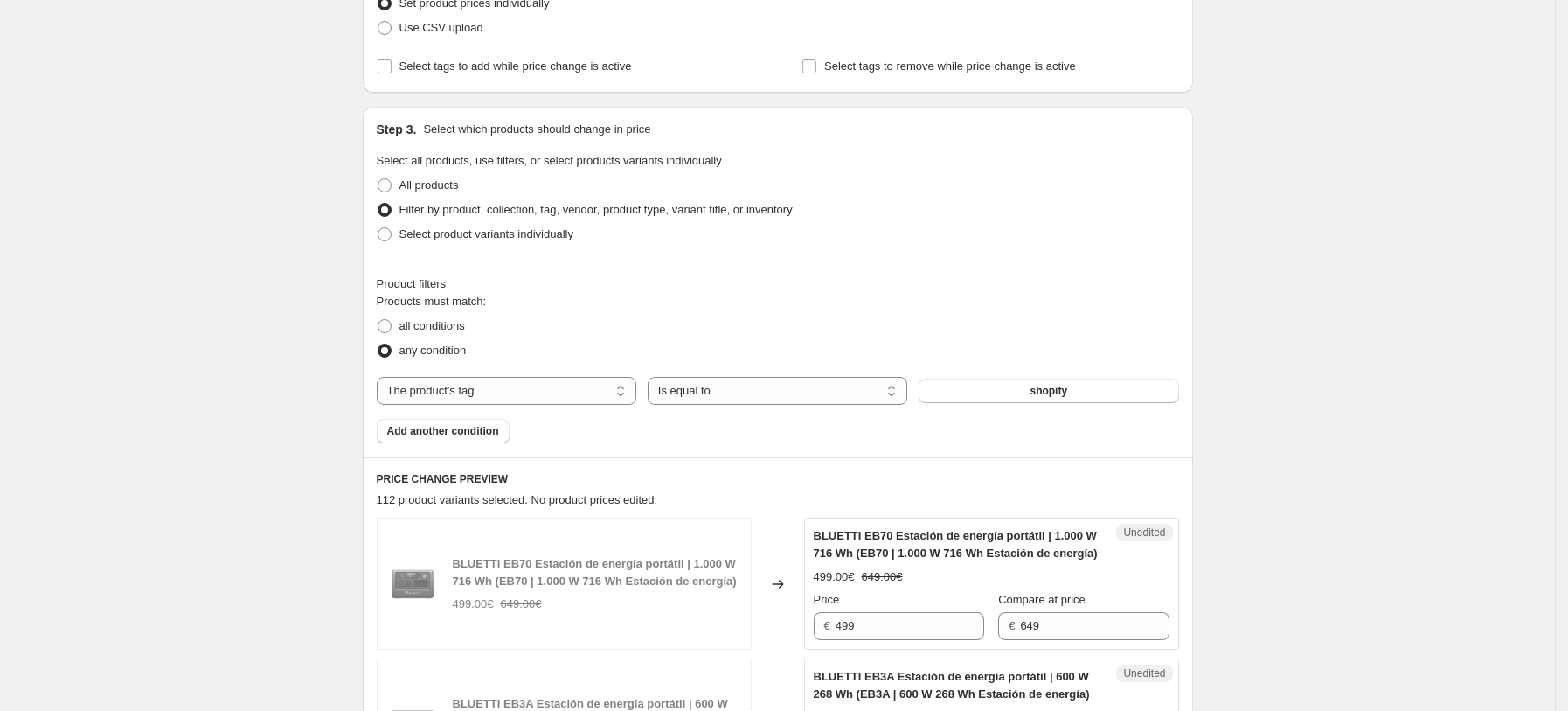 scroll, scrollTop: 247, scrollLeft: 0, axis: vertical 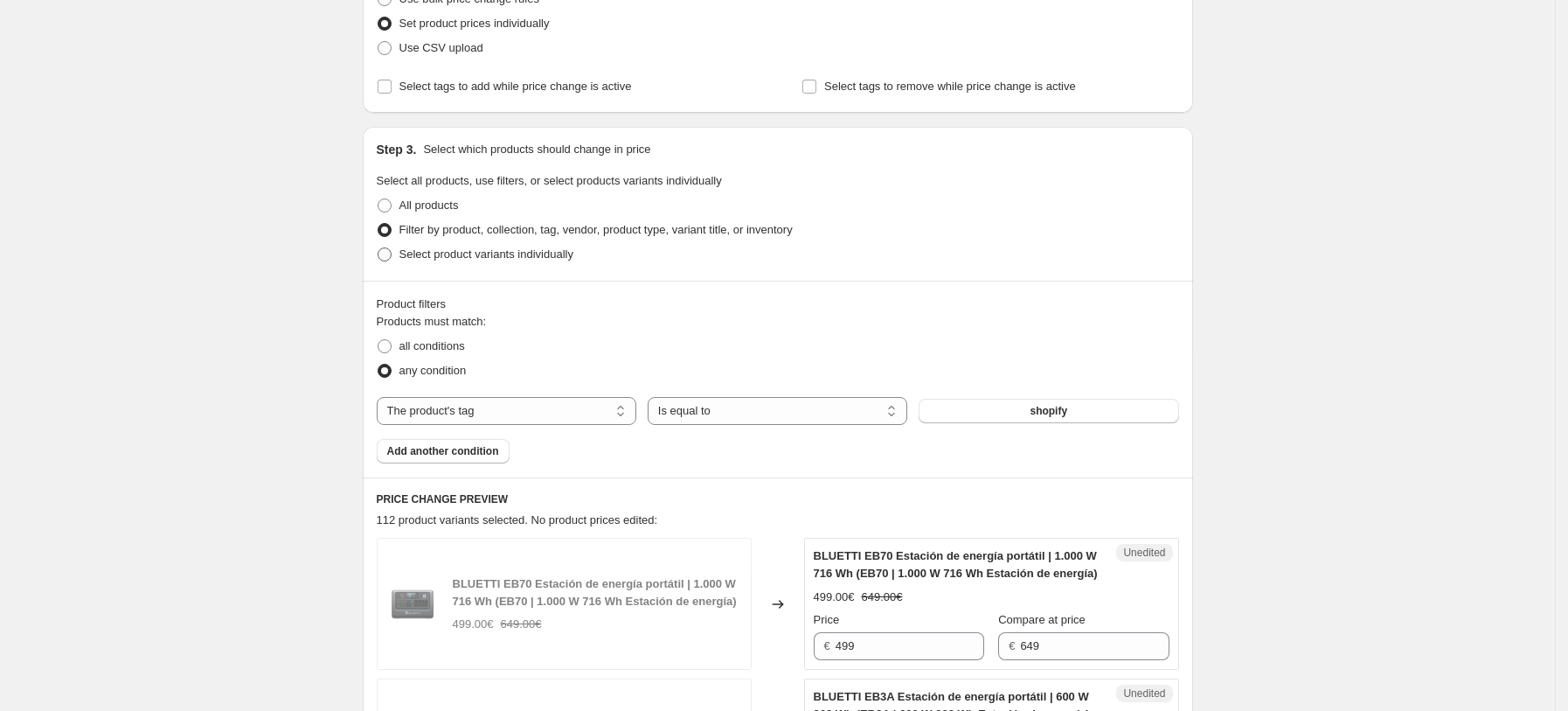click on "Select product variants individually" at bounding box center (475, 254) 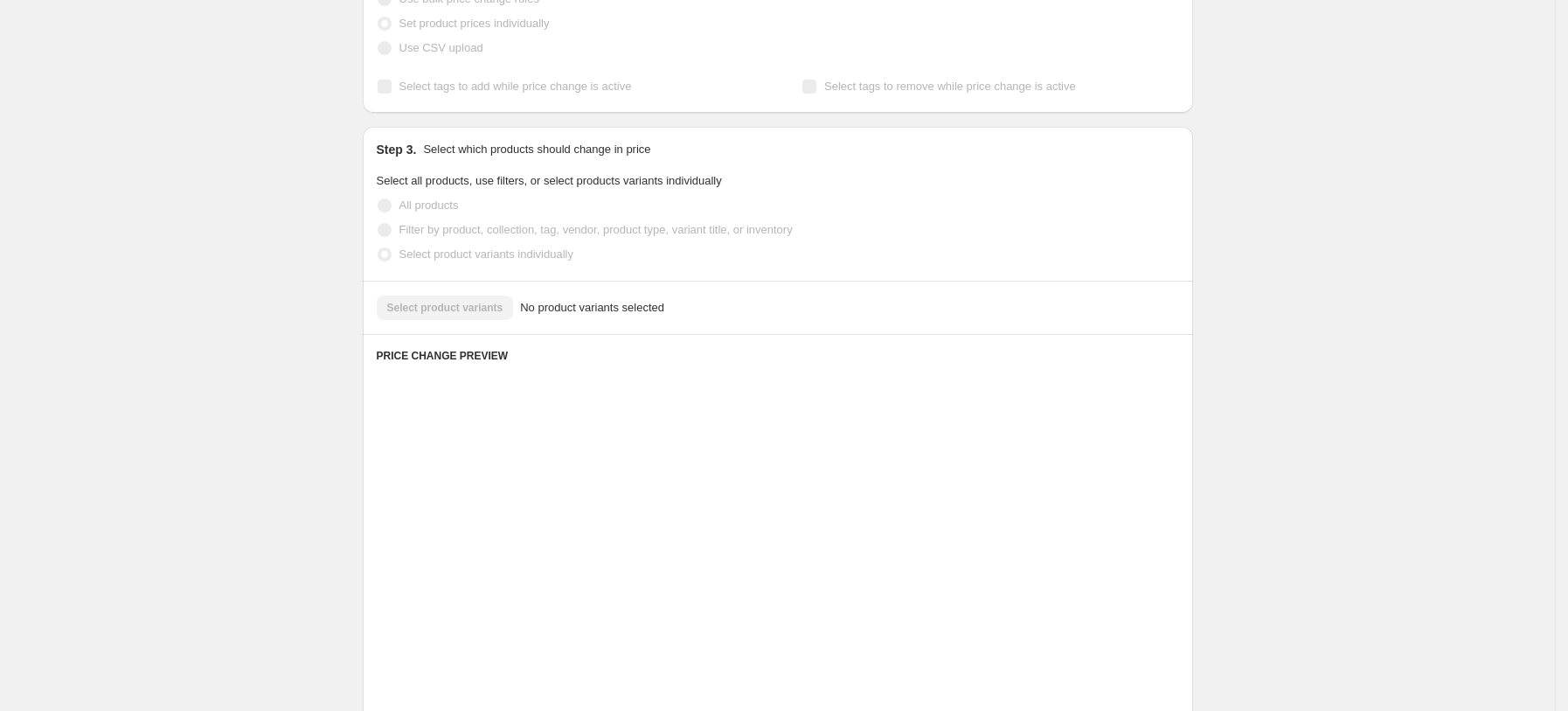 scroll, scrollTop: 206, scrollLeft: 0, axis: vertical 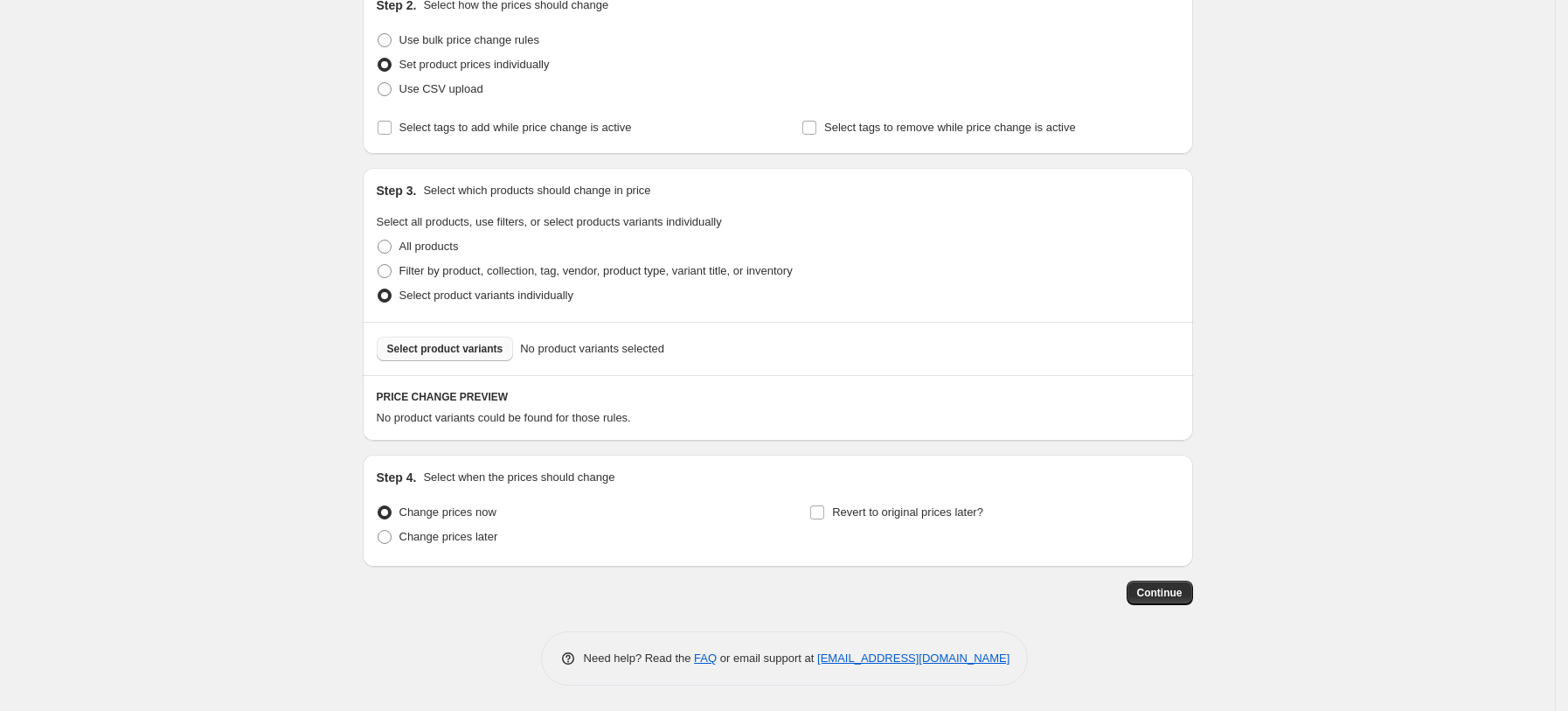 click on "Select product variants" at bounding box center (445, 349) 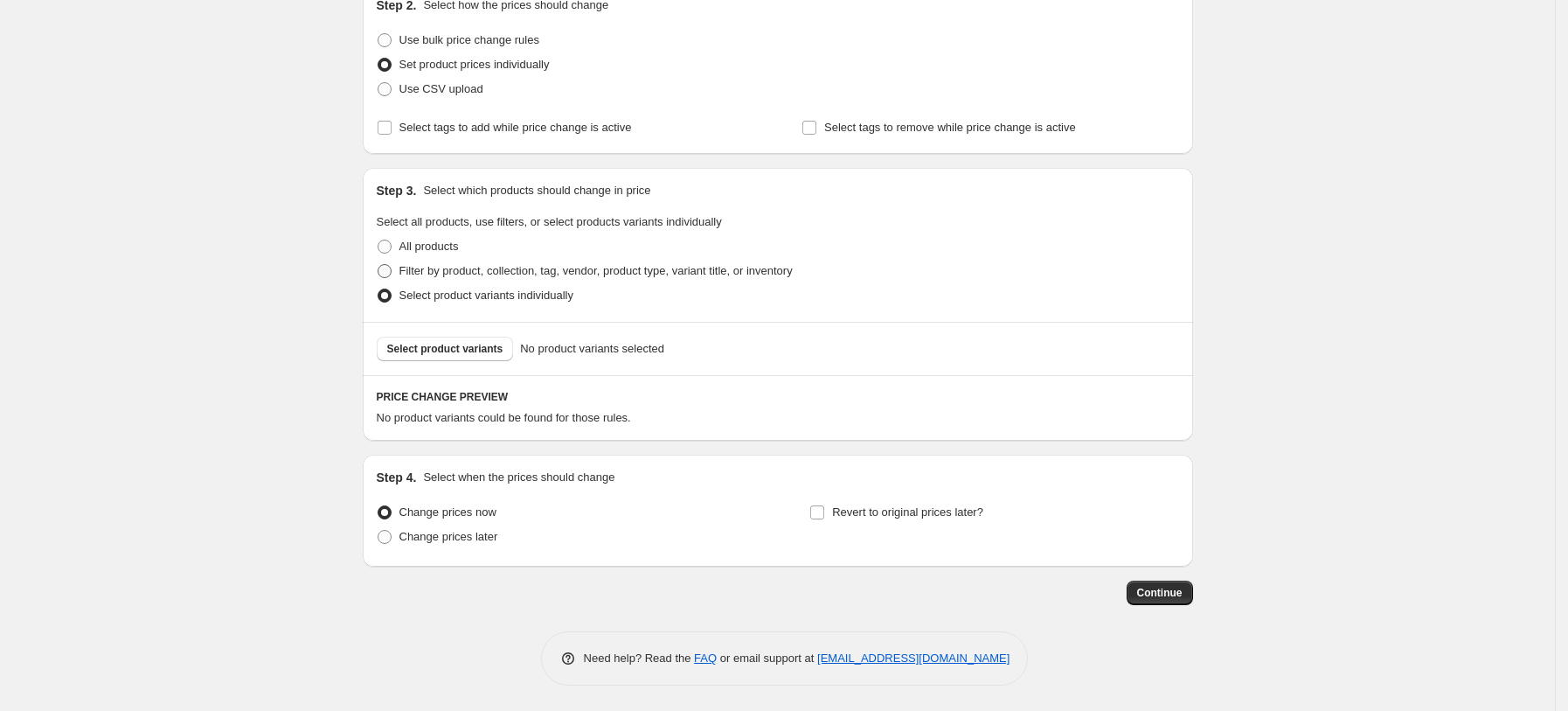 click on "Filter by product, collection, tag, vendor, product type, variant title, or inventory" at bounding box center [596, 270] 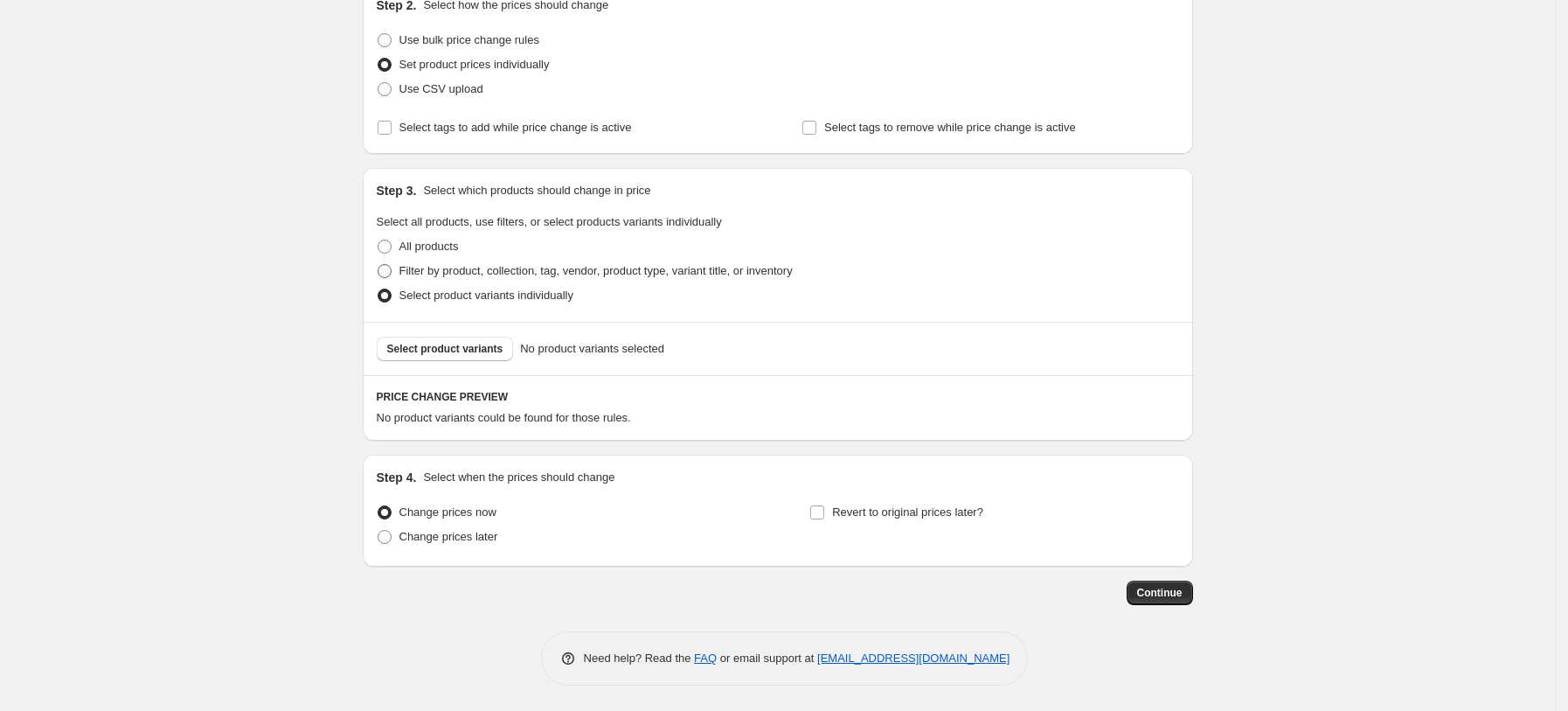 radio on "true" 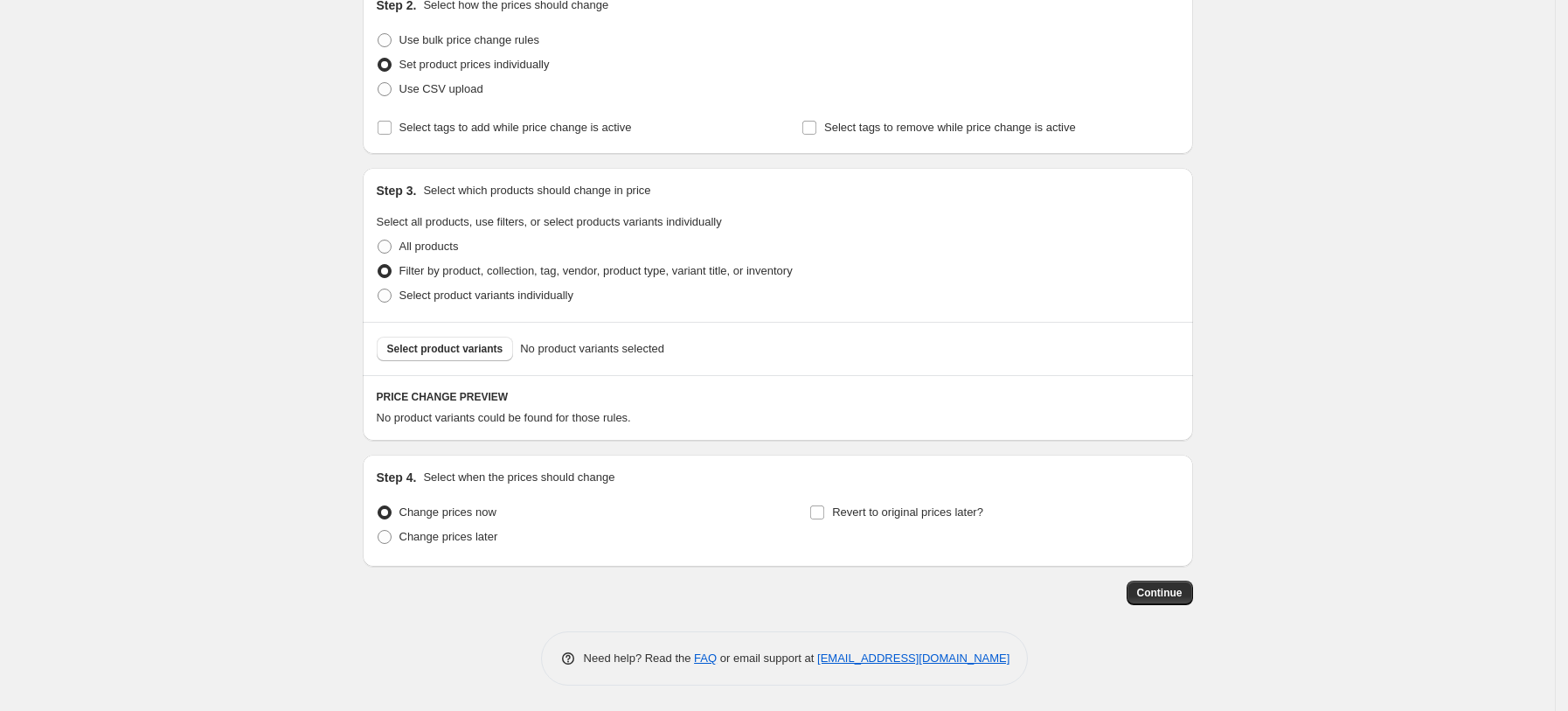 select on "tag" 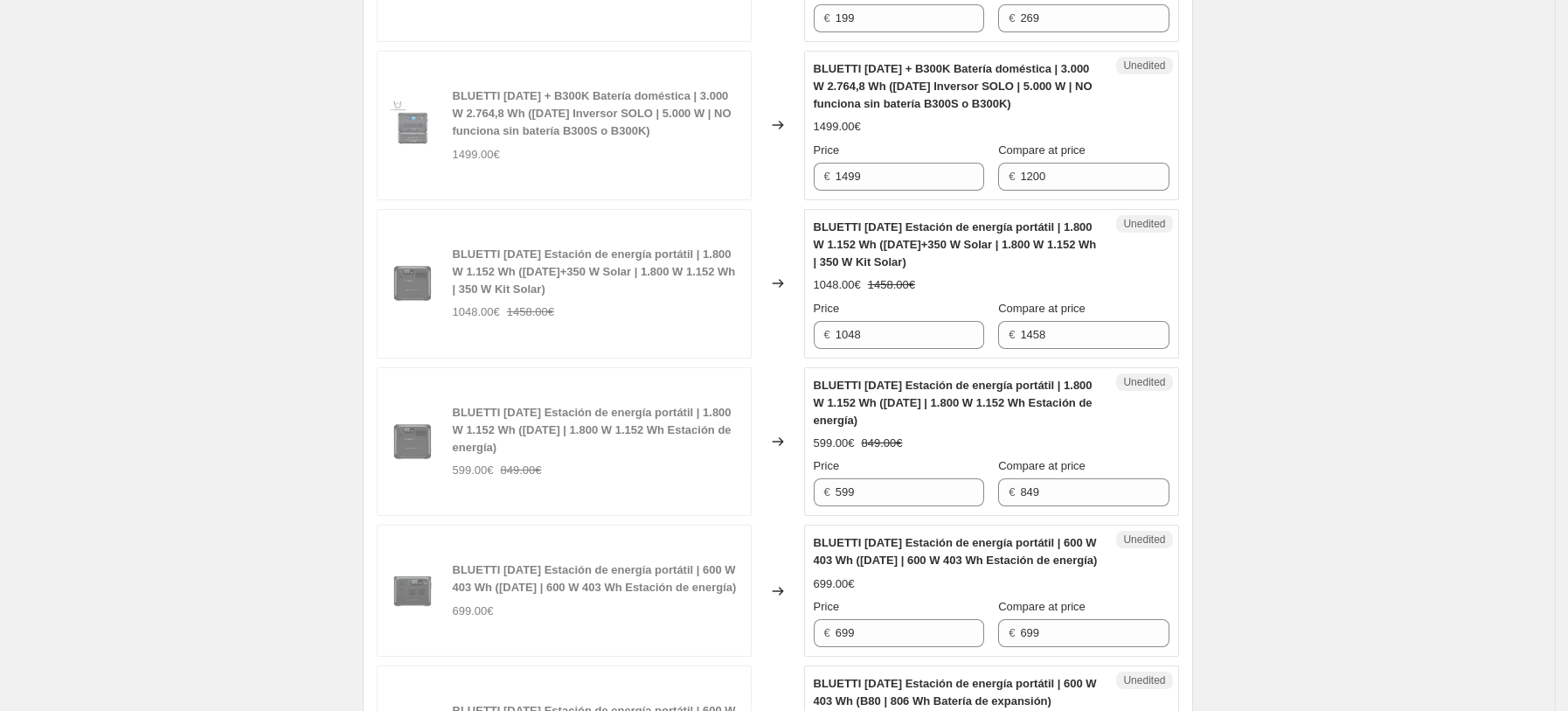 scroll, scrollTop: 1023, scrollLeft: 0, axis: vertical 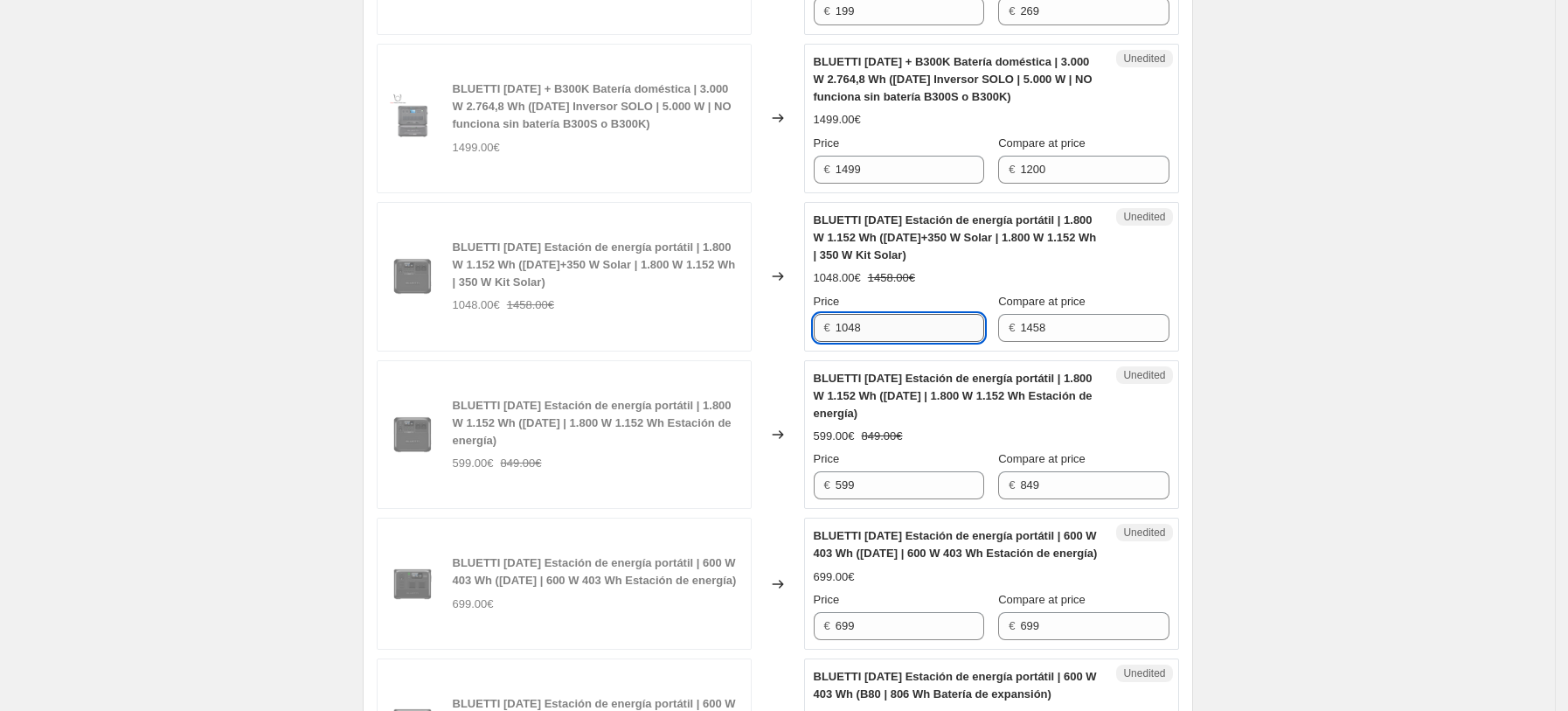 click on "1048" at bounding box center [910, 328] 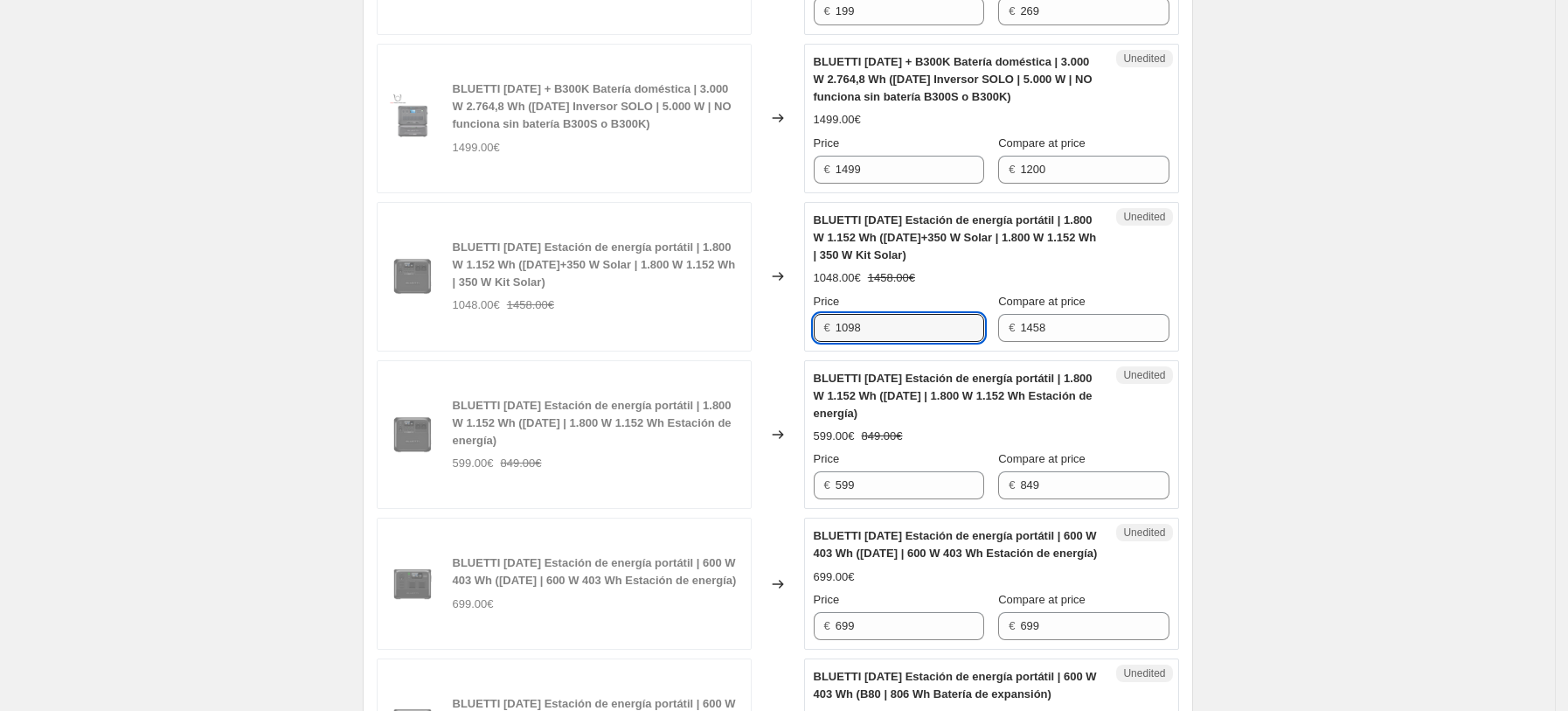 type on "1098" 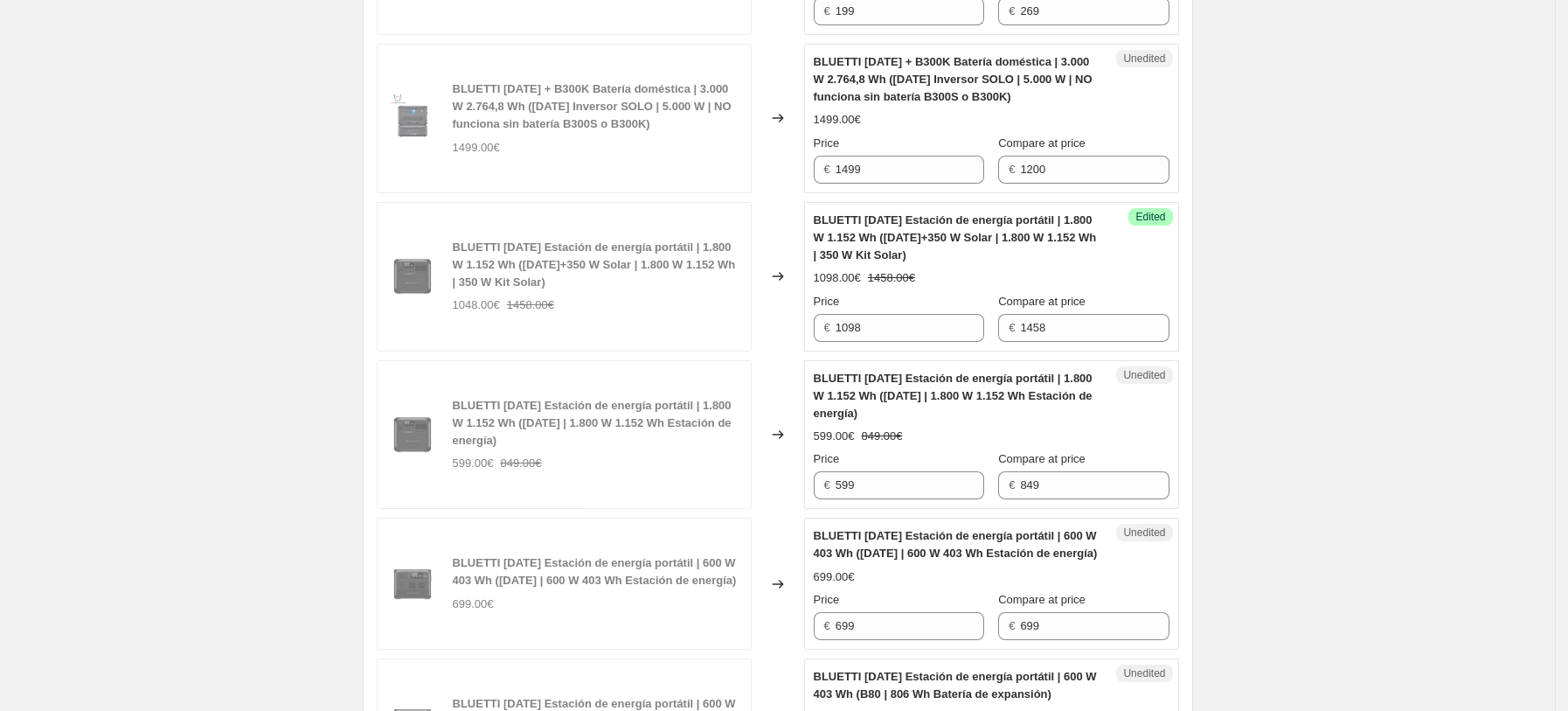 click on "599.00€ 849.00€" at bounding box center [991, 436] 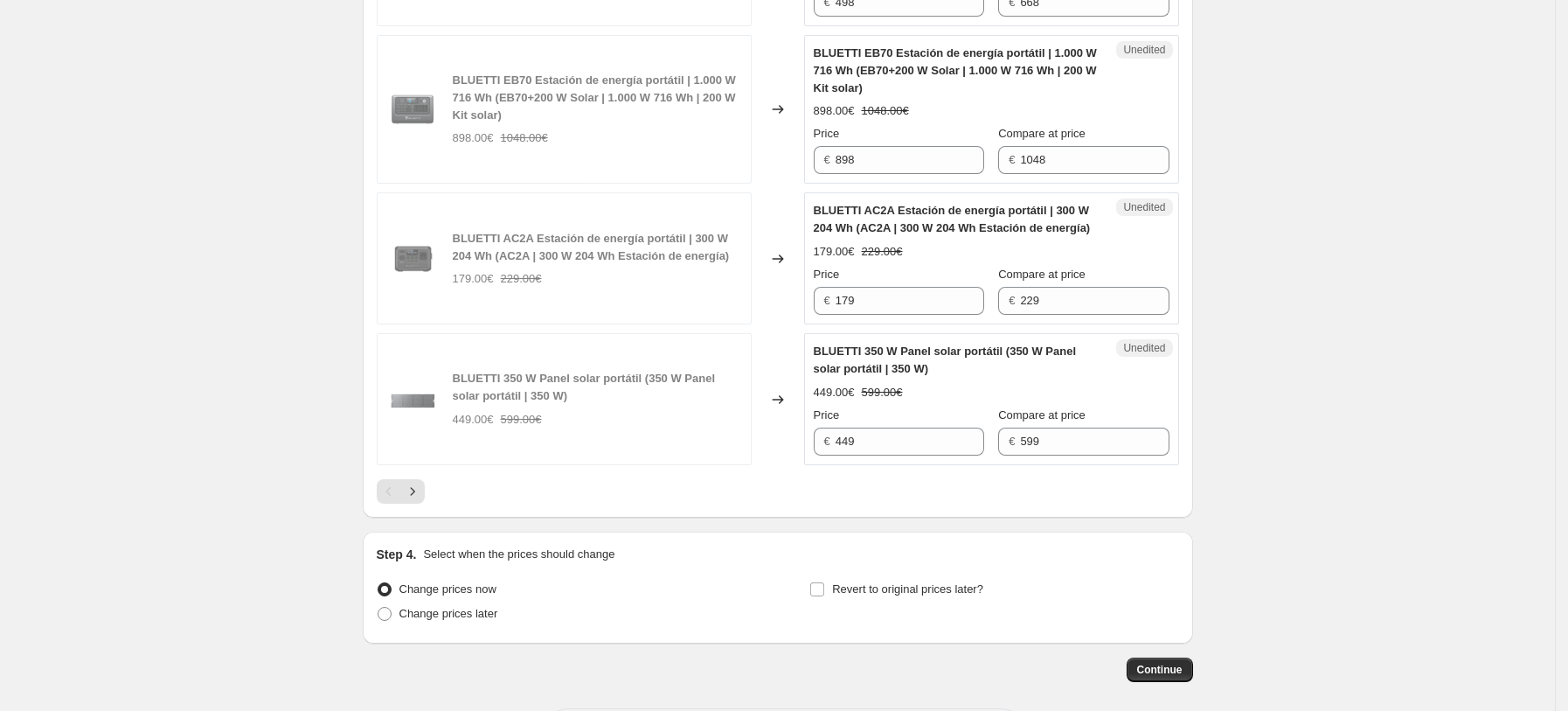 scroll, scrollTop: 3355, scrollLeft: 0, axis: vertical 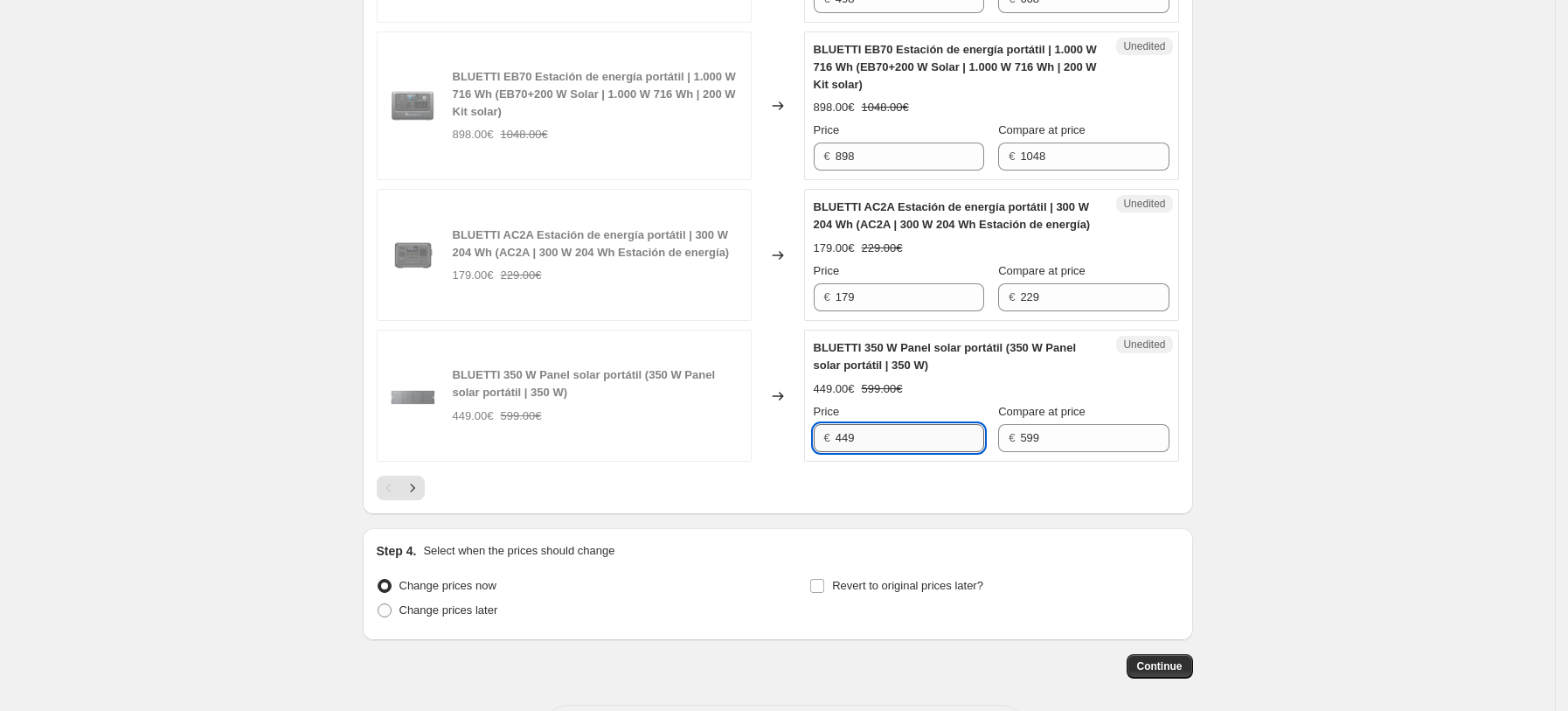 click on "449" at bounding box center [910, 438] 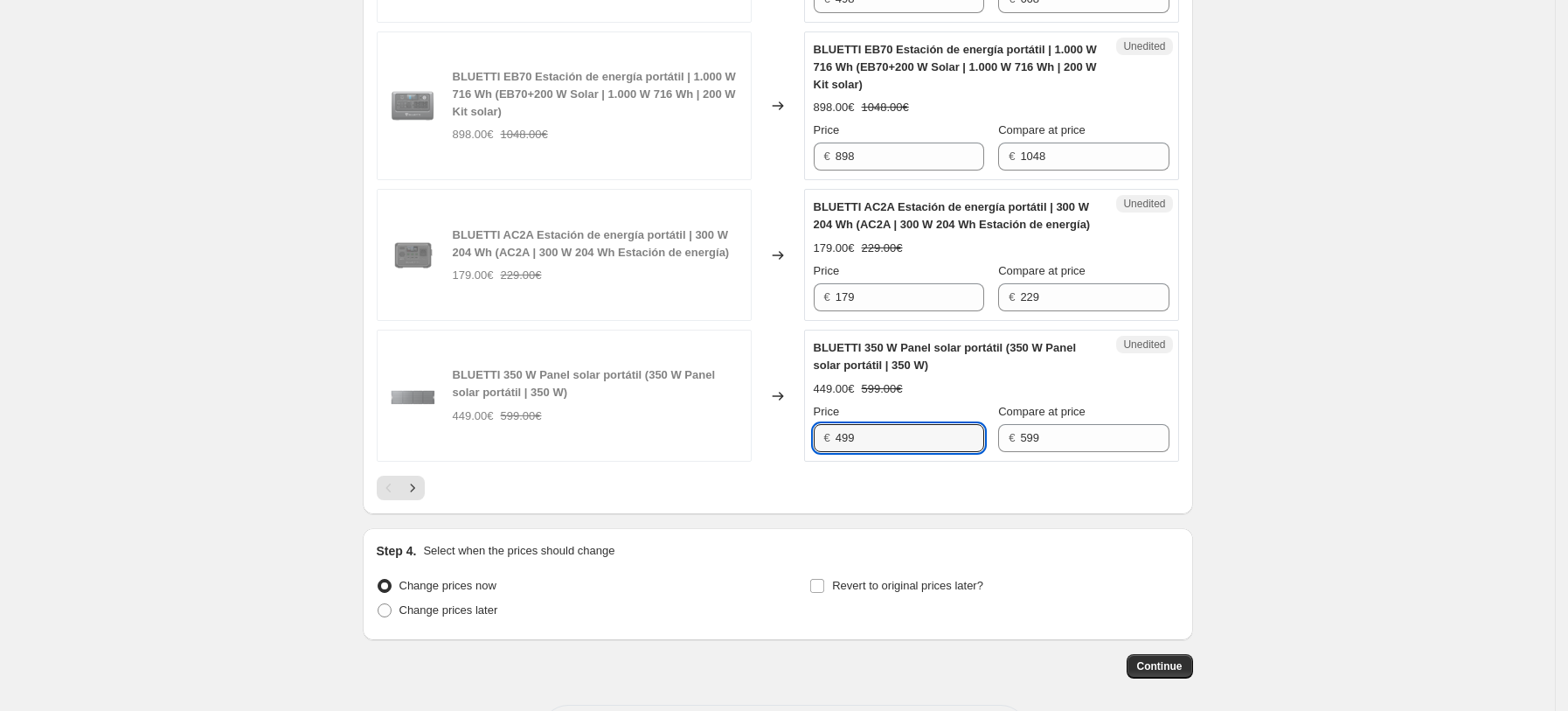 type on "499" 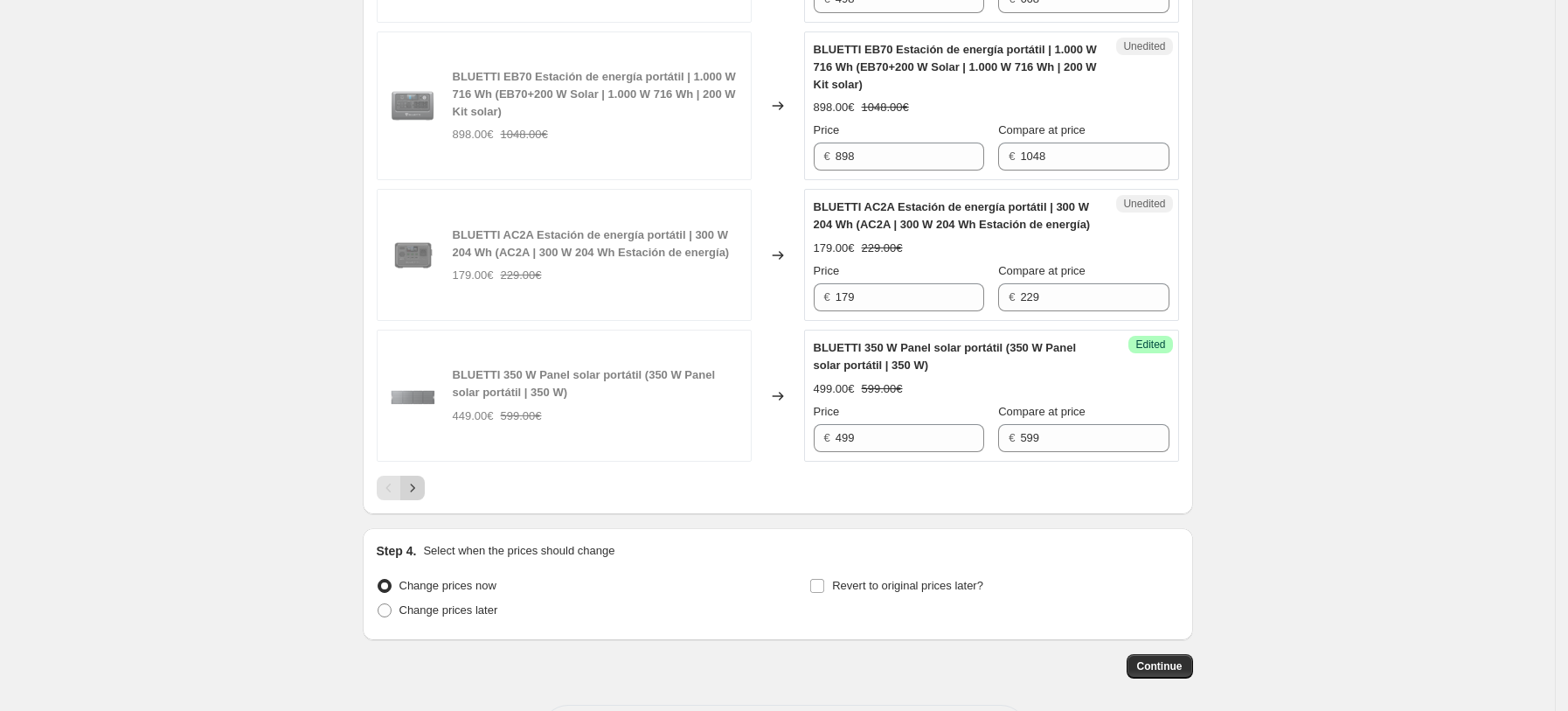 click 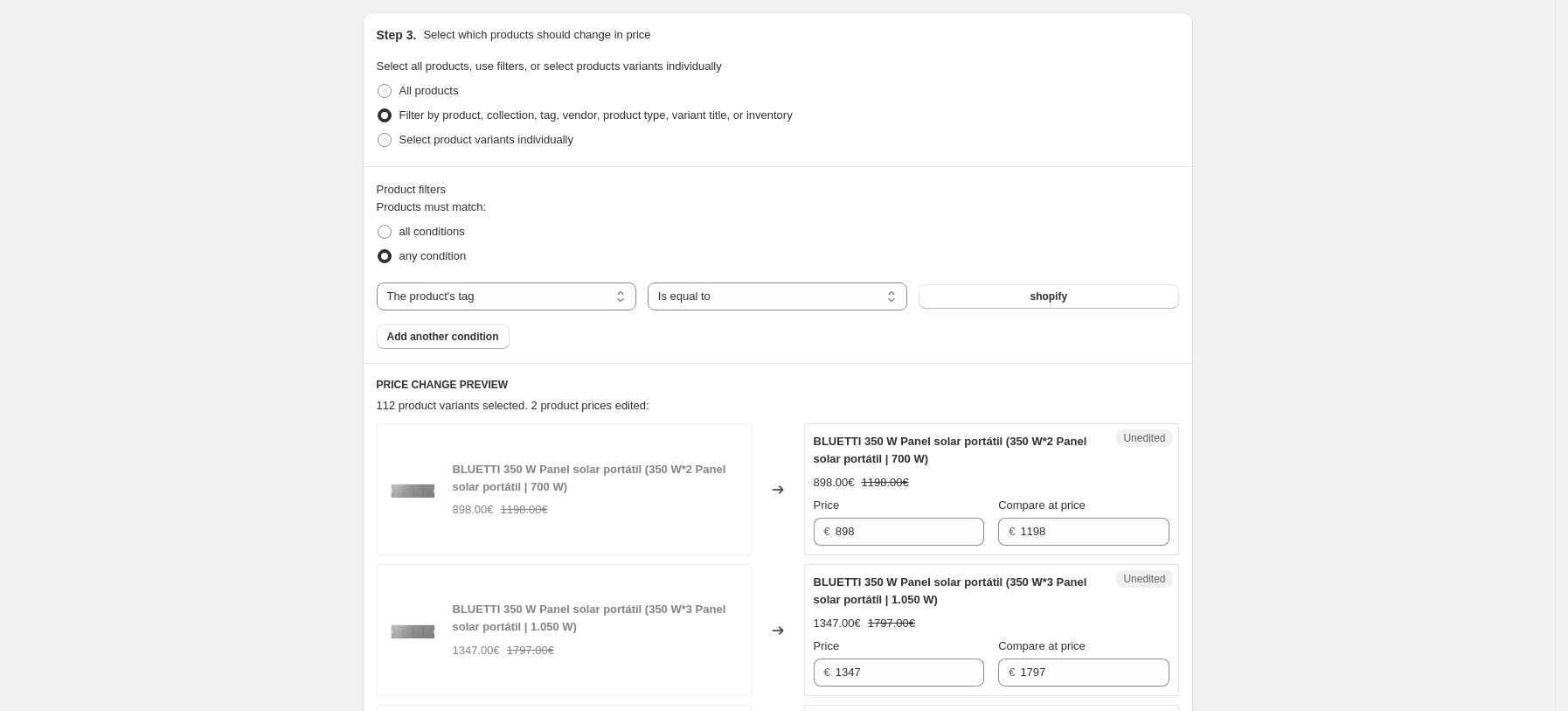 scroll, scrollTop: 638, scrollLeft: 0, axis: vertical 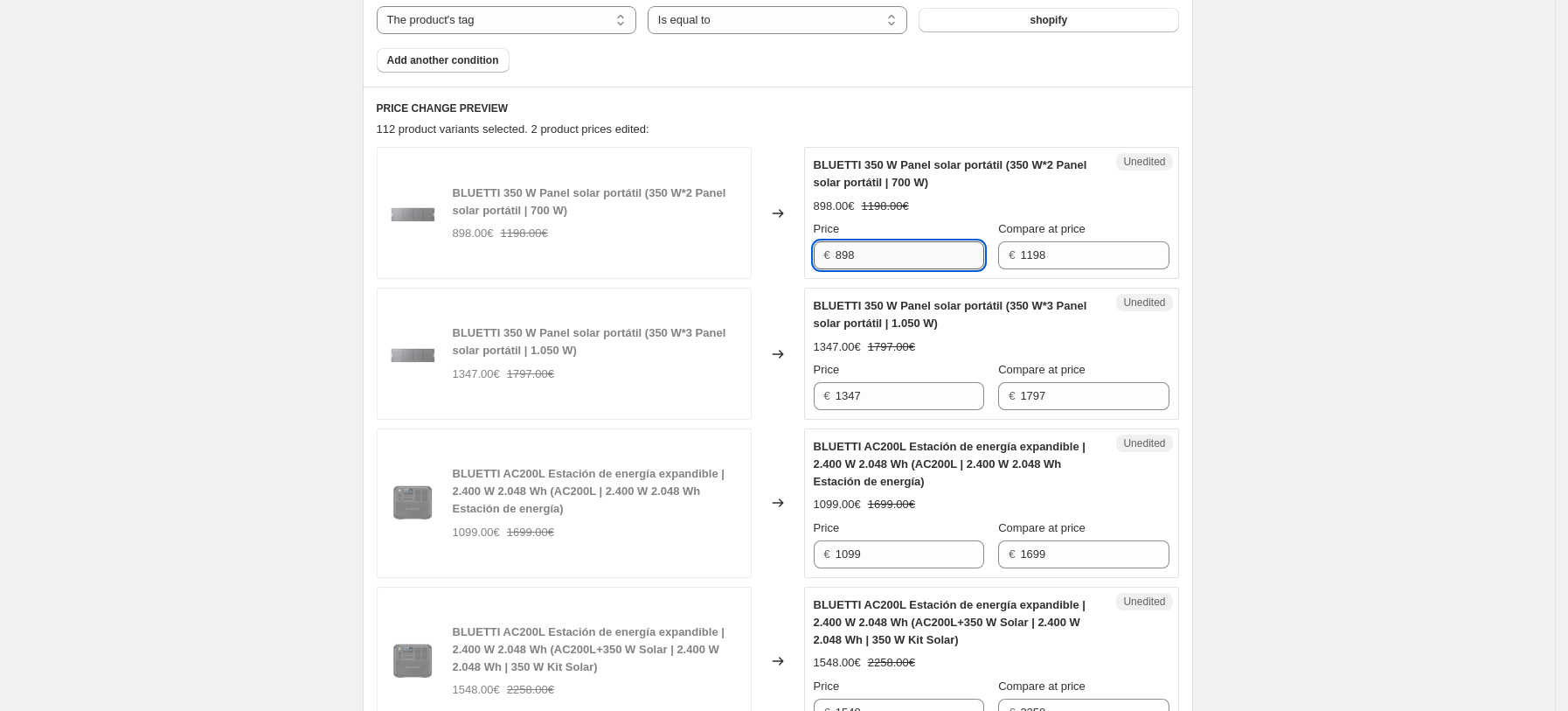click on "898" at bounding box center [910, 255] 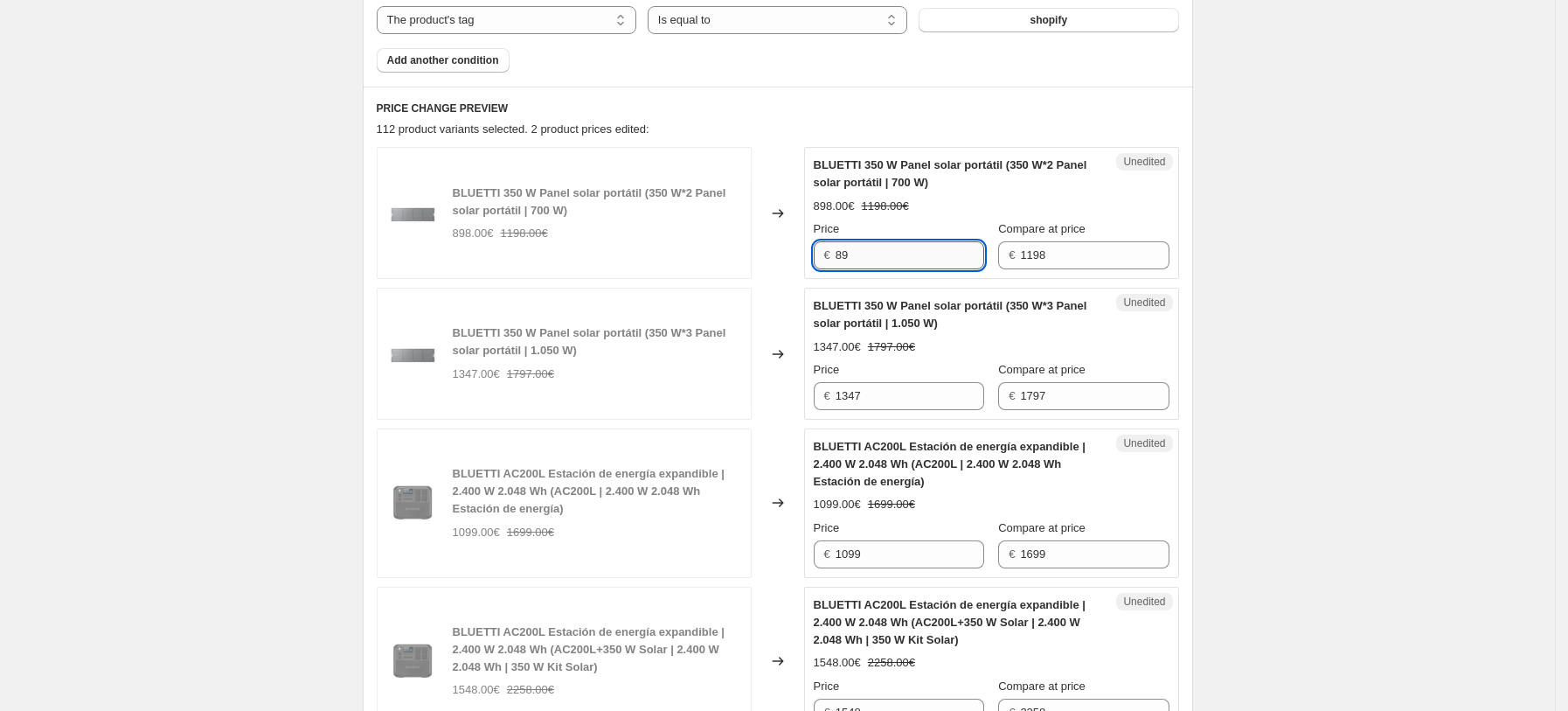 type on "8" 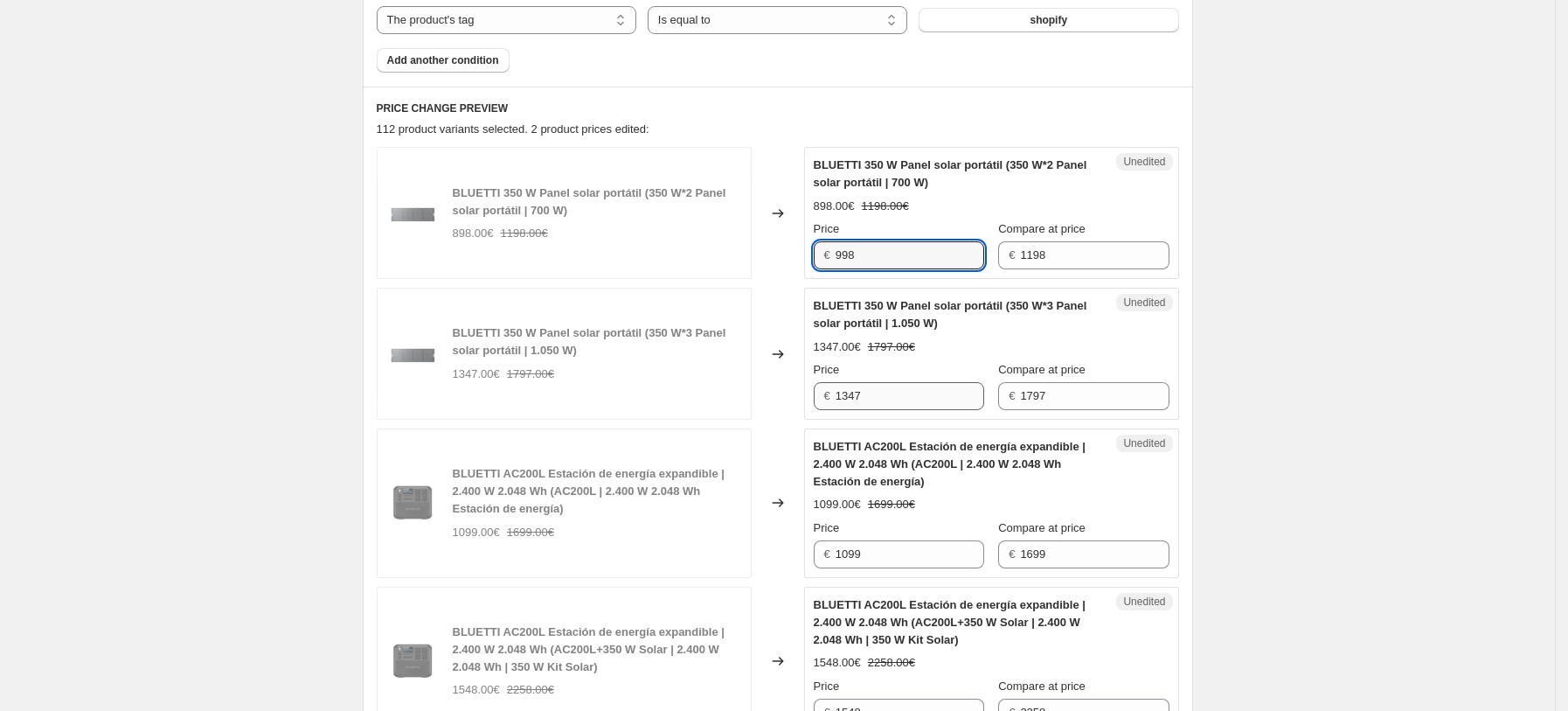 type on "998" 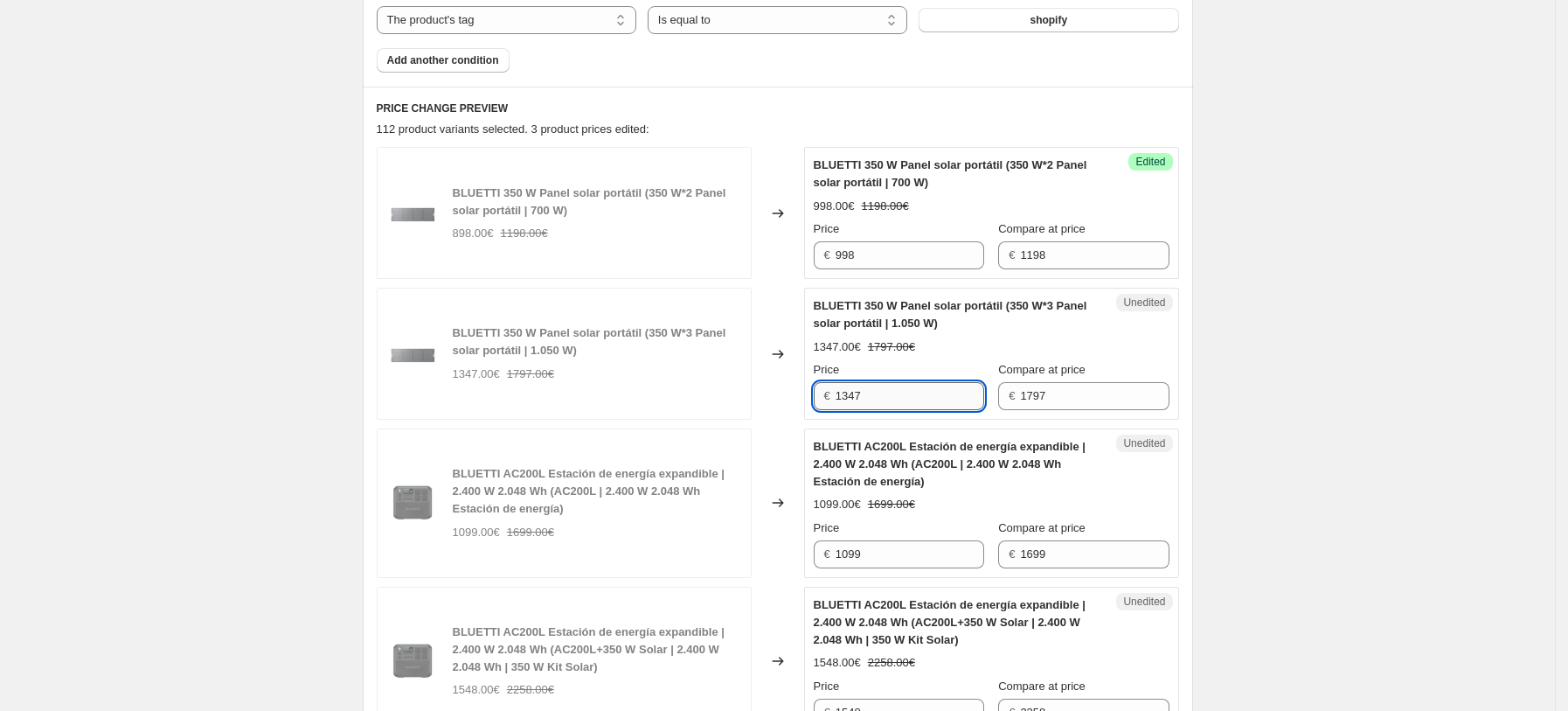 click on "1347" at bounding box center (910, 396) 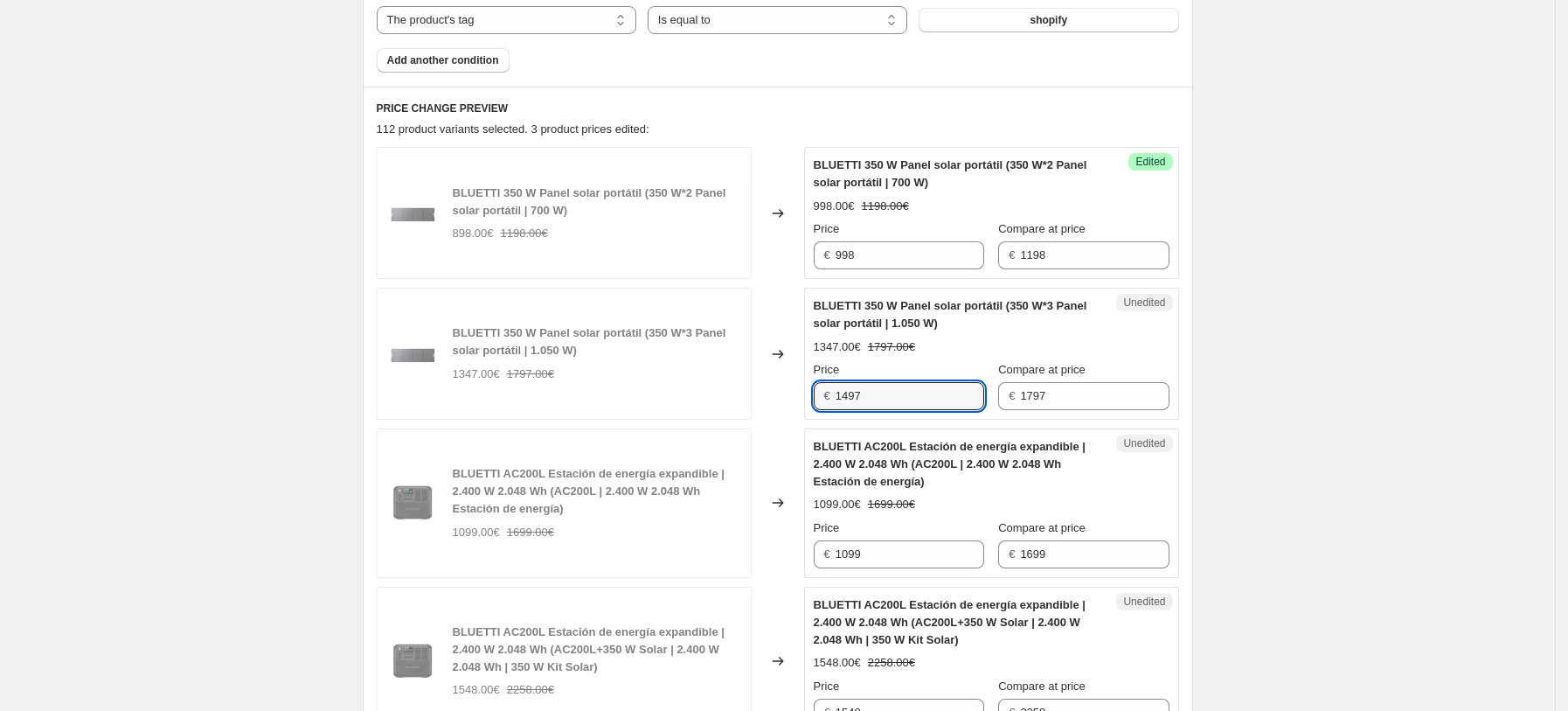 type on "1497" 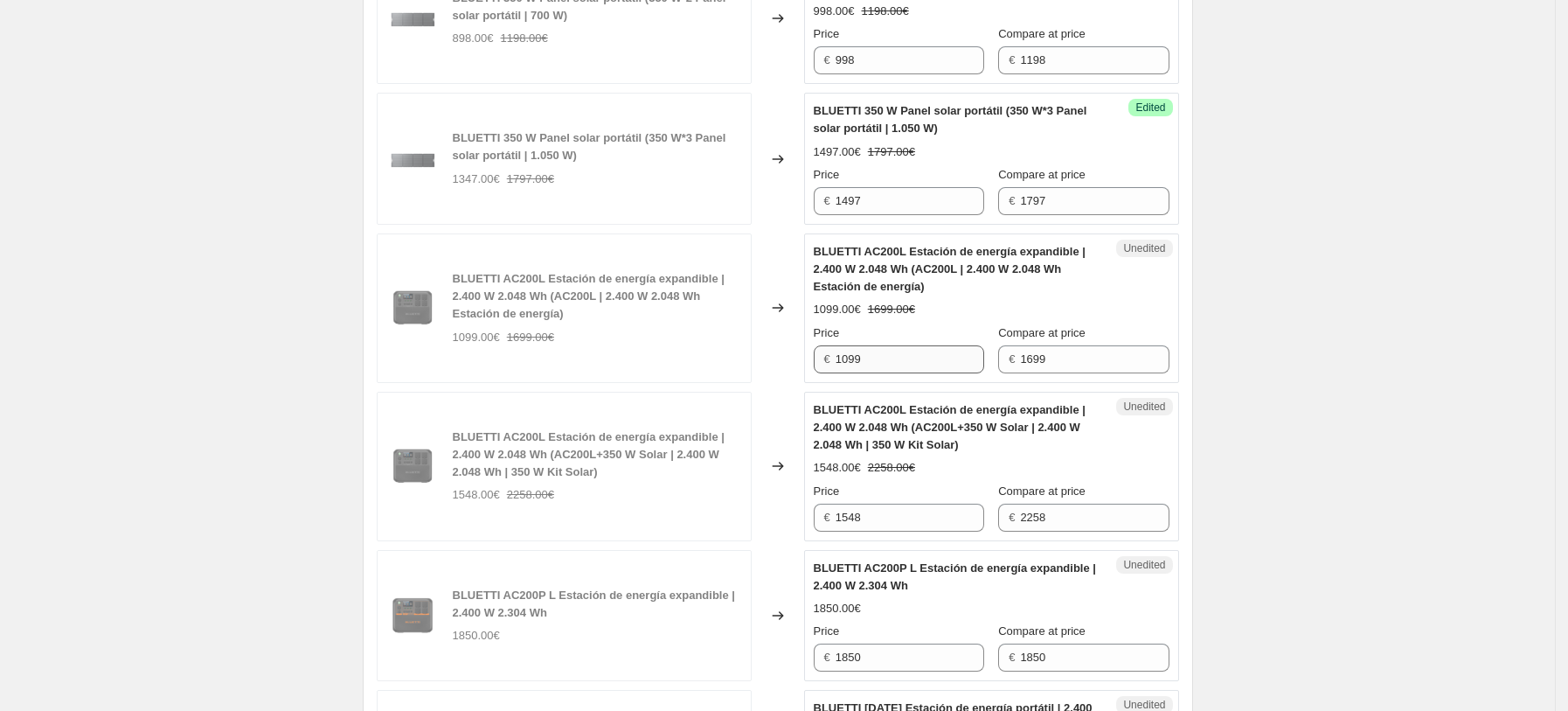 scroll, scrollTop: 872, scrollLeft: 0, axis: vertical 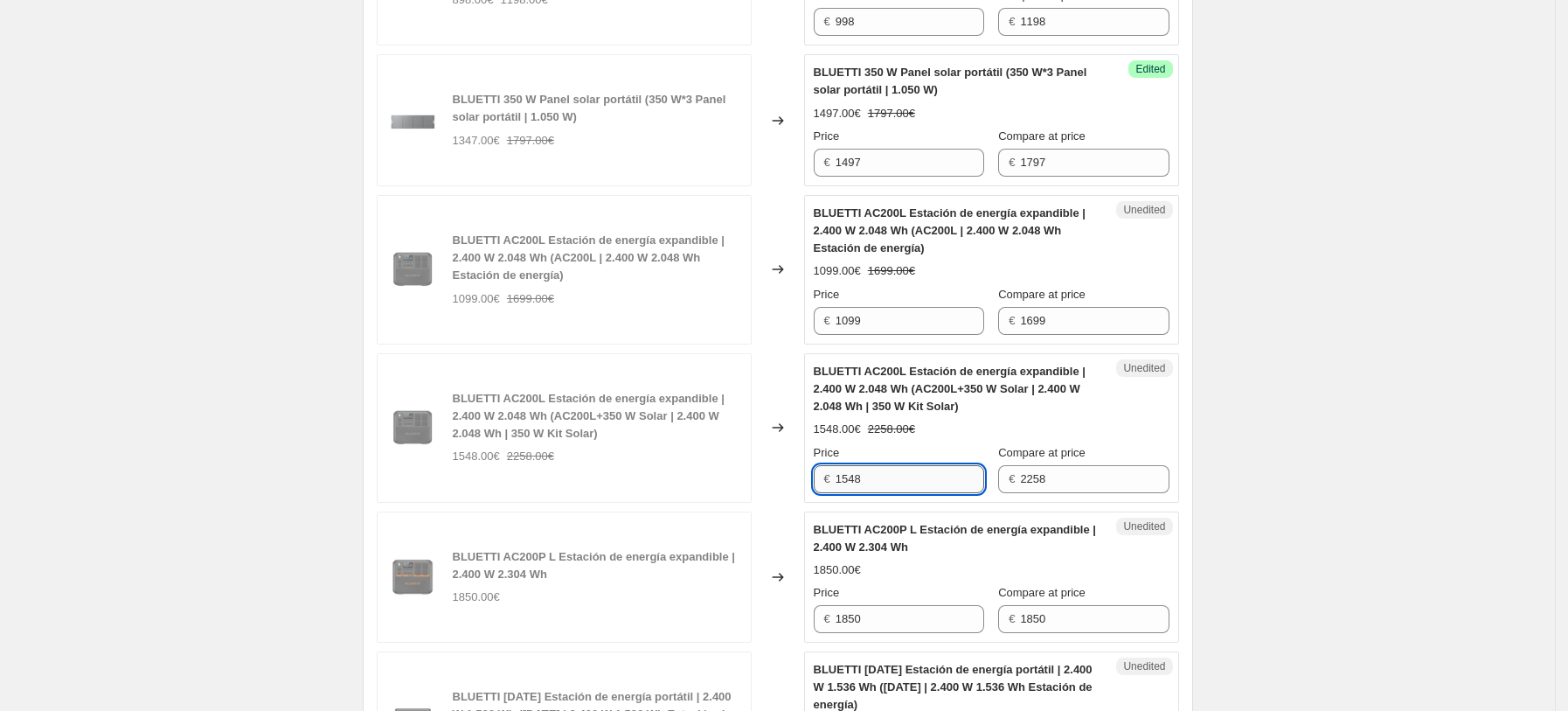 click on "1548" at bounding box center (910, 479) 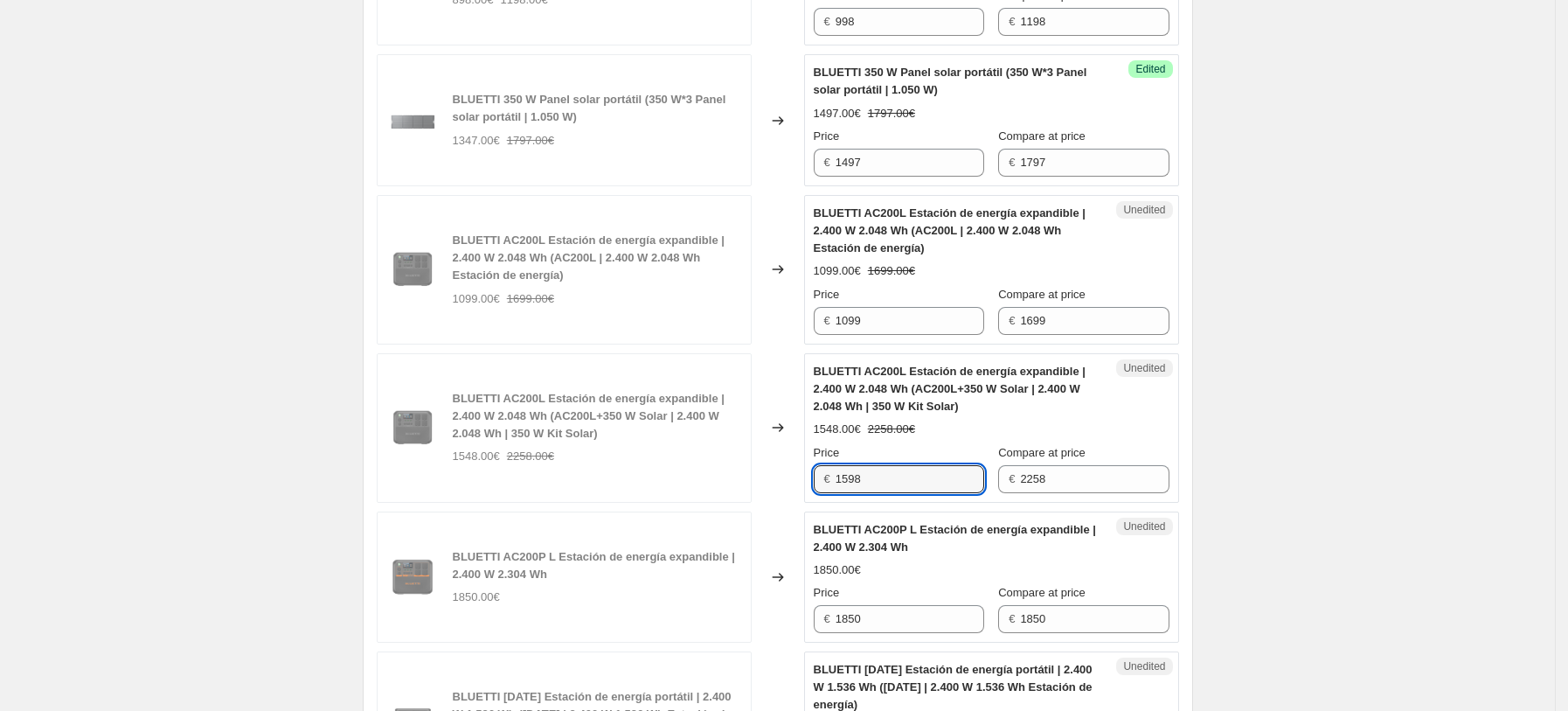 type on "1598" 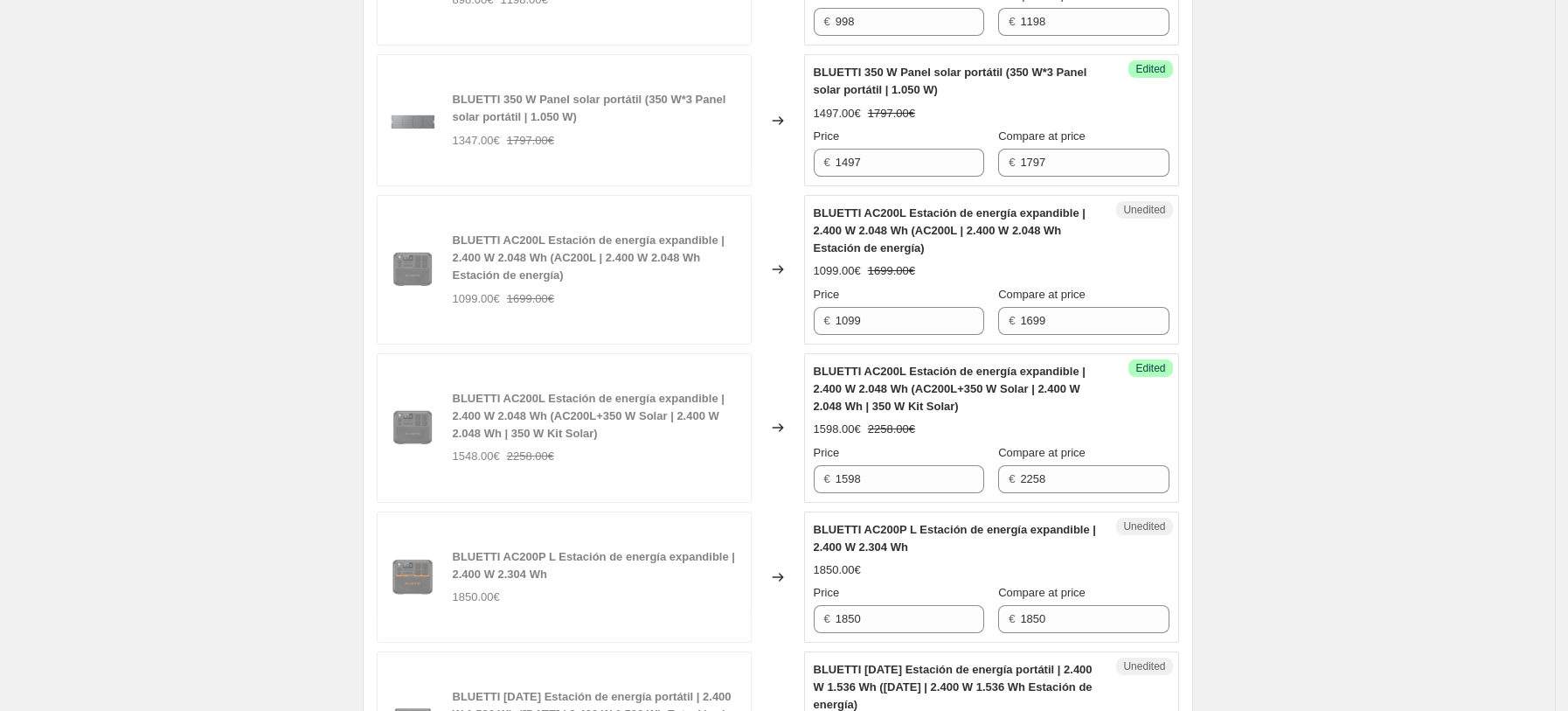 click on "BLUETTI AC200P L Estación de energía expandible | 2.400 W 2.304 Wh" at bounding box center (954, 538) 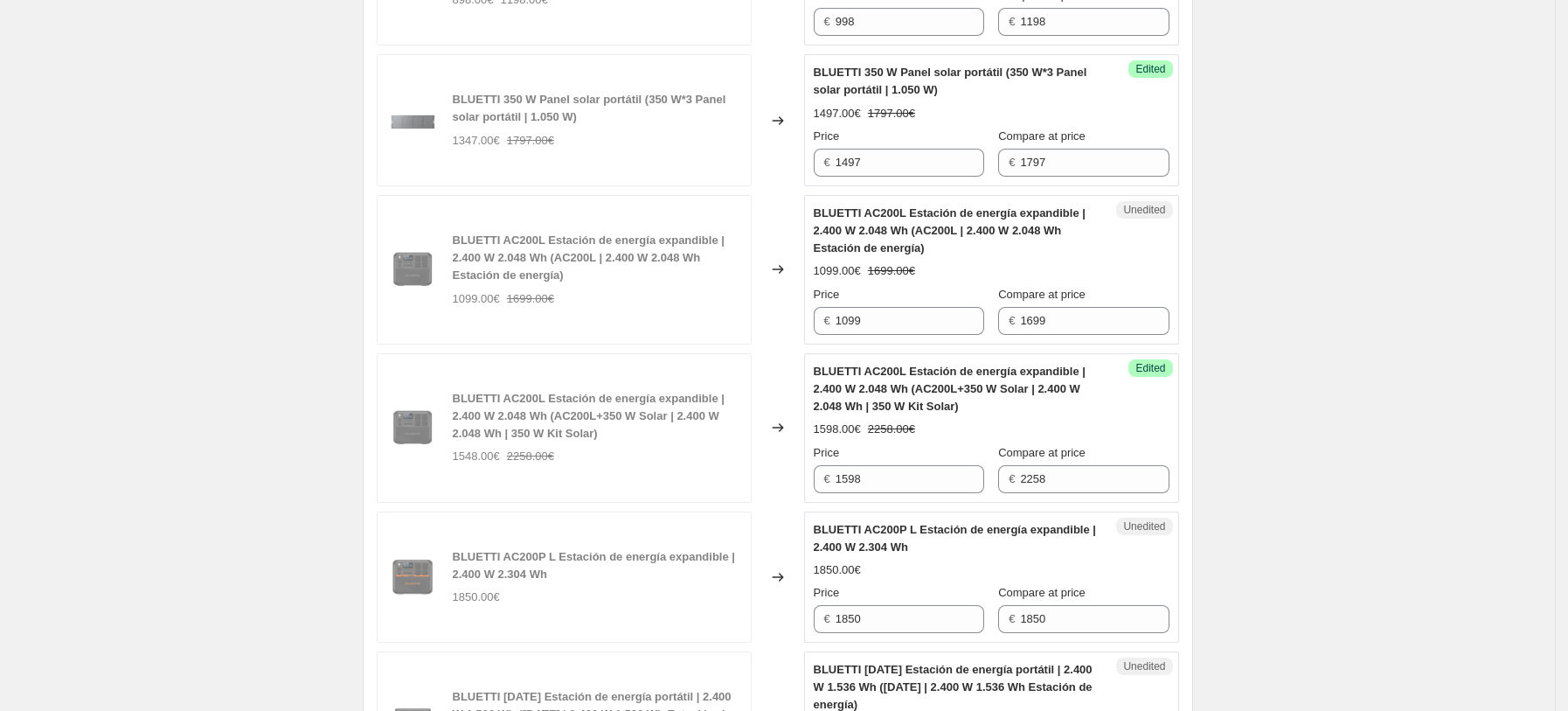 scroll, scrollTop: 406, scrollLeft: 0, axis: vertical 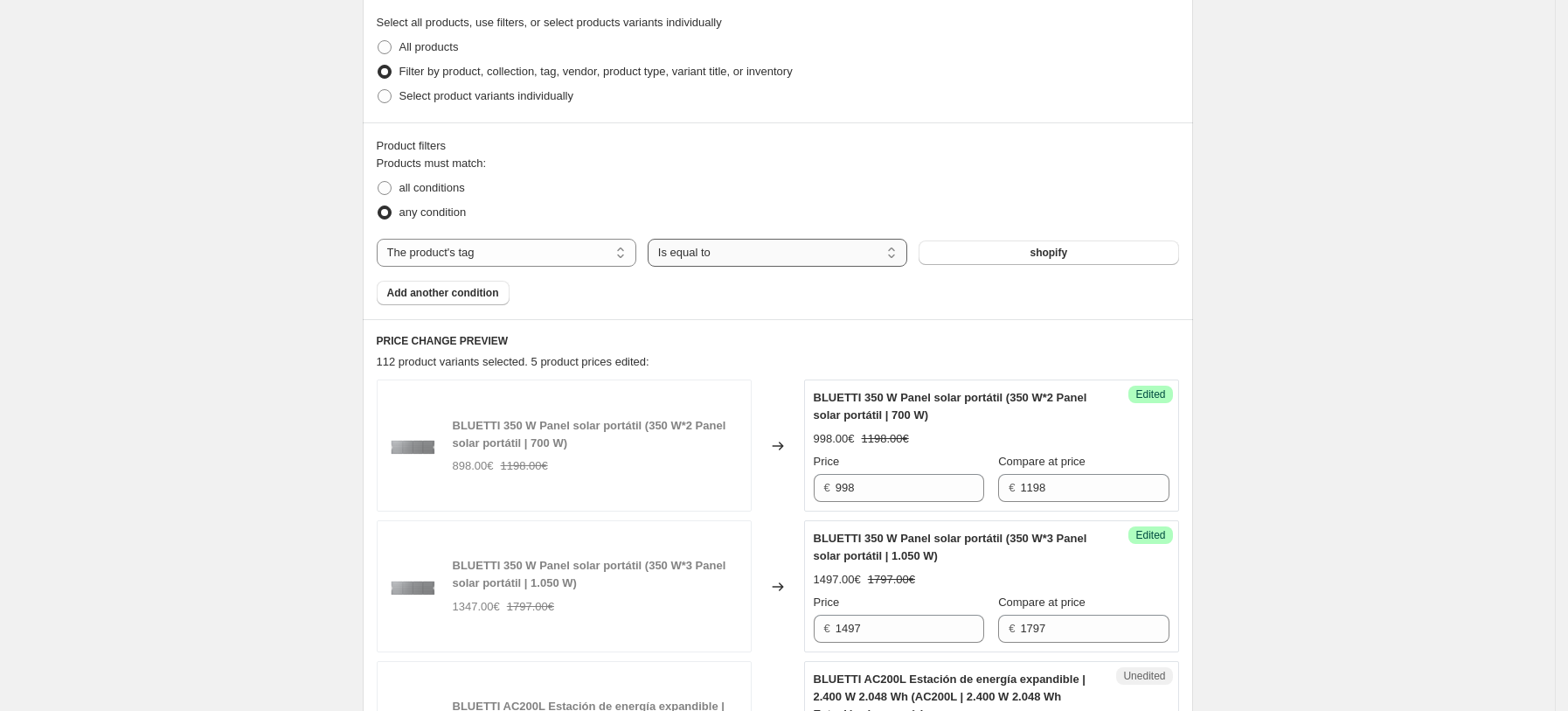 click on "Is equal to Is not equal to" at bounding box center (777, 253) 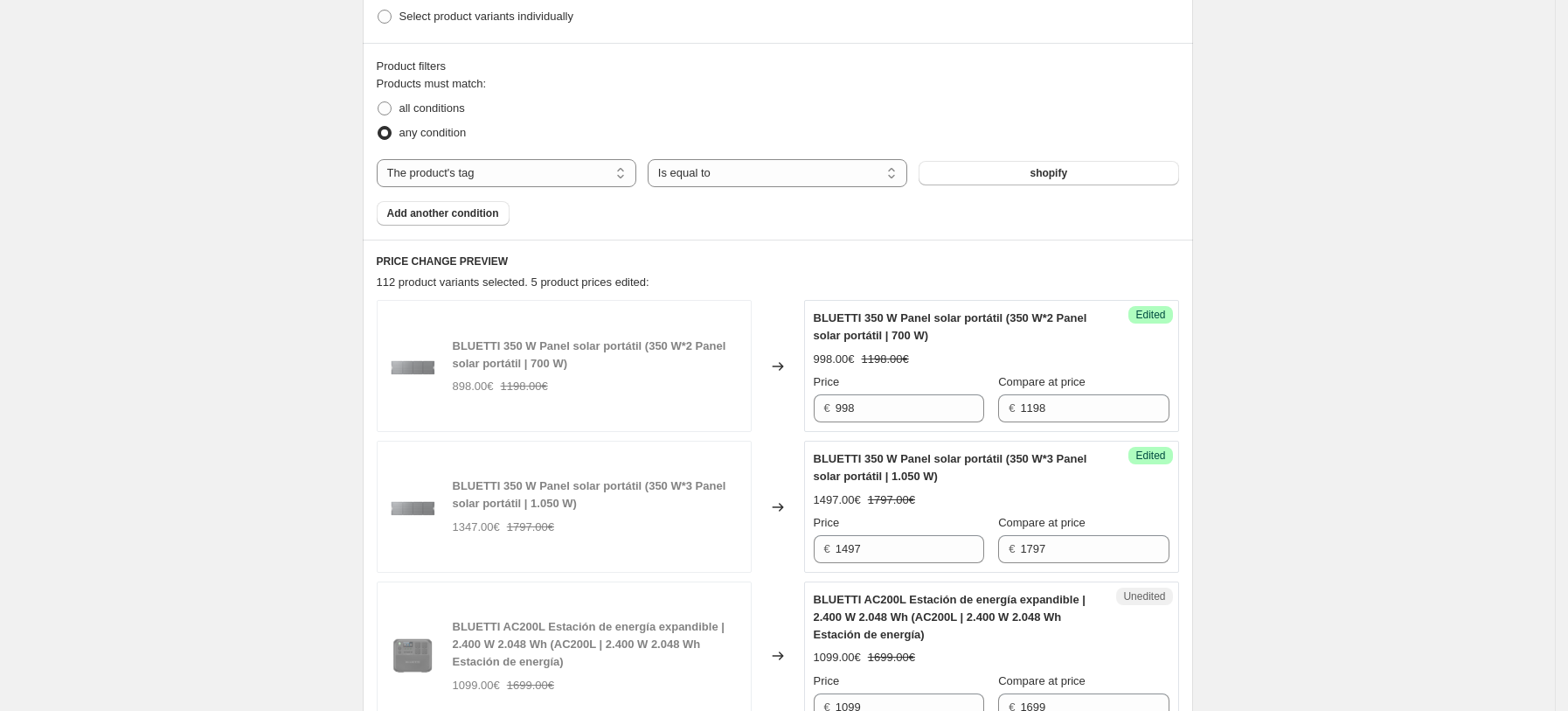 scroll, scrollTop: 522, scrollLeft: 0, axis: vertical 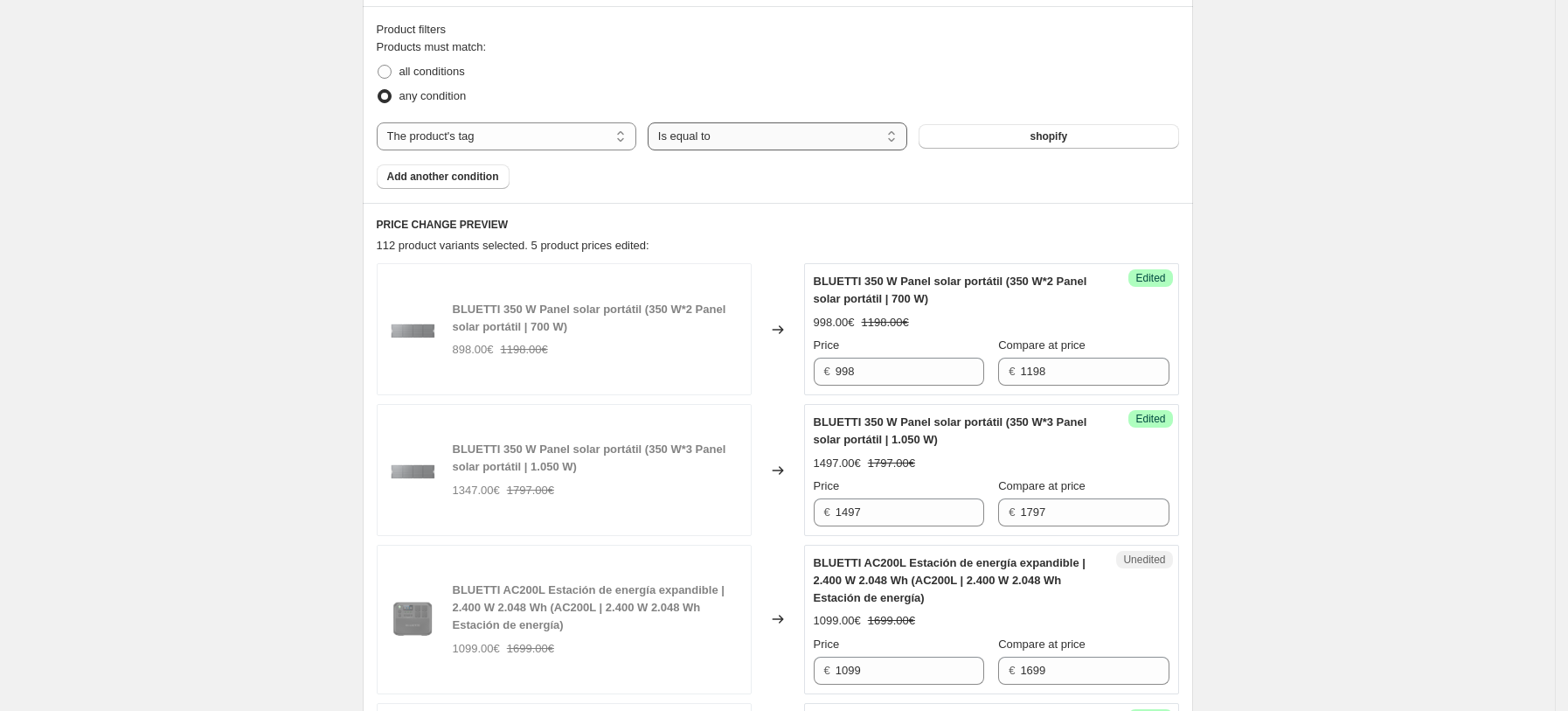 click on "Is equal to Is not equal to" at bounding box center [777, 136] 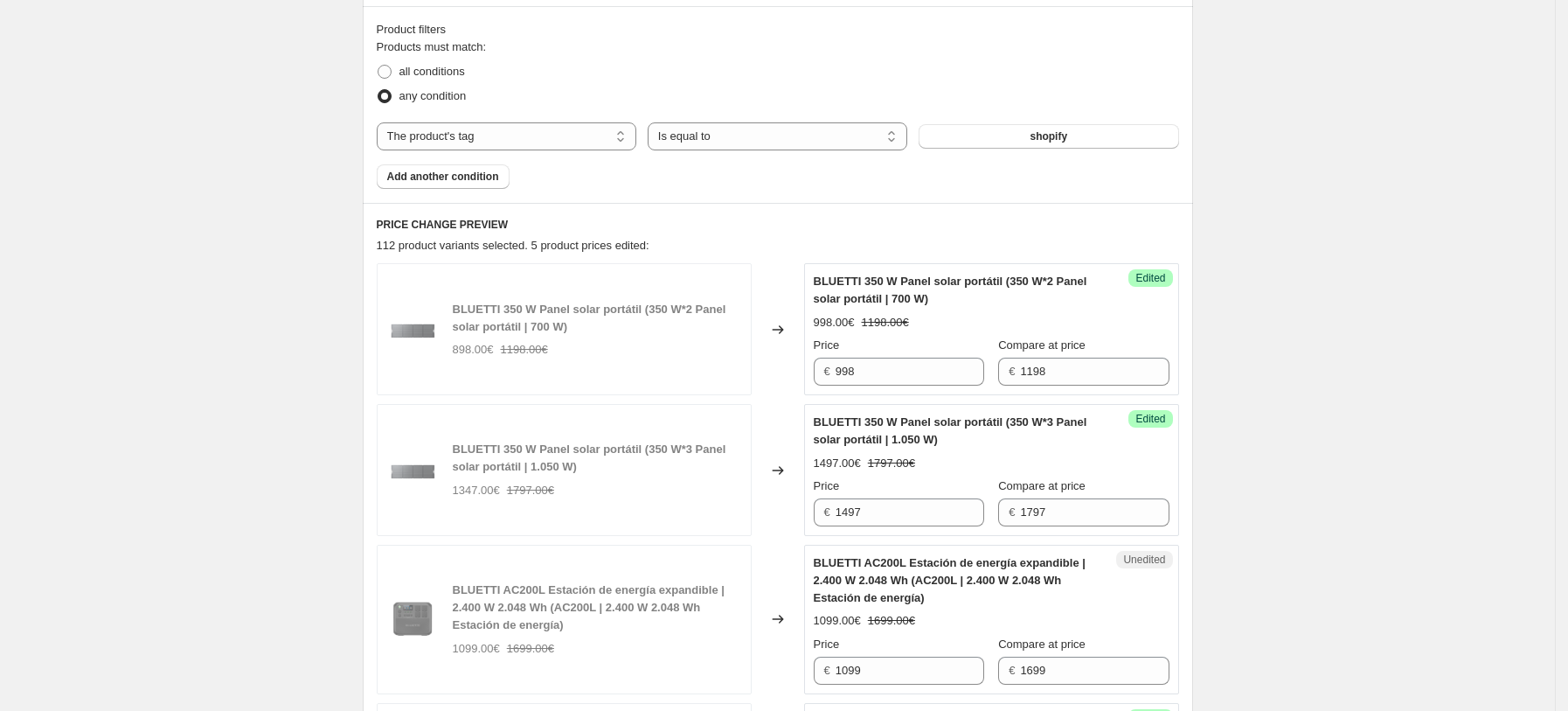 click on "Products must match: all conditions any condition The product The product's collection The product's tag The product's vendor The product's type The product's status The variant's title Inventory quantity The product's tag Is equal to Is not equal to Is equal to shopify Add another condition" at bounding box center (778, 114) 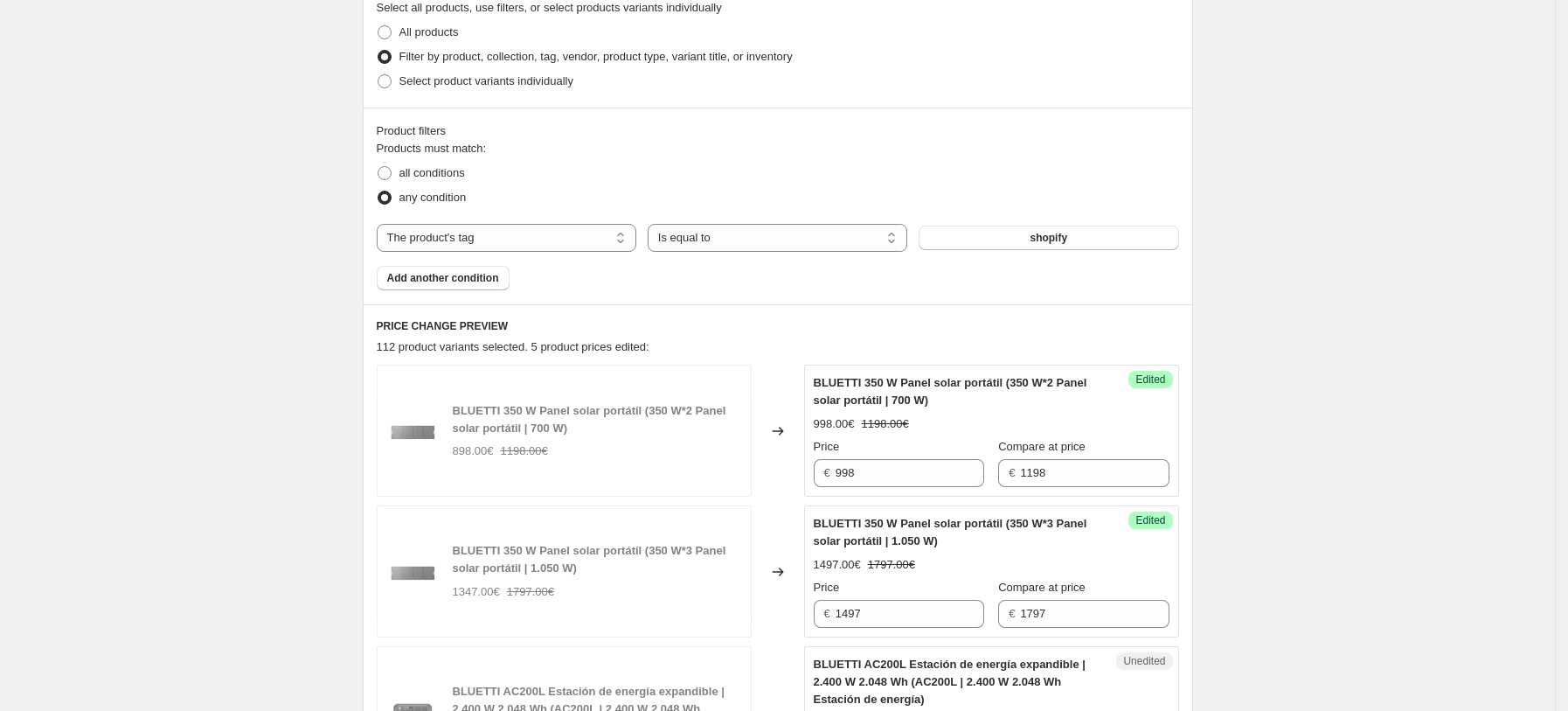 scroll, scrollTop: 406, scrollLeft: 0, axis: vertical 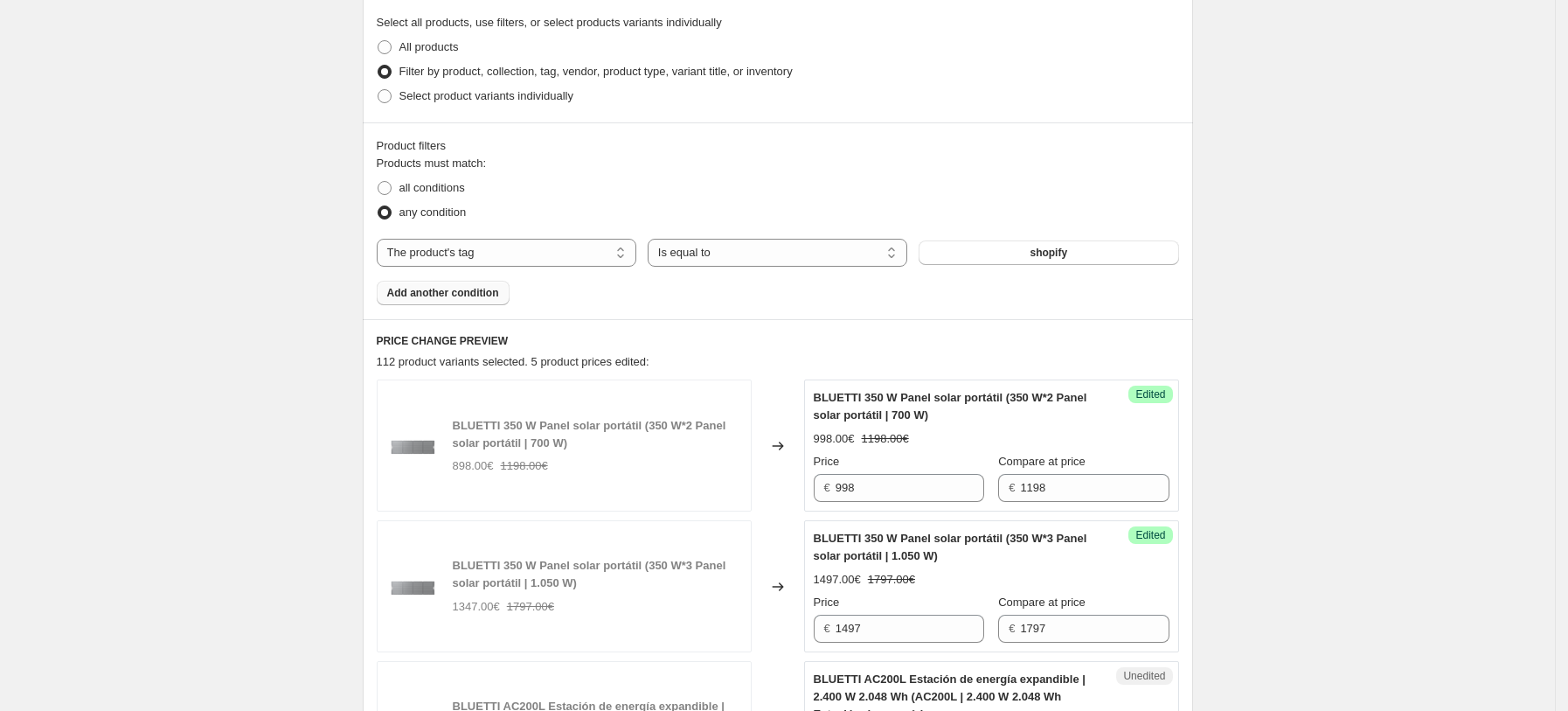 click on "Add another condition" at bounding box center (443, 293) 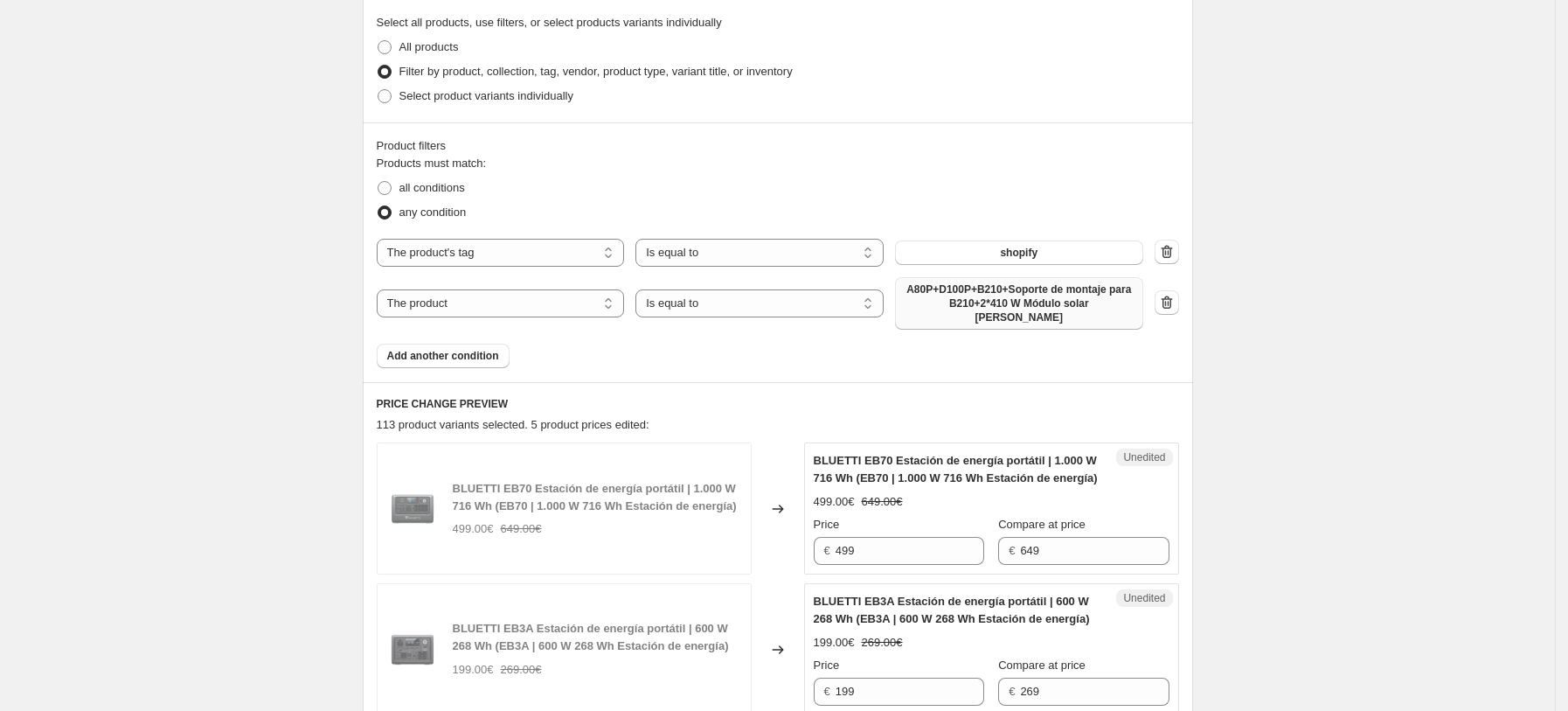 click on "A80P+D100P+B210+Soporte de montaje para B210+2*410 W Módulo solar de vidrio" at bounding box center [1019, 303] 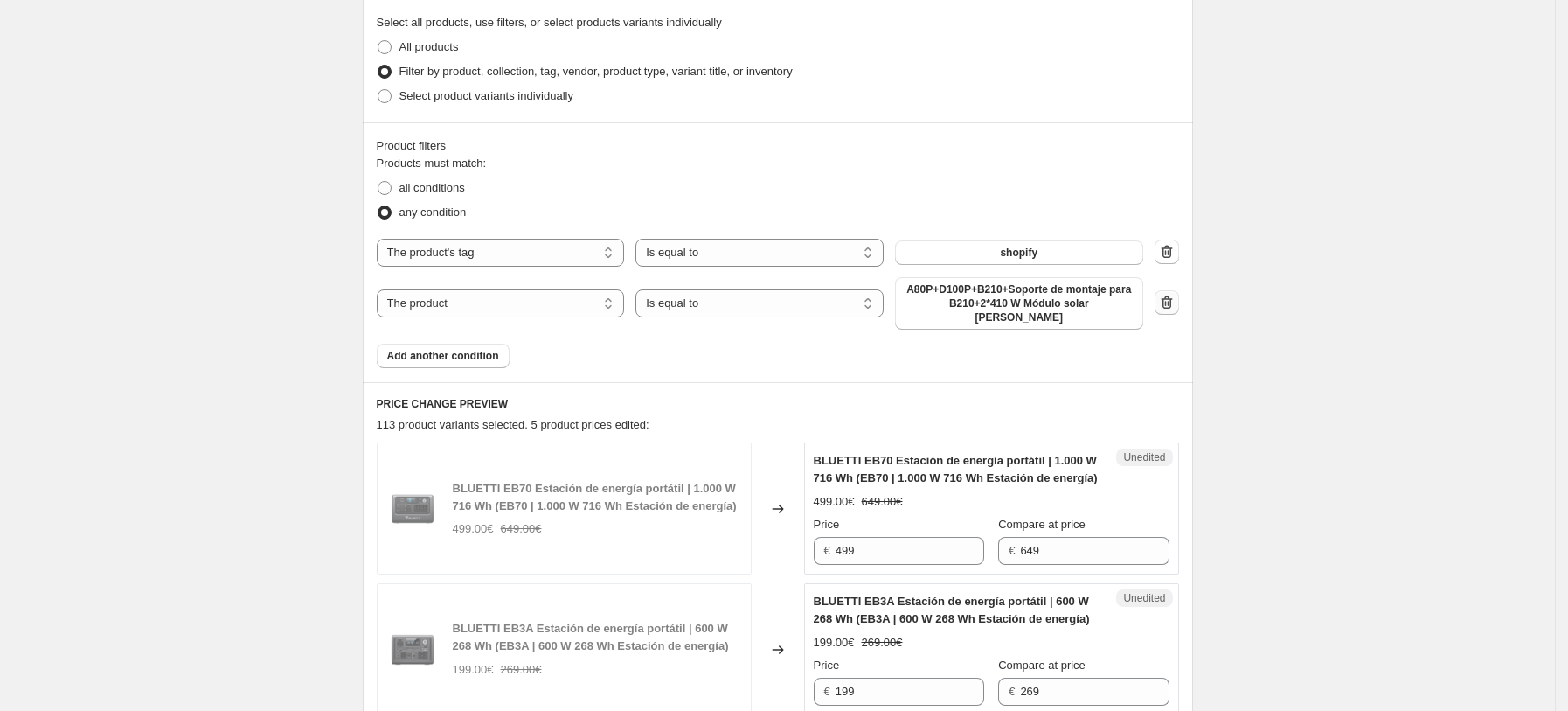 click 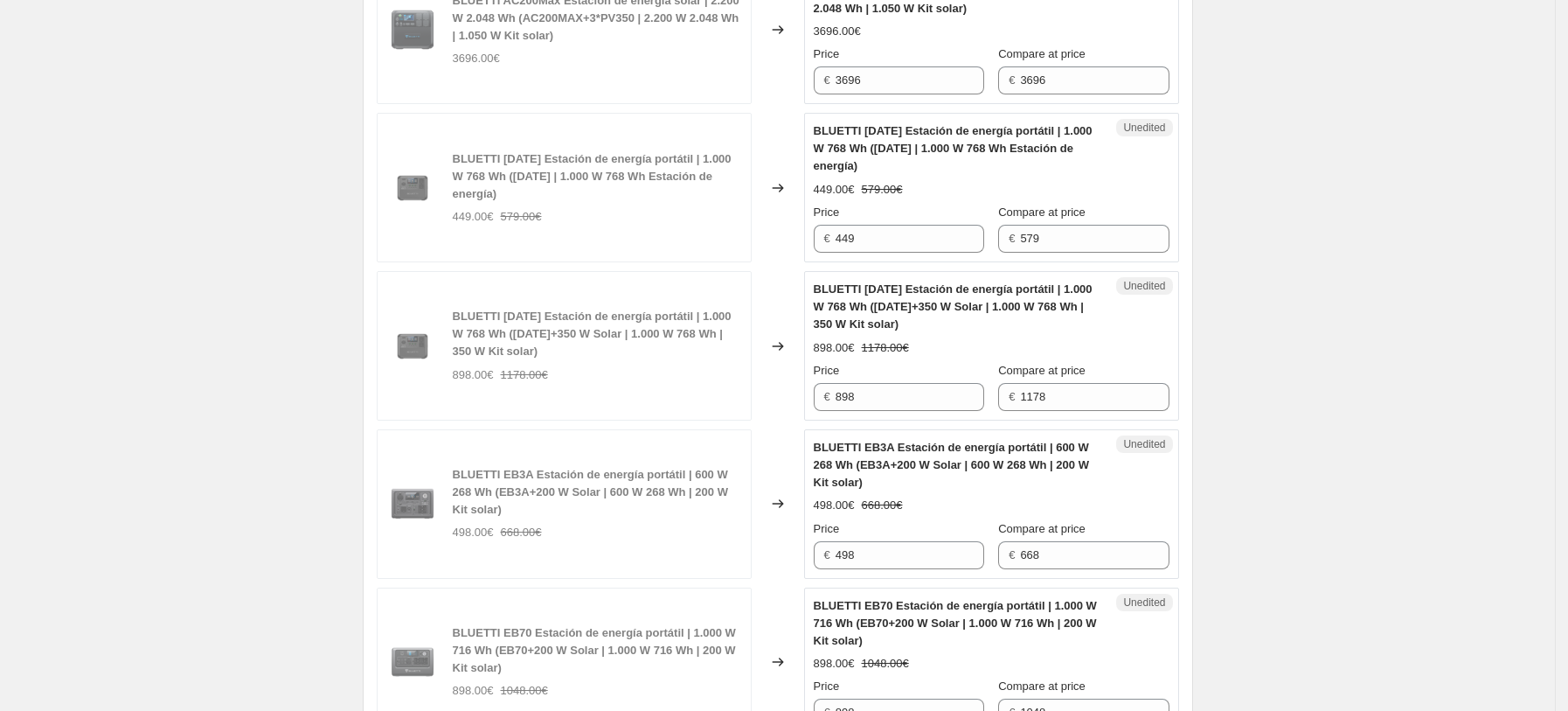 scroll, scrollTop: 3381, scrollLeft: 0, axis: vertical 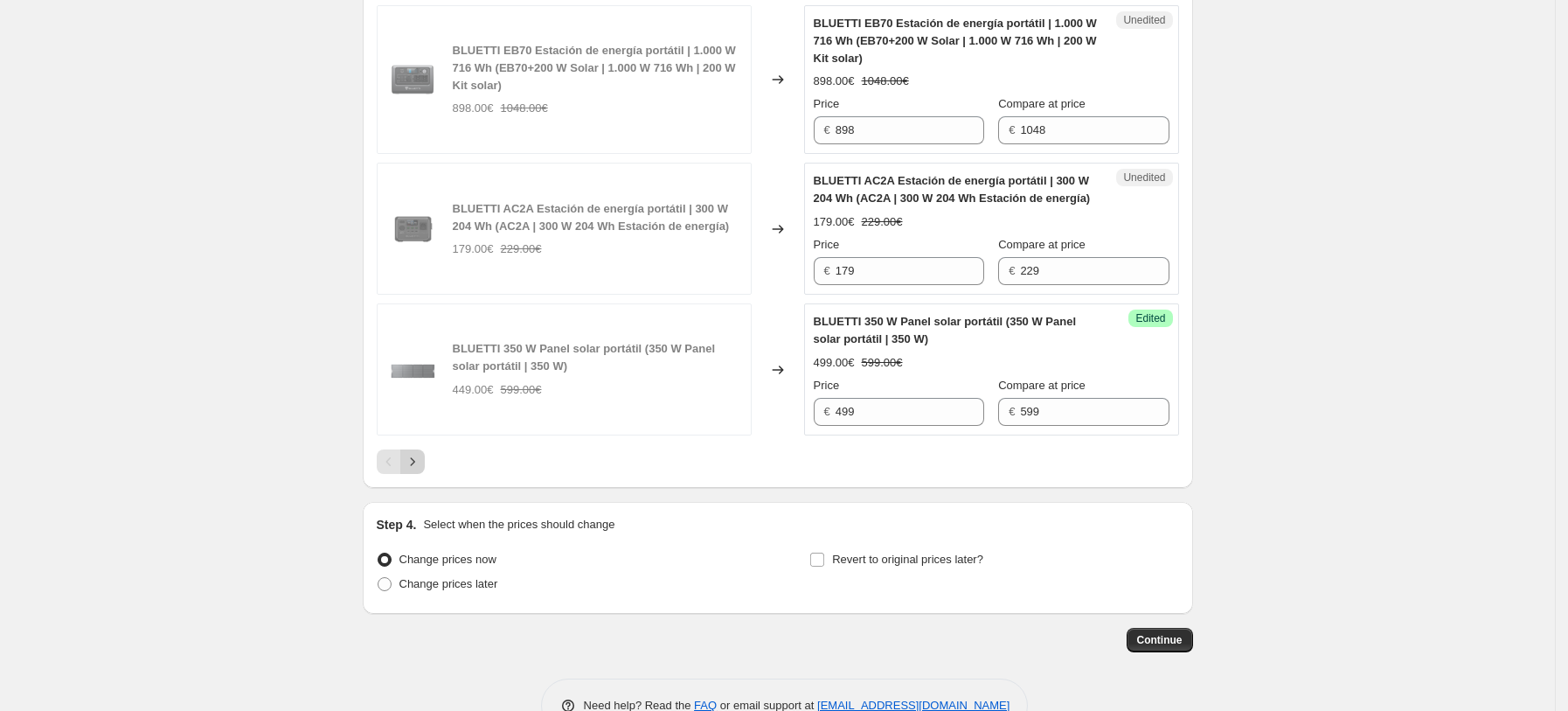 click 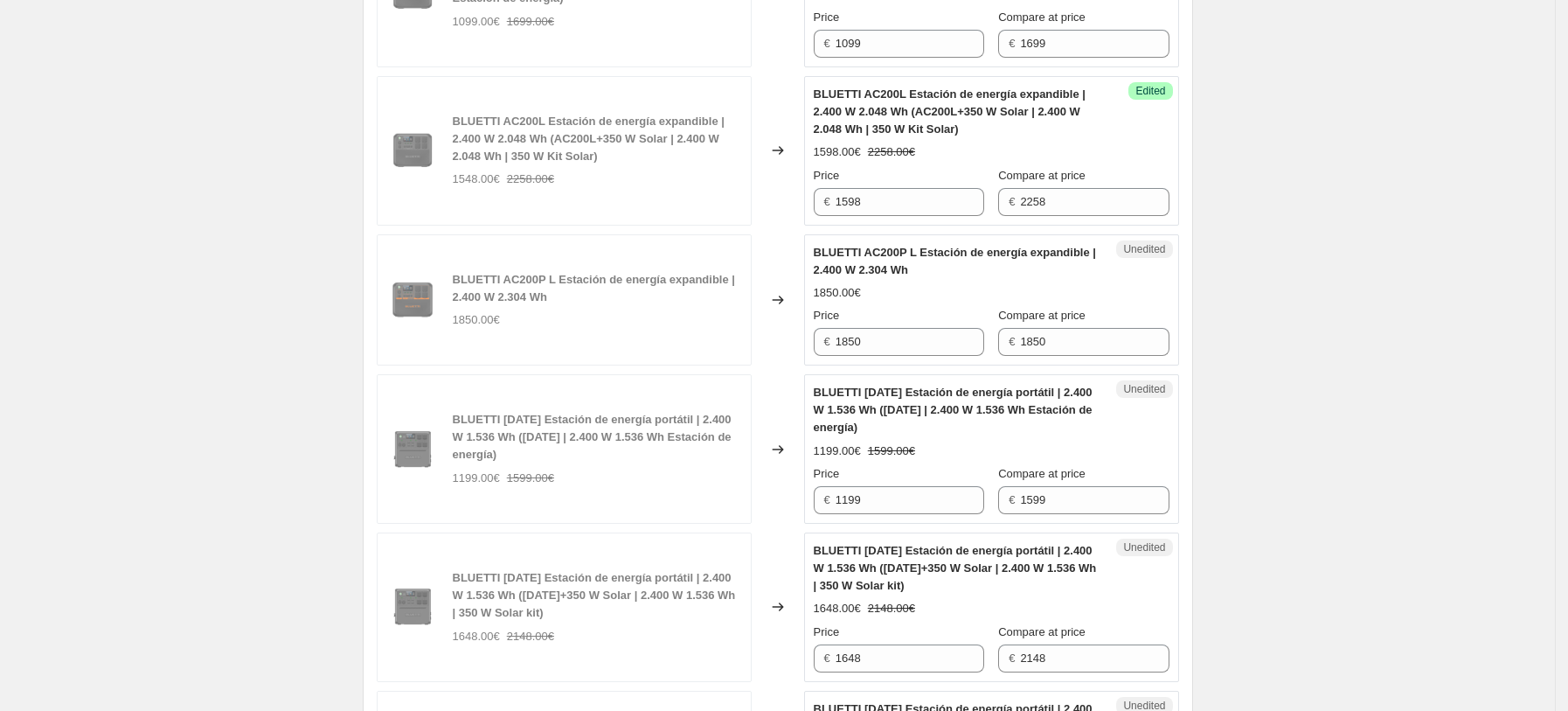 scroll, scrollTop: 1282, scrollLeft: 0, axis: vertical 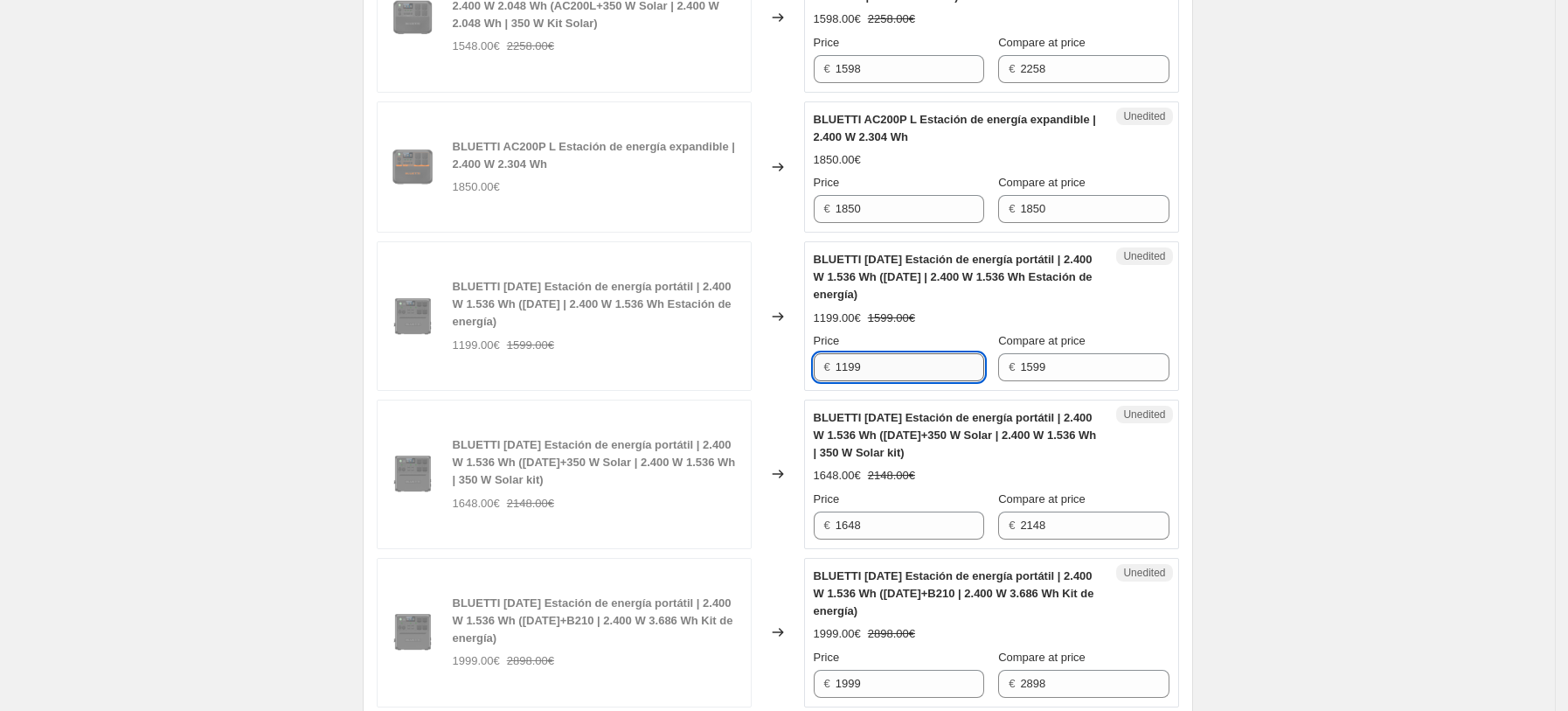 click on "1199" at bounding box center (910, 367) 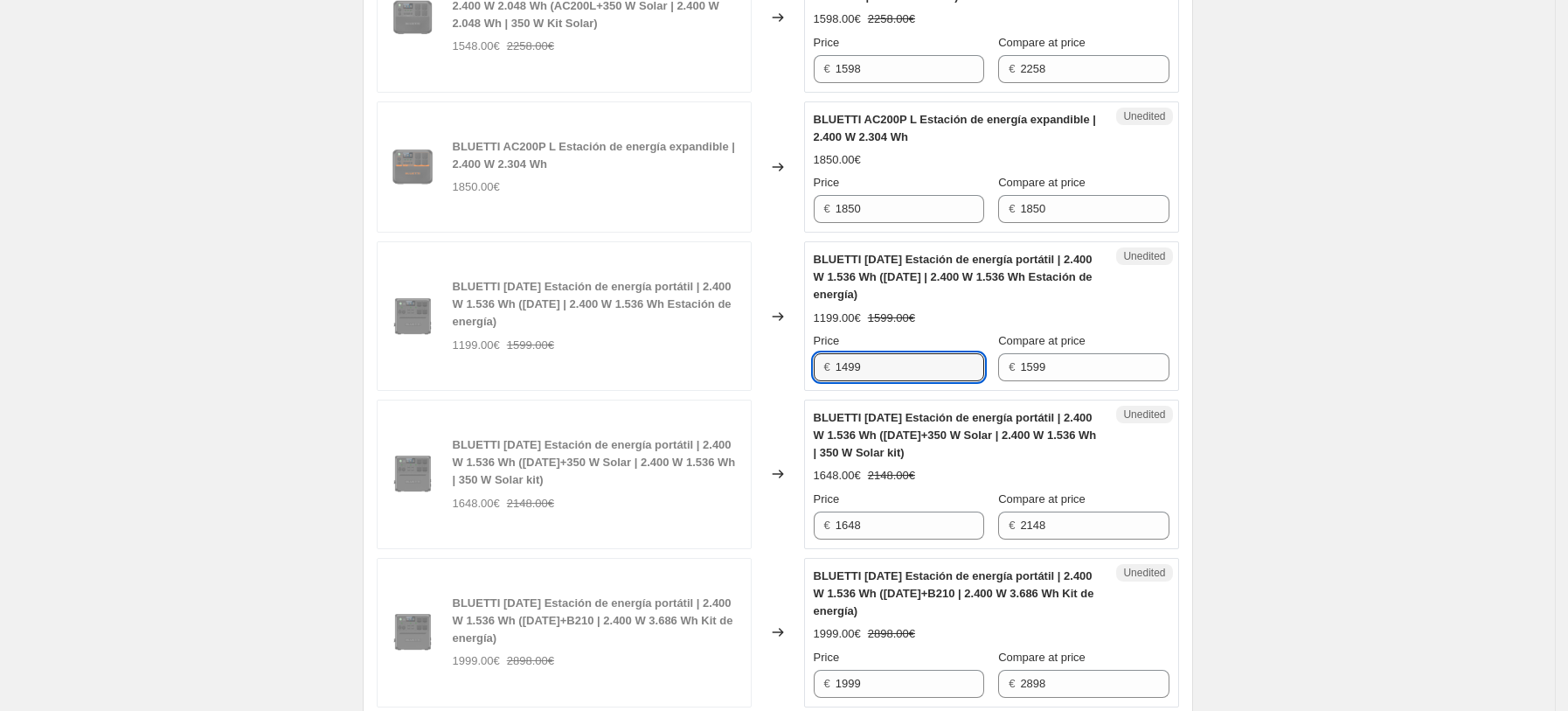 type on "1499" 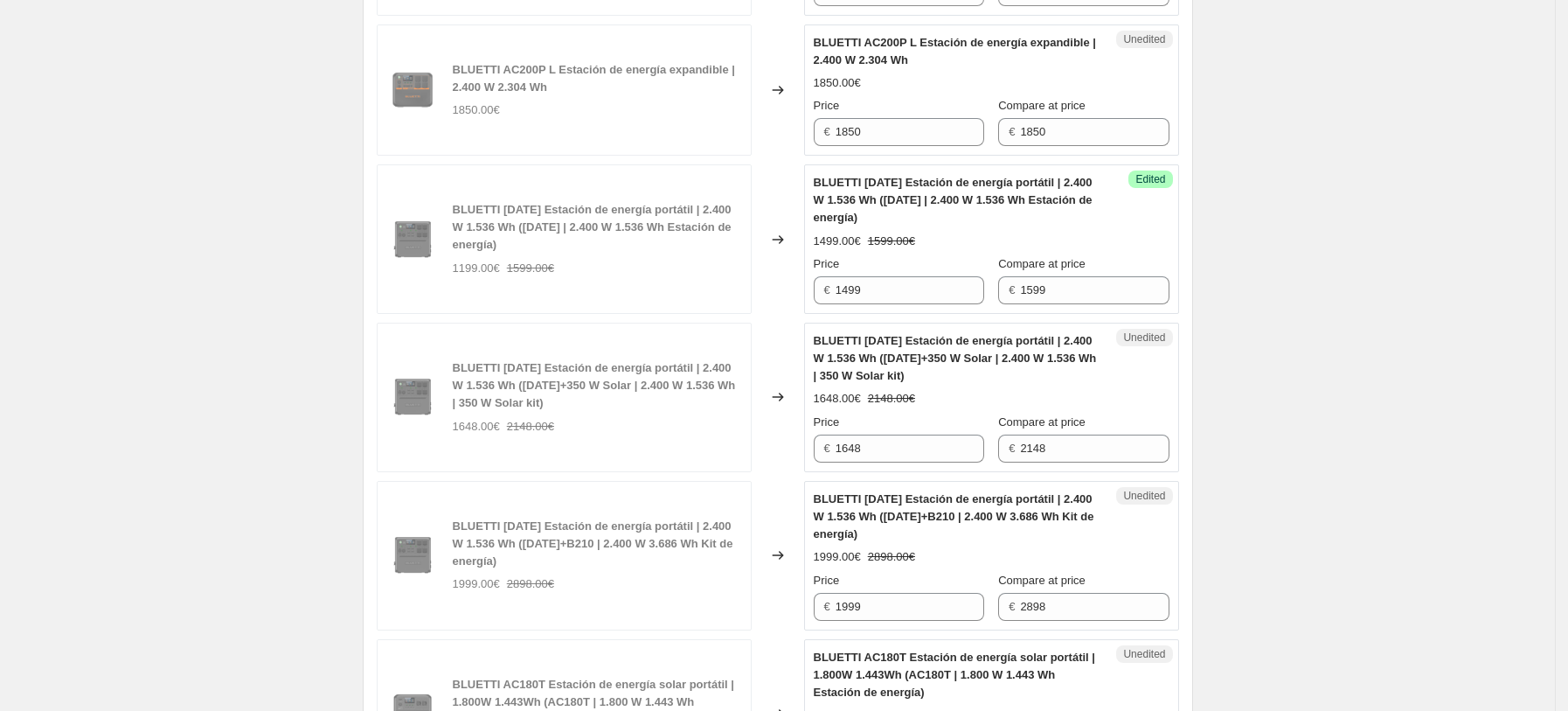 scroll, scrollTop: 1399, scrollLeft: 0, axis: vertical 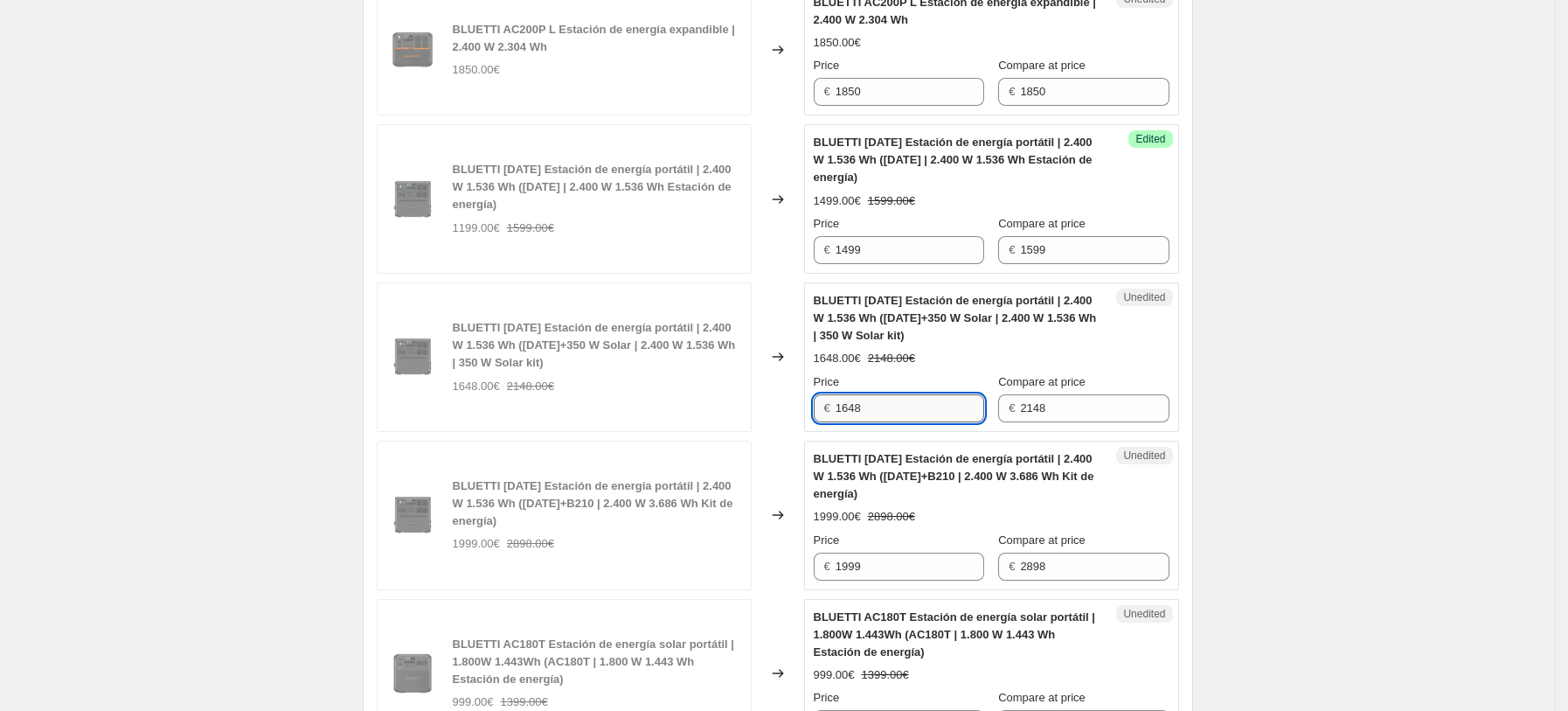 click on "1648" at bounding box center (910, 408) 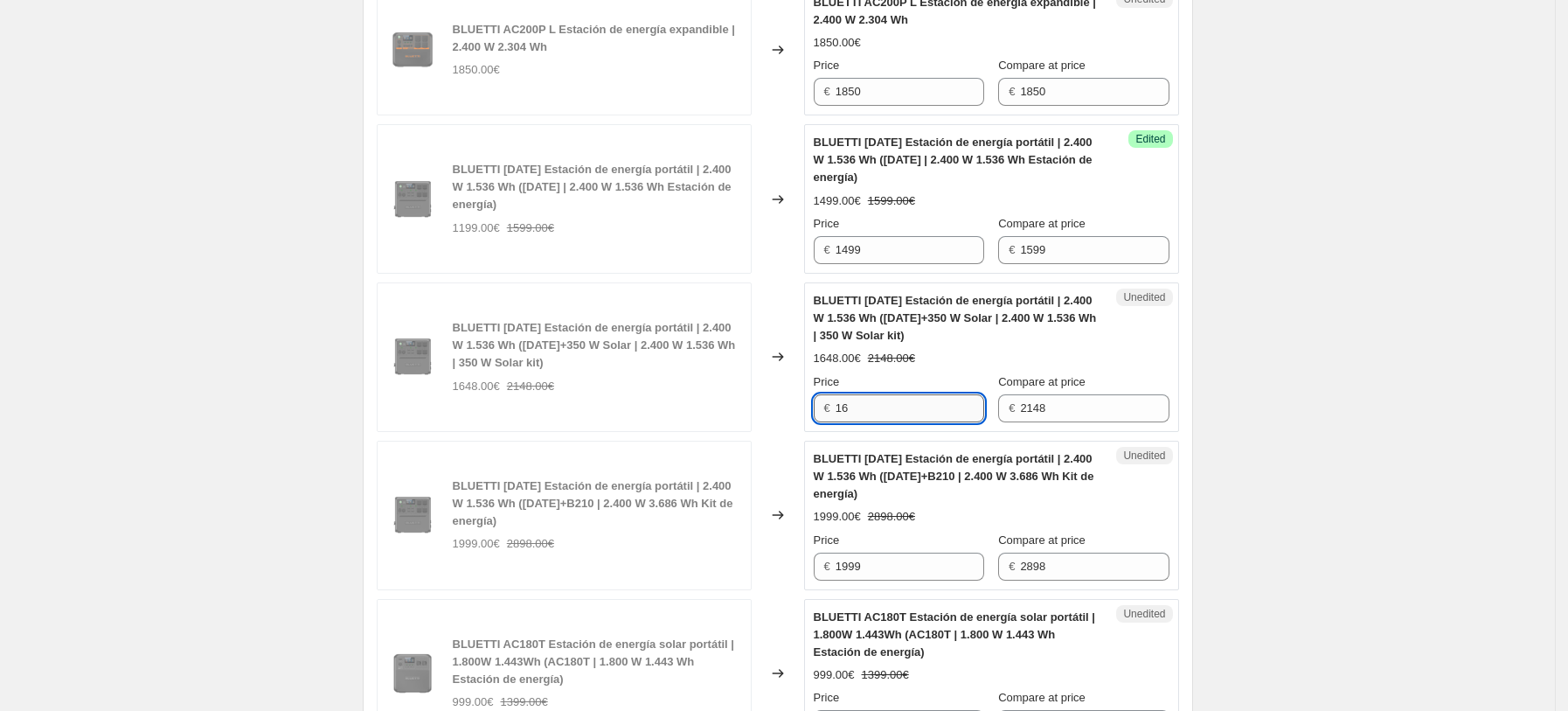 type on "1" 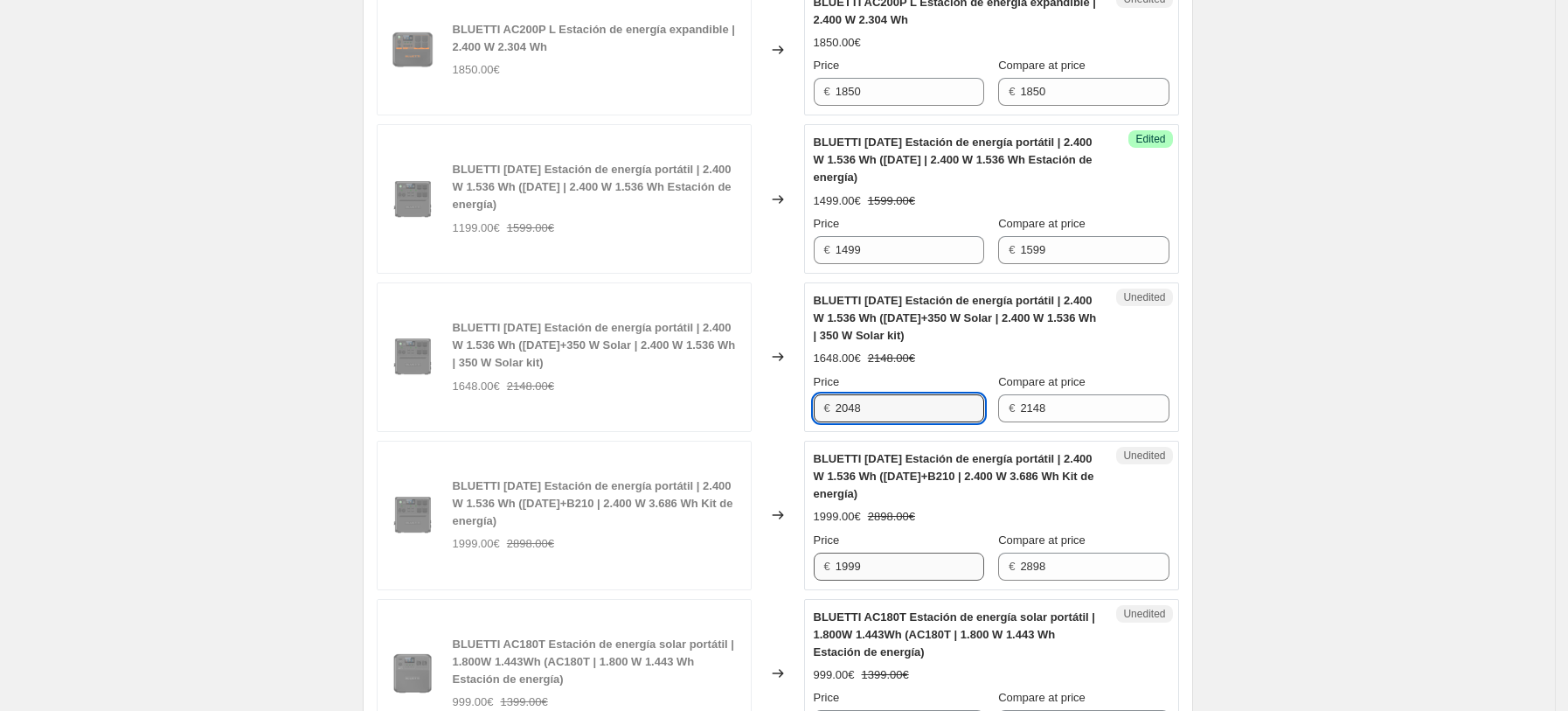 type on "2048" 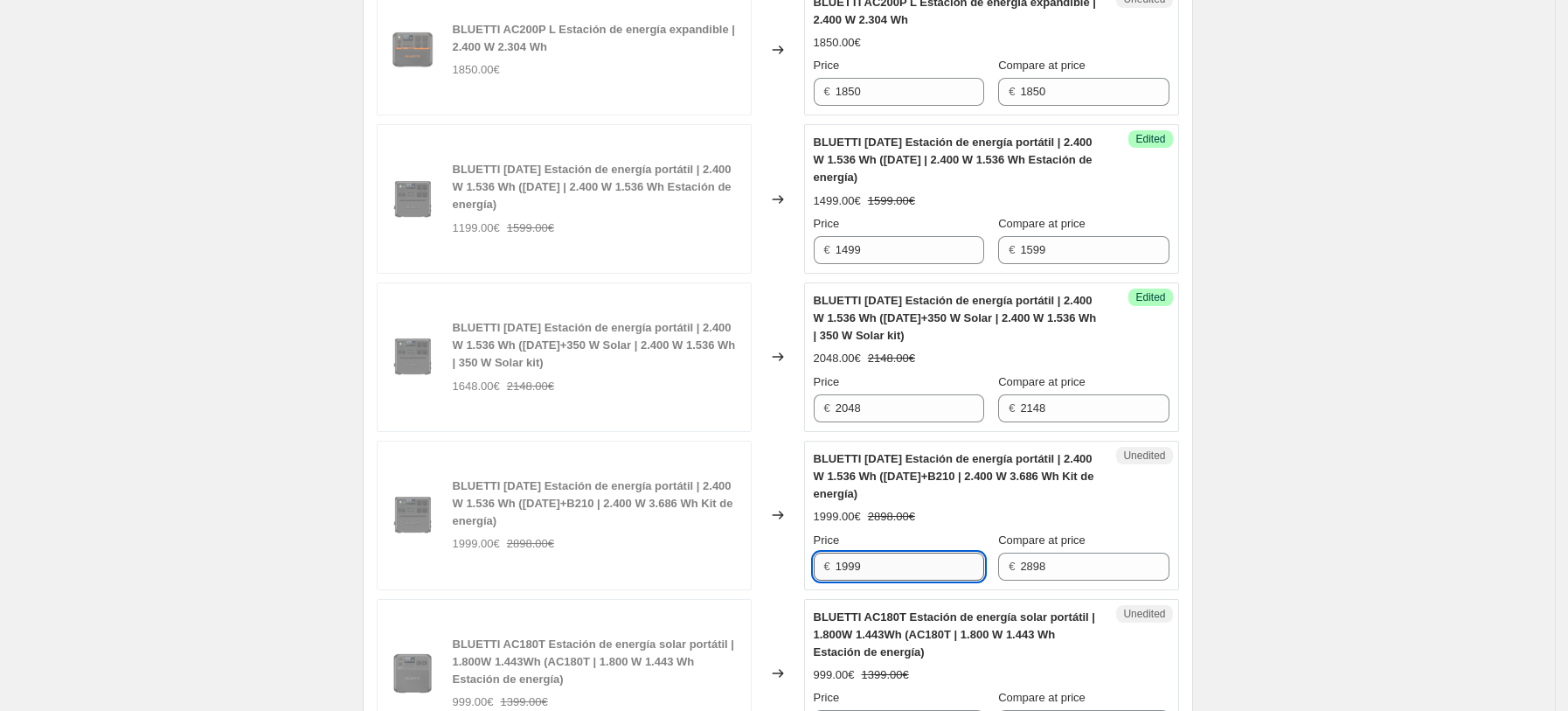 click on "1999" at bounding box center (910, 567) 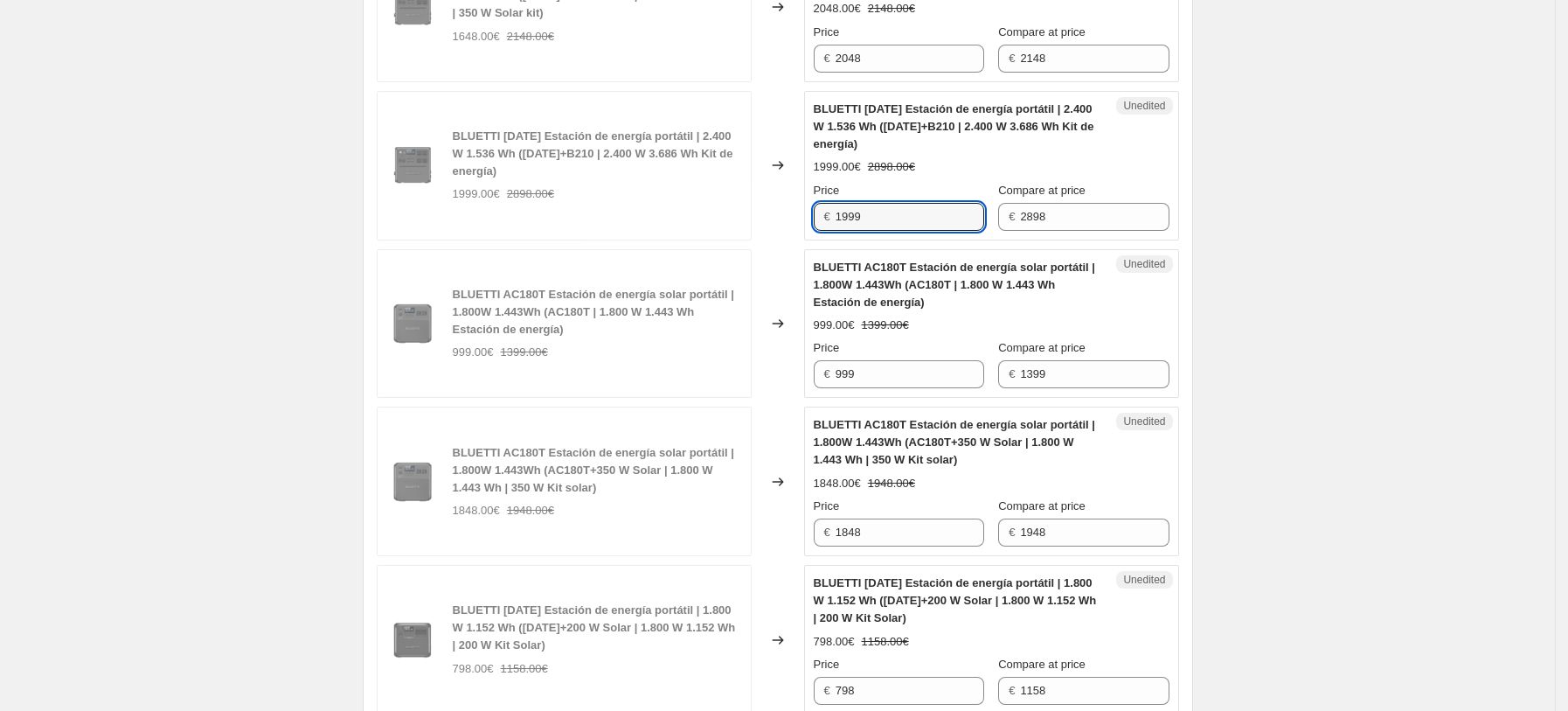 scroll, scrollTop: 1982, scrollLeft: 0, axis: vertical 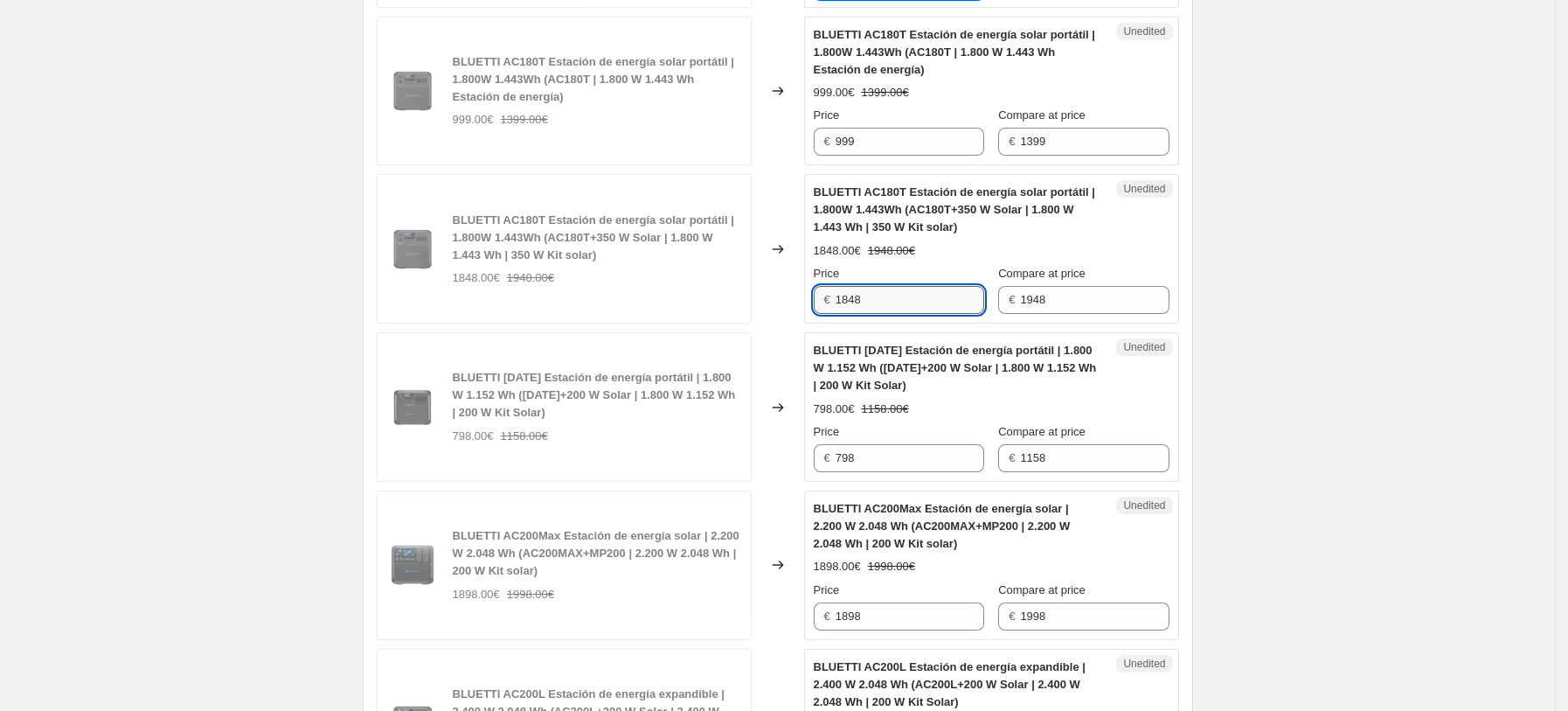 click on "1848" at bounding box center [910, 300] 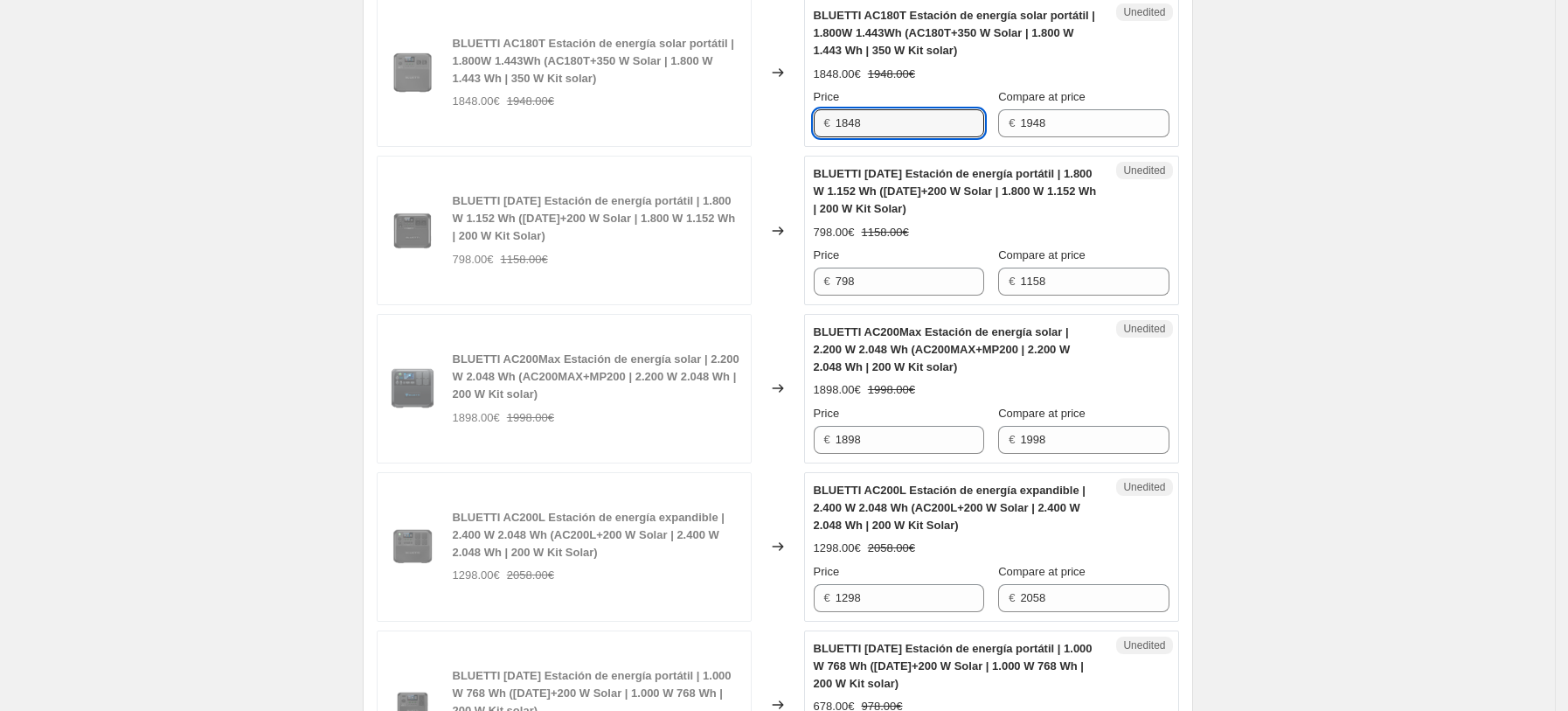 scroll, scrollTop: 2215, scrollLeft: 0, axis: vertical 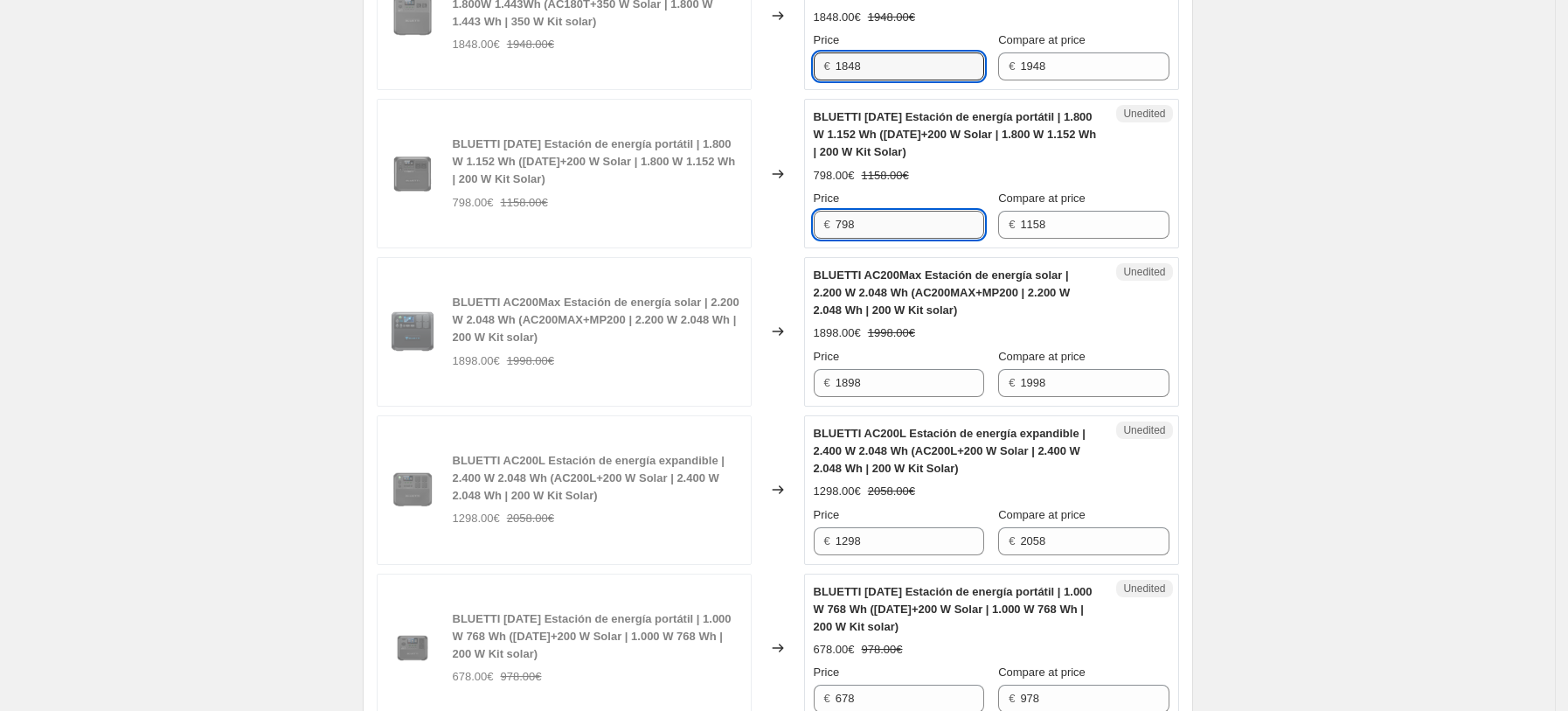 click on "798" at bounding box center [910, 225] 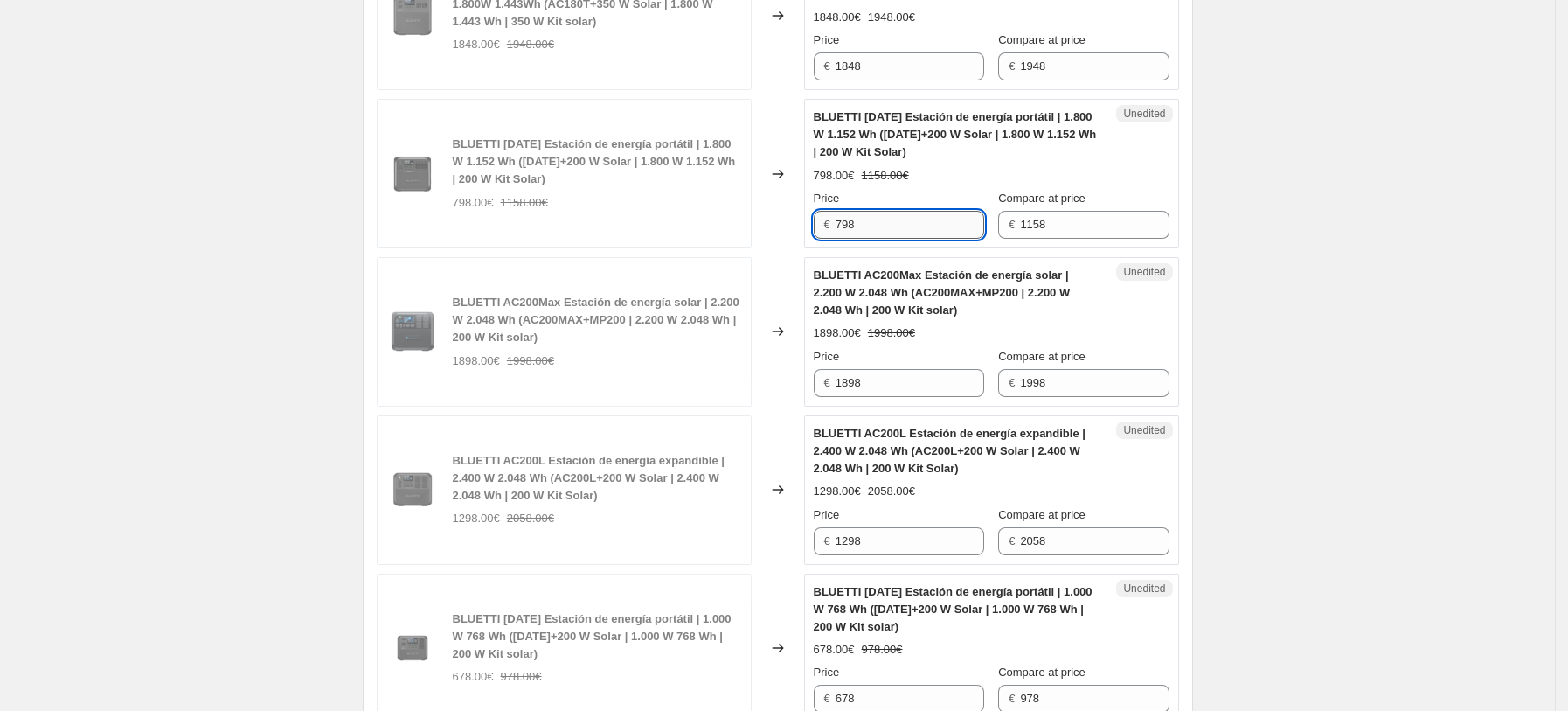 click on "798" at bounding box center (910, 225) 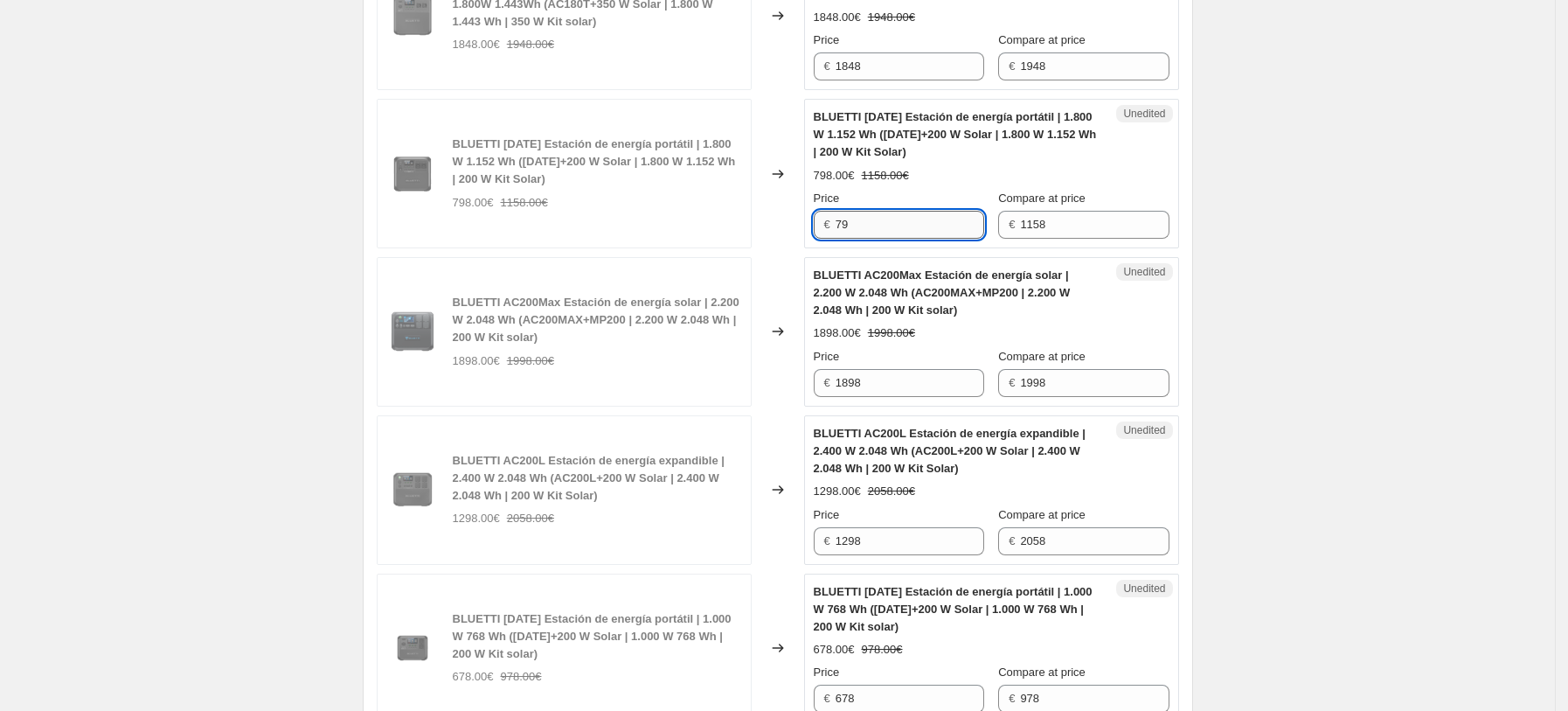 type on "7" 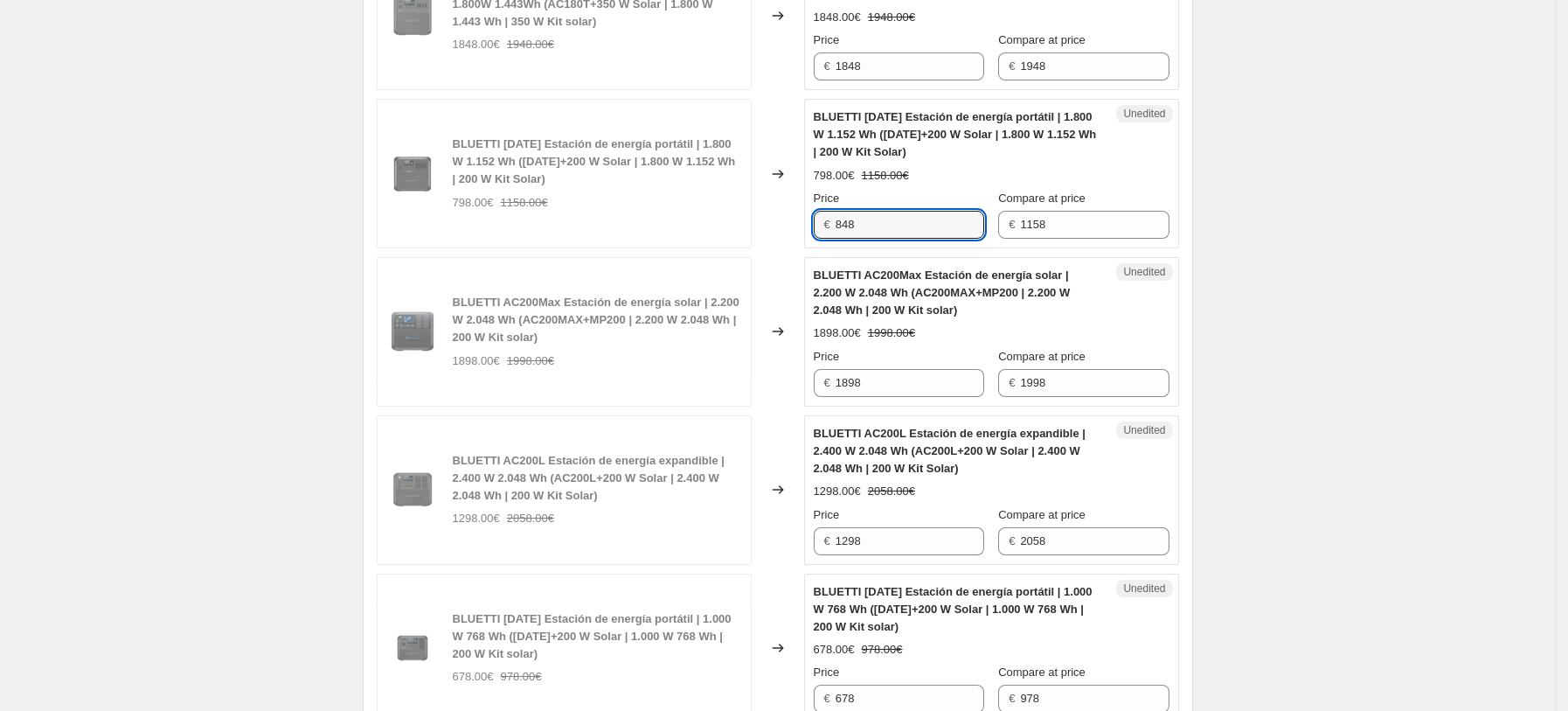 type on "848" 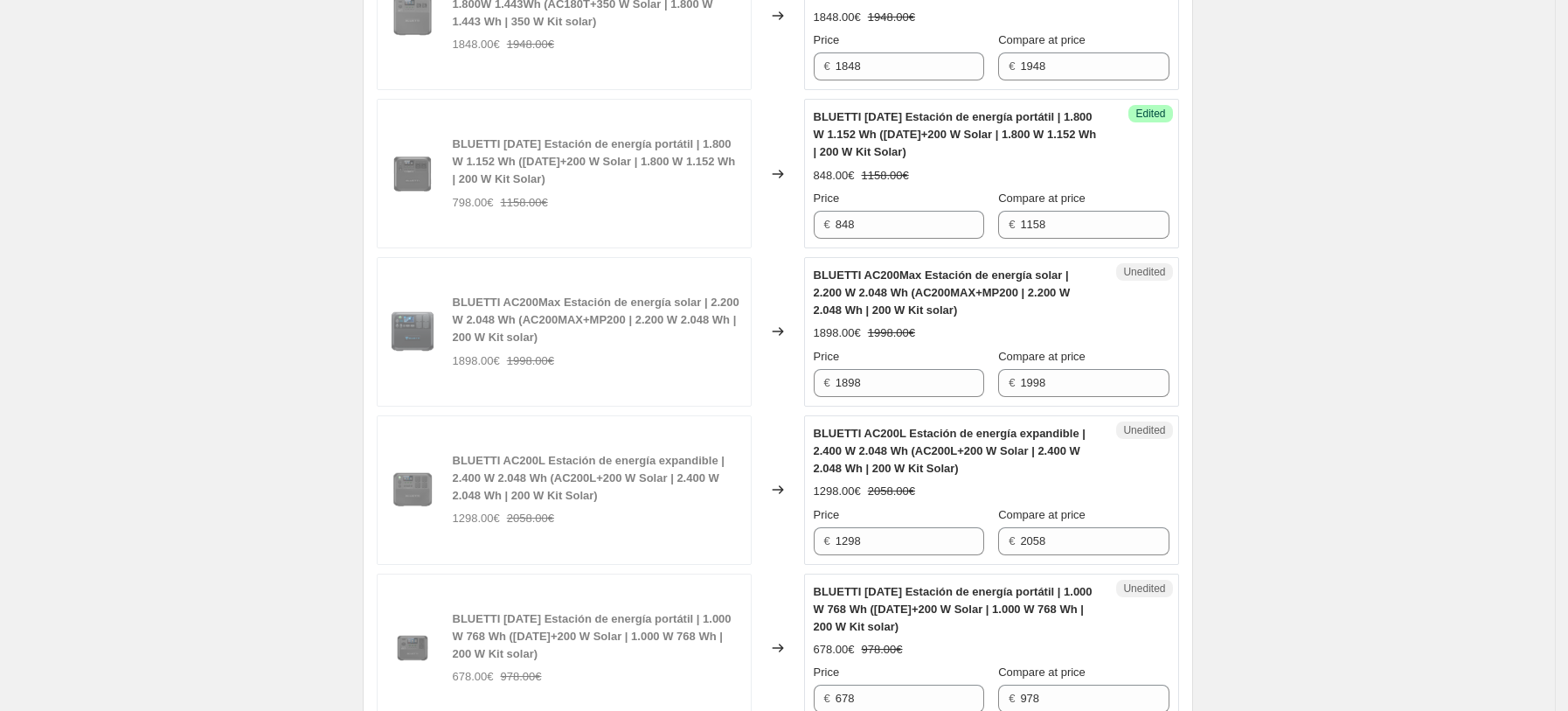 click on "1898.00€ 1998.00€" at bounding box center (991, 333) 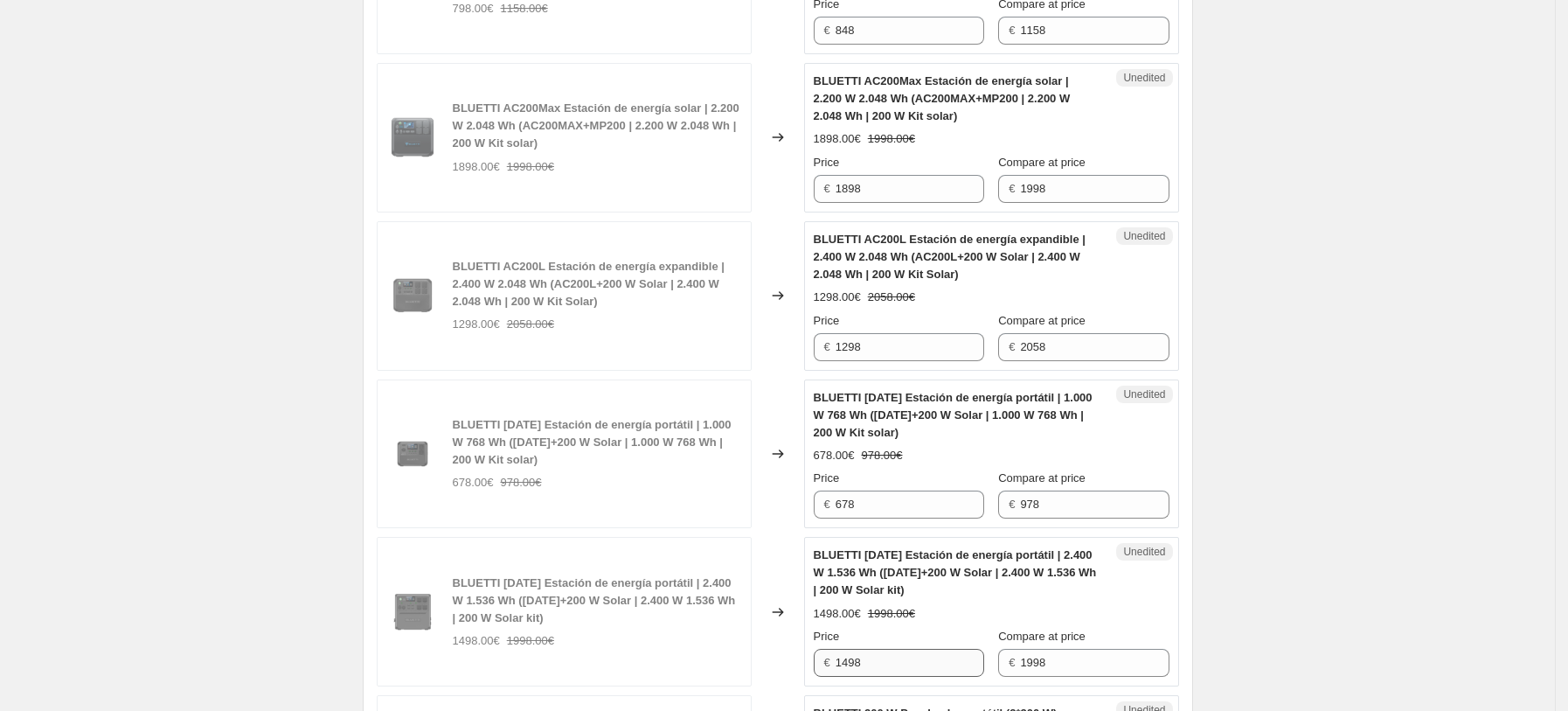 scroll, scrollTop: 2565, scrollLeft: 0, axis: vertical 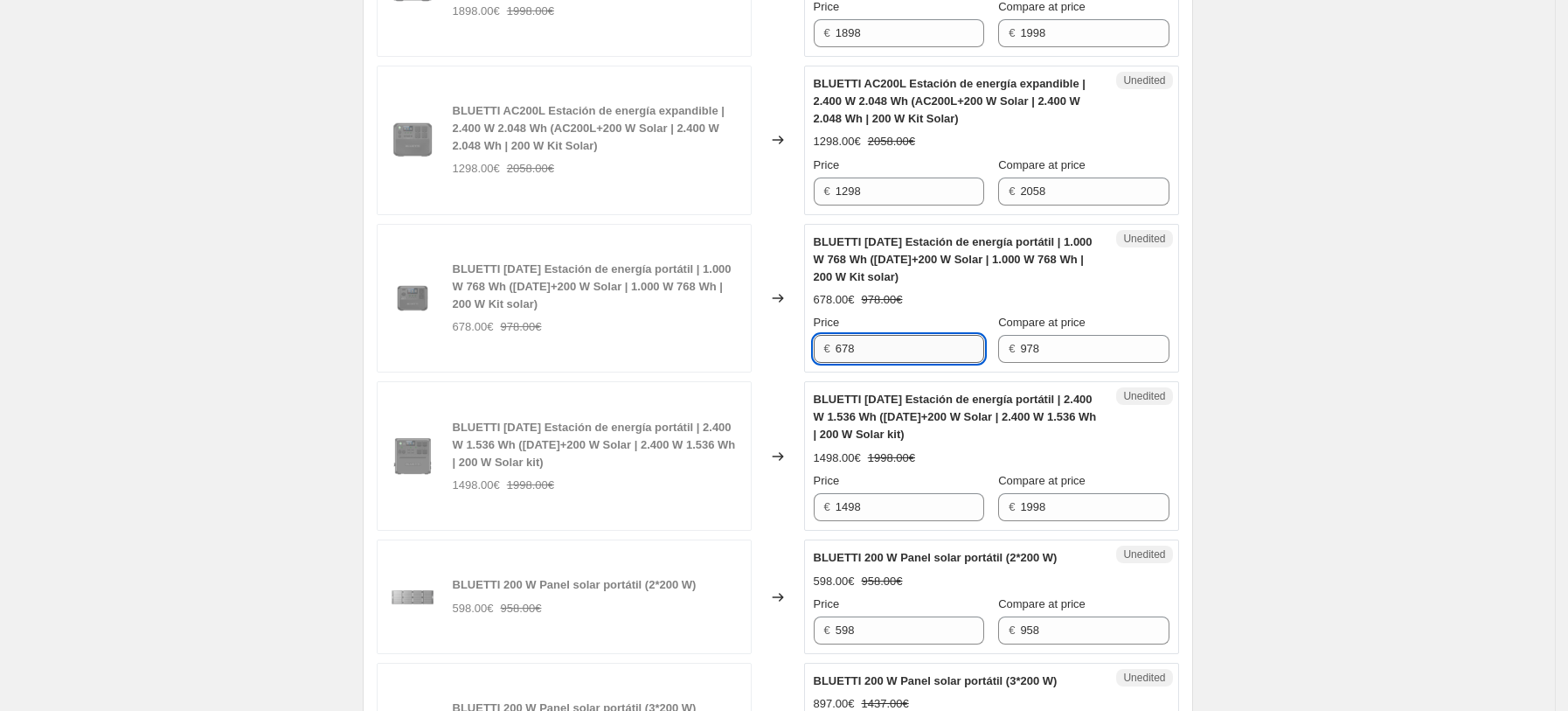 click on "678" at bounding box center [910, 349] 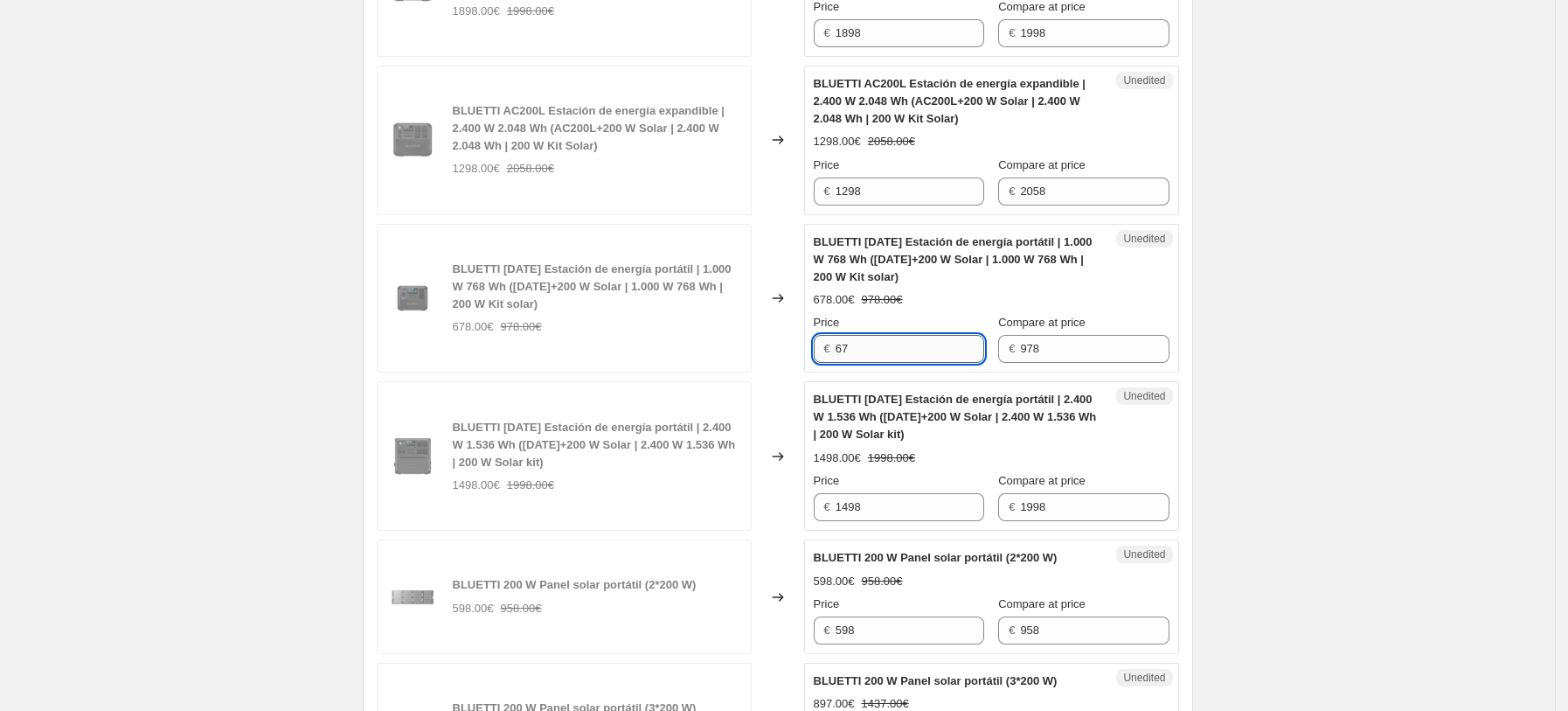 type on "6" 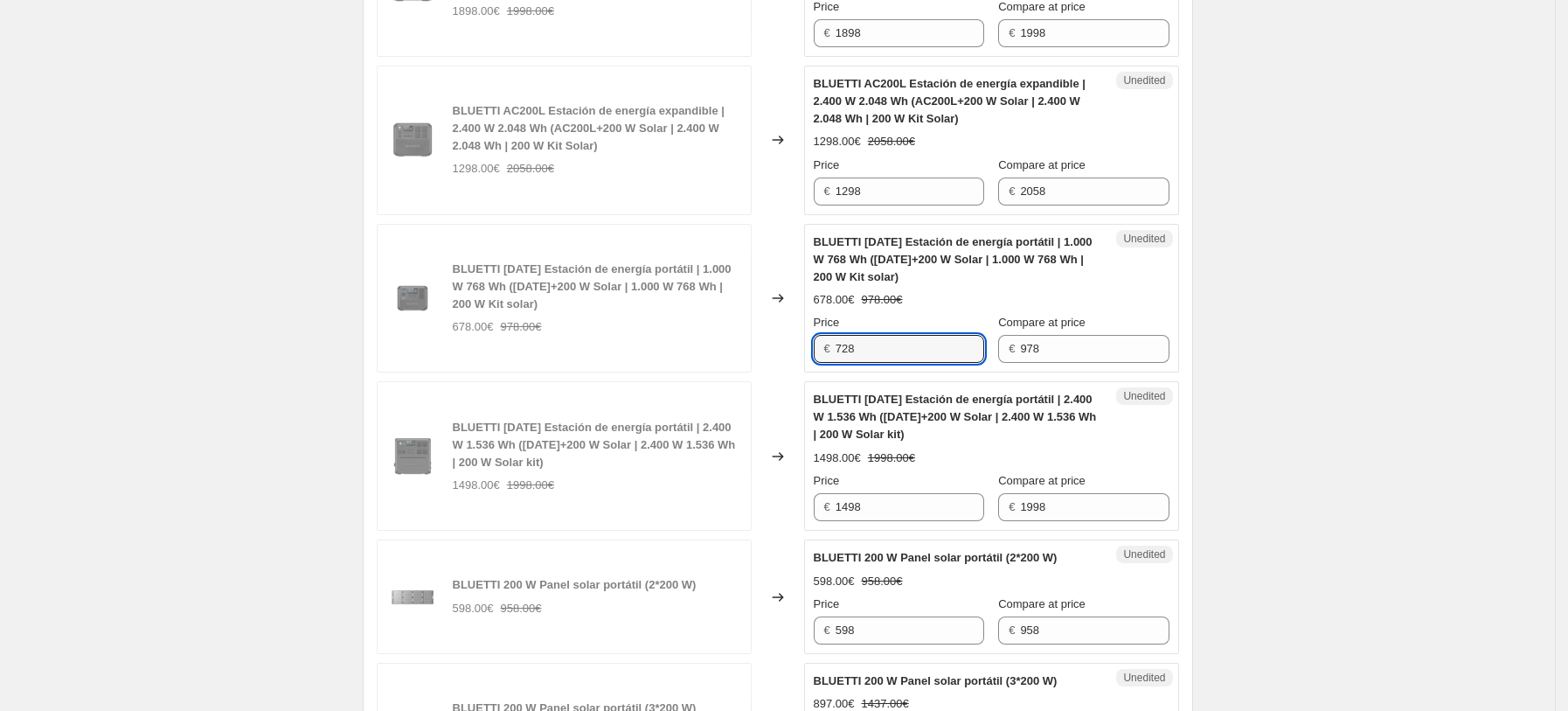 type on "728" 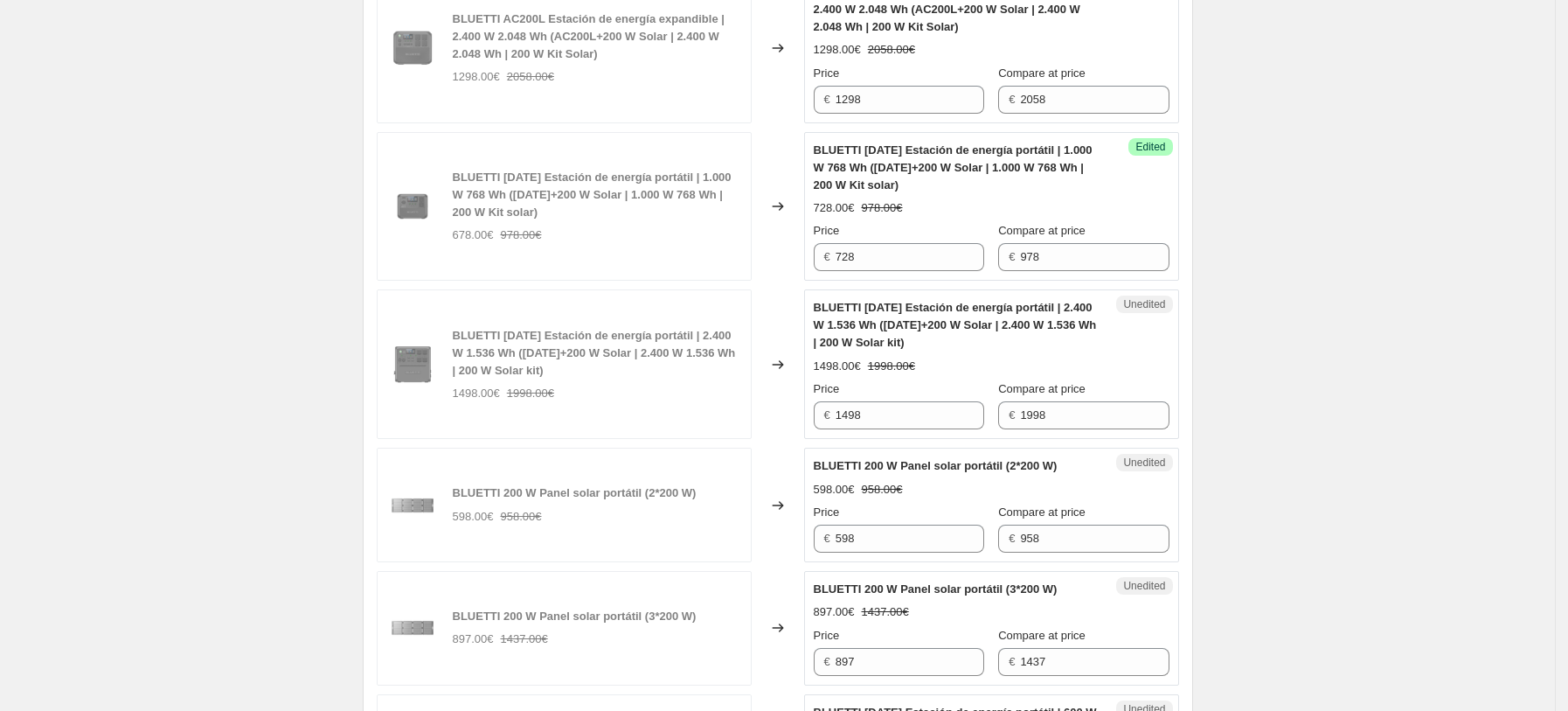 scroll, scrollTop: 2799, scrollLeft: 0, axis: vertical 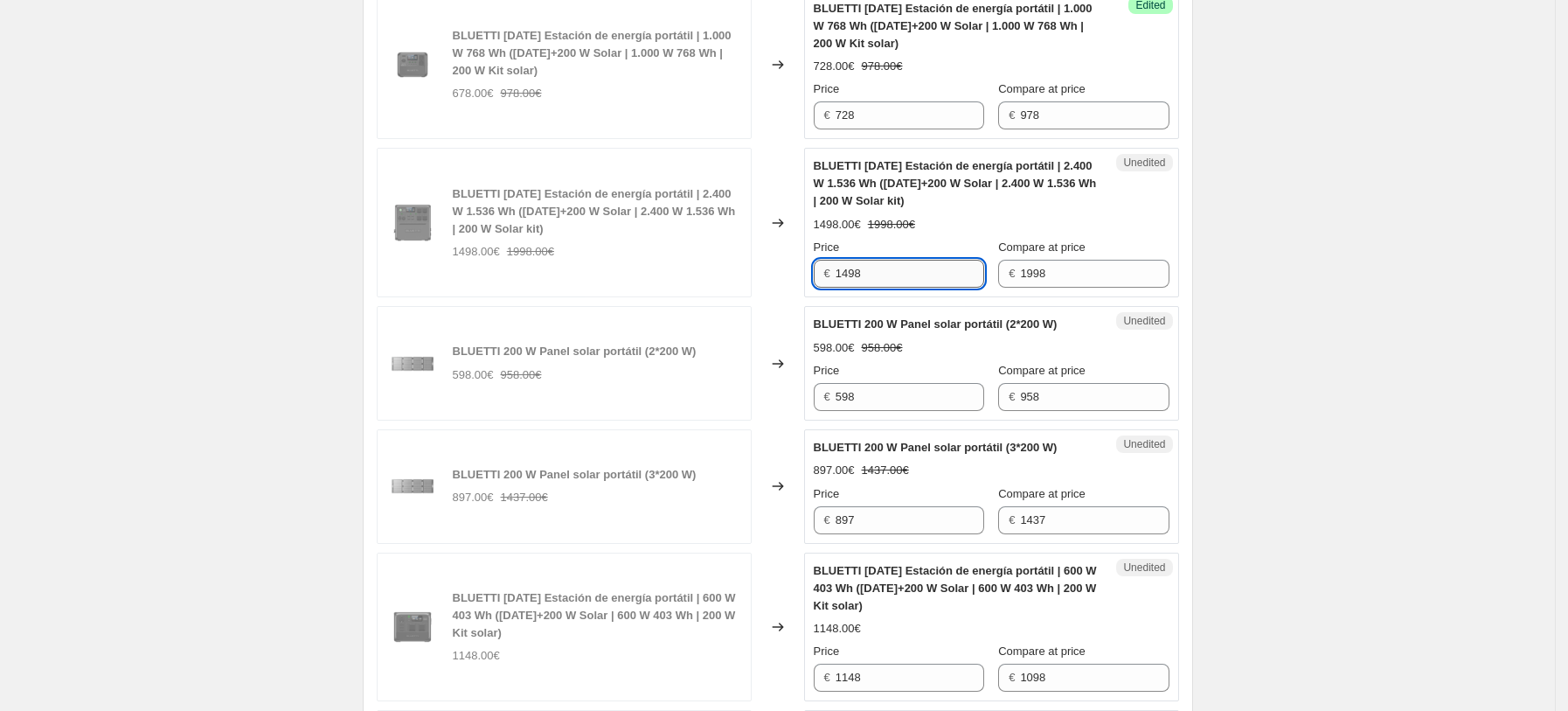 click on "1498" at bounding box center (910, 274) 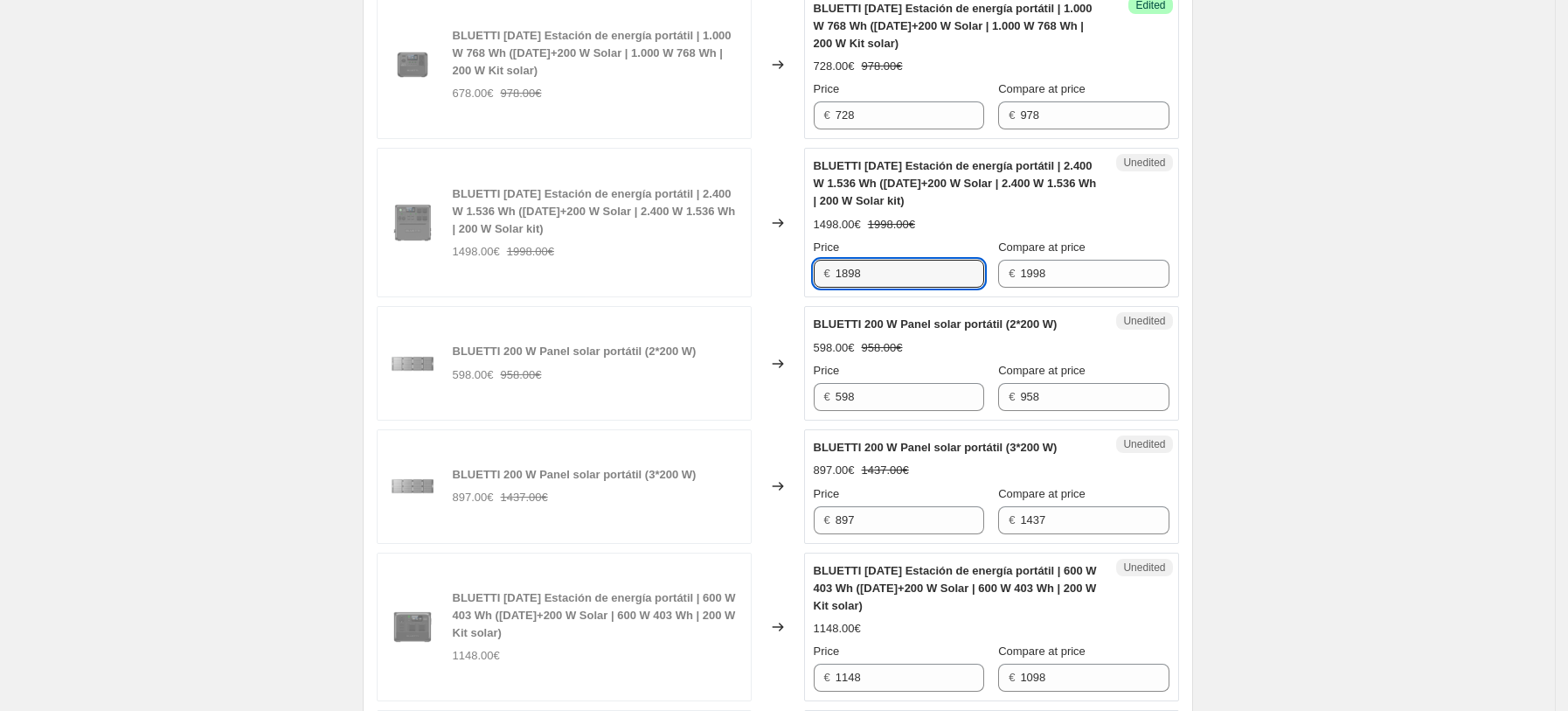 type on "1898" 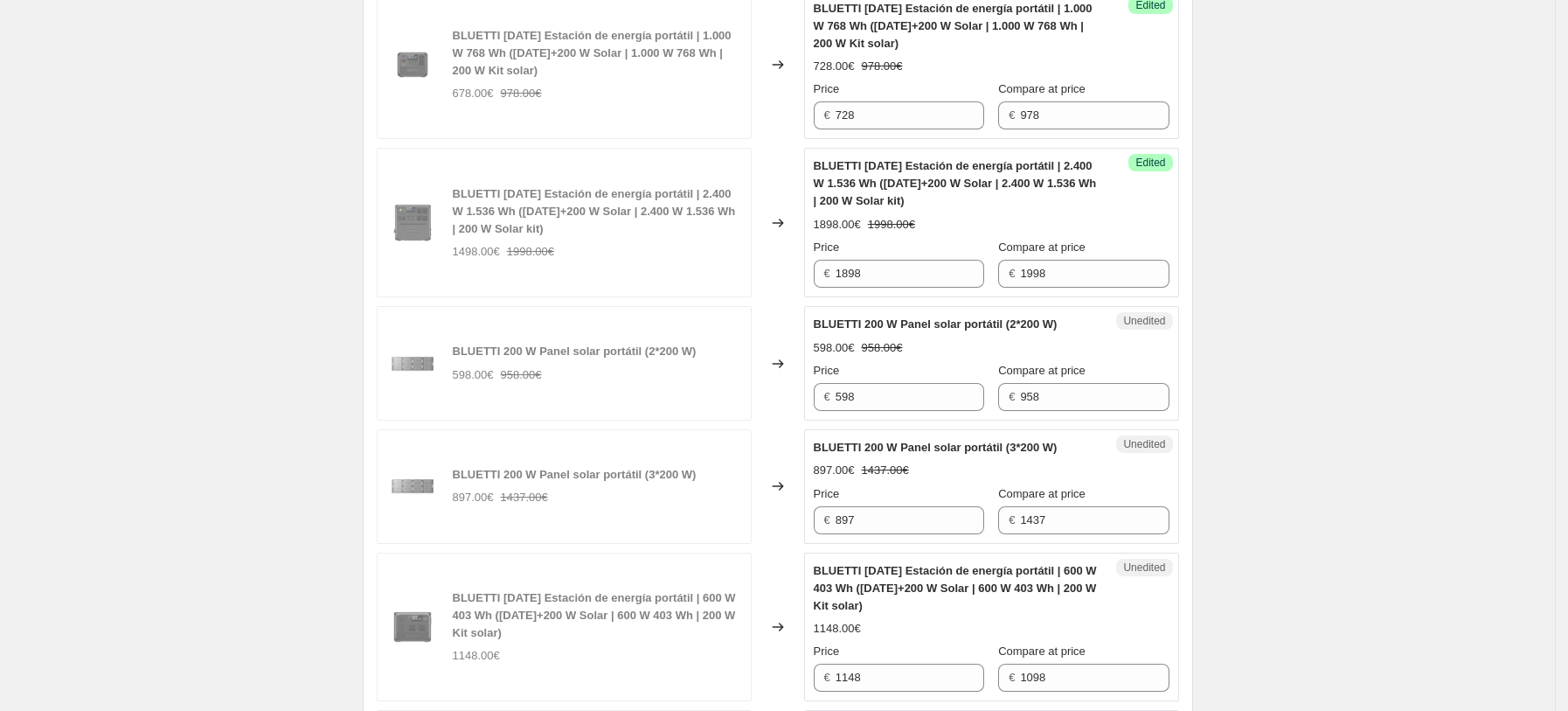 click on "BLUETTI 200 W Panel solar portátil (2*200 W)" at bounding box center (935, 324) 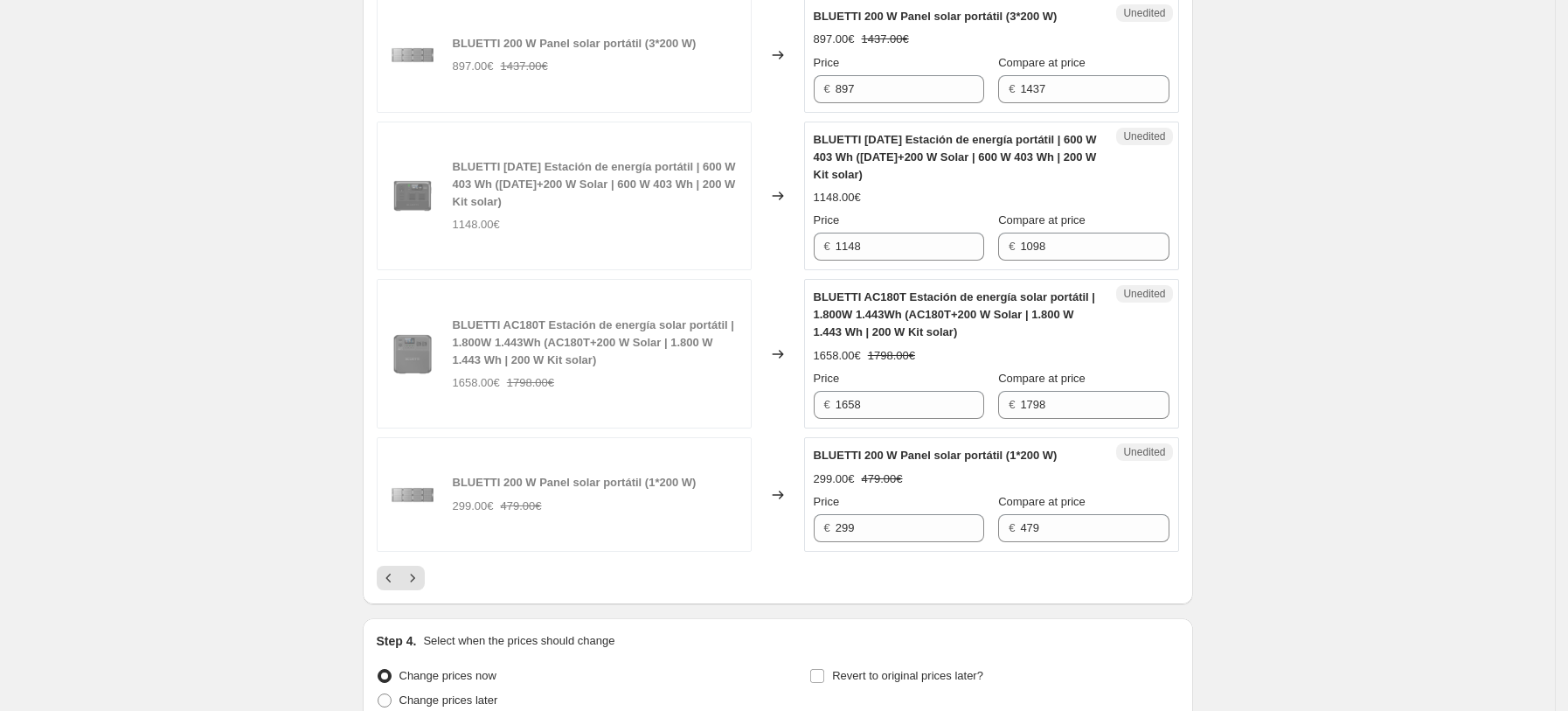 scroll, scrollTop: 3265, scrollLeft: 0, axis: vertical 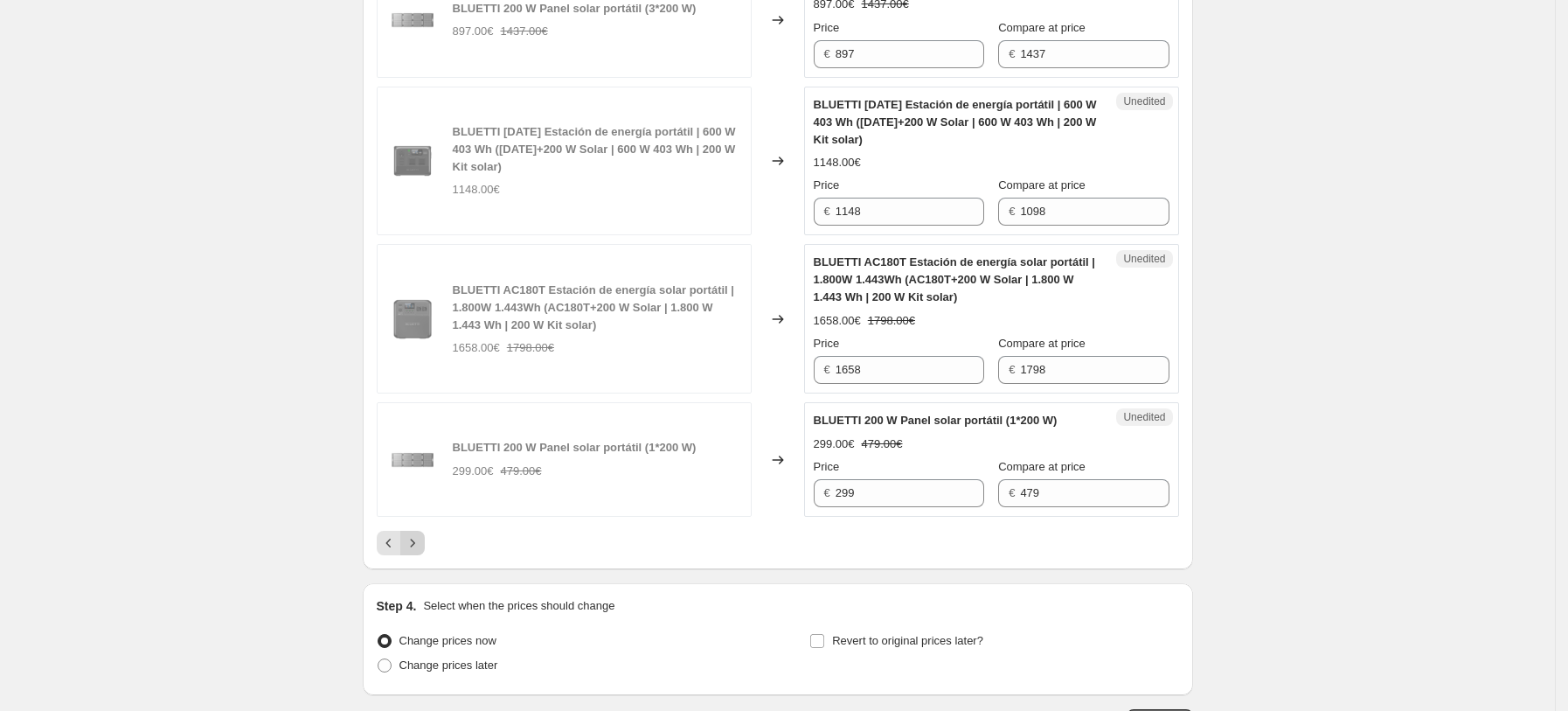 click 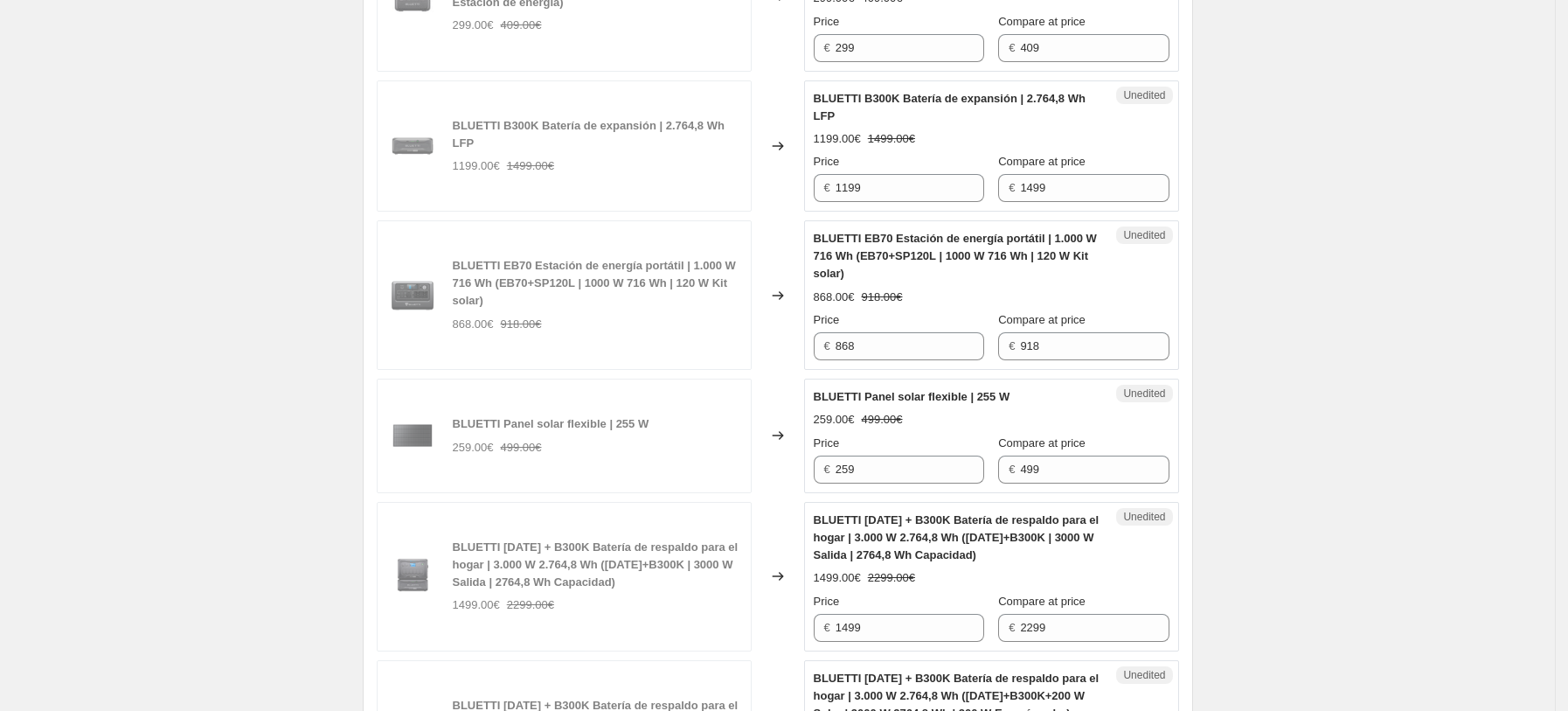 scroll, scrollTop: 1455, scrollLeft: 0, axis: vertical 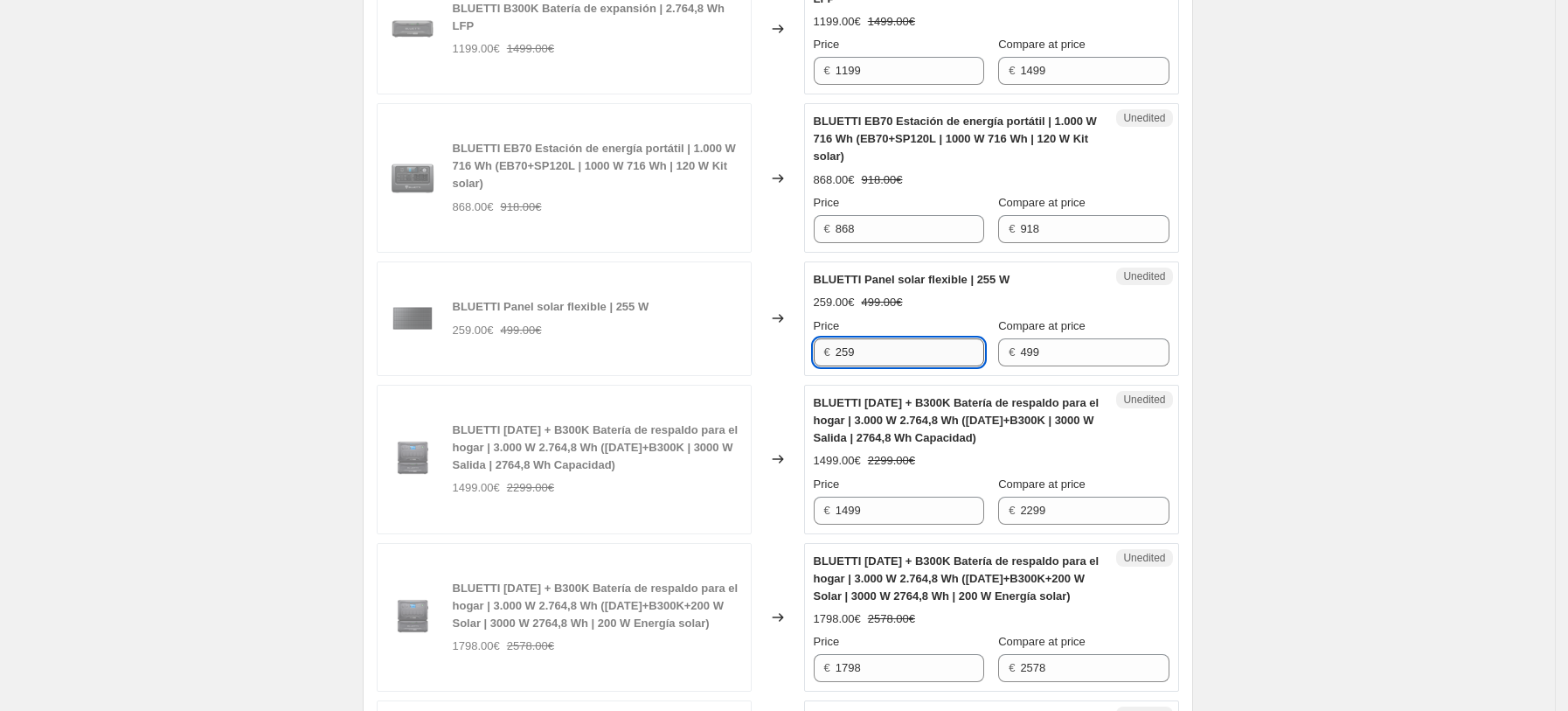 click on "259" at bounding box center (910, 352) 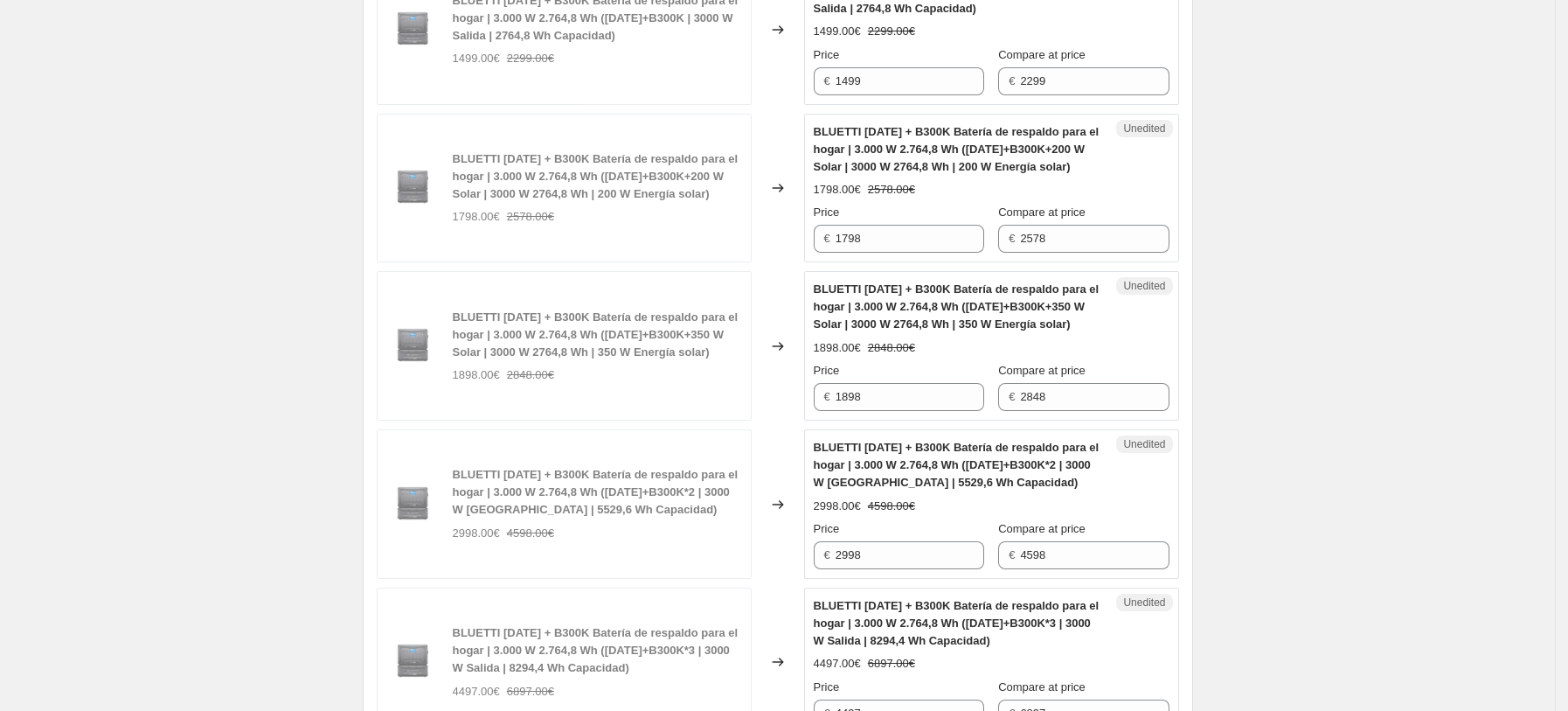 scroll, scrollTop: 1921, scrollLeft: 0, axis: vertical 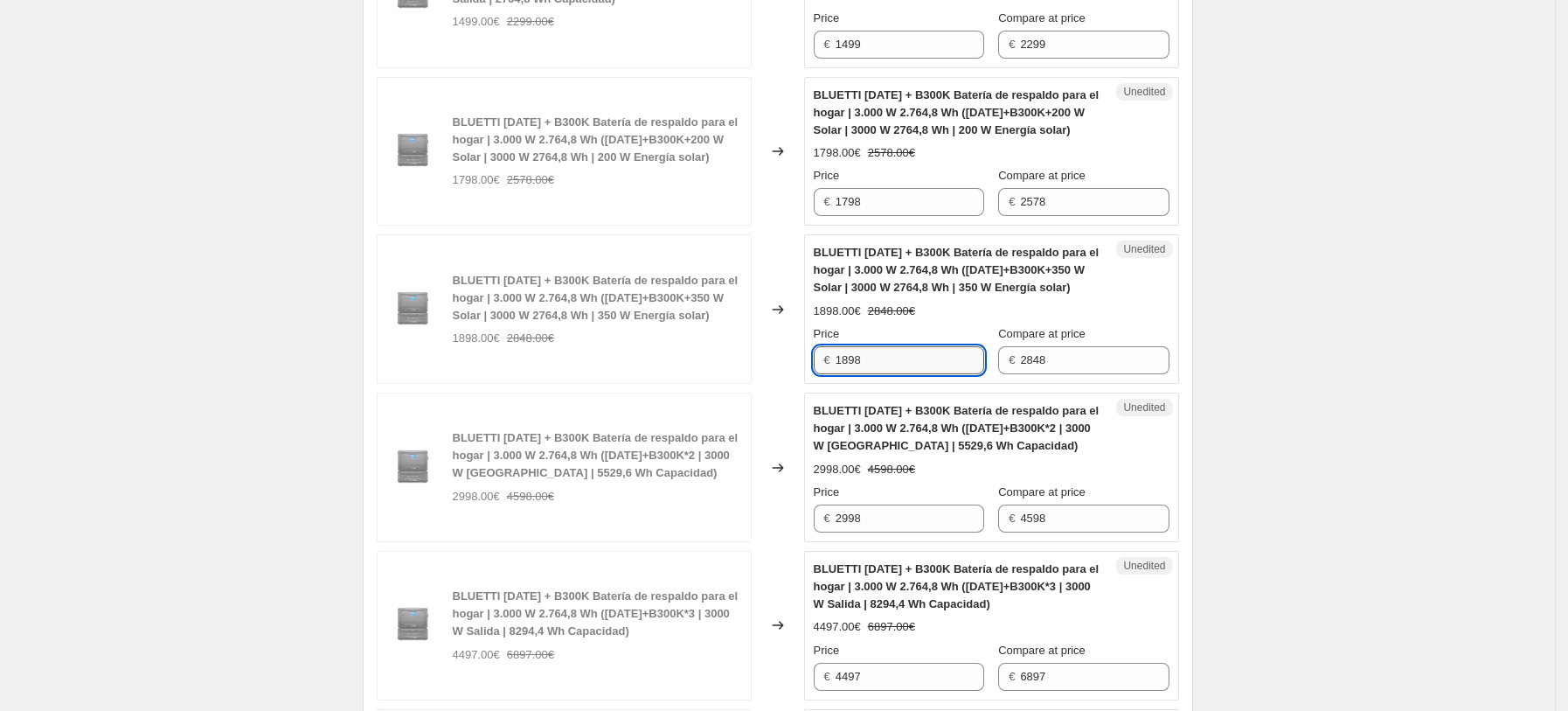 click on "1898" at bounding box center (910, 360) 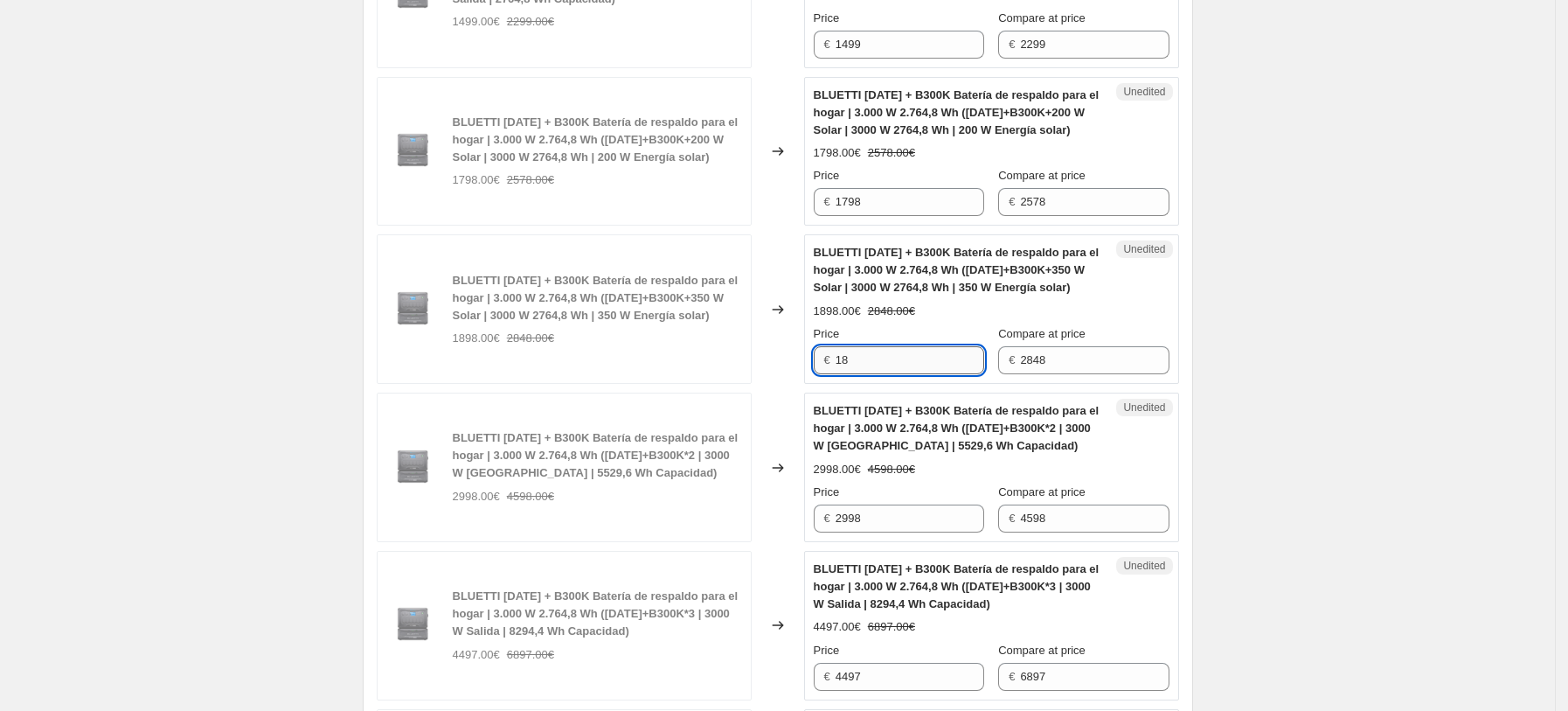 type on "1" 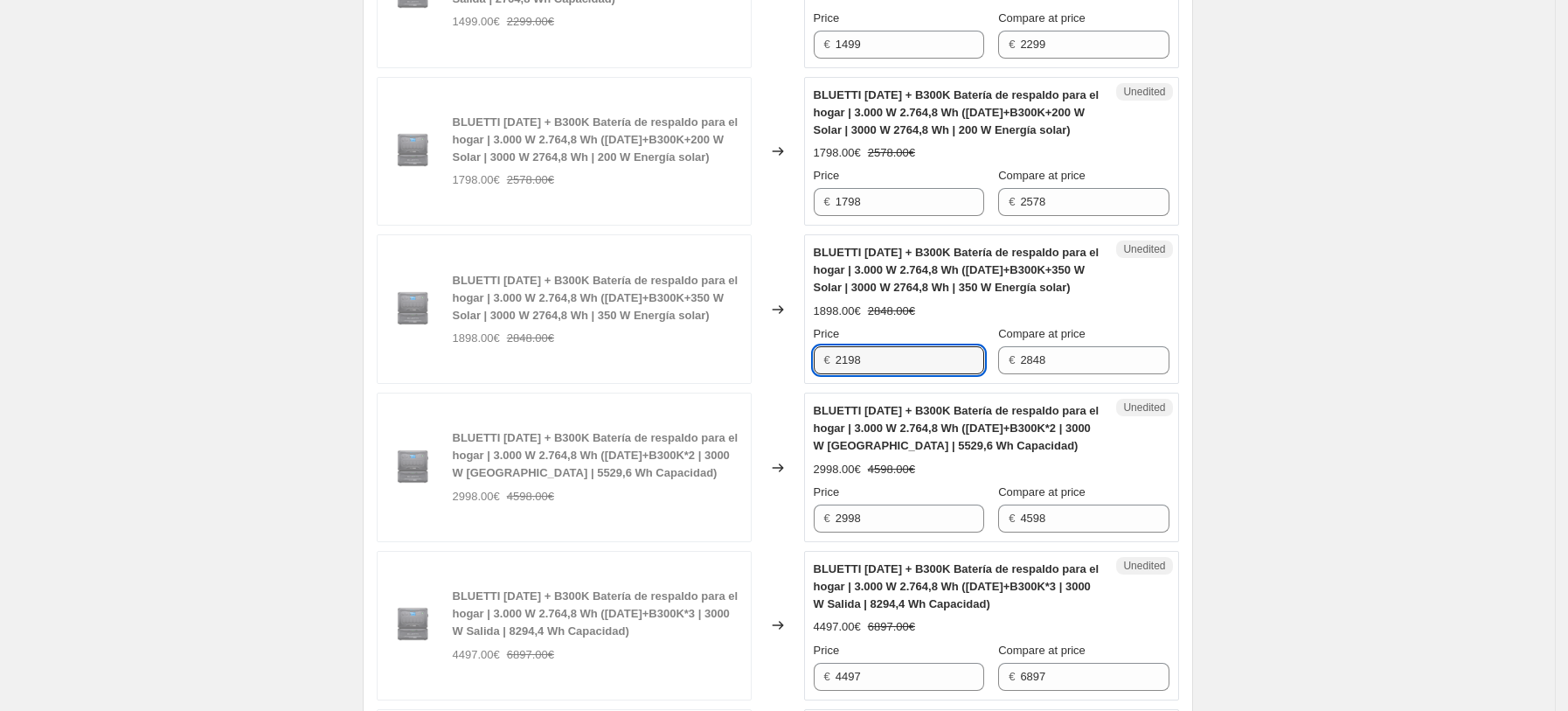 type on "2198" 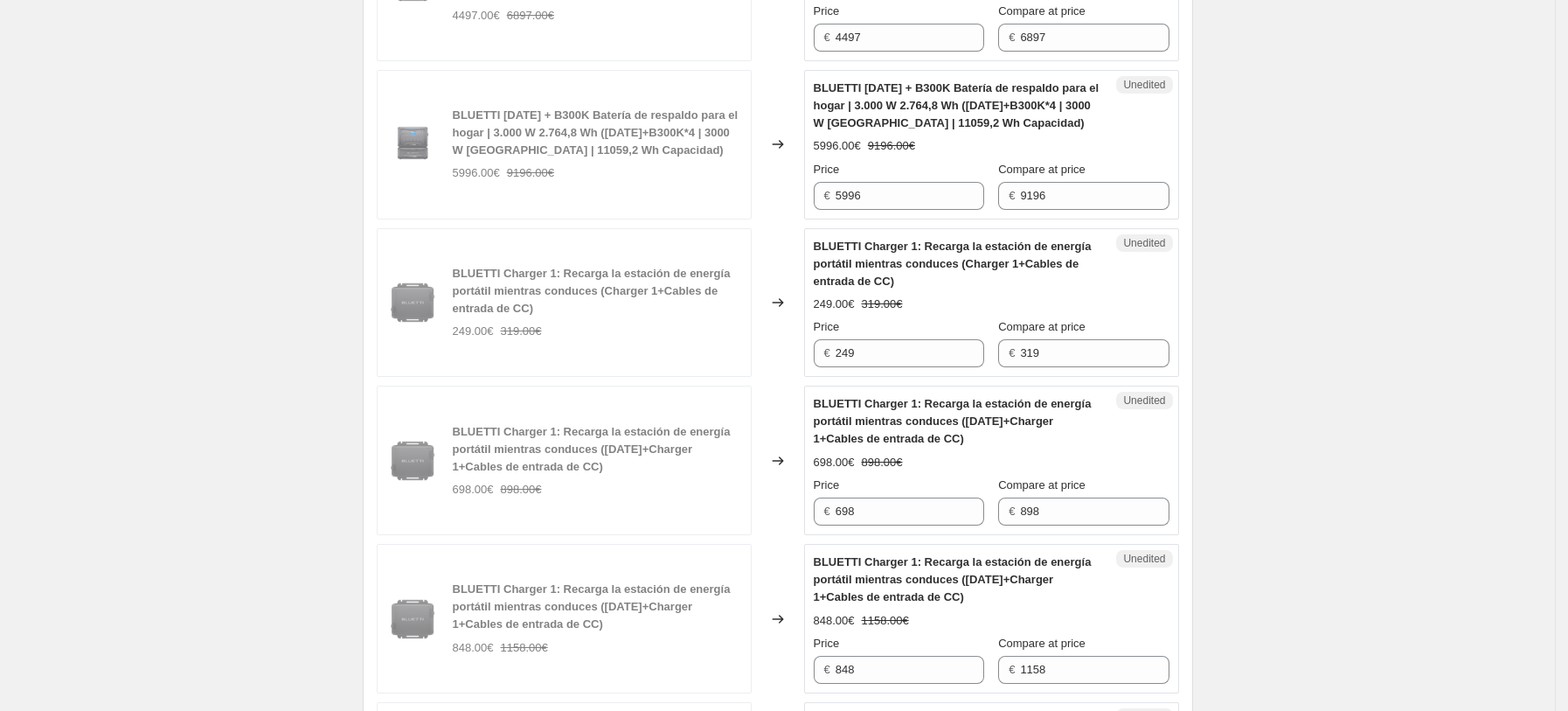 scroll, scrollTop: 2621, scrollLeft: 0, axis: vertical 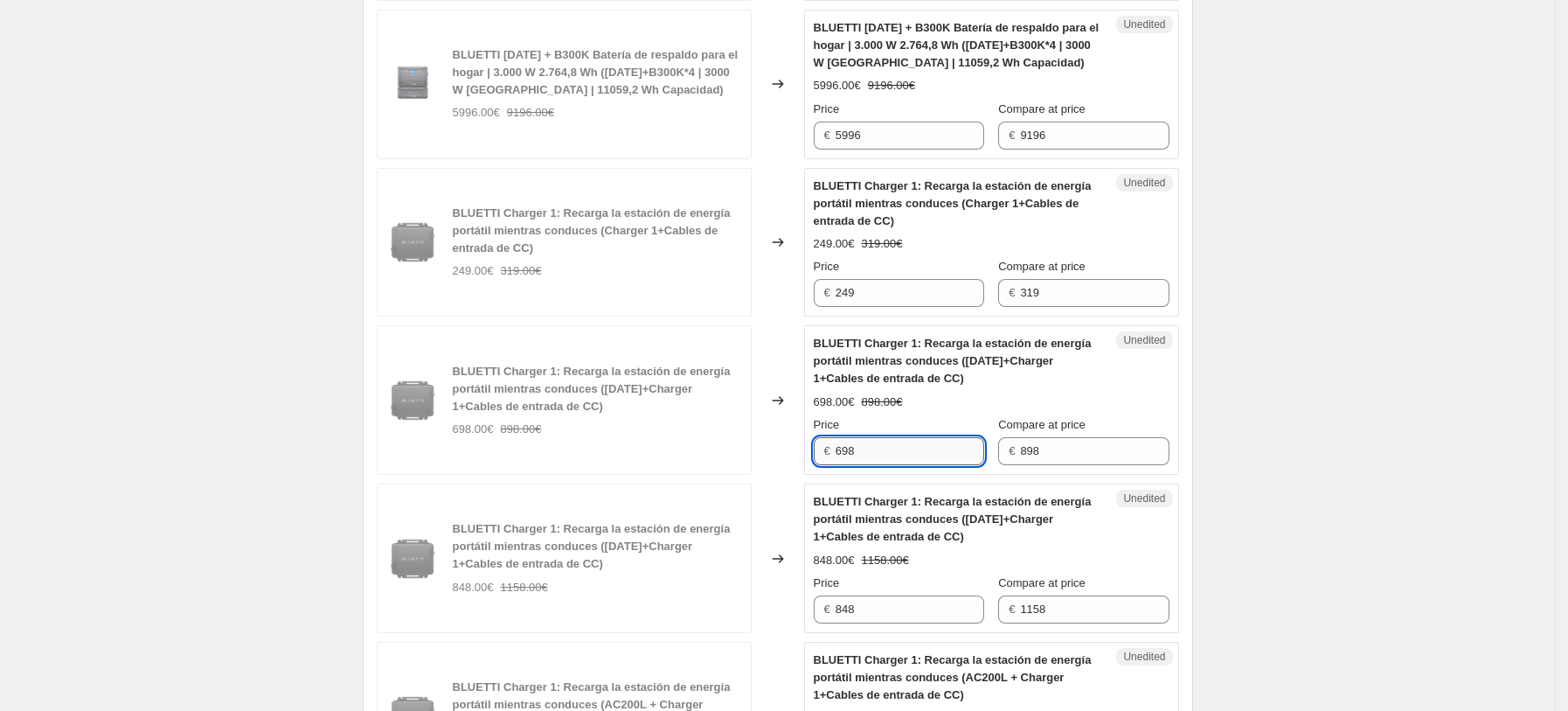 click on "698" at bounding box center (910, 451) 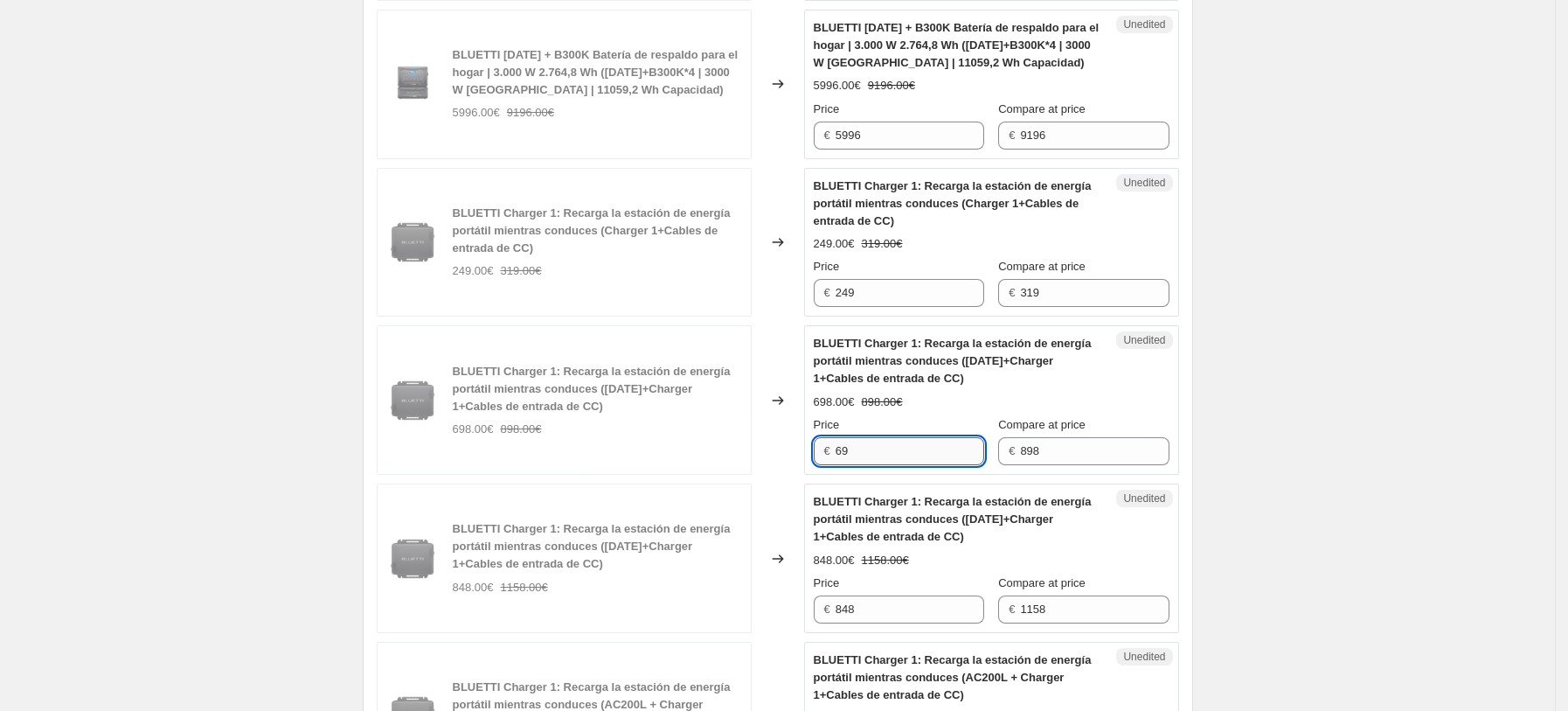 type on "6" 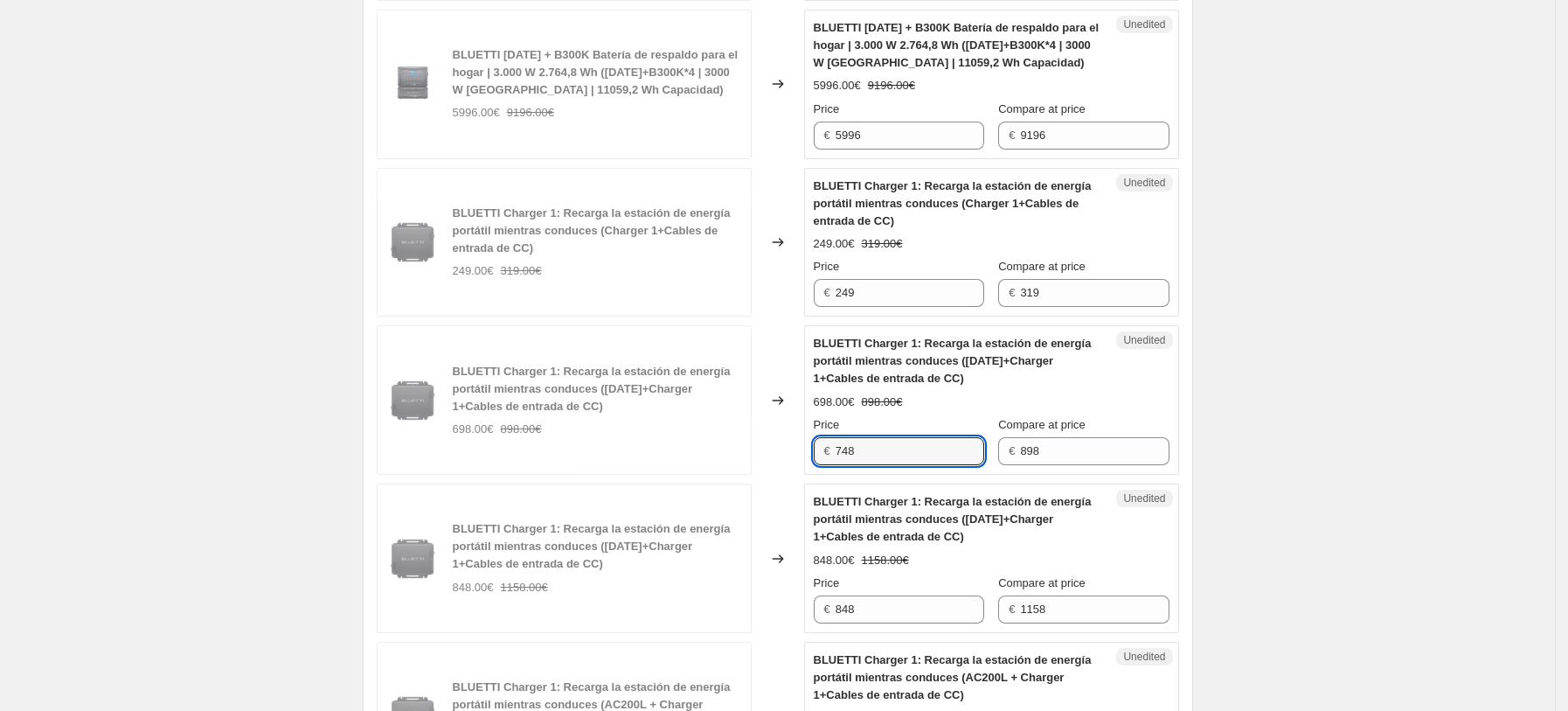 type on "748" 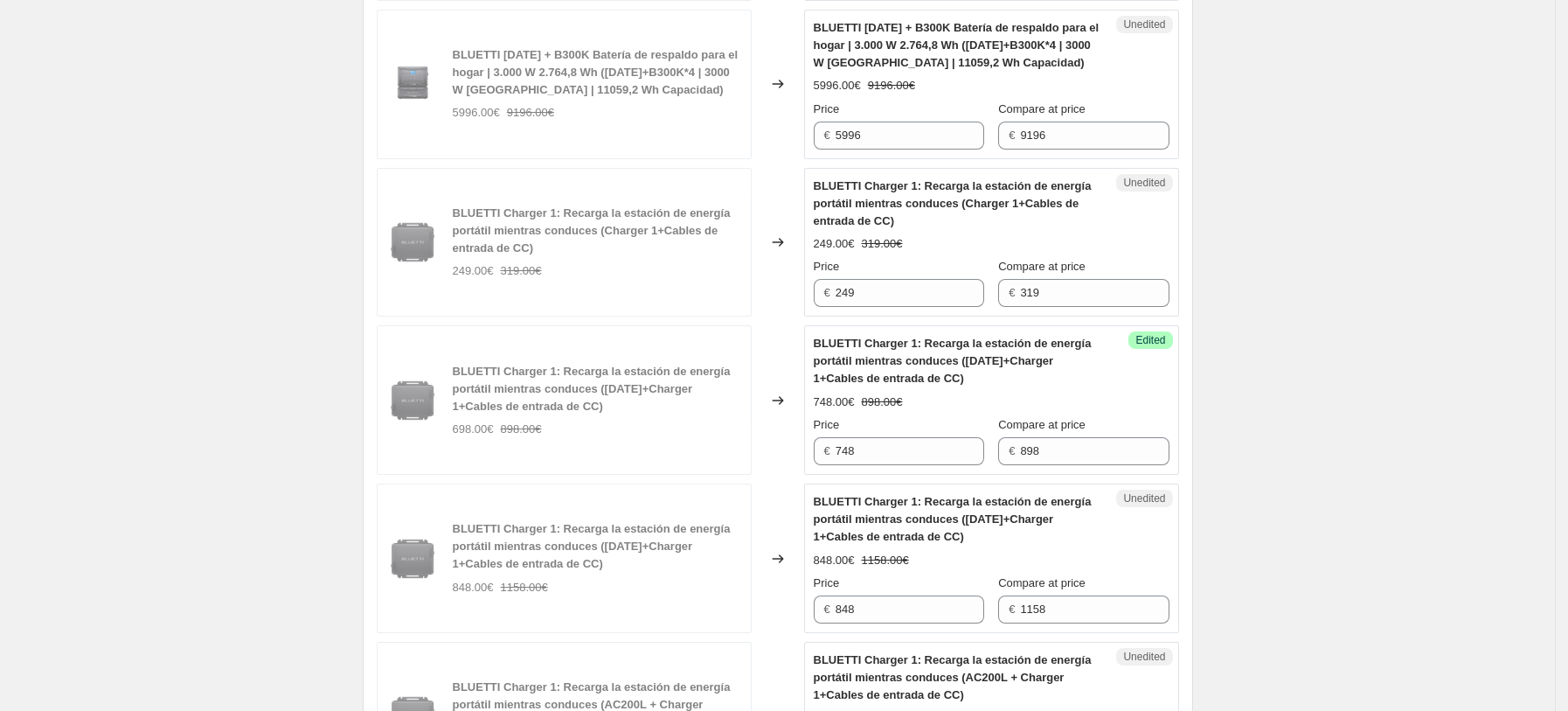 click on "BLUETTI Charger 1: Recarga la estación de energía portátil mientras conduces (AC70+Charger 1+Cables de entrada de CC)" at bounding box center (956, 361) 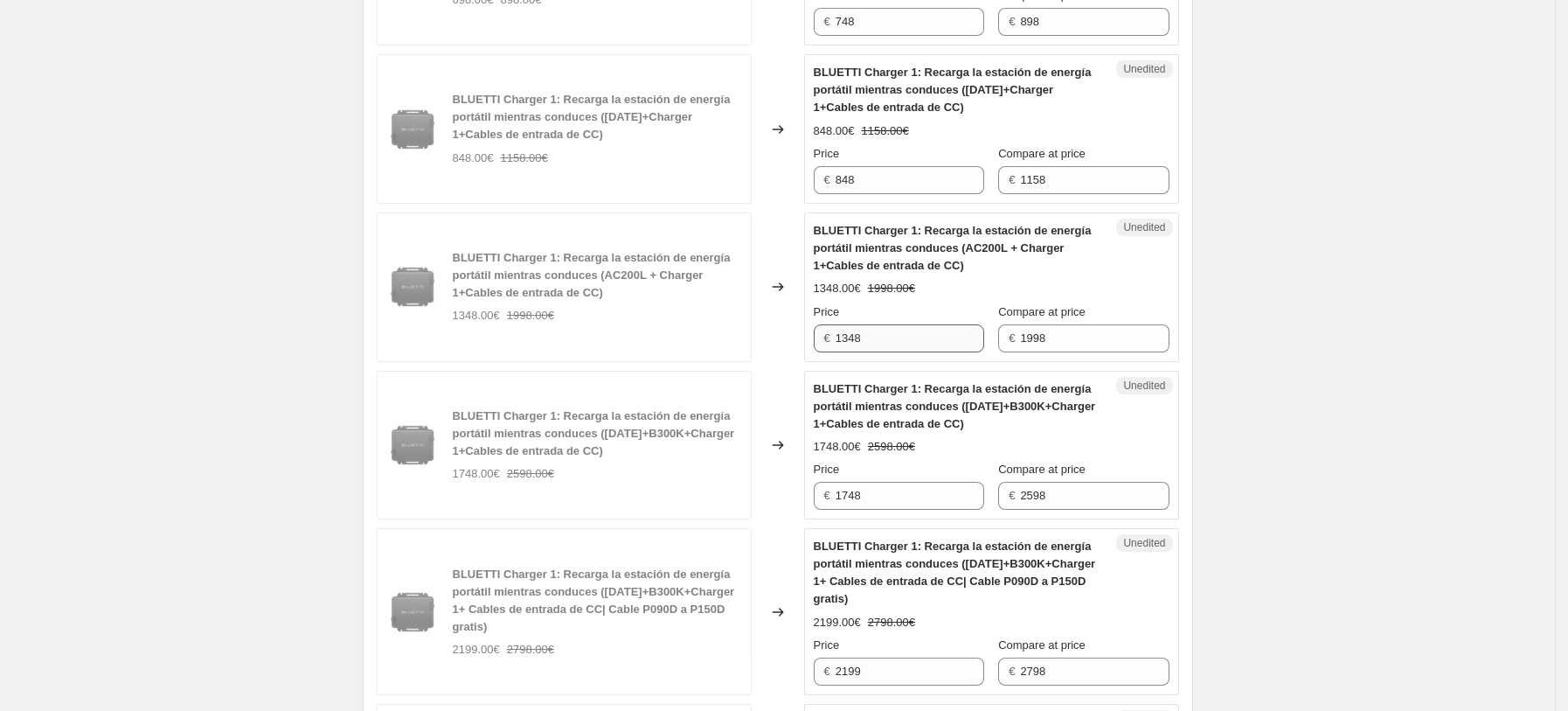 scroll, scrollTop: 3087, scrollLeft: 0, axis: vertical 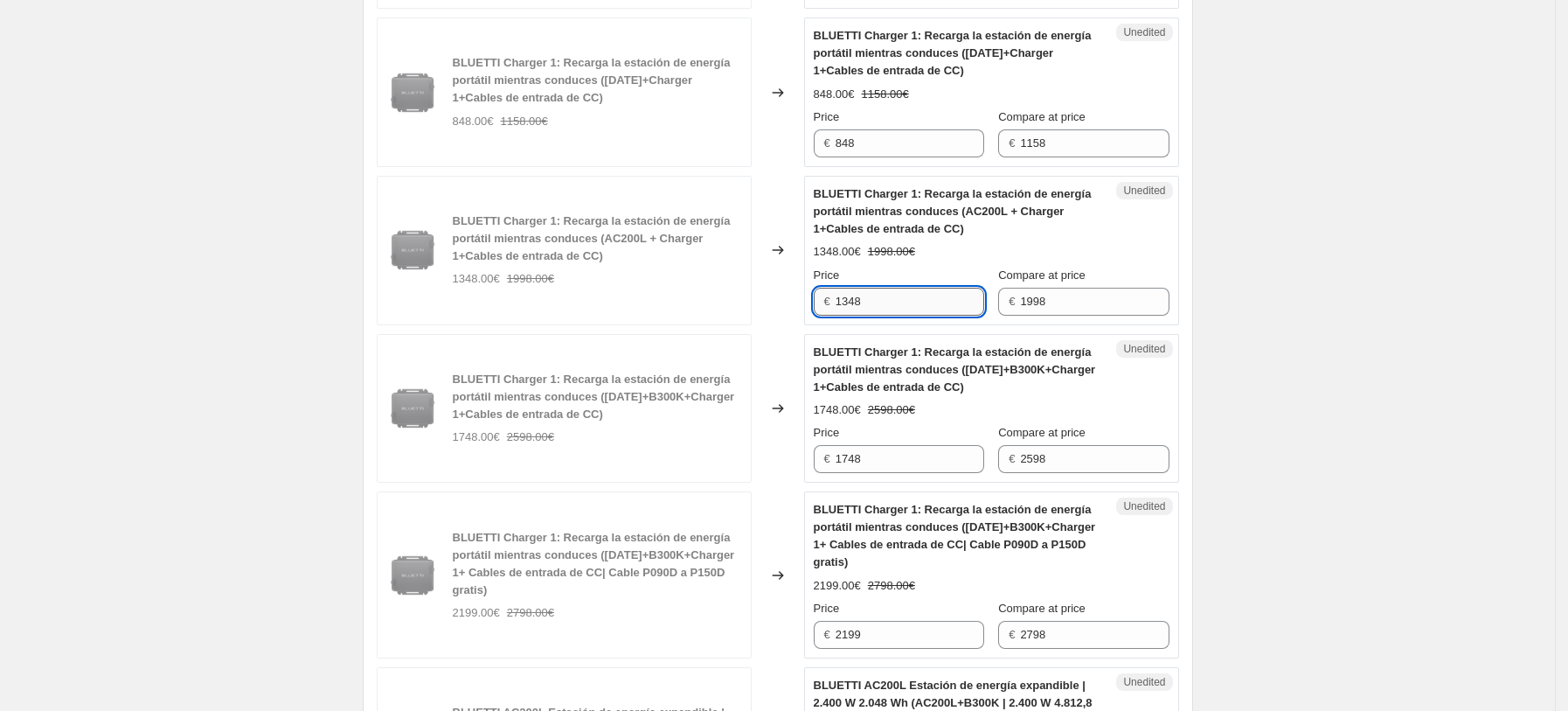 click on "1348" at bounding box center [910, 302] 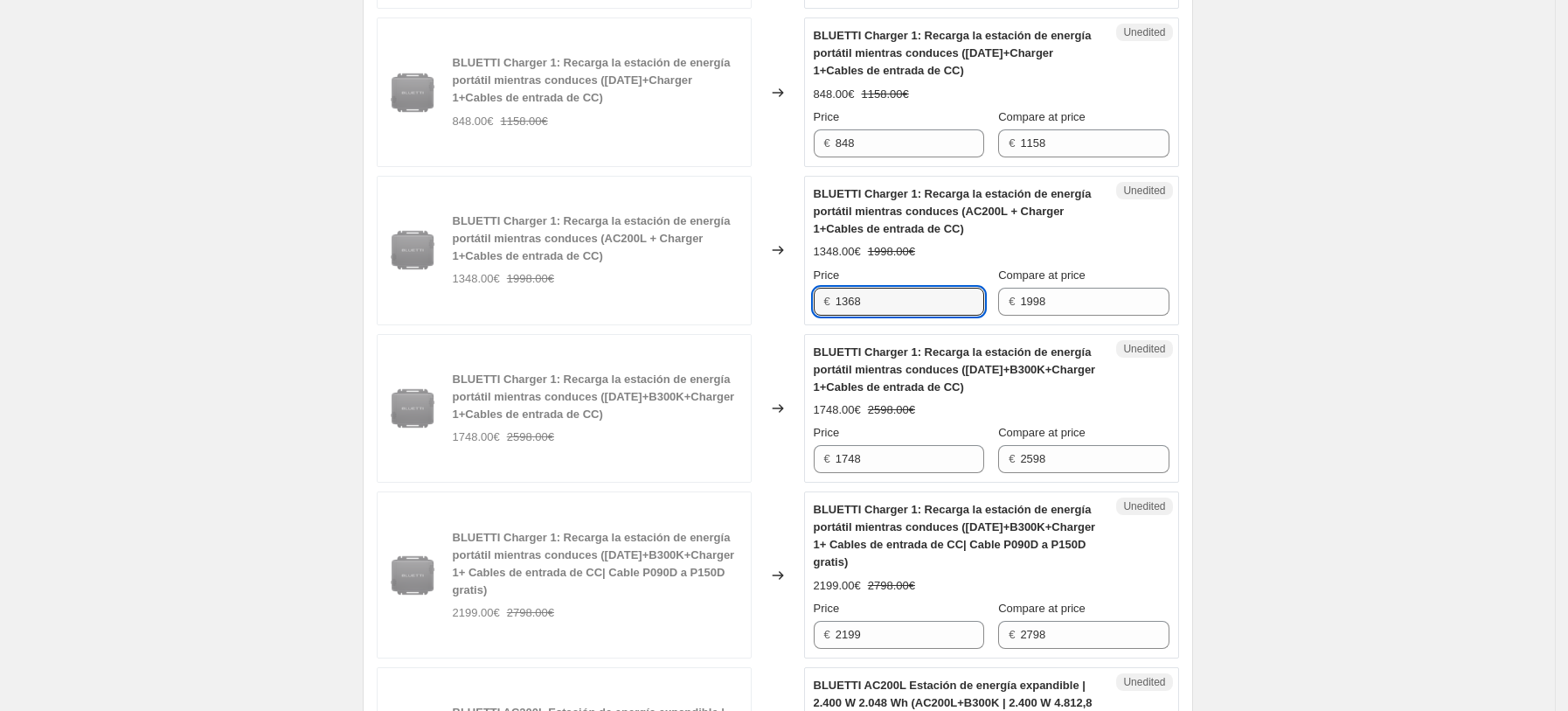 type on "1368" 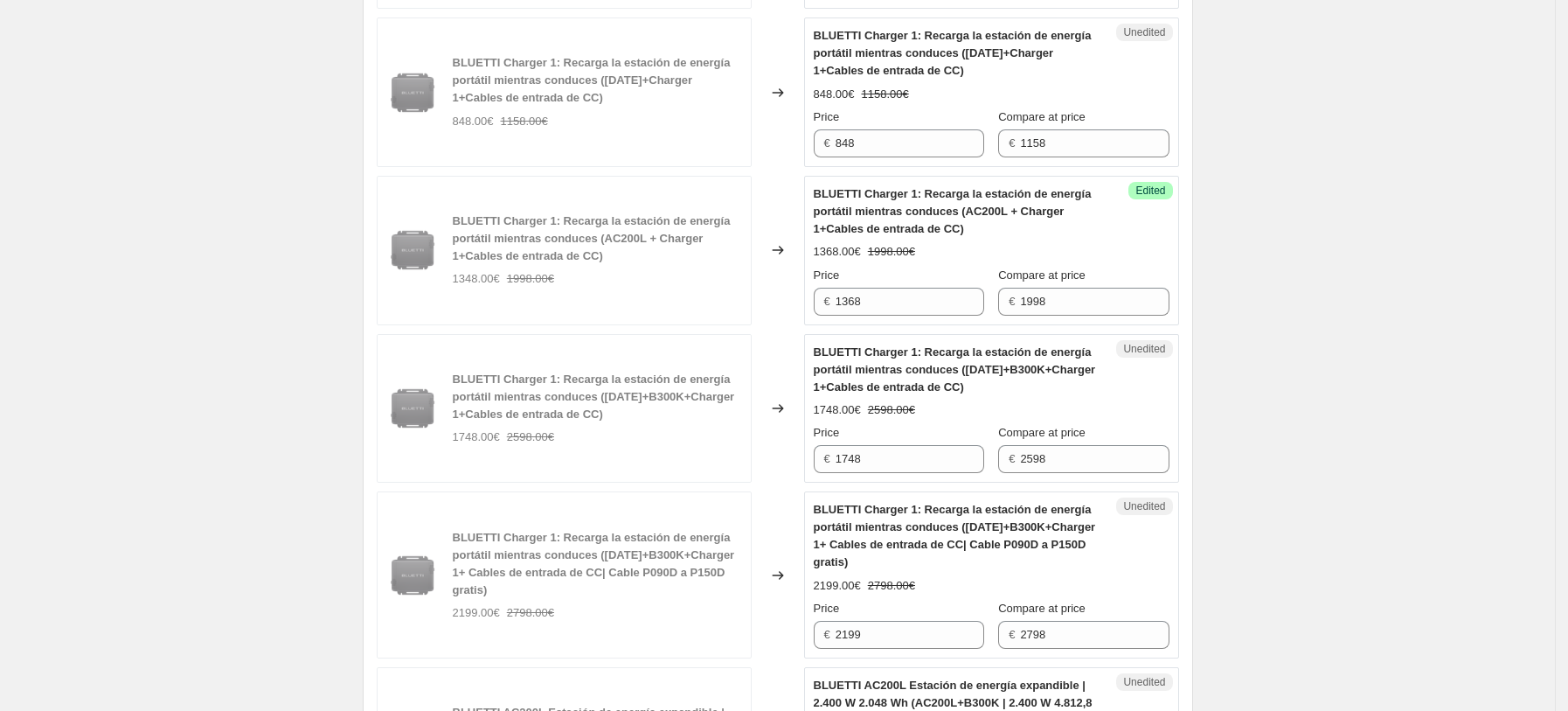 click on "Unedited BLUETTI Charger 1: Recarga la estación de energía portátil mientras conduces (AC300+B300K+Charger 1+Cables de entrada de CC) 1748.00€ 2598.00€ Price € 1748 Compare at price € 2598" at bounding box center (991, 408) 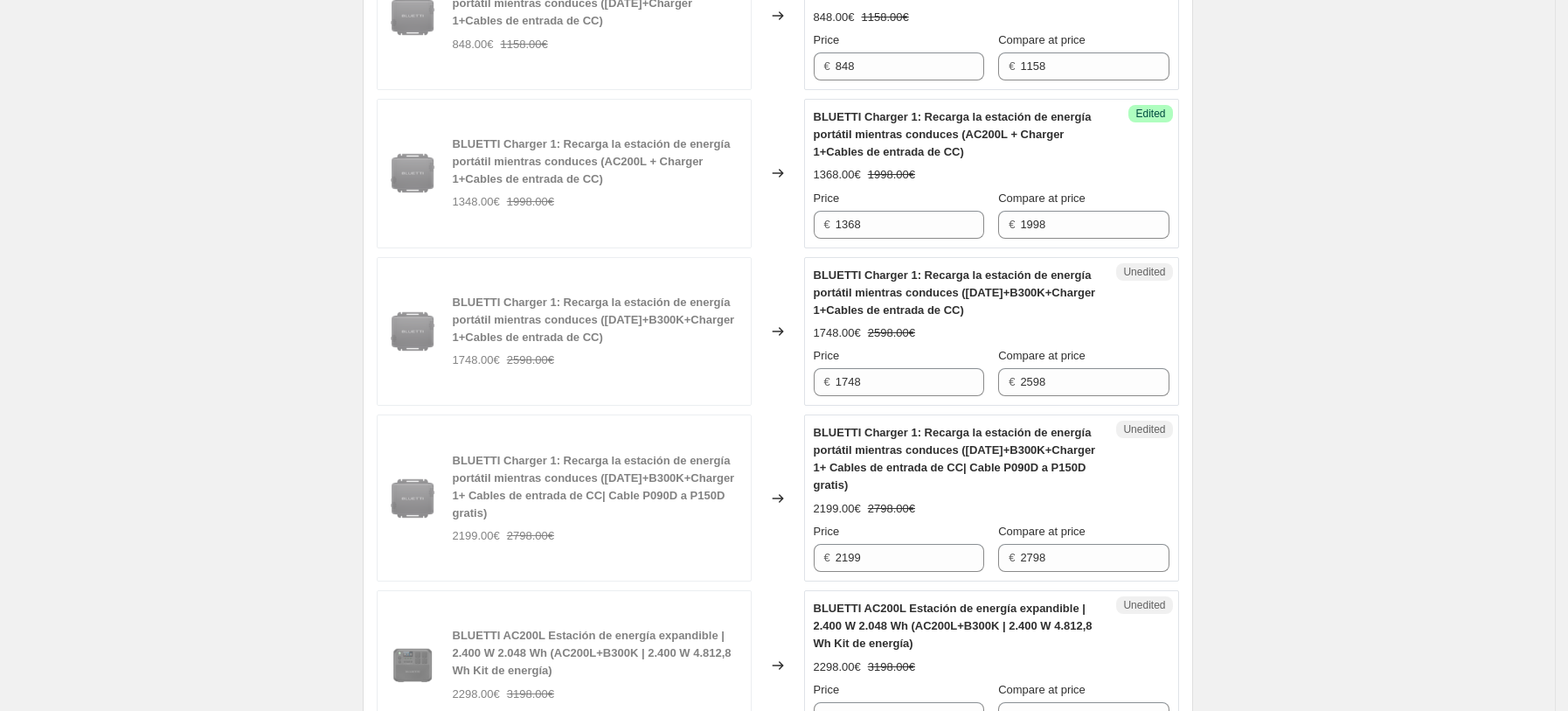 scroll, scrollTop: 3204, scrollLeft: 0, axis: vertical 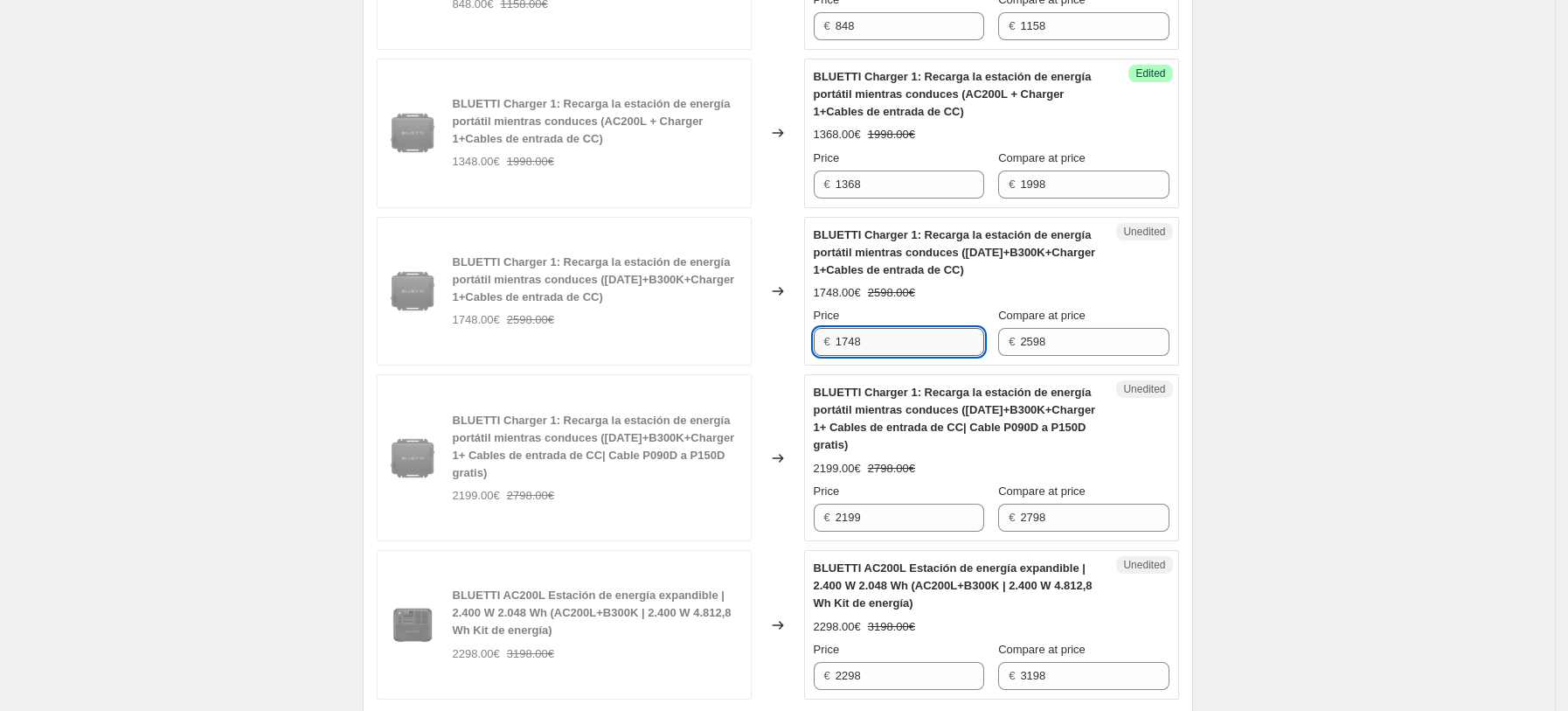 click on "1748" at bounding box center (910, 342) 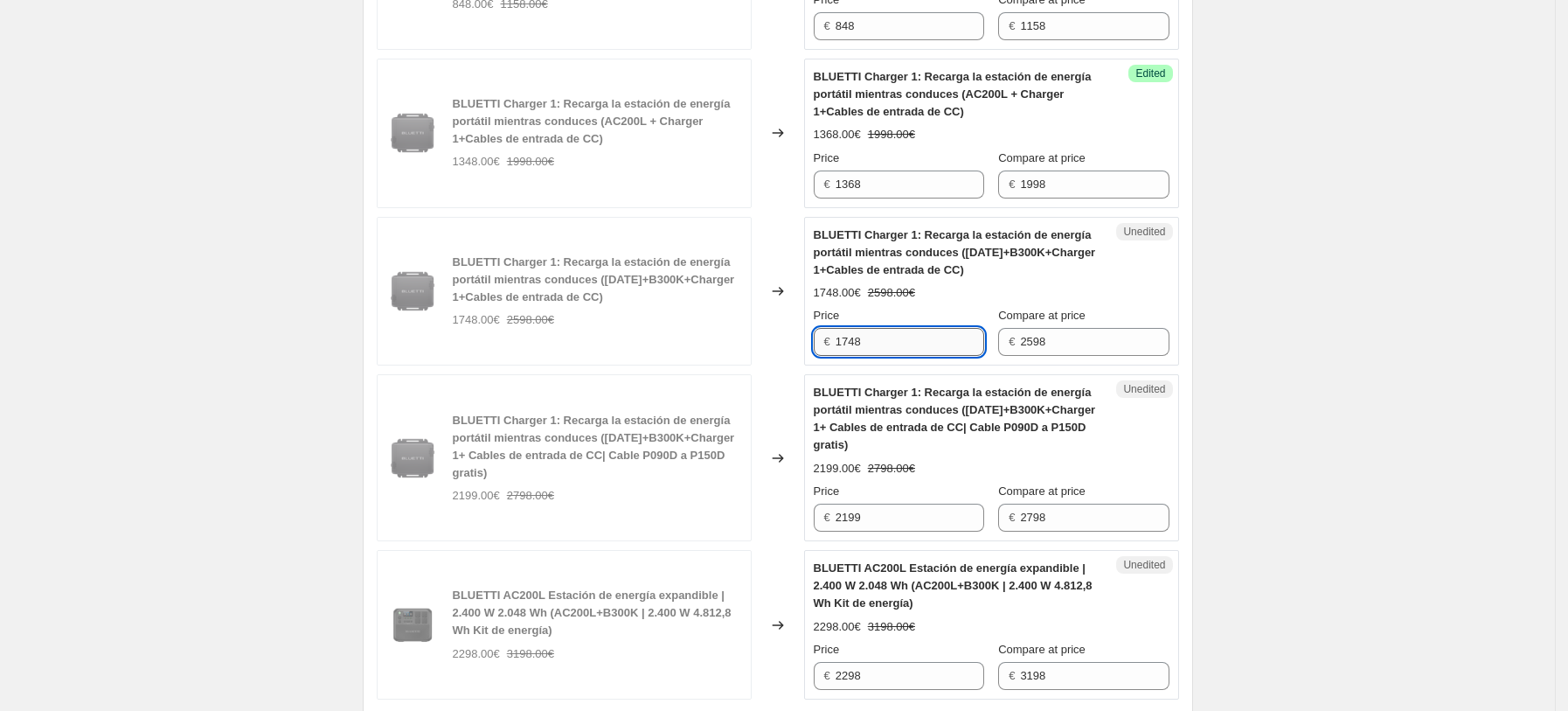 click on "1748" at bounding box center (910, 342) 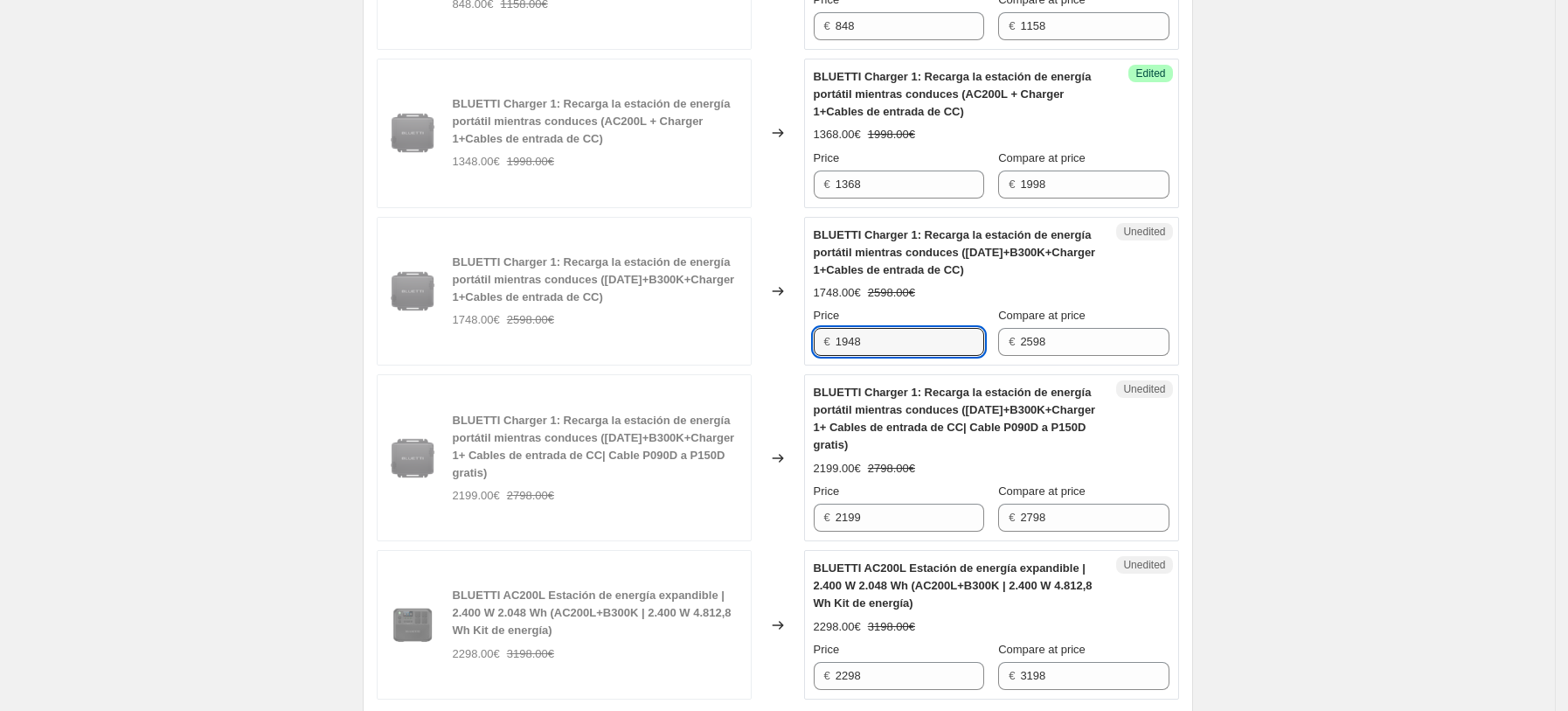 type on "1948" 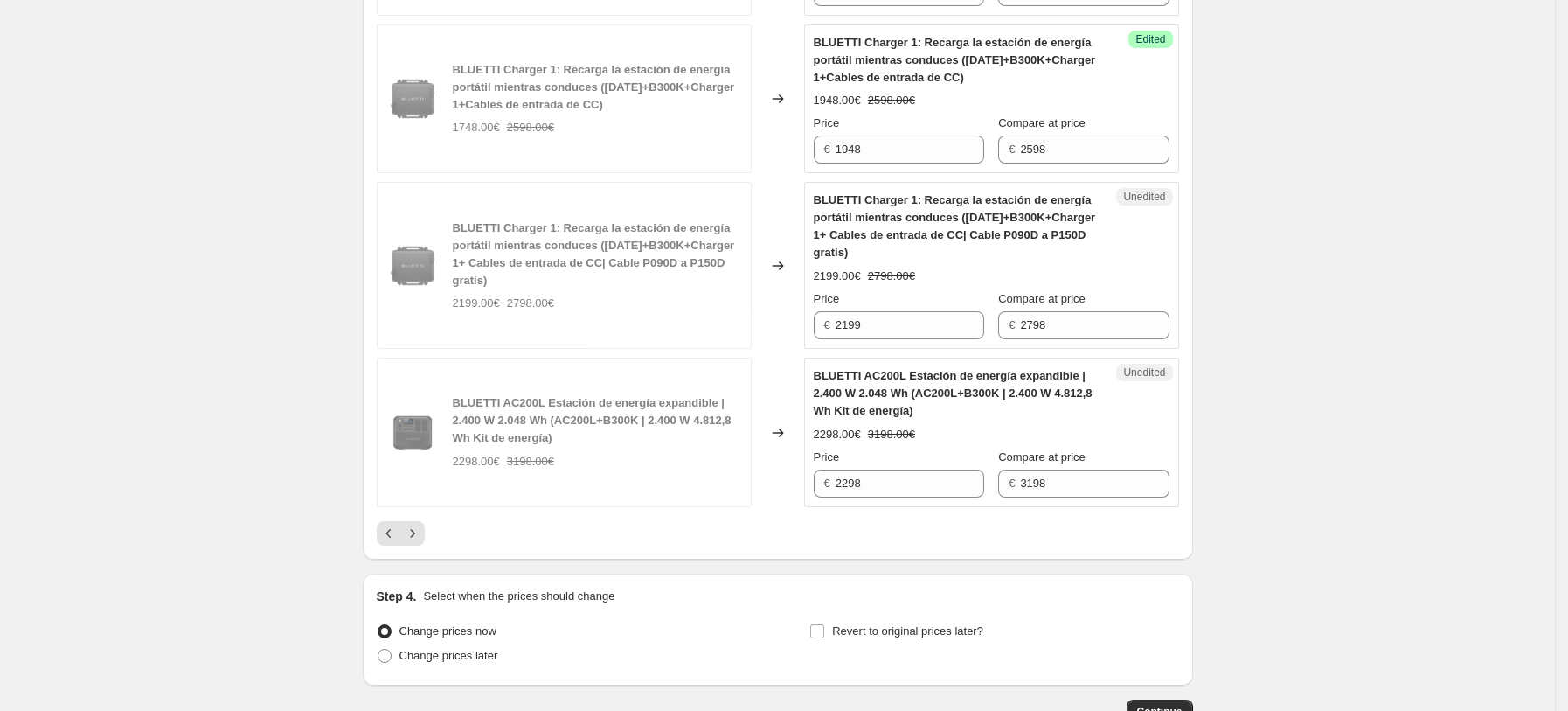 scroll, scrollTop: 3437, scrollLeft: 0, axis: vertical 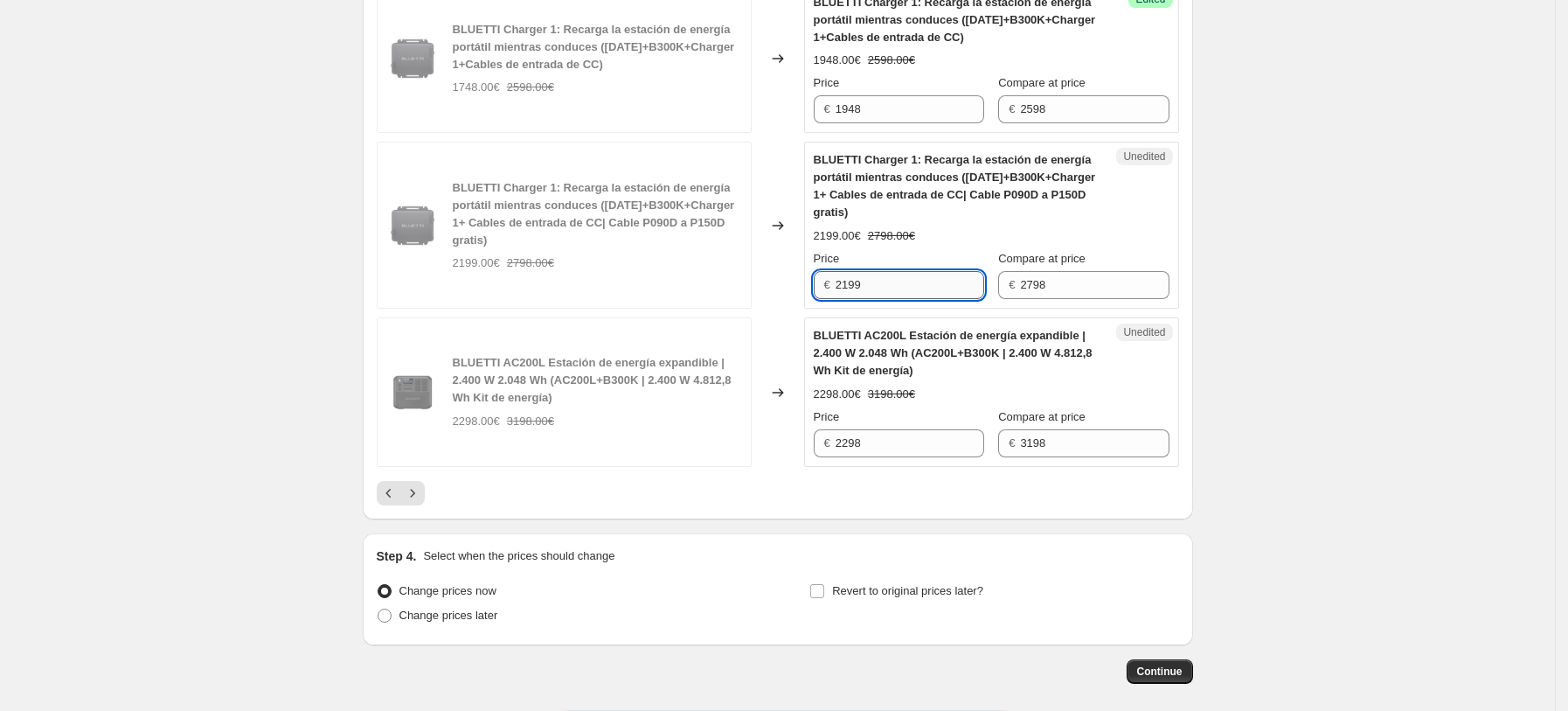 click on "2199" at bounding box center [910, 285] 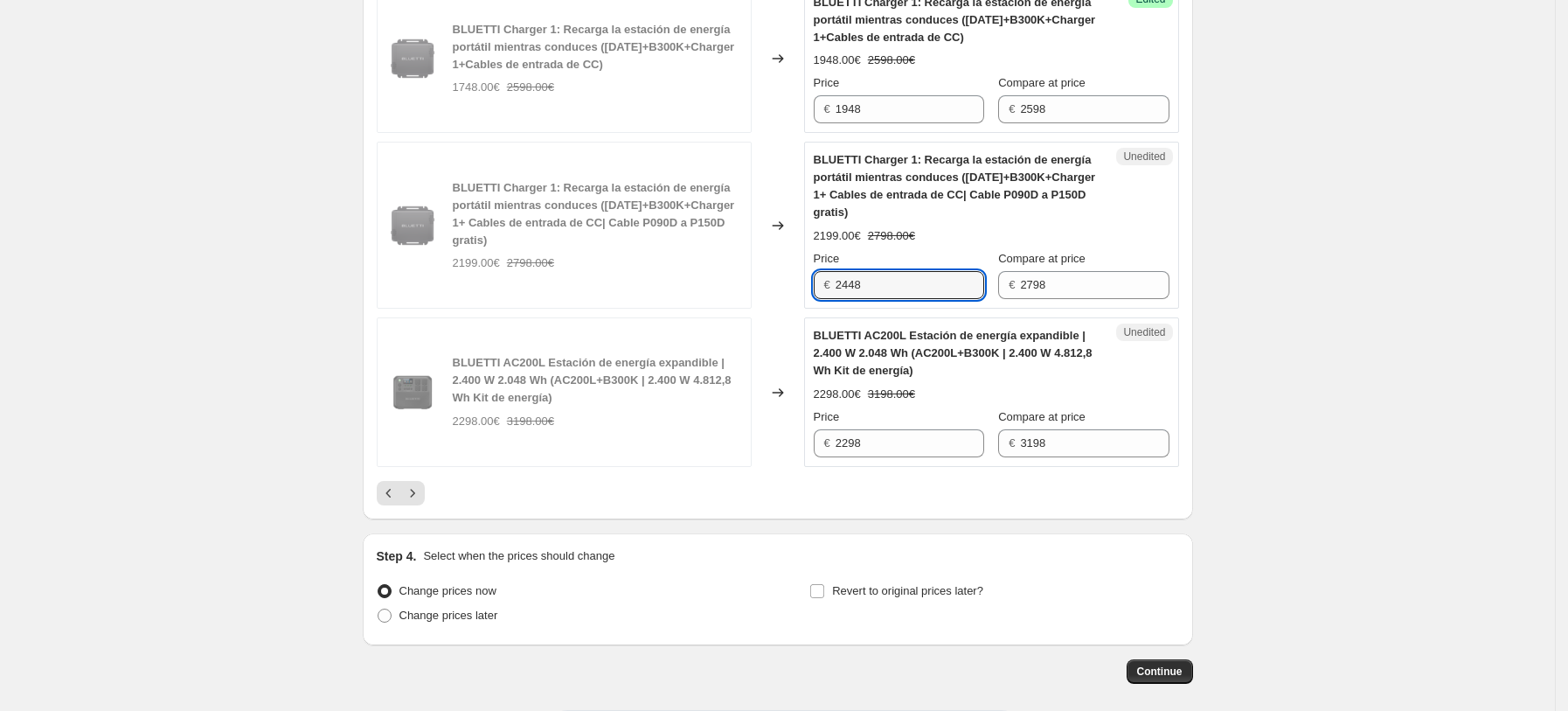 type on "2448" 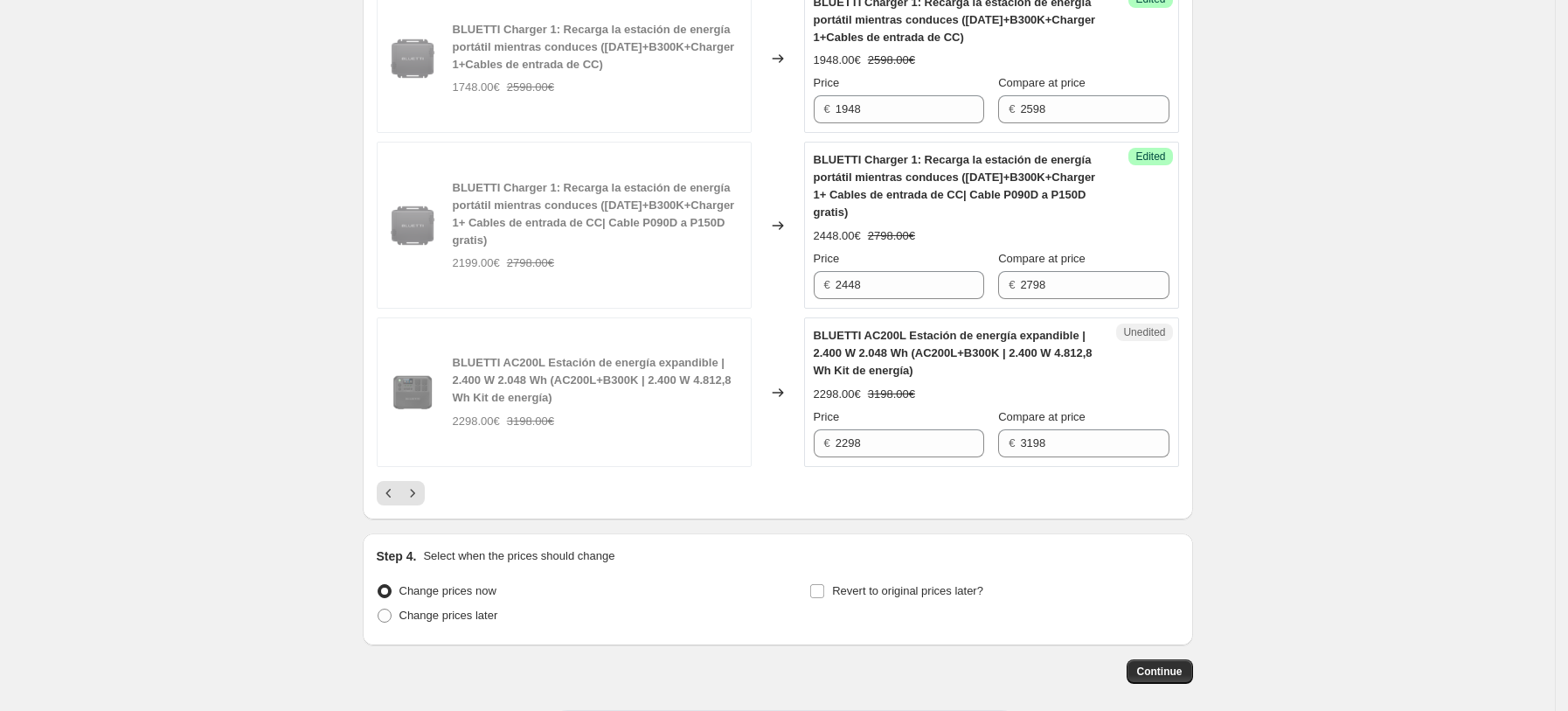 click on "BLUETTI AC2A Estación de energía portátil | 300 W 204 Wh (AC2A+200 W Solar  | 300 W 204 Wh | 200 W Kit solar) 468.00€ 628.00€ Changed to Unedited BLUETTI AC2A Estación de energía portátil | 300 W 204 Wh (AC2A+200 W Solar  | 300 W 204 Wh | 200 W Kit solar) 468.00€ 628.00€ Price € 468 Compare at price € 628 BLUETTI AC200Max Estación de energía solar | 2.200 W 2.048 Wh (AC200MAX+2*MP200 | 2.200 W 2.048 Wh | 400 W Kit solar) 2397.00€ 2957.00€ Changed to Unedited BLUETTI AC200Max Estación de energía solar | 2.200 W 2.048 Wh (AC200MAX+2*MP200 | 2.200 W 2.048 Wh | 400 W Kit solar) 2397.00€ 2957.00€ Price € 2397 Compare at price € 2957 BLUETTI AC200Max Estación de energía solar | 2.200 W 2.048 Wh (AC200MAX+3*MP200 | 2.200 W 2.048 Wh | 600 W Kit solar) 2796.00€ 3436.00€ Changed to Unedited BLUETTI AC200Max Estación de energía solar | 2.200 W 2.048 Wh (AC200MAX+3*MP200 | 2.200 W 2.048 Wh | 600 W Kit solar) 2796.00€ 3436.00€ Price € 2796 Compare at price € 3436 299.00€" at bounding box center [778, -1092] 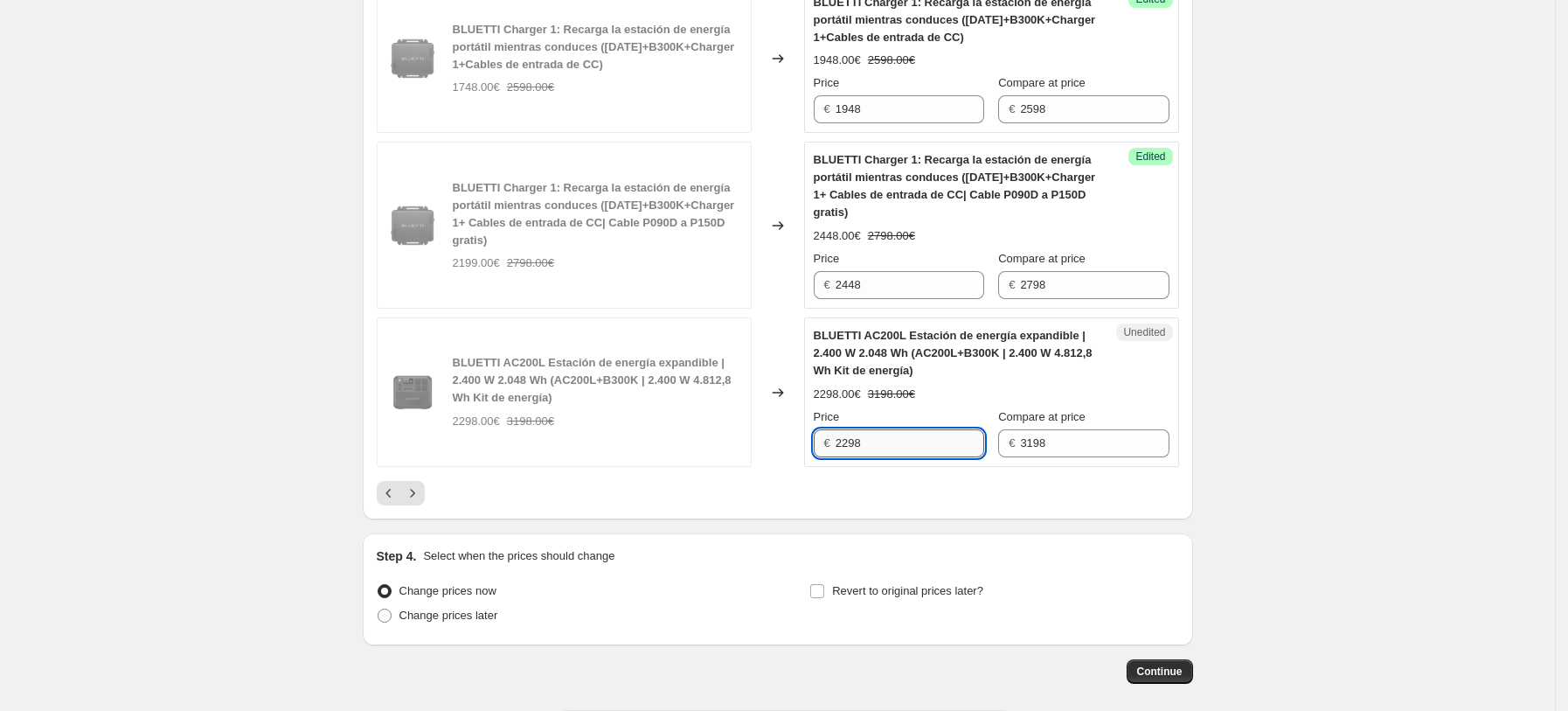 click on "2298" at bounding box center [910, 443] 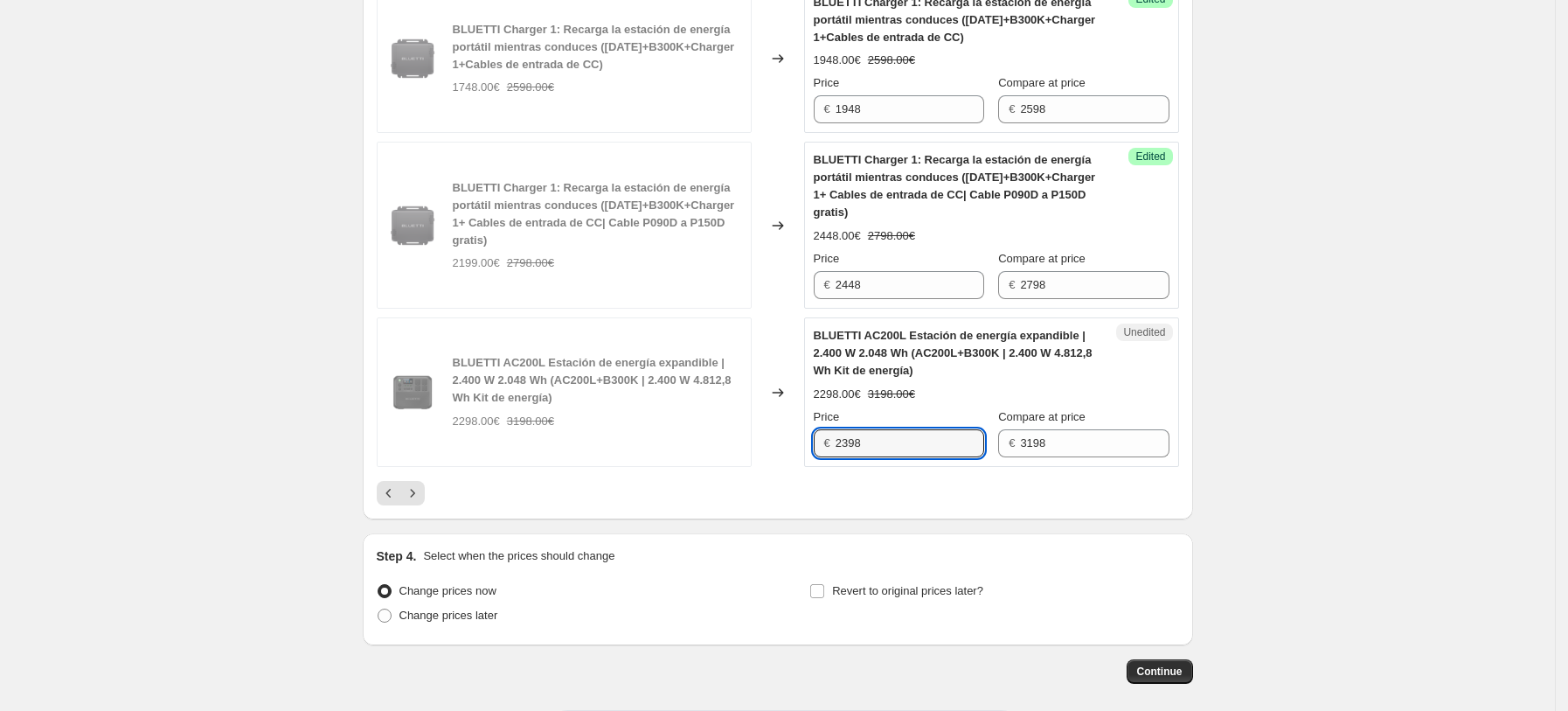 type on "2398" 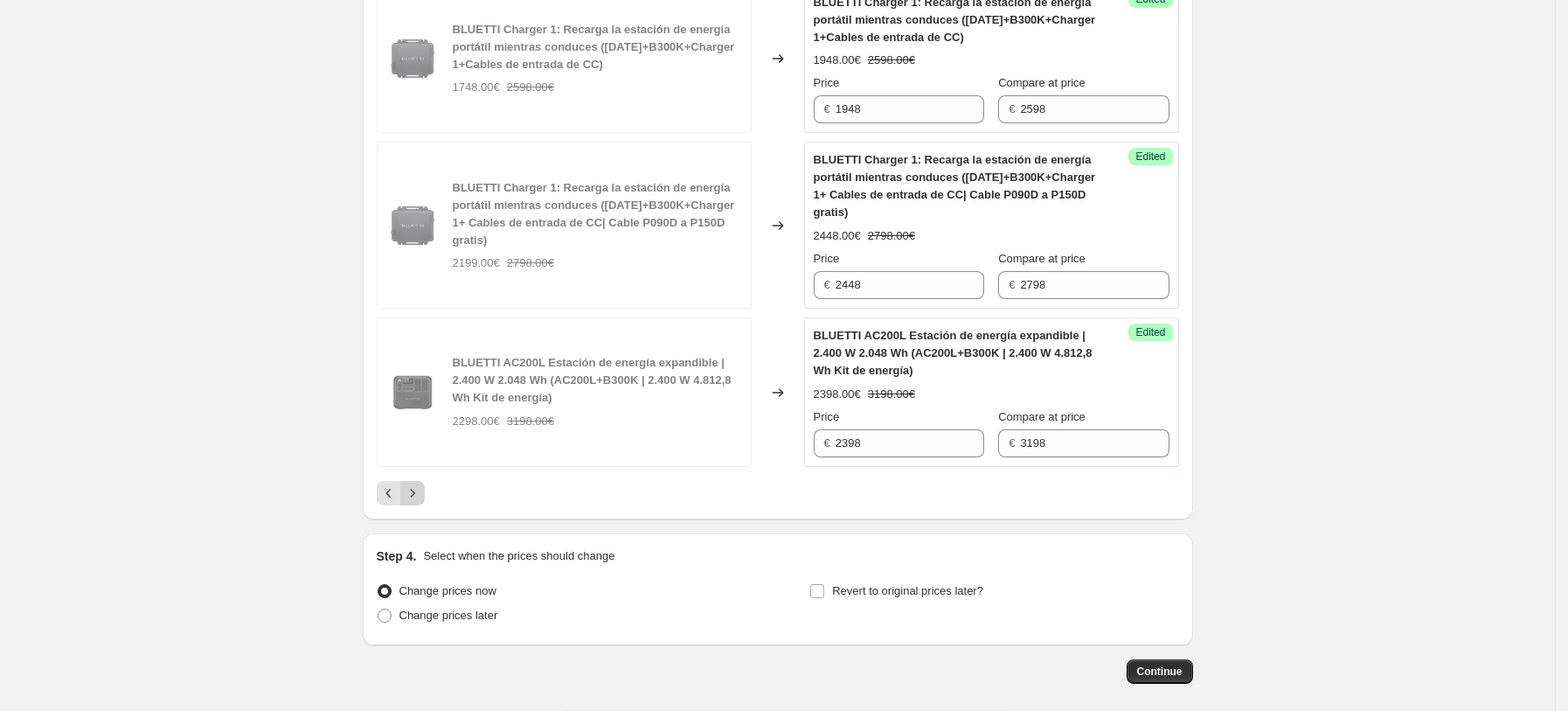 click 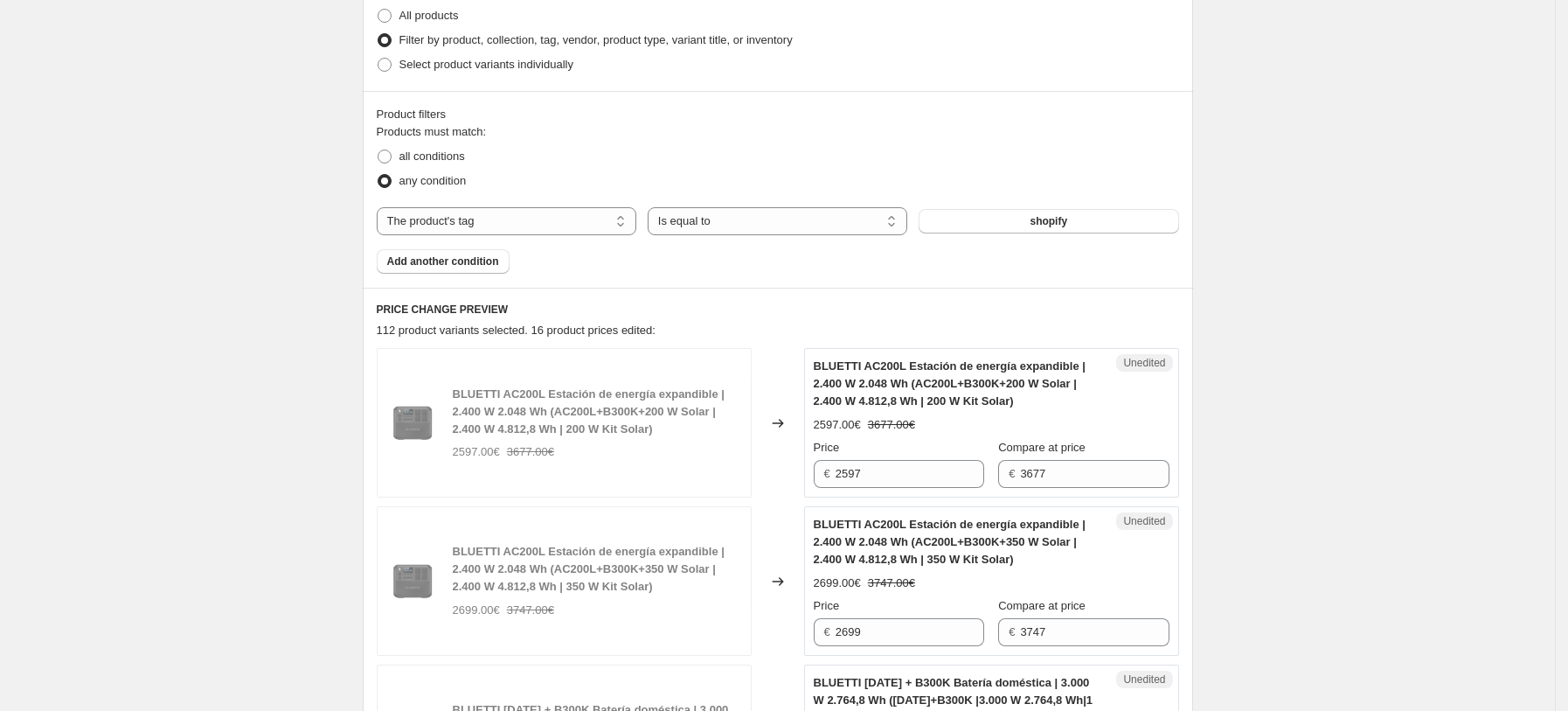 scroll, scrollTop: 756, scrollLeft: 0, axis: vertical 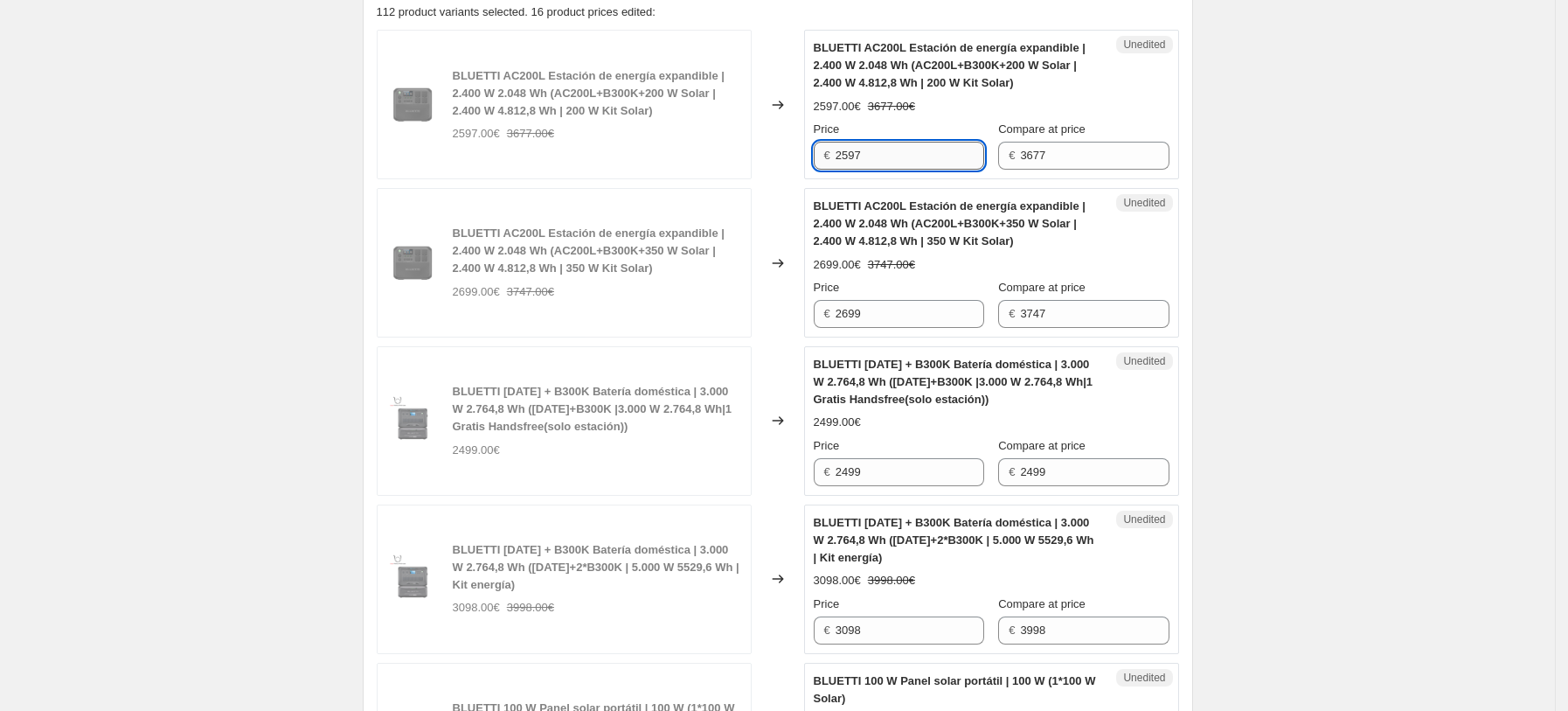 click on "2597" at bounding box center [910, 156] 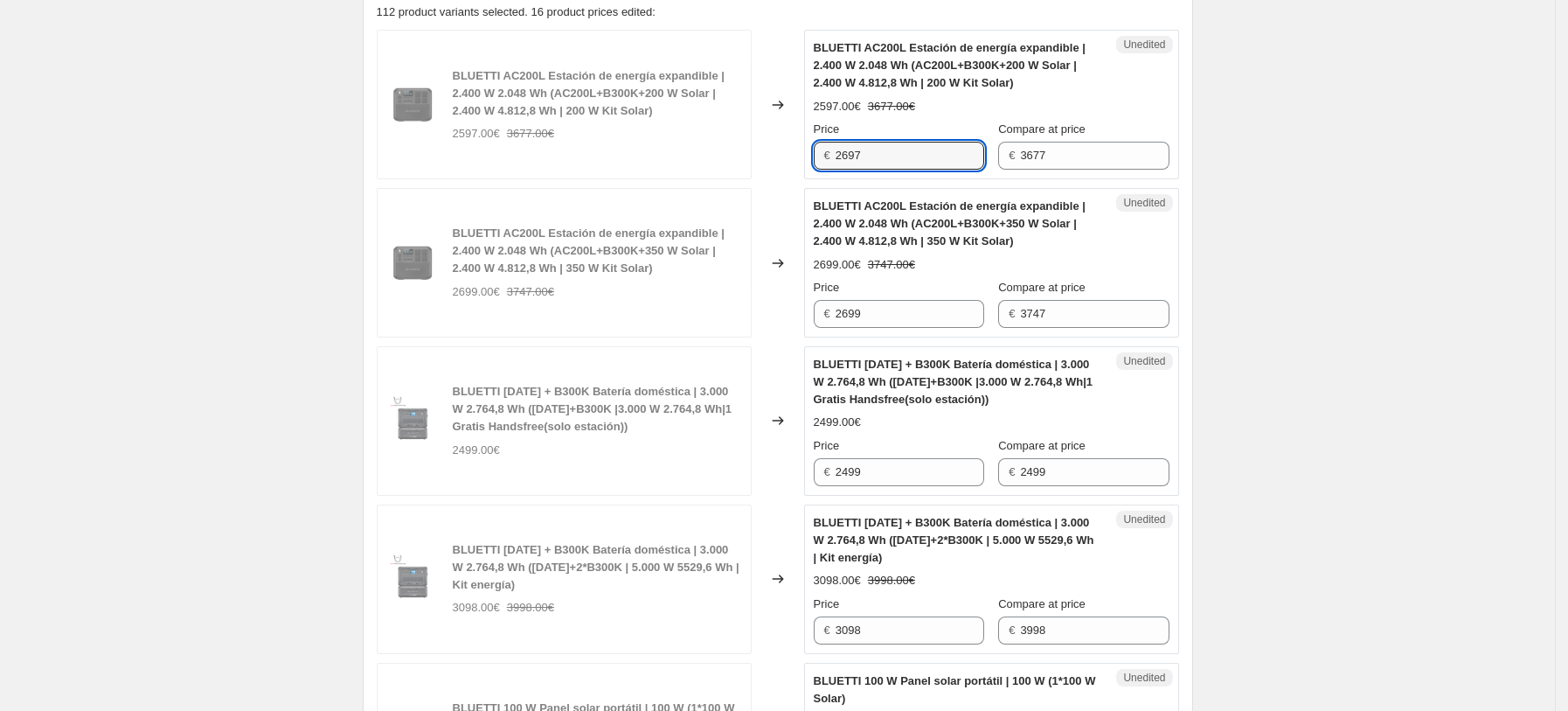 type on "2697" 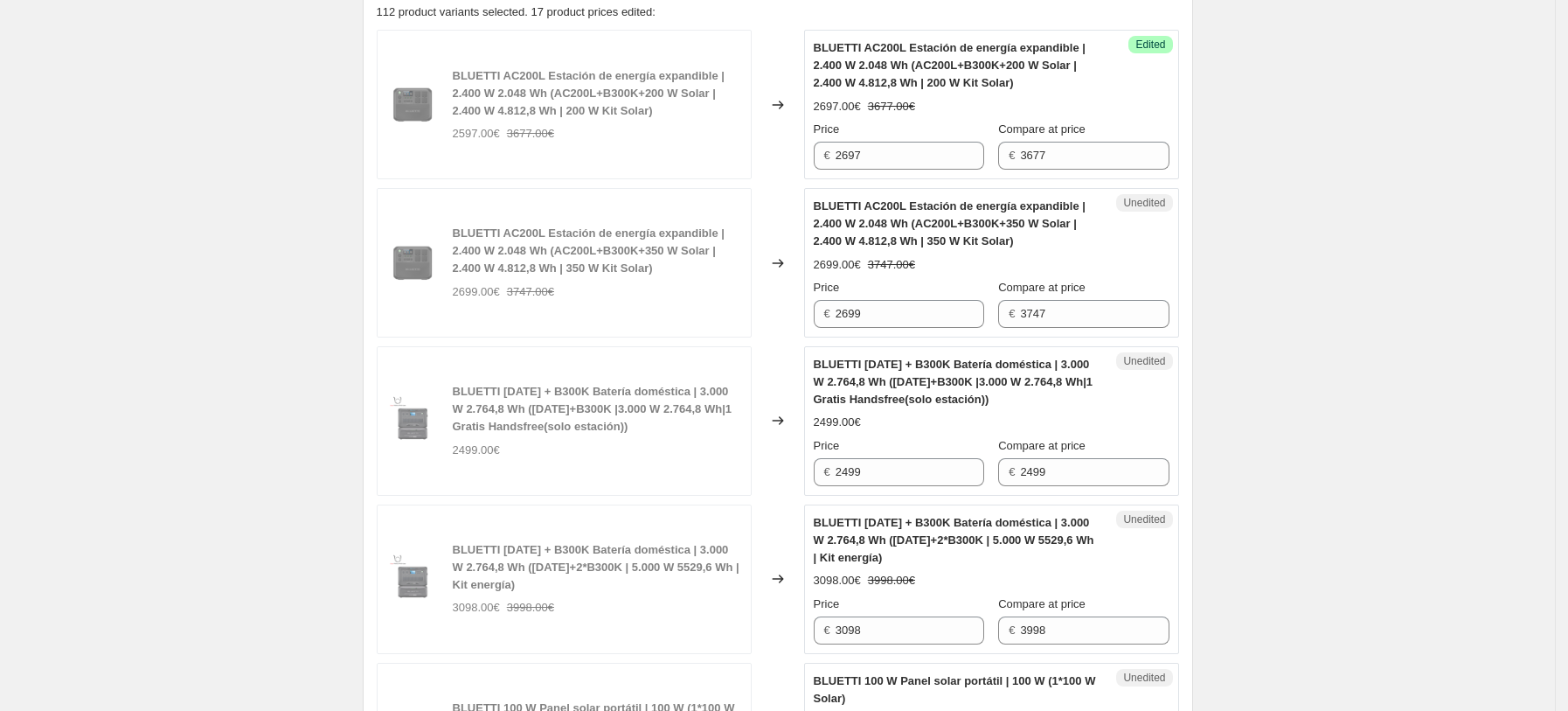 click on "BLUETTI AC200L Estación de energía expandible | 2.400 W 2.048 Wh (AC200L+B300K+350 W Solar | 2.400 W 4.812,8 Wh | 350 W Kit Solar)" at bounding box center (949, 223) 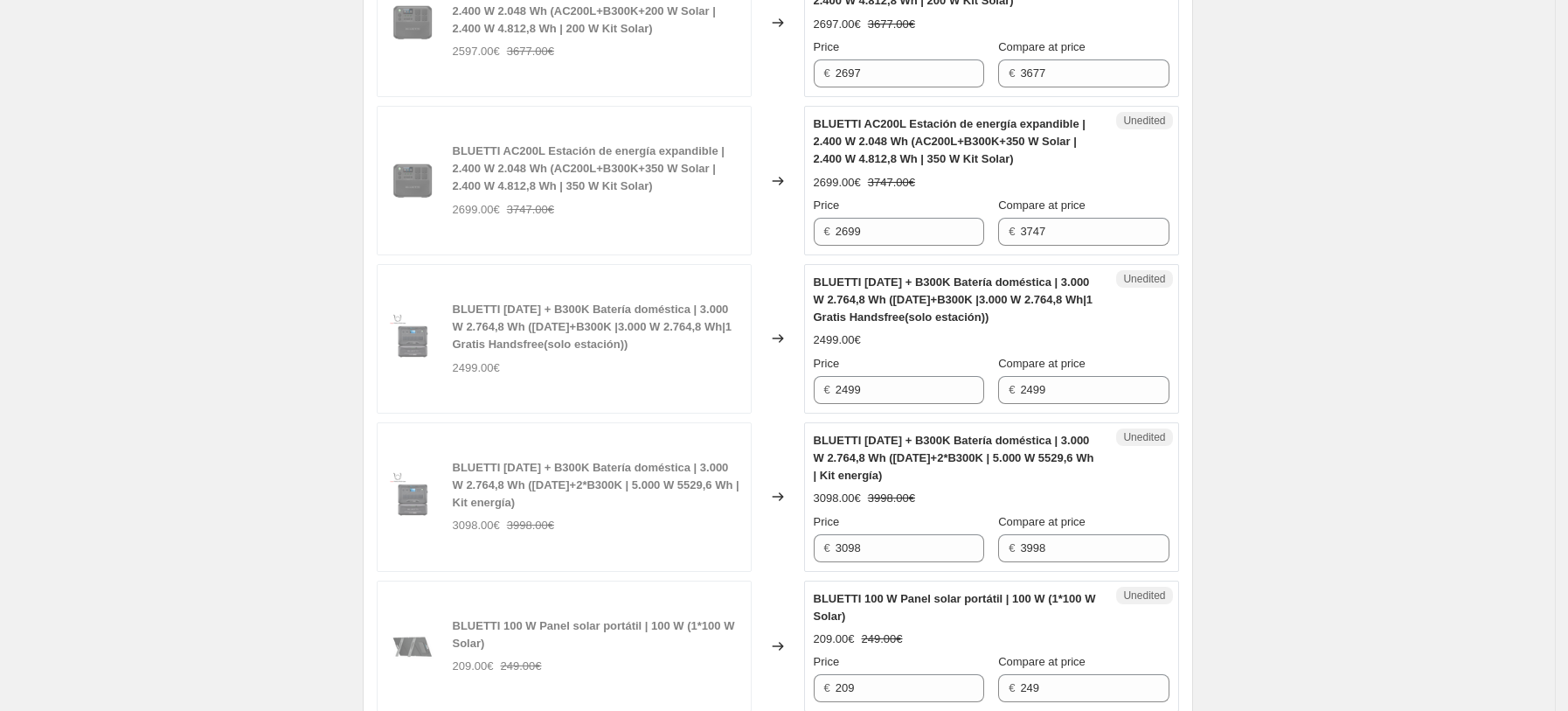 scroll, scrollTop: 872, scrollLeft: 0, axis: vertical 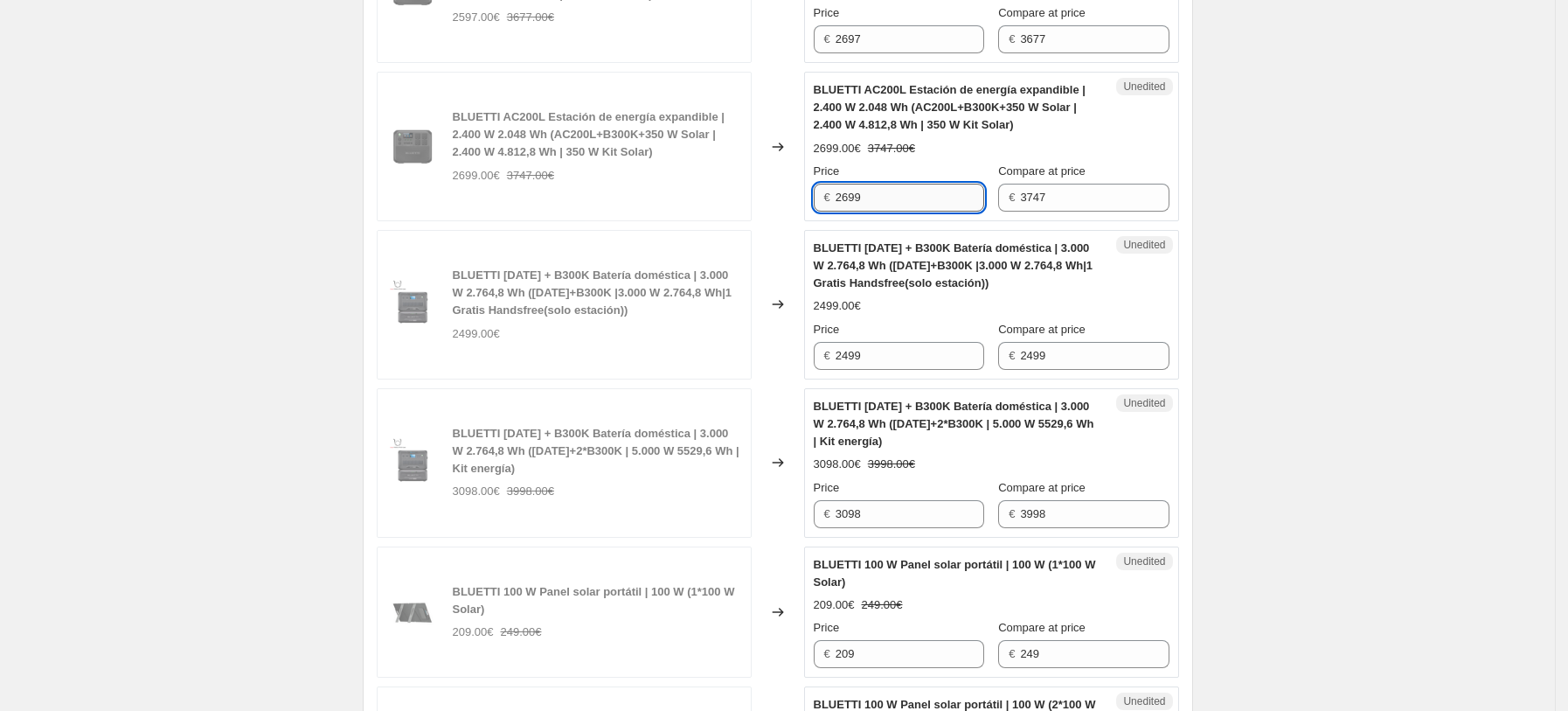 click on "2699" at bounding box center (910, 198) 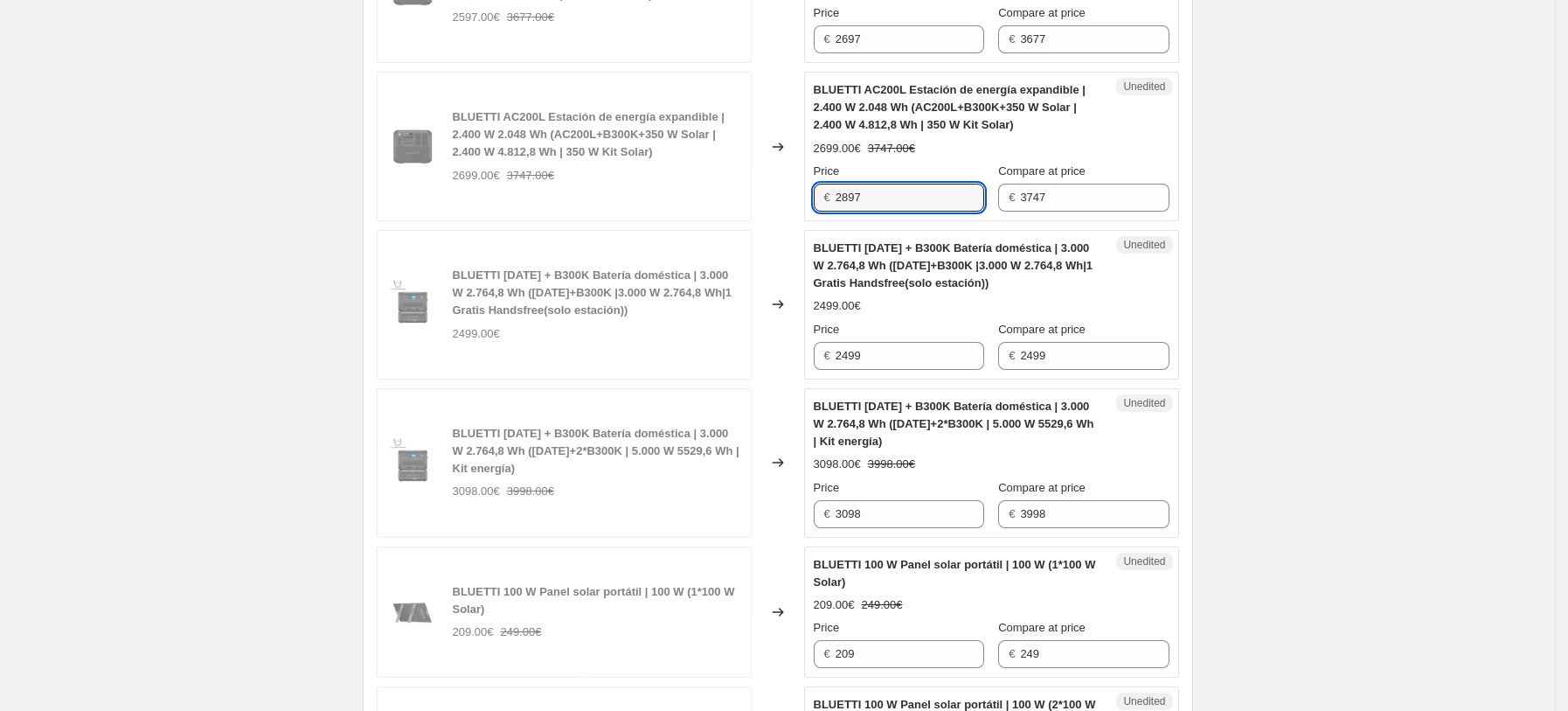 type on "2897" 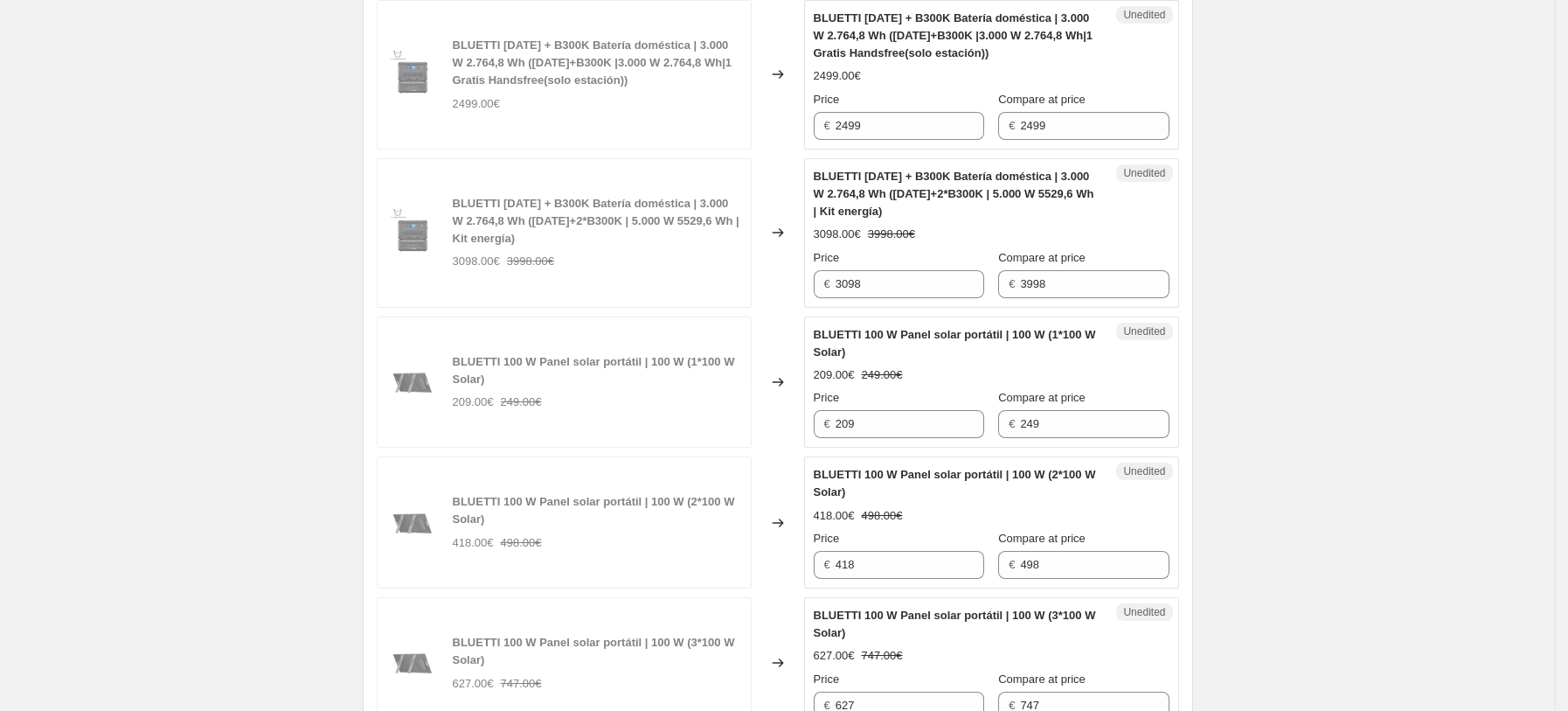 scroll, scrollTop: 1105, scrollLeft: 0, axis: vertical 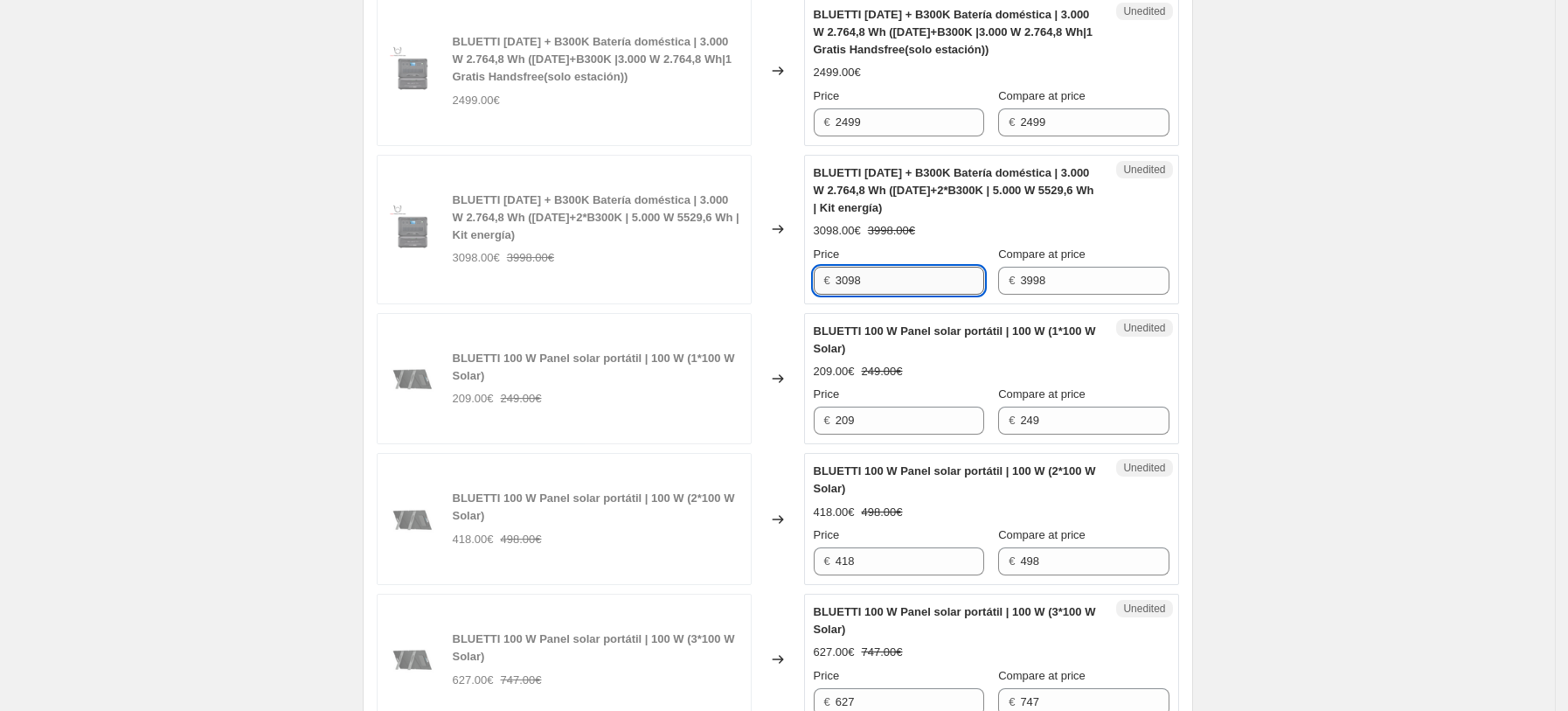 click on "3098" at bounding box center [910, 281] 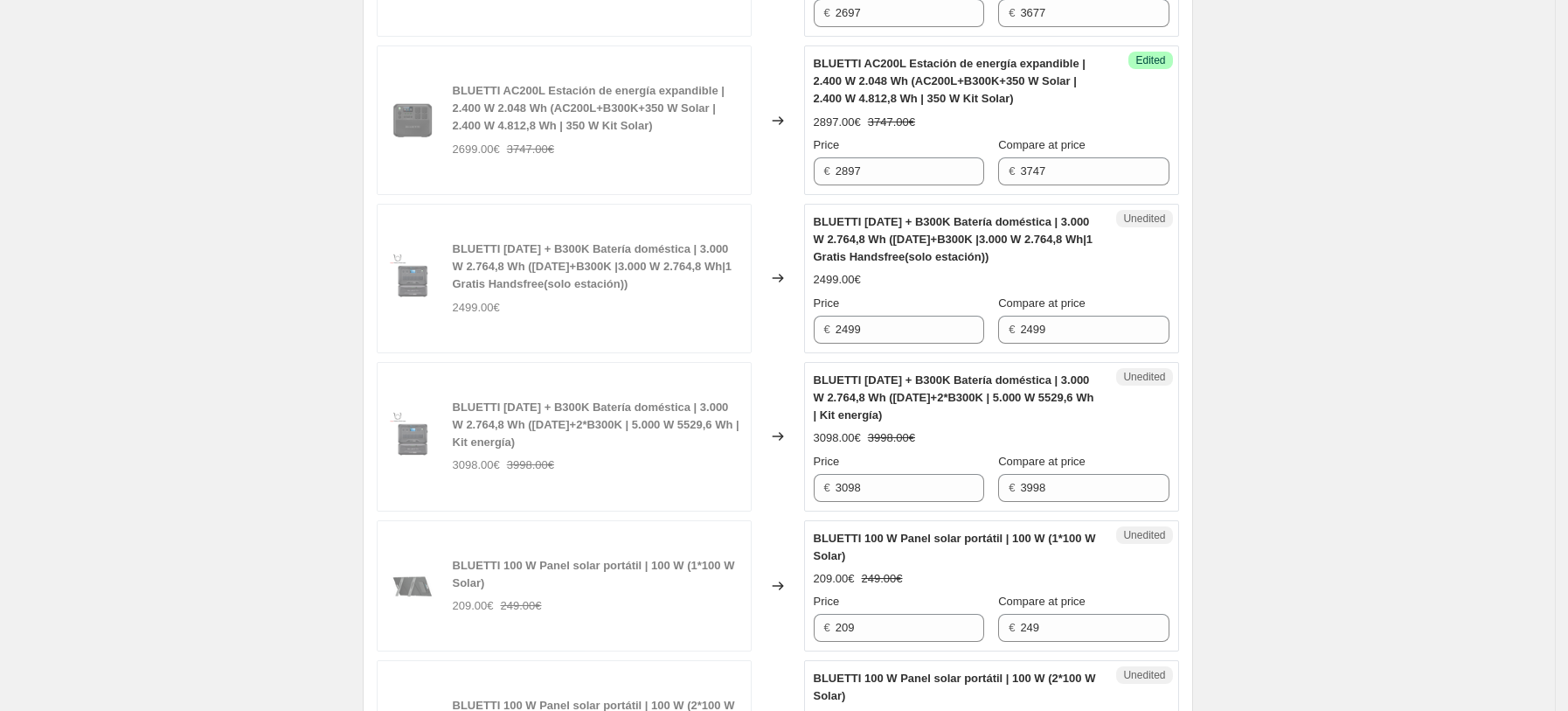 scroll, scrollTop: 935, scrollLeft: 0, axis: vertical 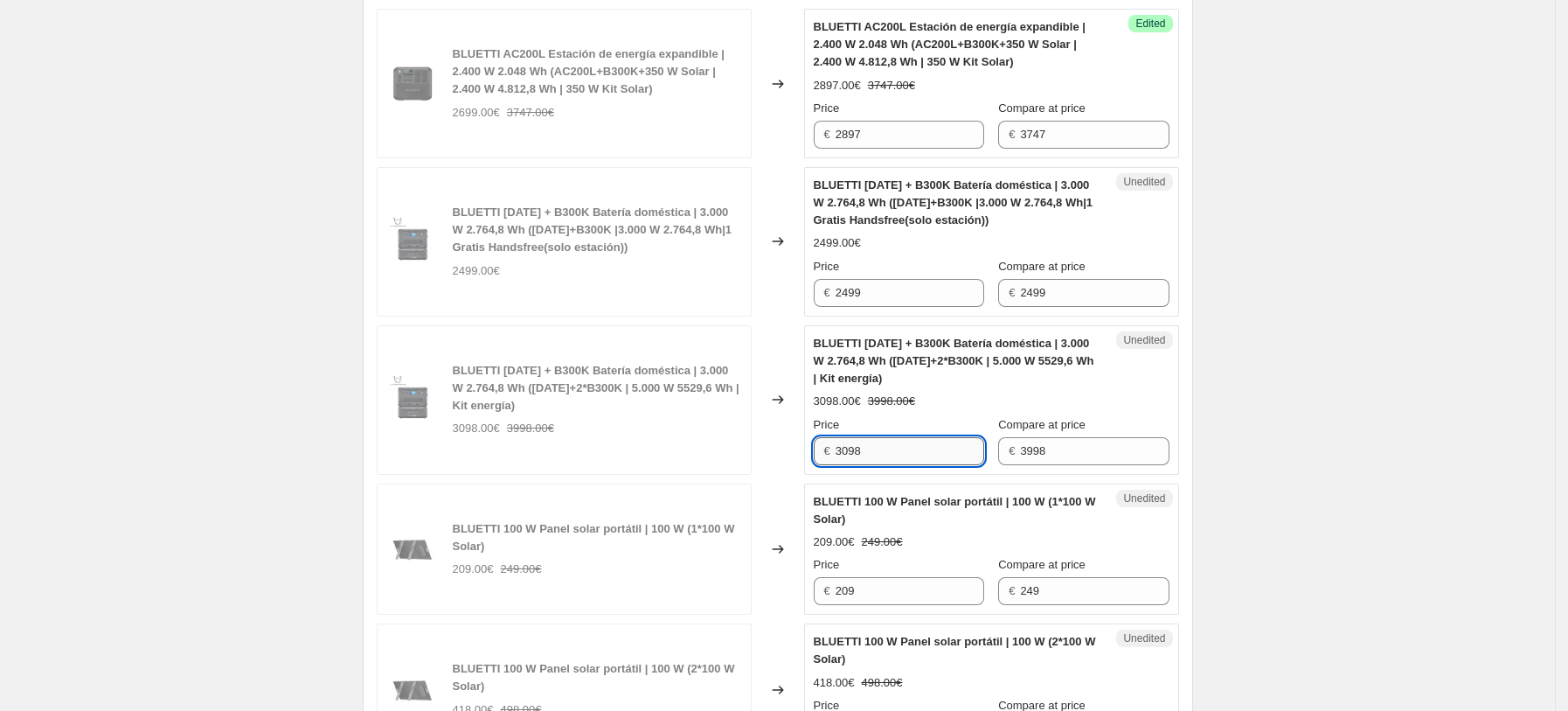 click on "3098" at bounding box center (910, 451) 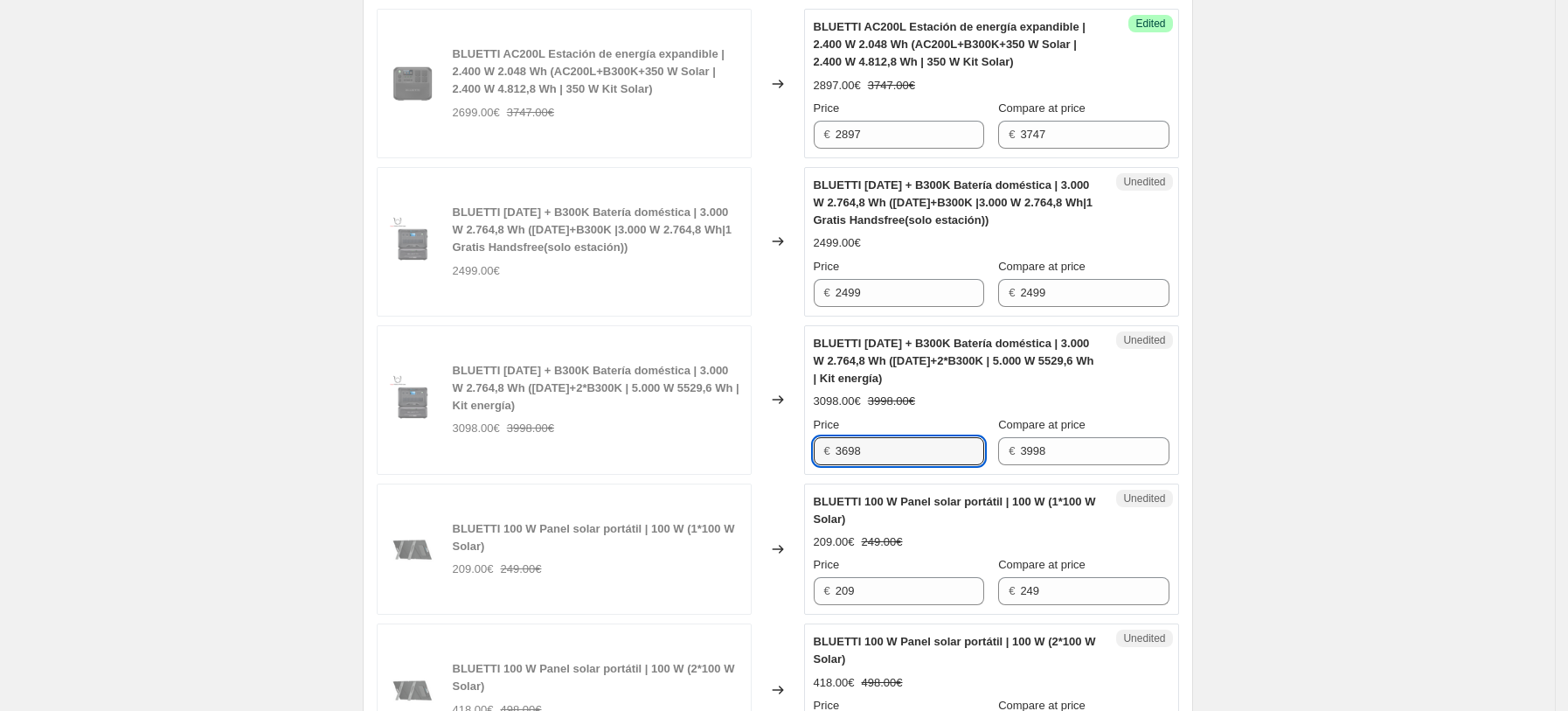 type on "3698" 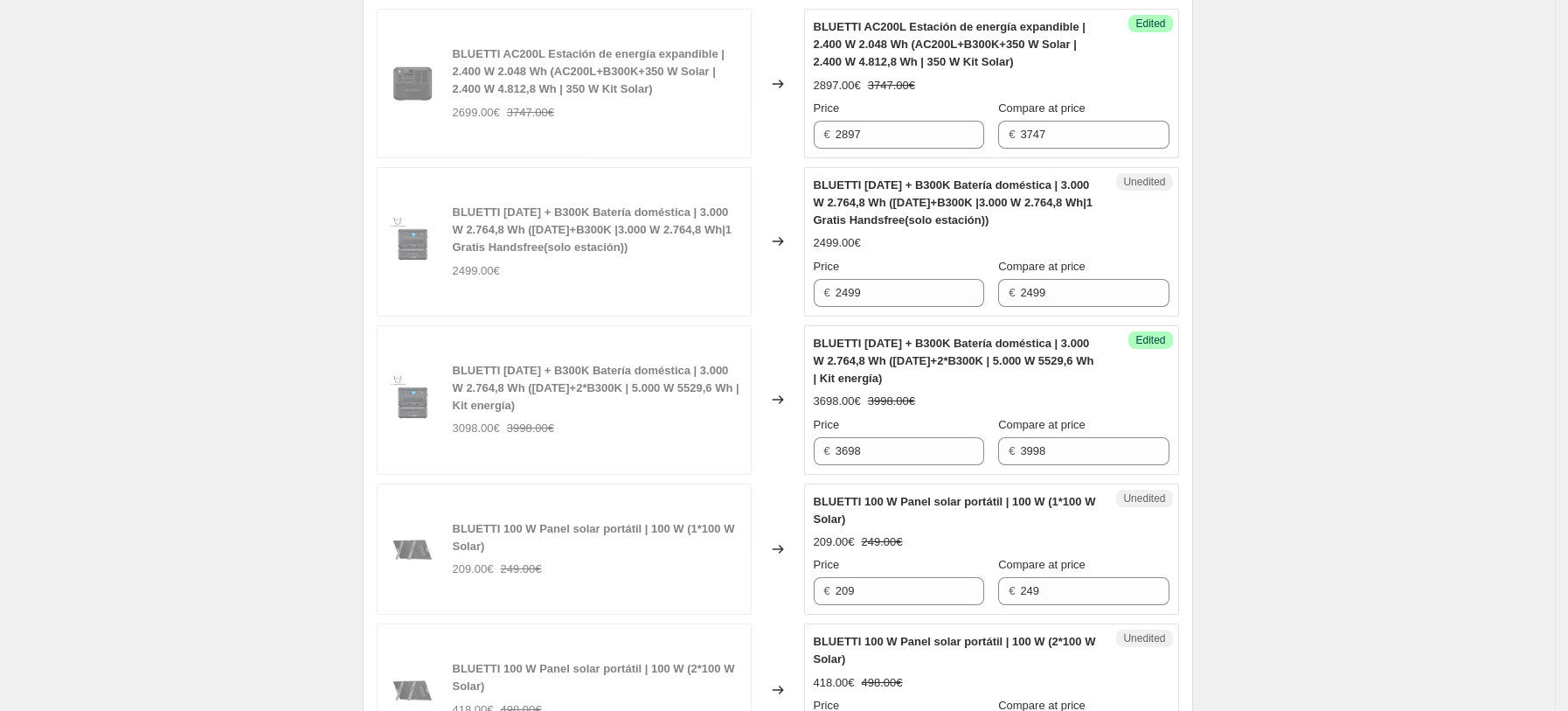 click on "BLUETTI 100 W Panel solar portátil | 100 W (1*100 W Solar)" at bounding box center (954, 510) 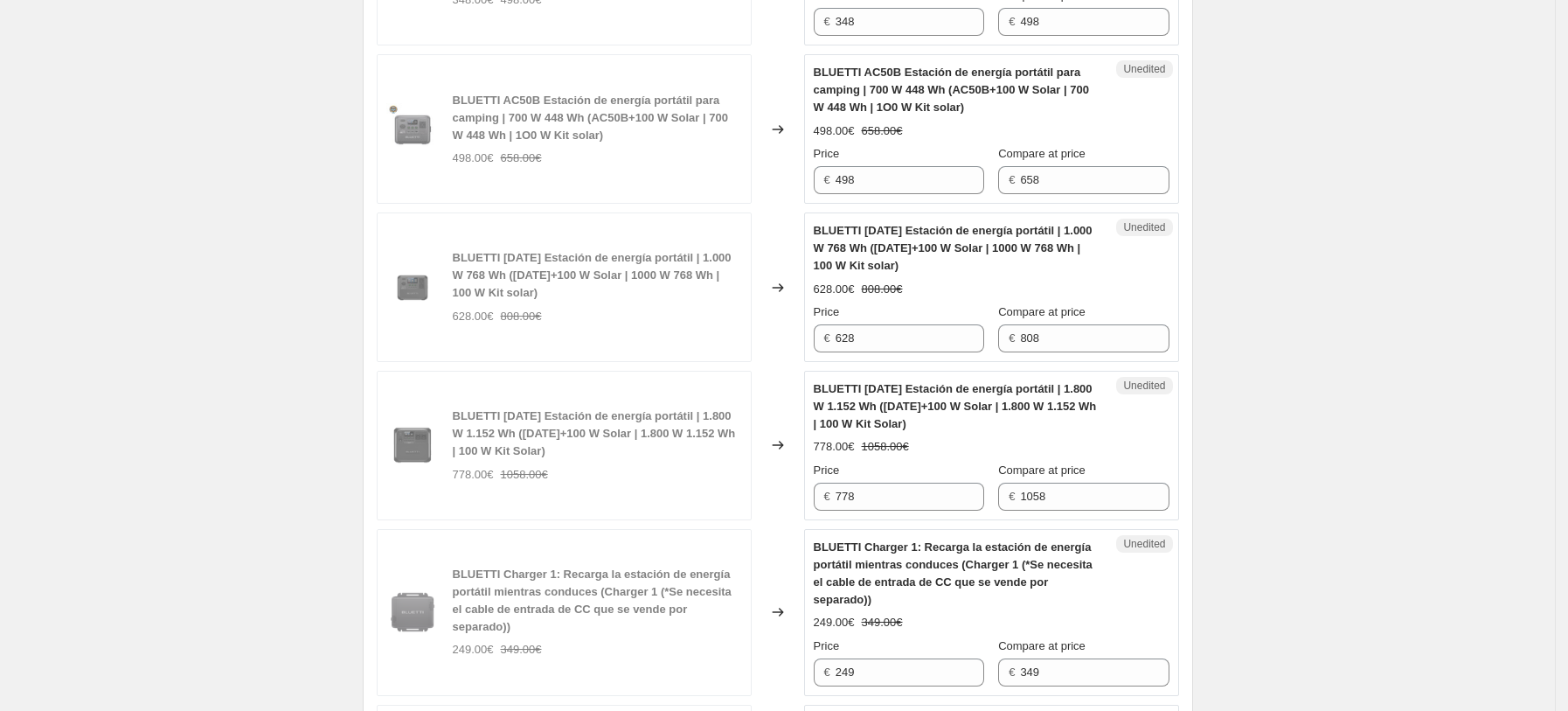 scroll, scrollTop: 2218, scrollLeft: 0, axis: vertical 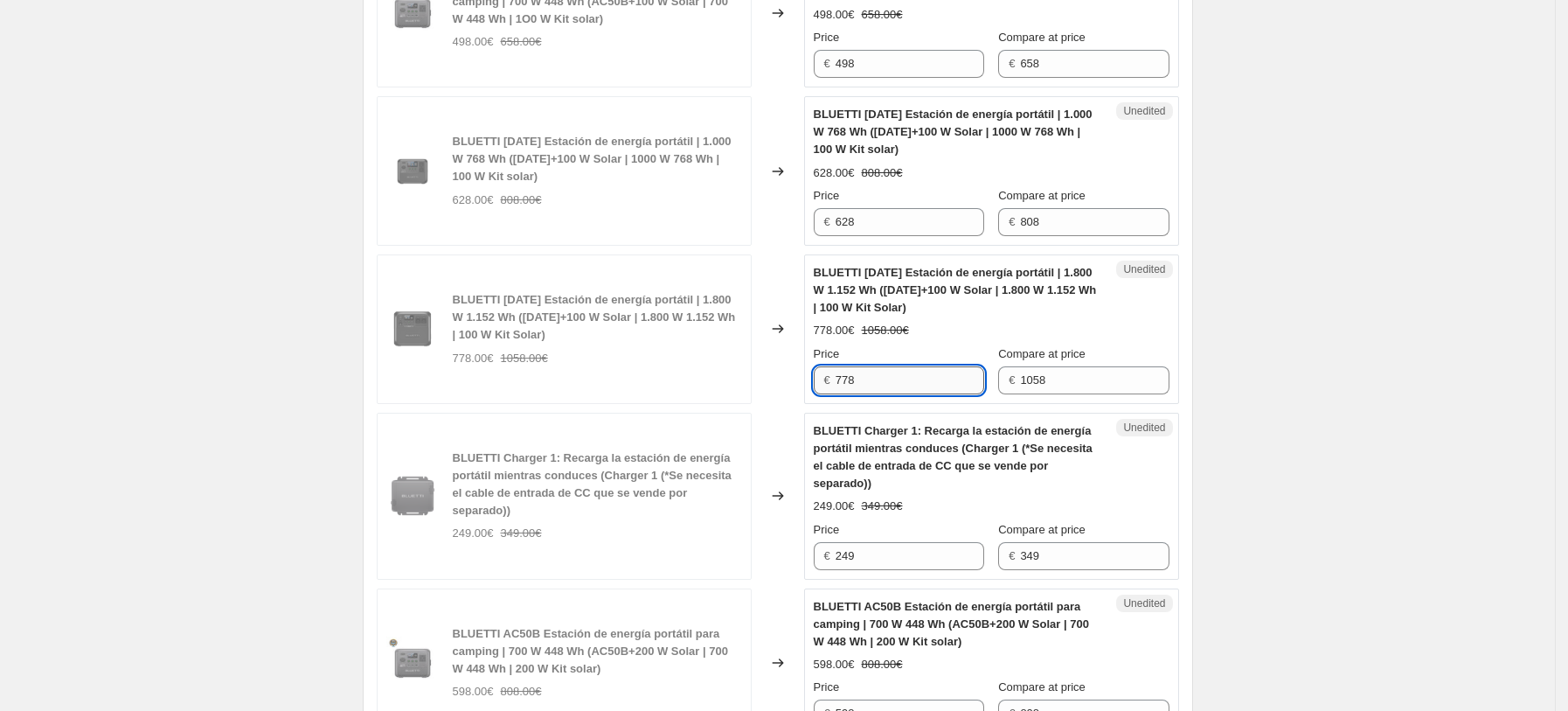 click on "778" at bounding box center [910, 380] 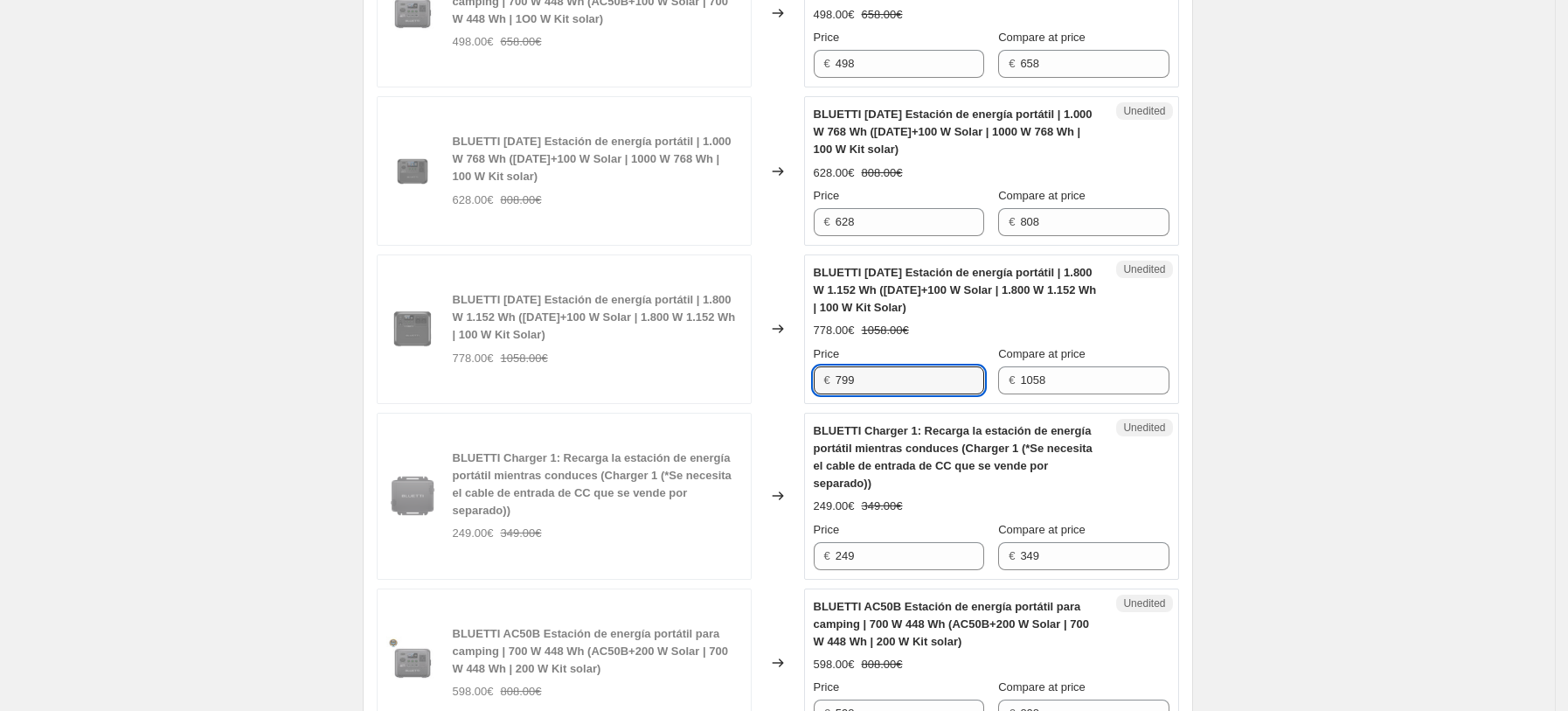 type on "799" 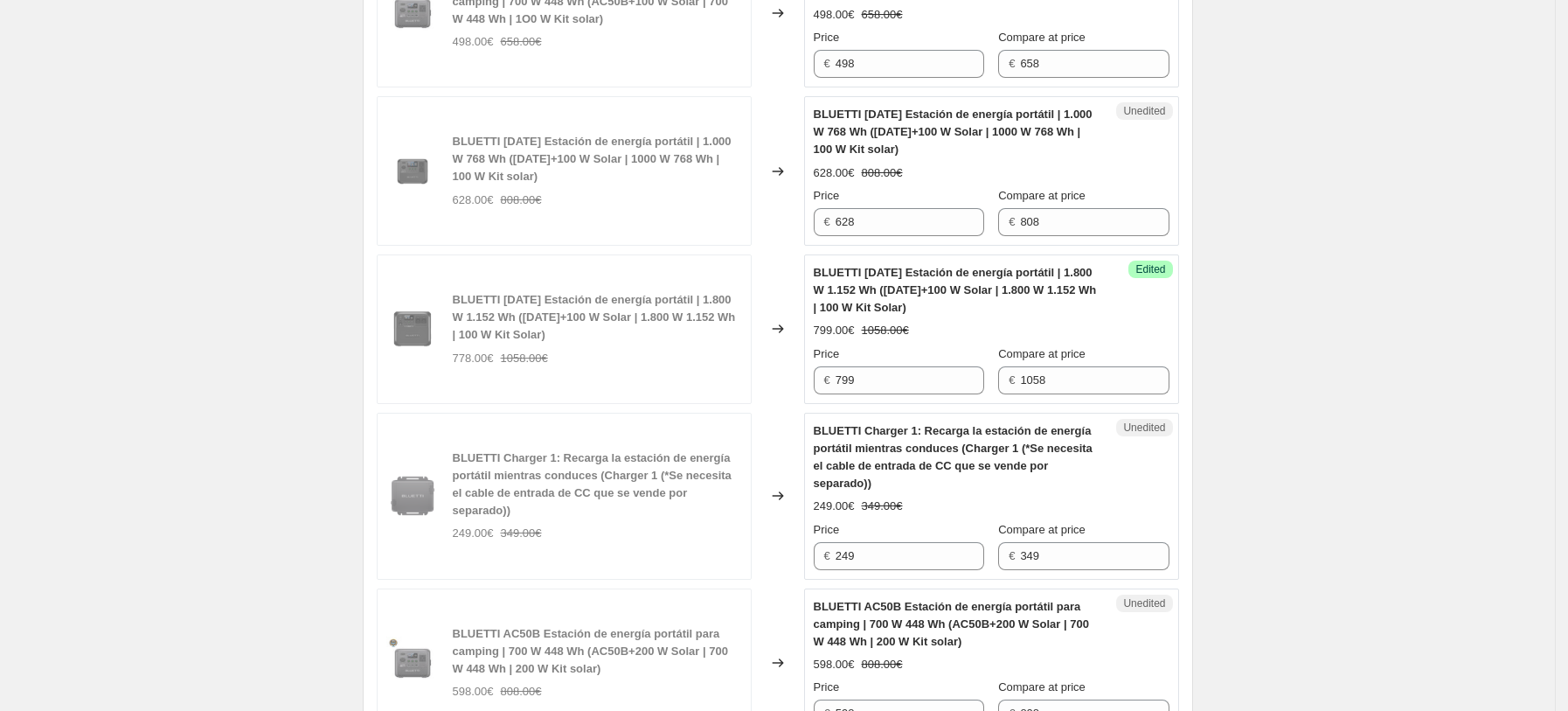 click on "BLUETTI Charger 1: Recarga la estación de energía portátil mientras conduces (Charger 1 (*Se necesita el cable de entrada de CC que se vende por separado))" at bounding box center (953, 457) 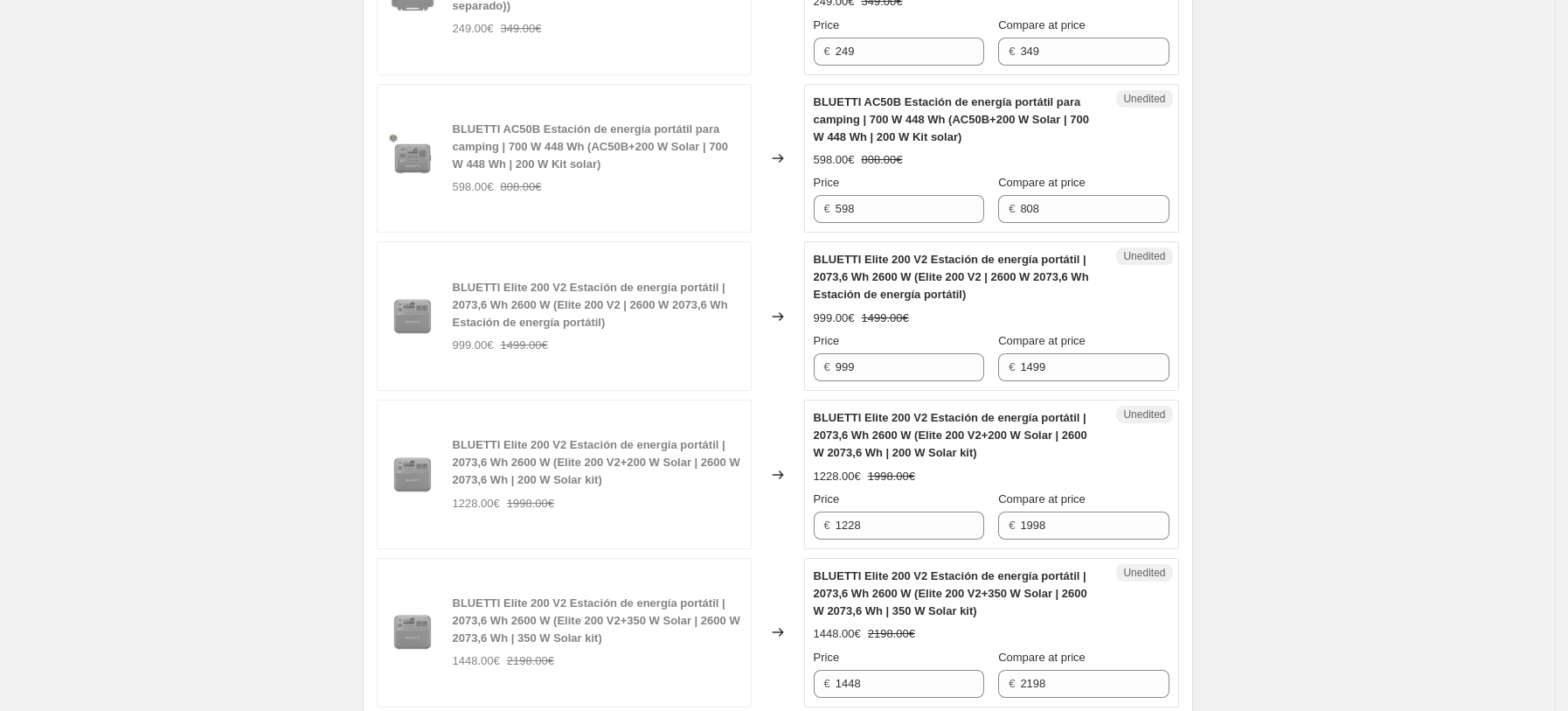 scroll, scrollTop: 2684, scrollLeft: 0, axis: vertical 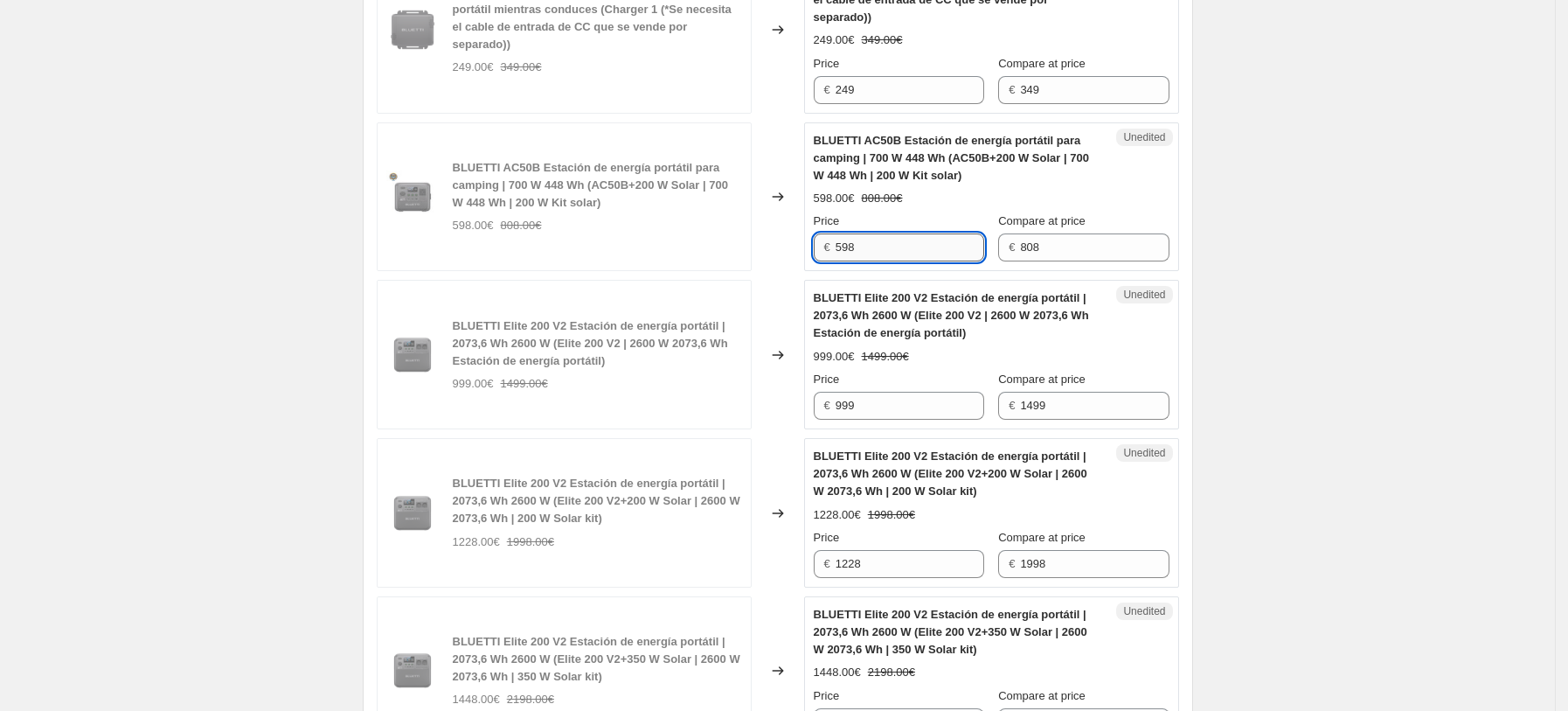 click on "598" at bounding box center [910, 247] 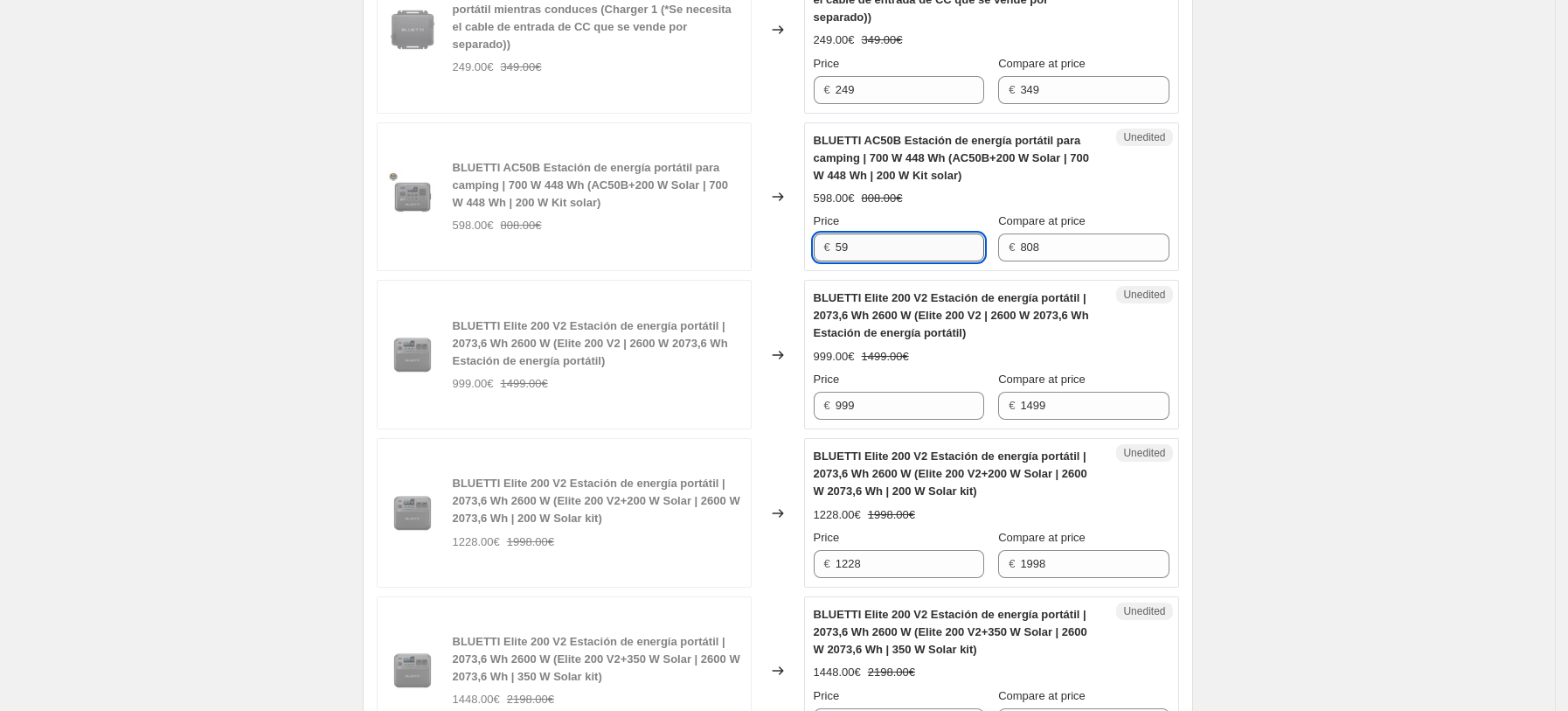 type on "5" 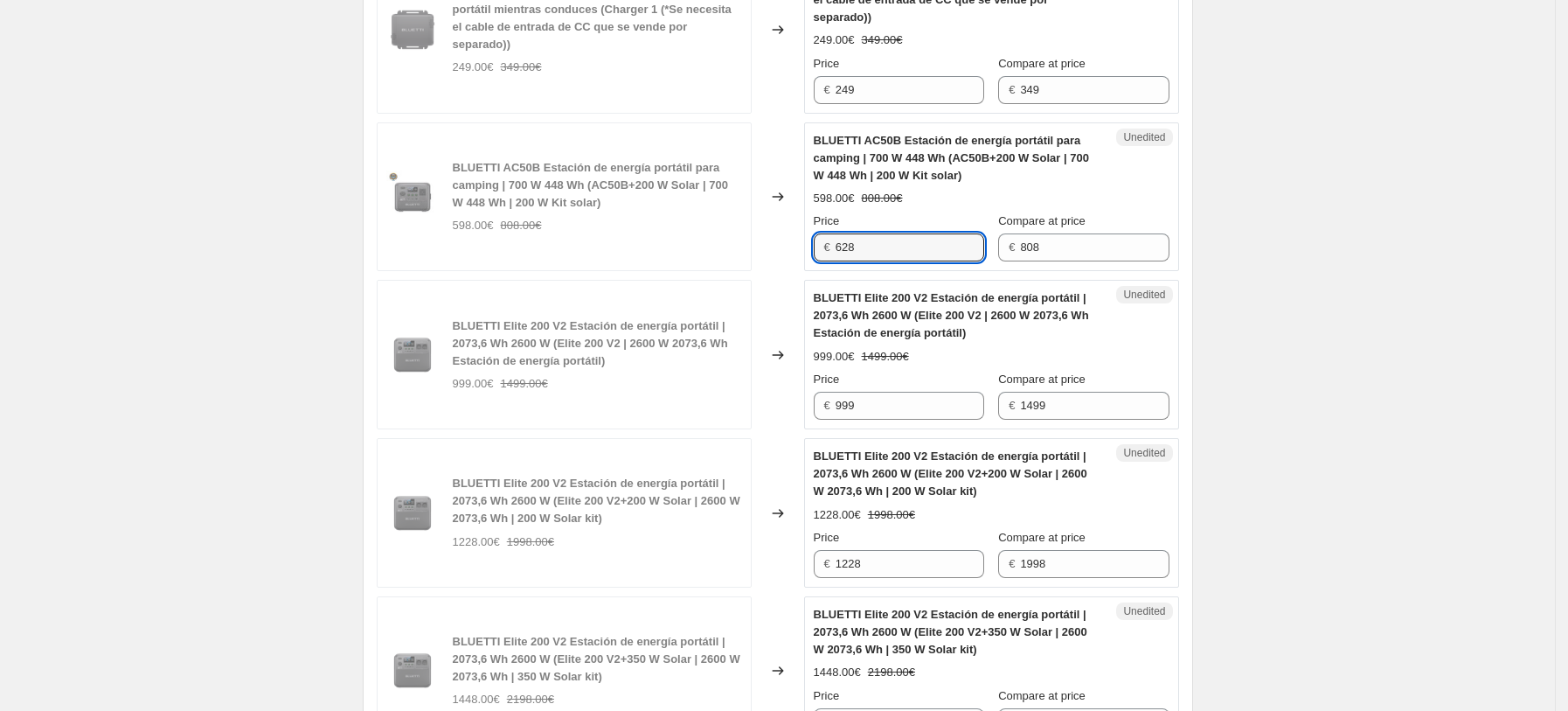 type on "628" 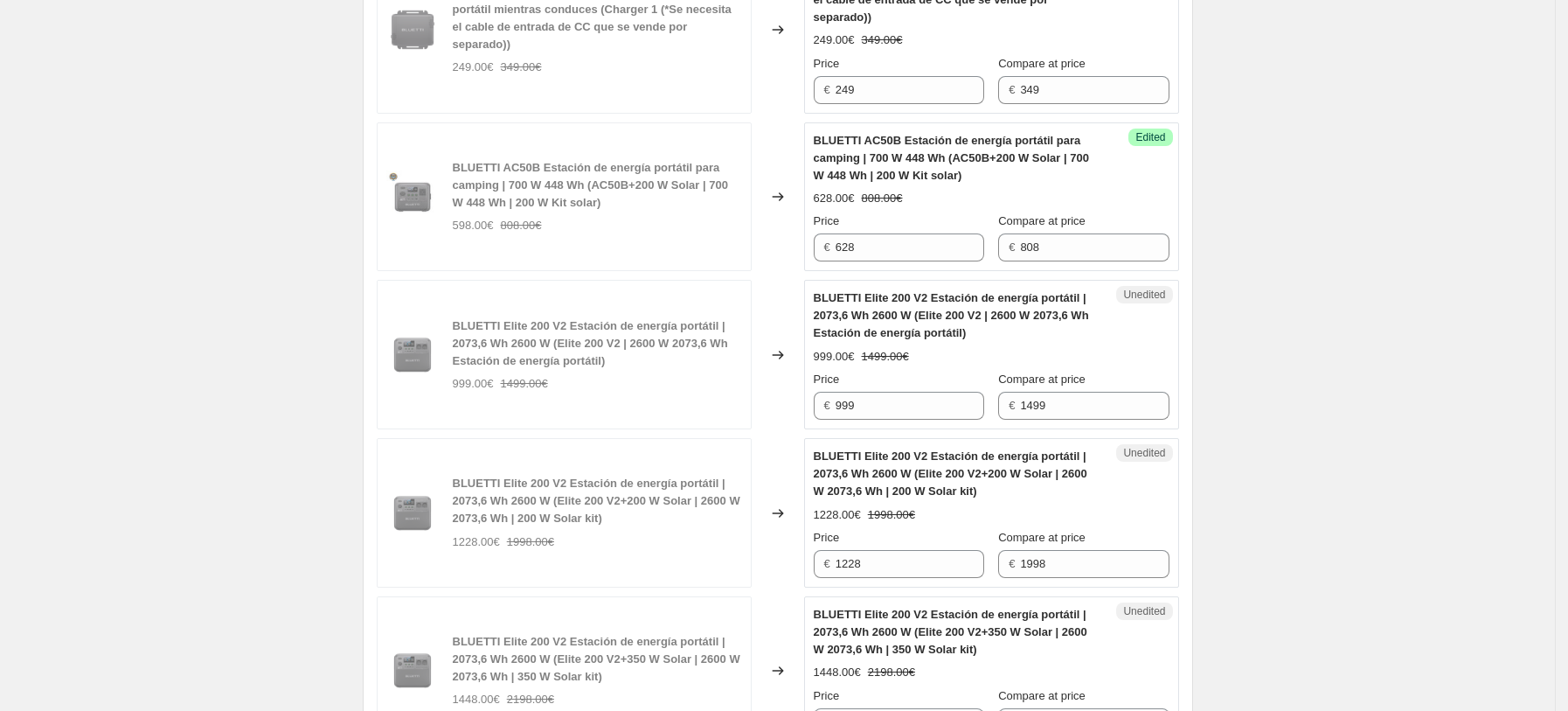 click on "BLUETTI Elite 200 V2 Estación de energía portátil | 2073,6 Wh 2600 W (Elite 200 V2 | 2600 W 2073,6 Wh Estación de energía portátil)" at bounding box center (597, 344) 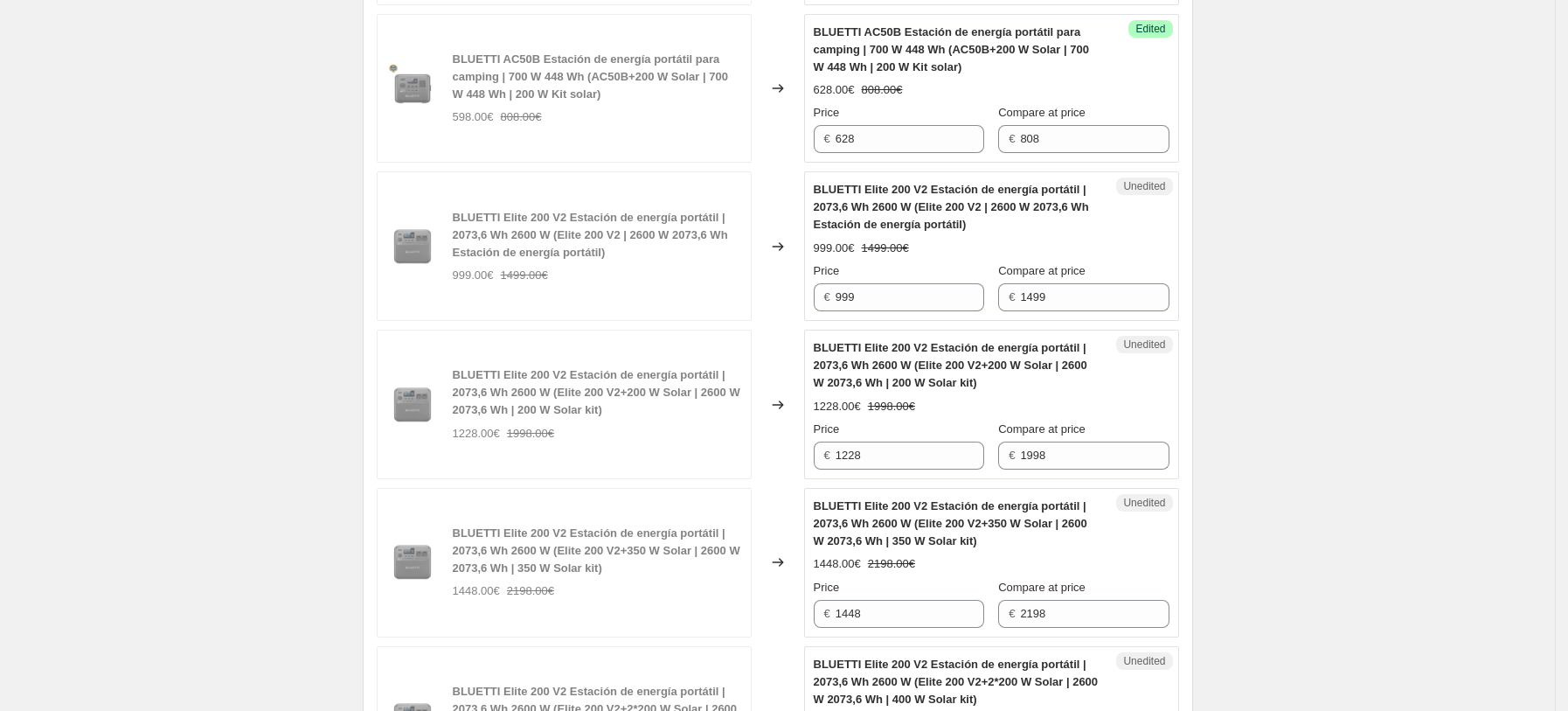 scroll, scrollTop: 2801, scrollLeft: 0, axis: vertical 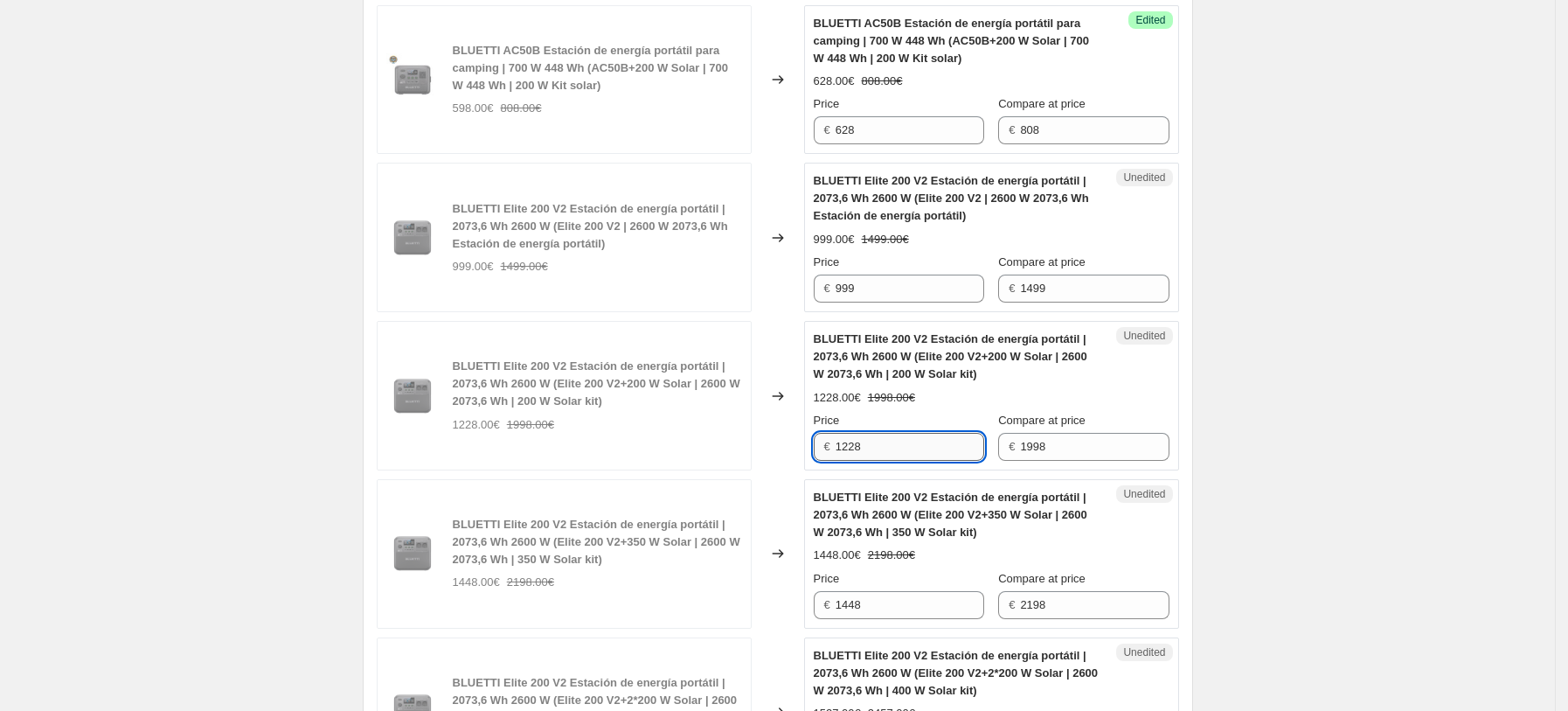 click on "1228" at bounding box center (910, 447) 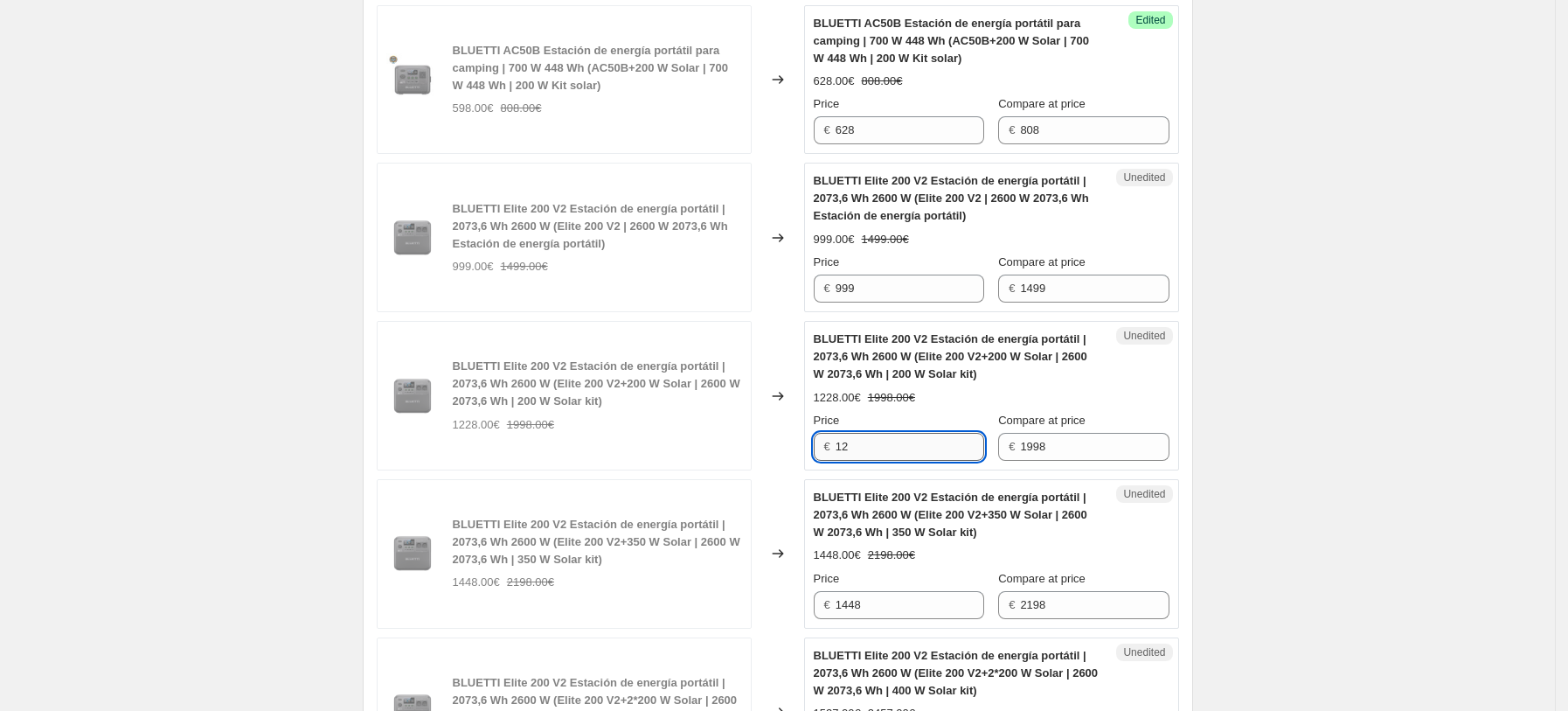 type on "1" 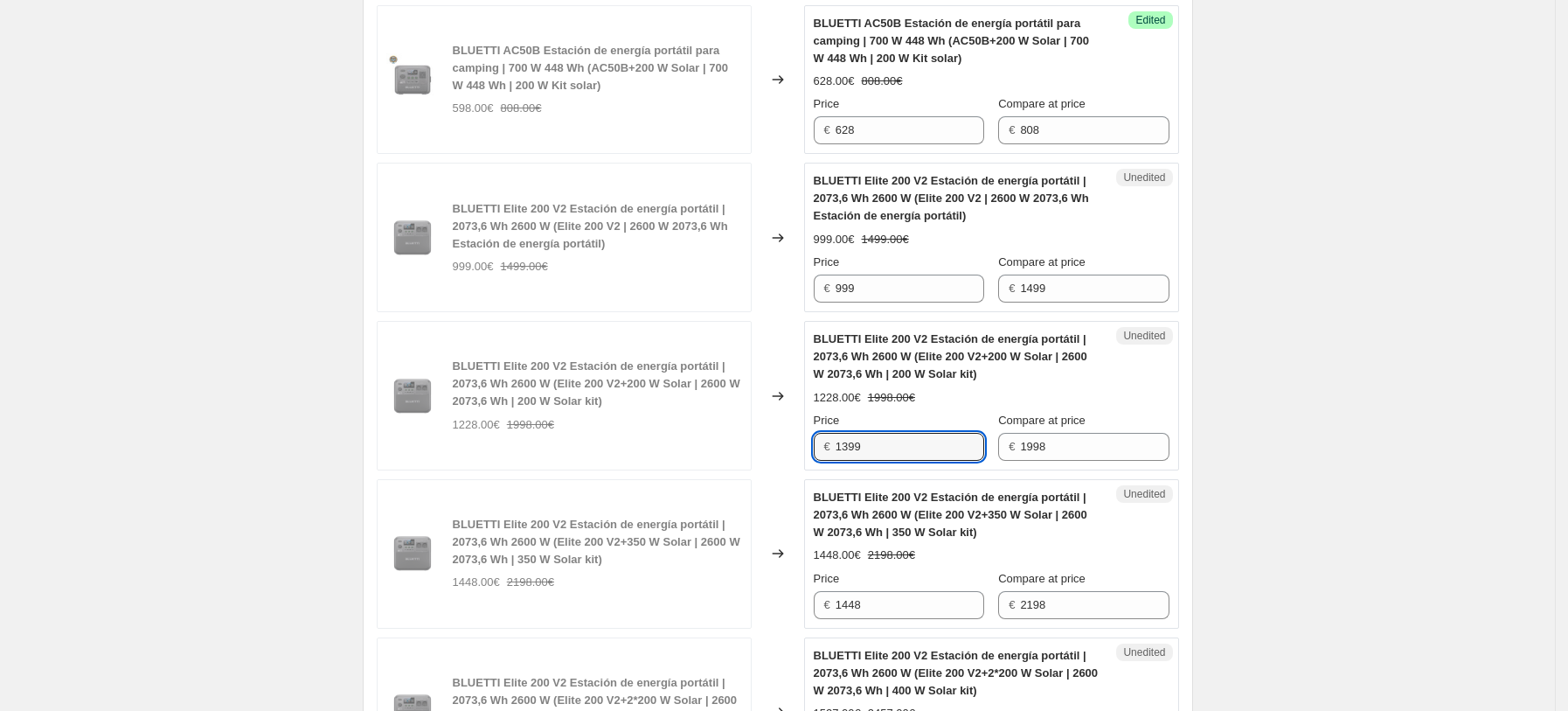 type on "1399" 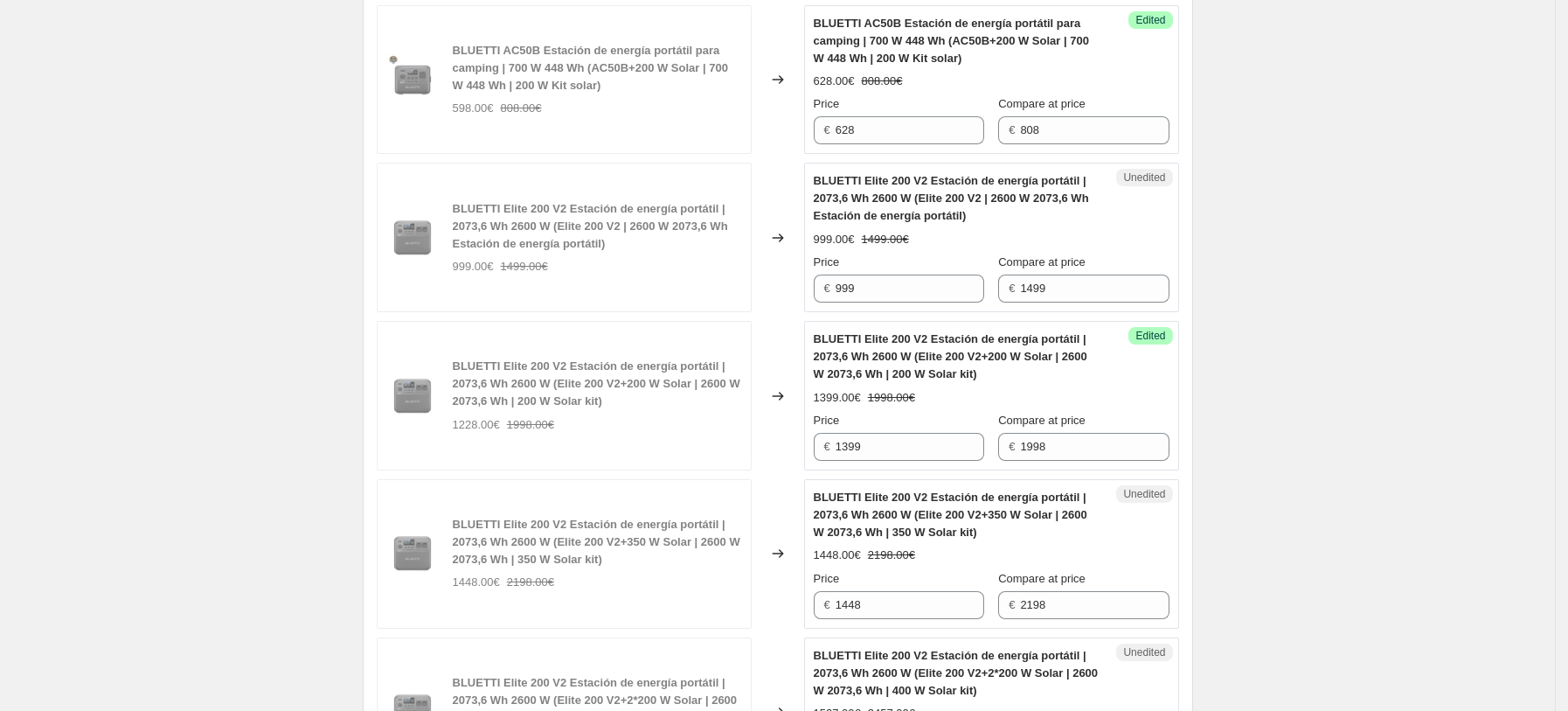click on "BLUETTI Elite 200 V2 Estación de energía portátil | 2073,6 Wh 2600 W (Elite 200 V2+350 W Solar | 2600 W 2073,6 Wh | 350 W Solar kit) 1448.00€ 2198.00€" at bounding box center (564, 554) 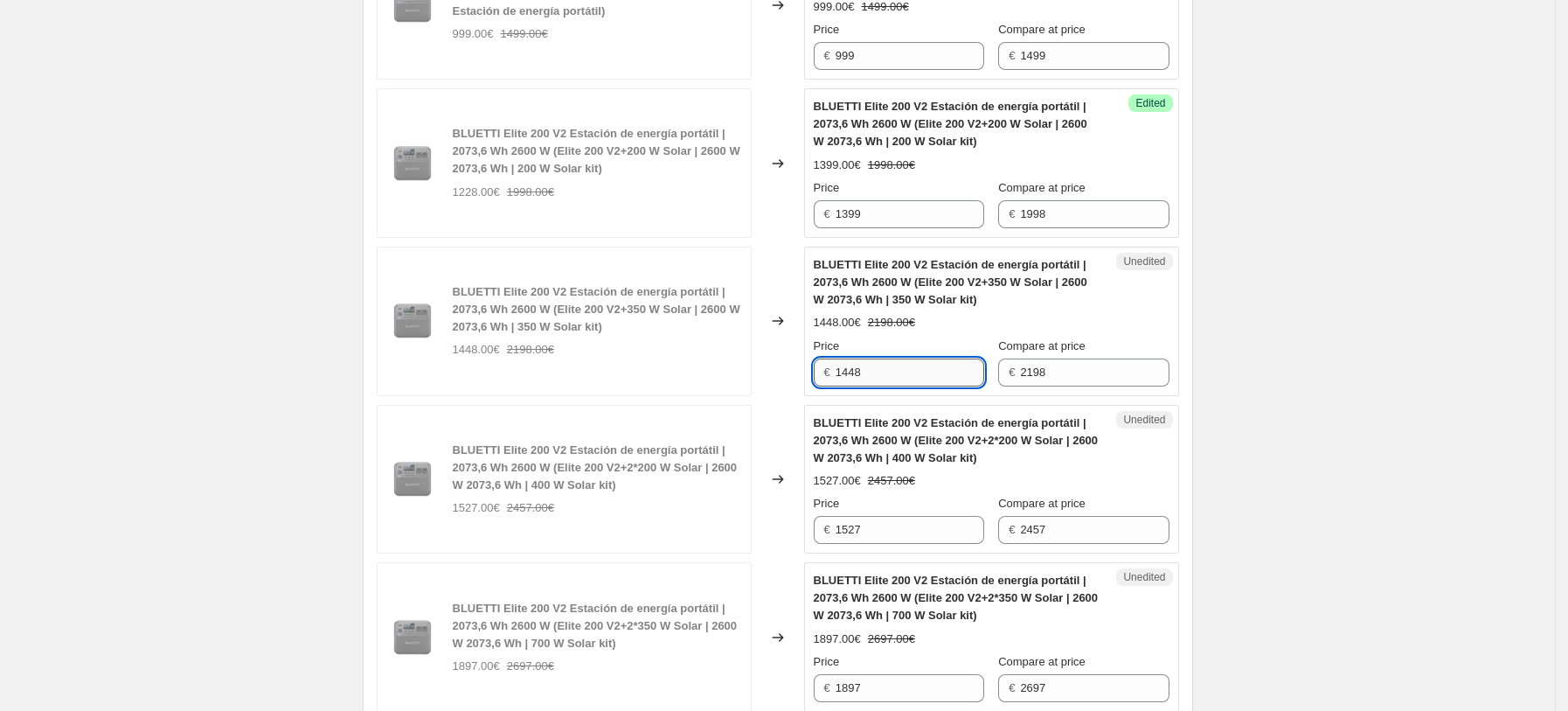 click on "1448" at bounding box center [910, 373] 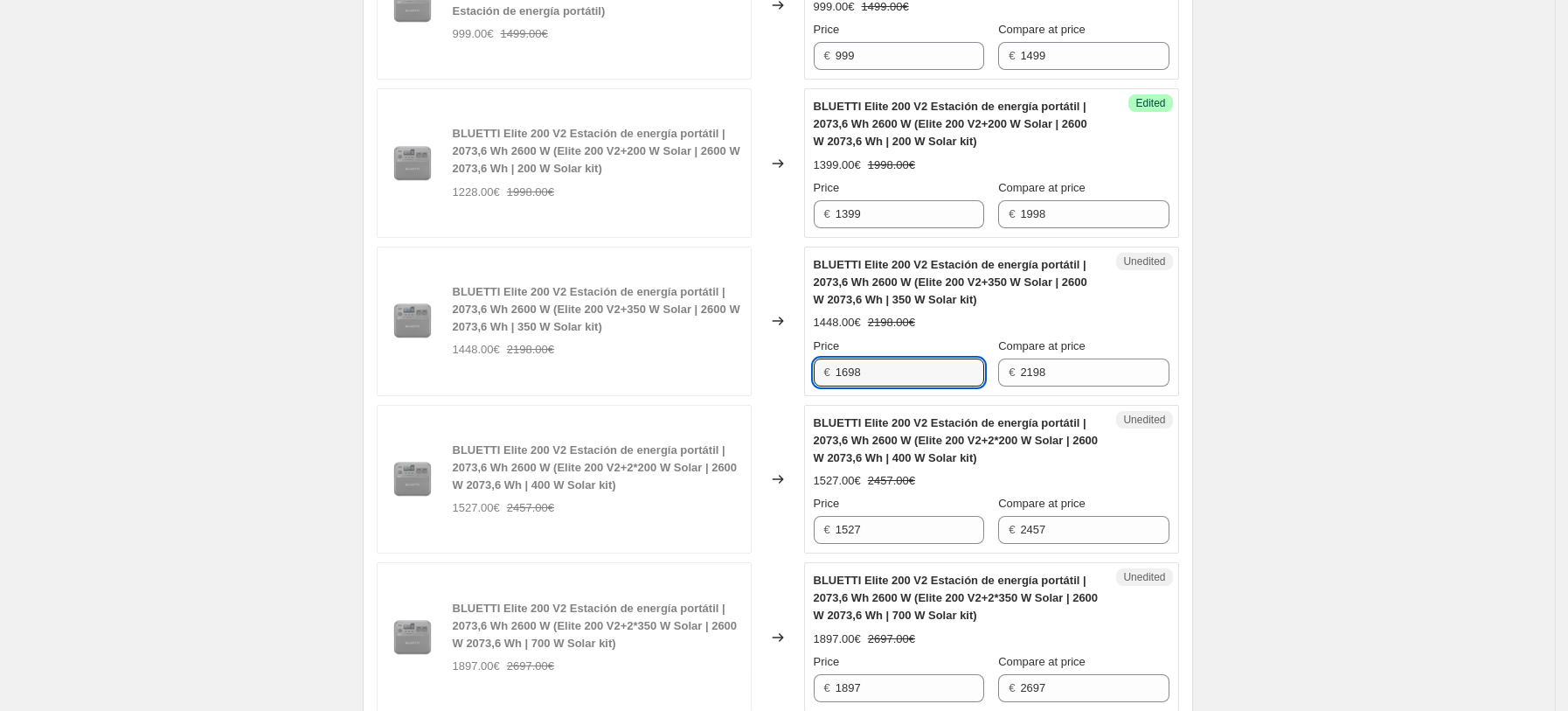 type on "1698" 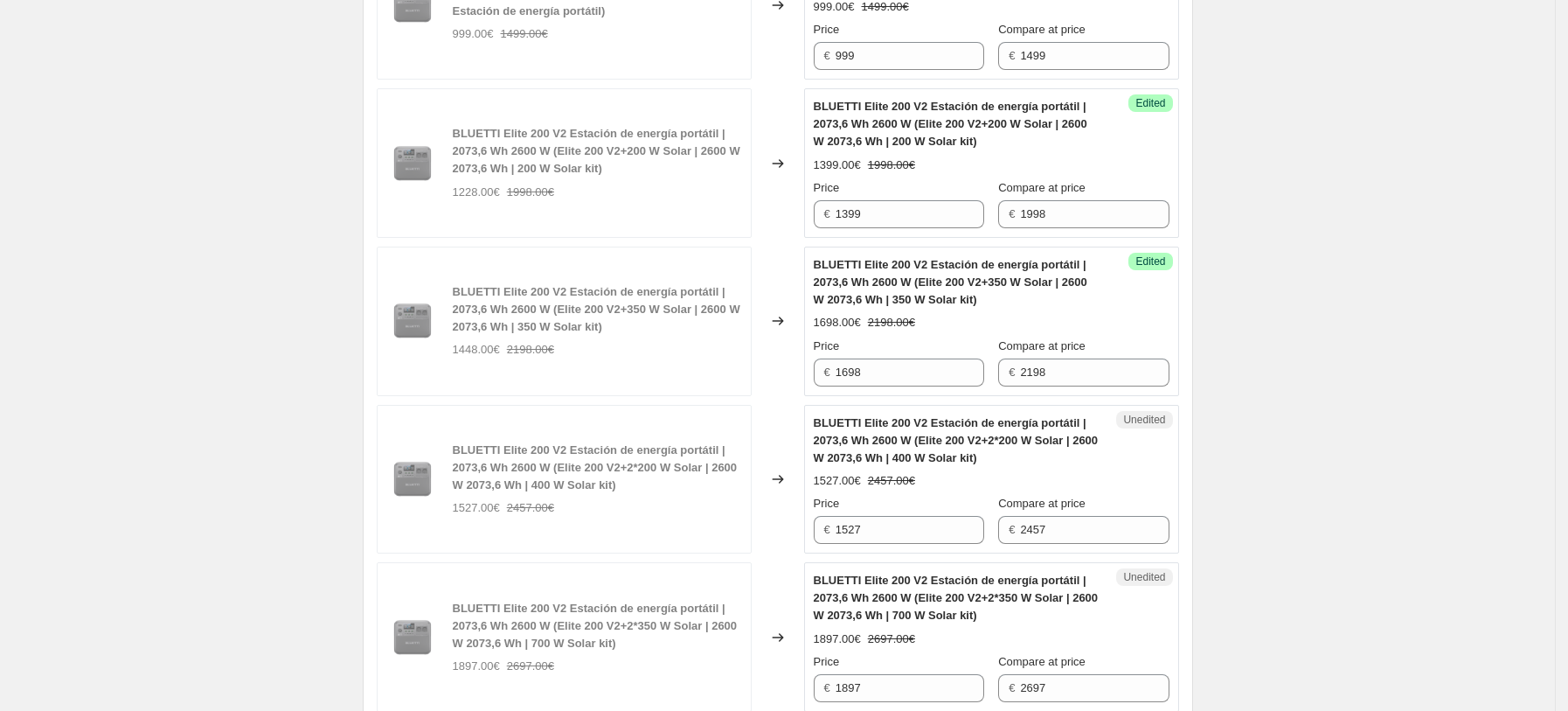 click on "Changed to" at bounding box center (778, 479) 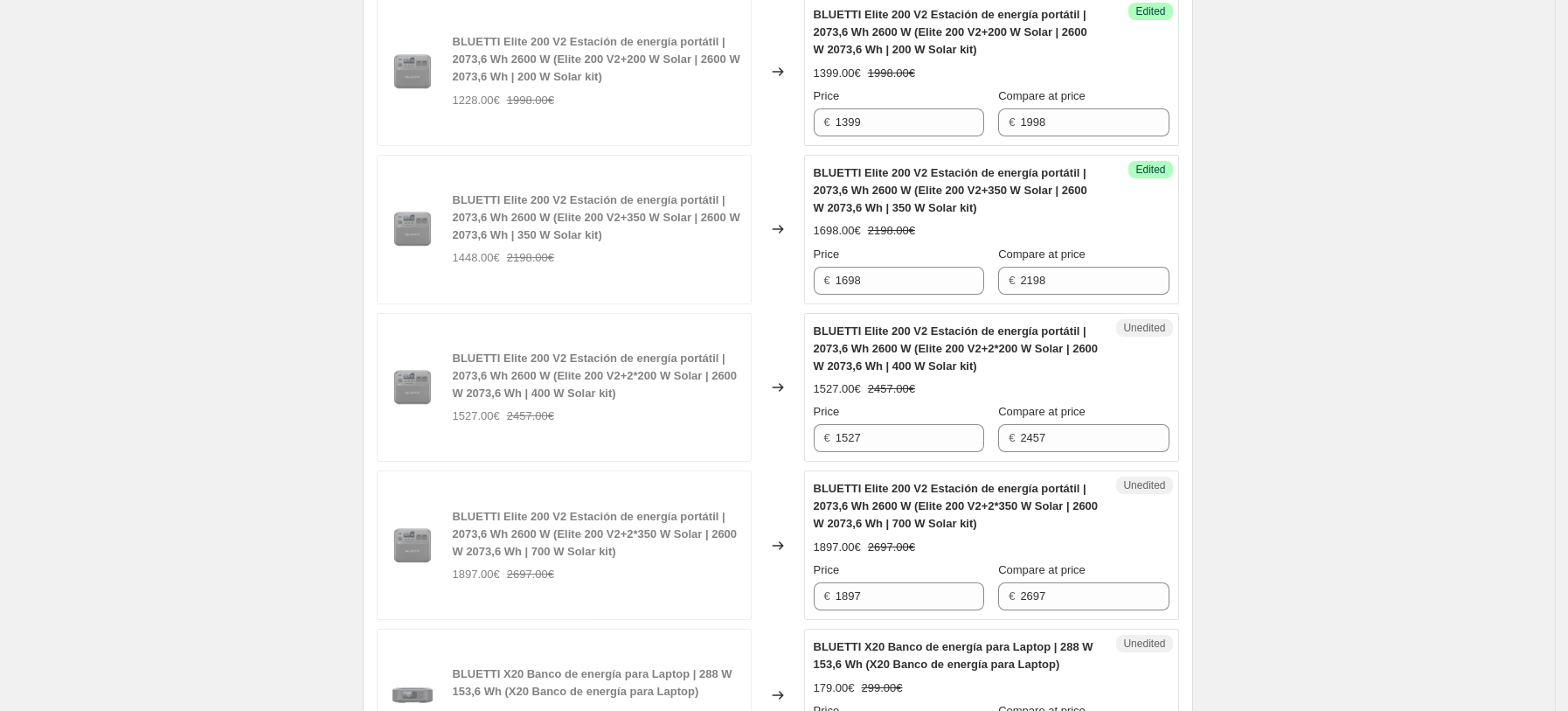 scroll, scrollTop: 3151, scrollLeft: 0, axis: vertical 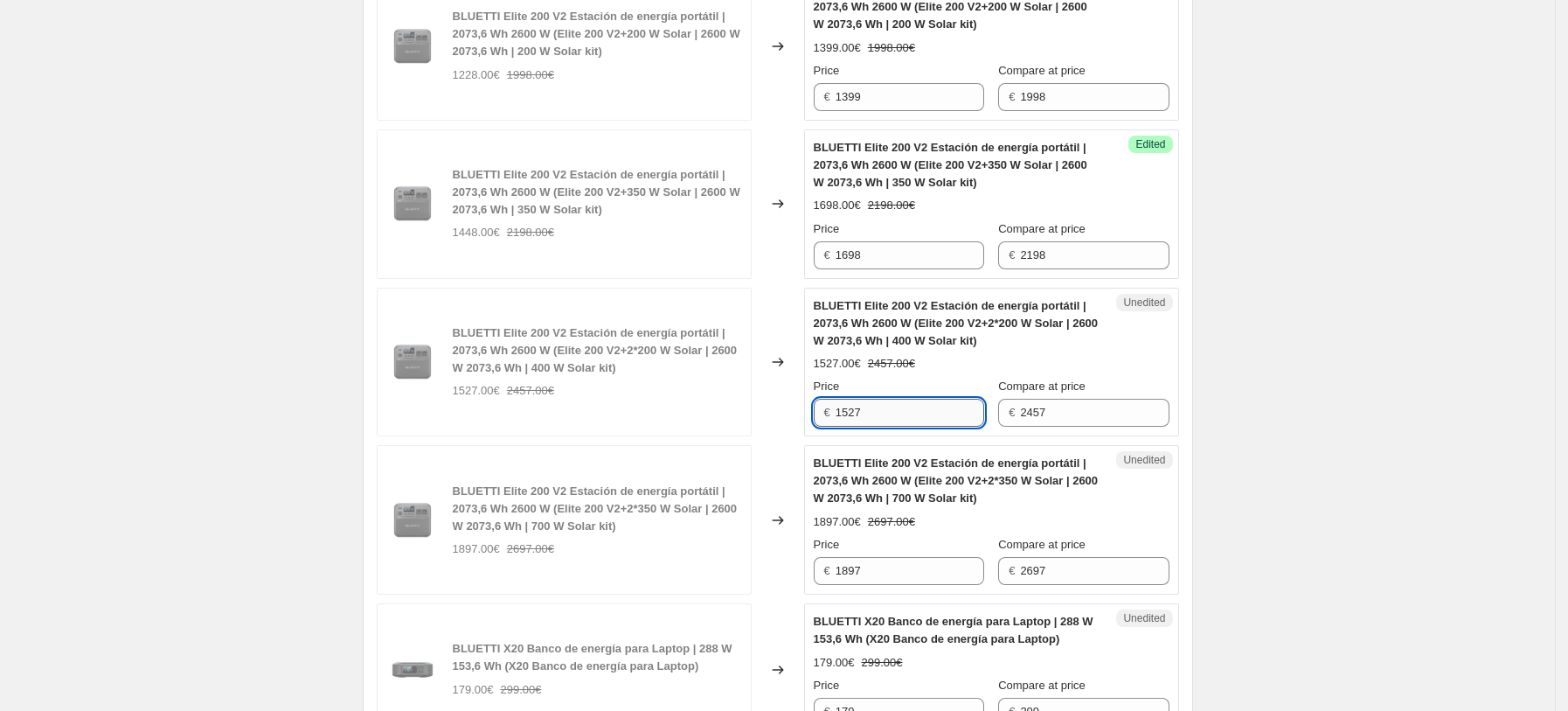 click on "1527" at bounding box center (910, 413) 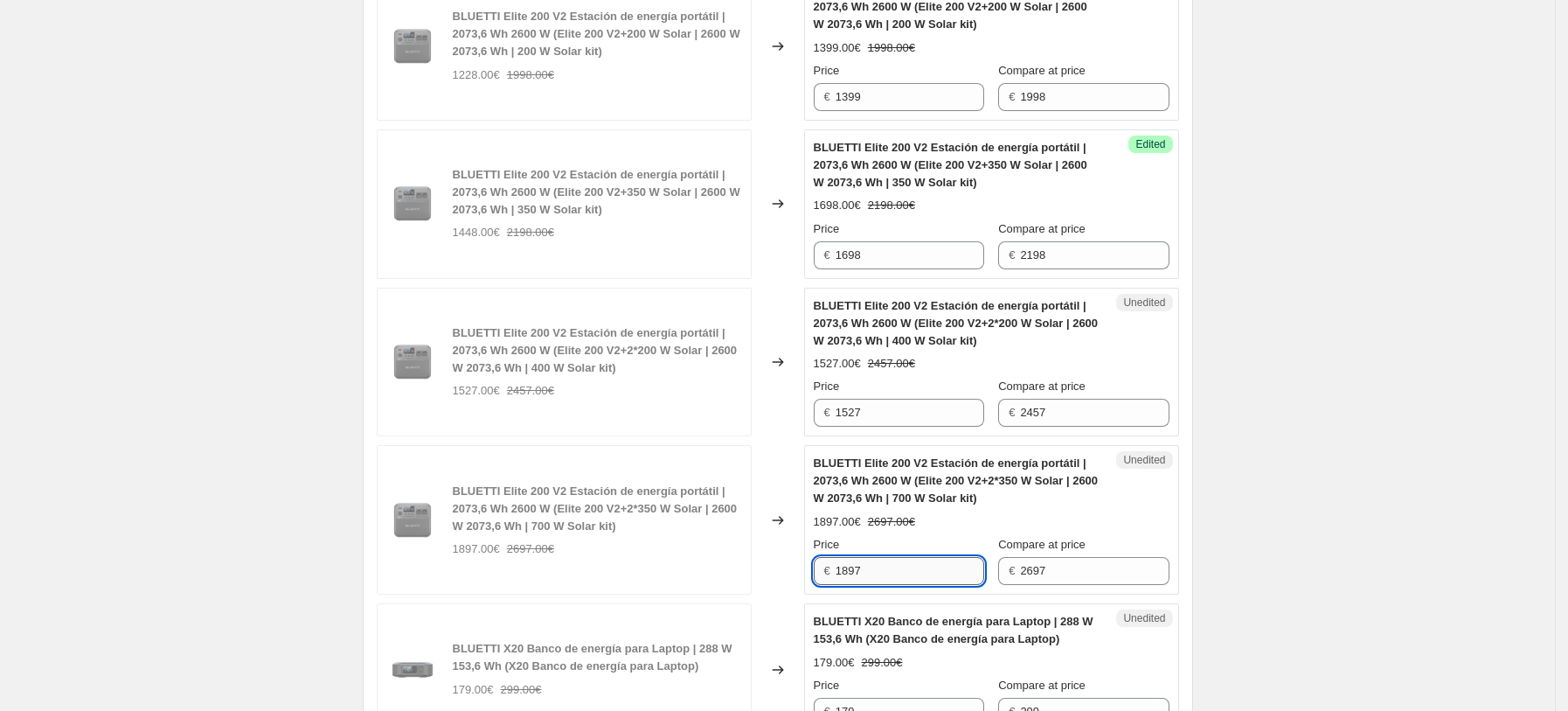click on "1897" at bounding box center (910, 571) 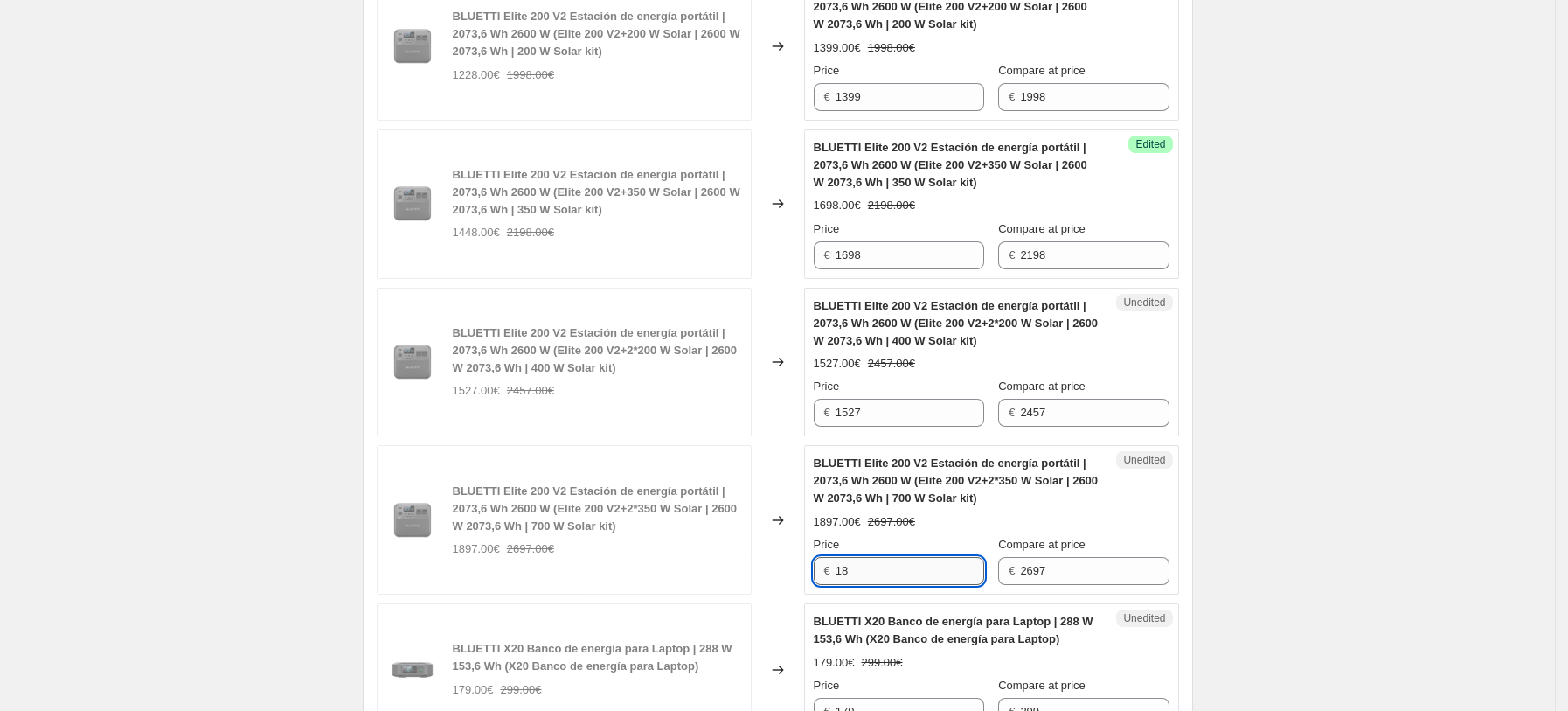 type on "1" 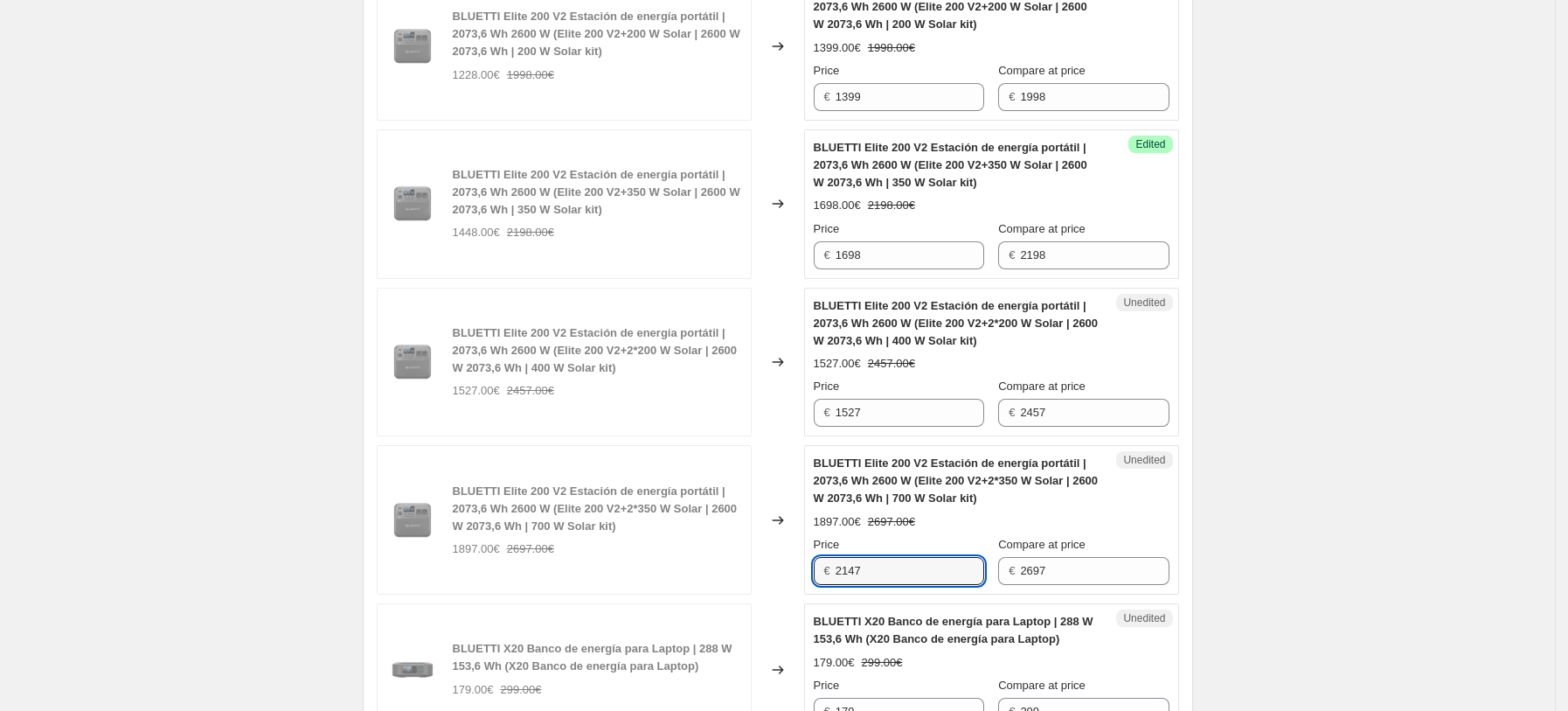 type on "2147" 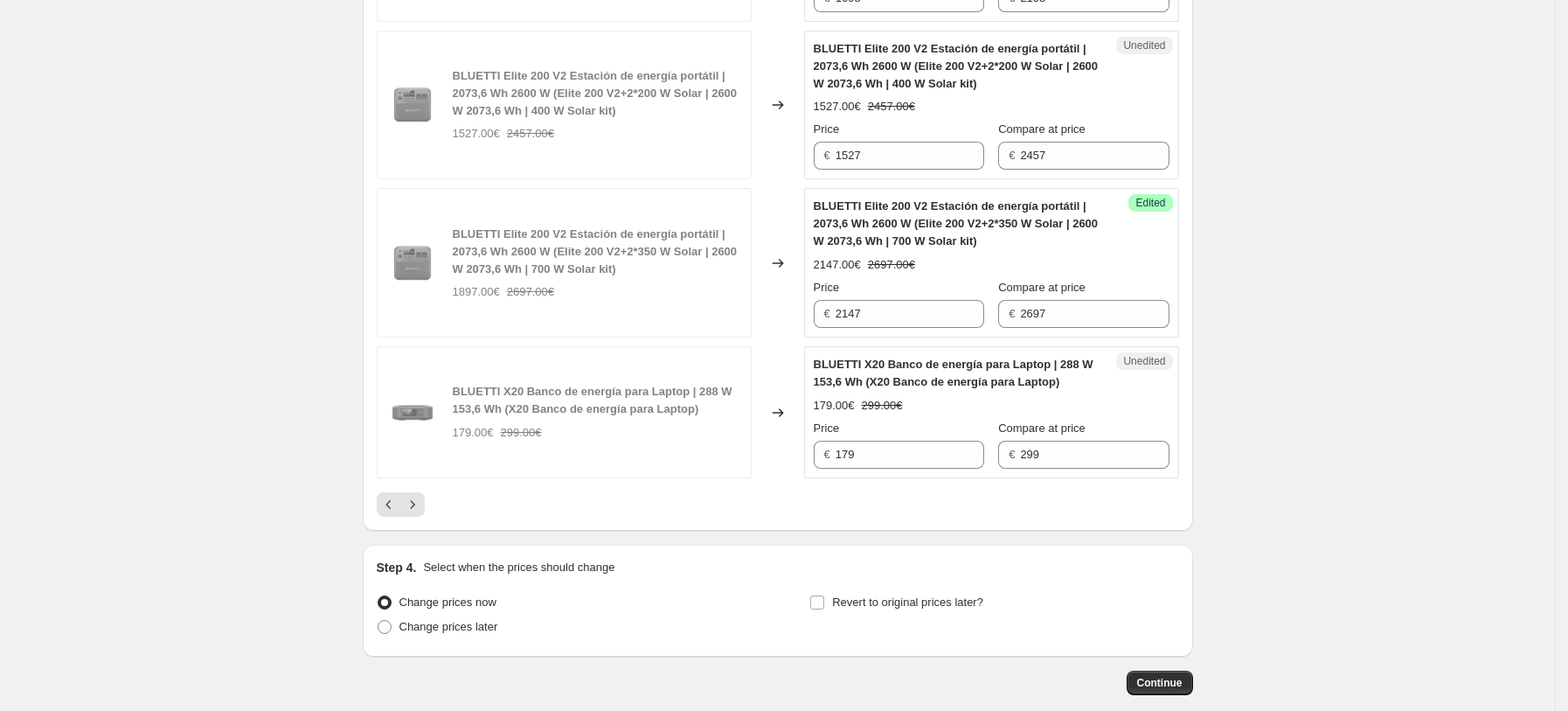 scroll, scrollTop: 3267, scrollLeft: 0, axis: vertical 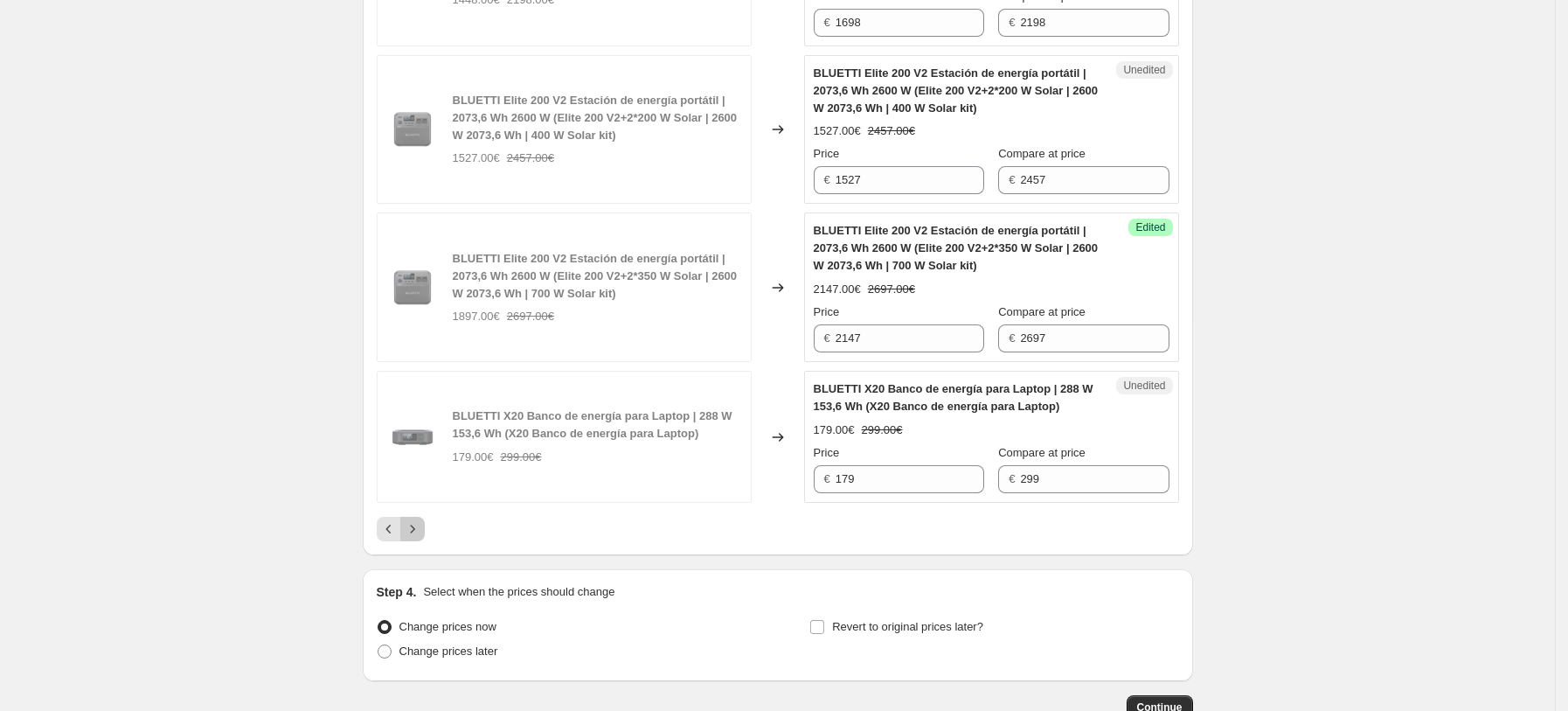 click 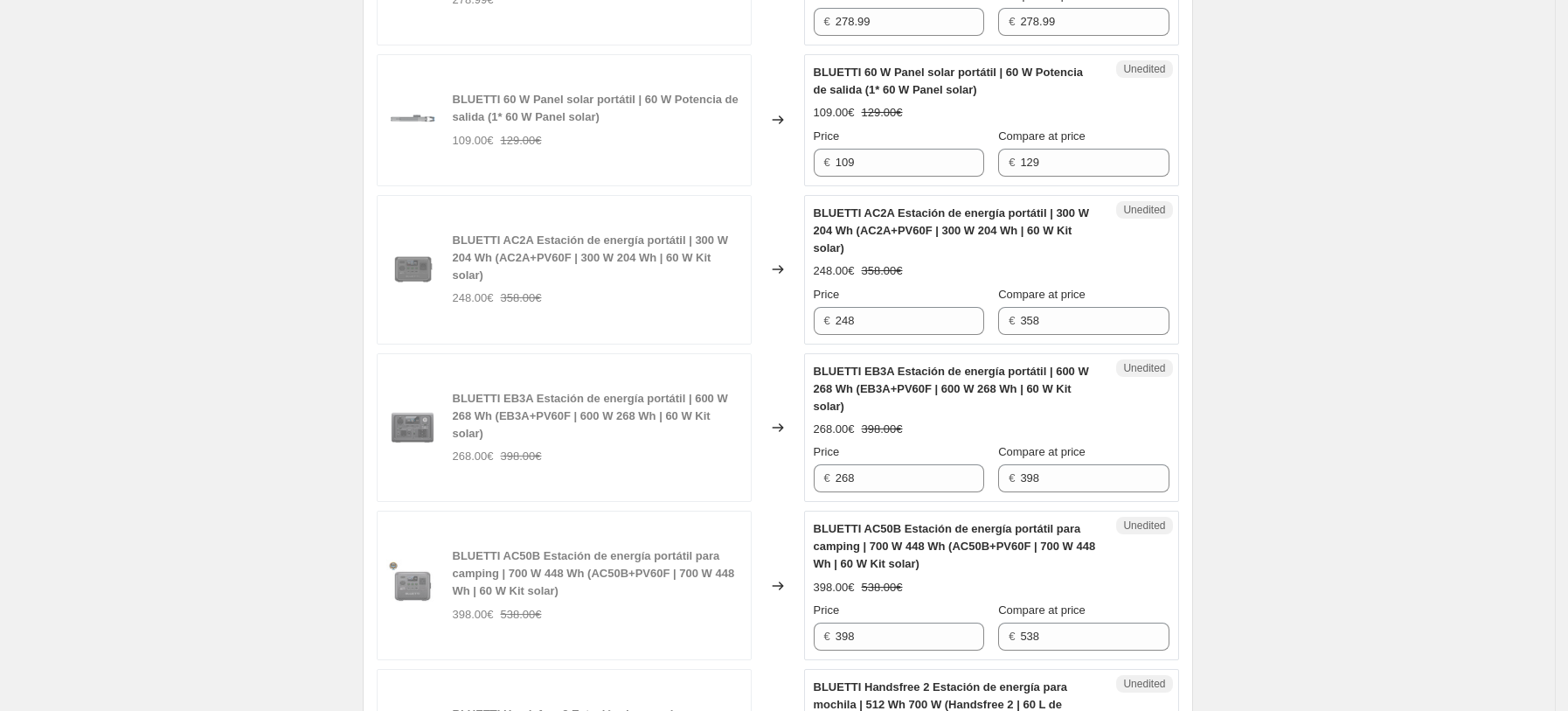 scroll, scrollTop: 1052, scrollLeft: 0, axis: vertical 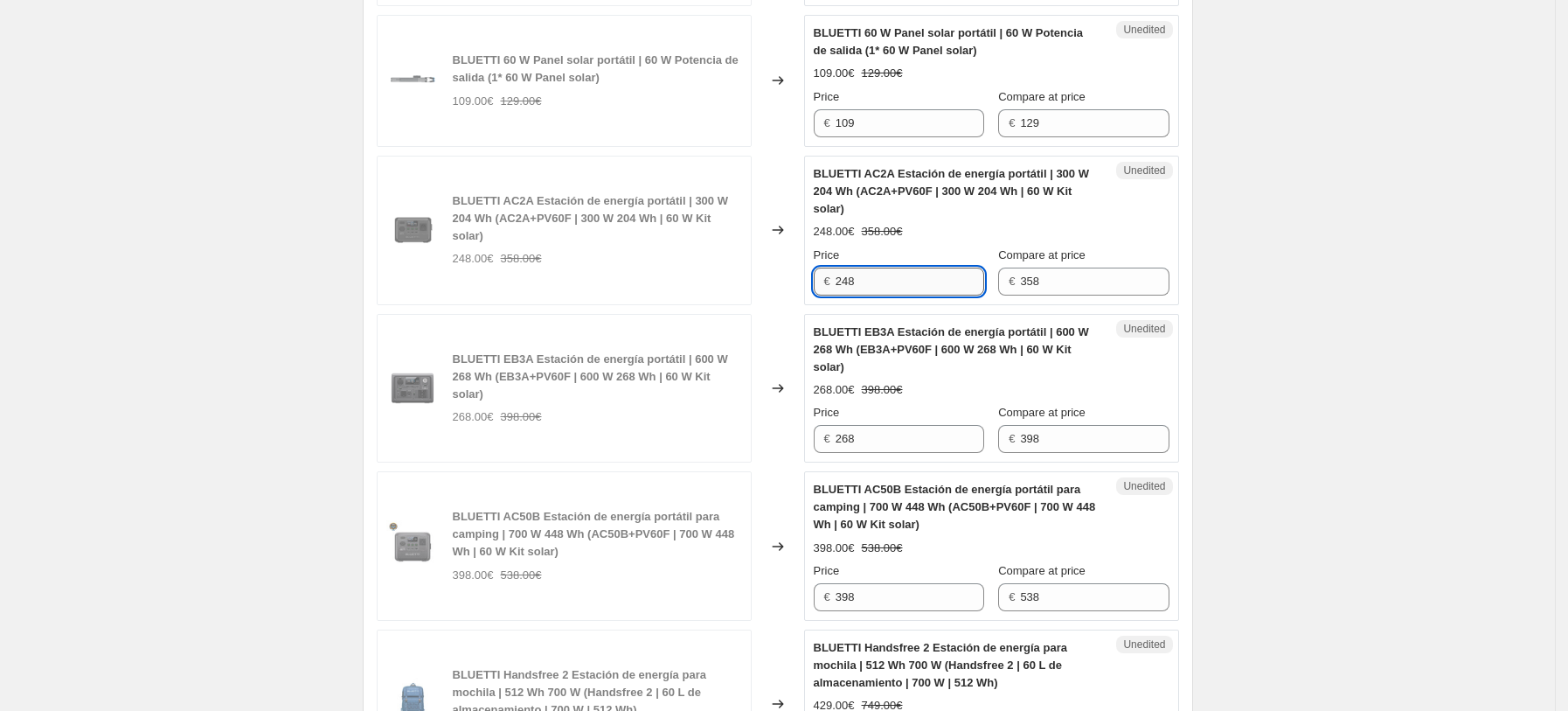 click on "248" at bounding box center (910, 282) 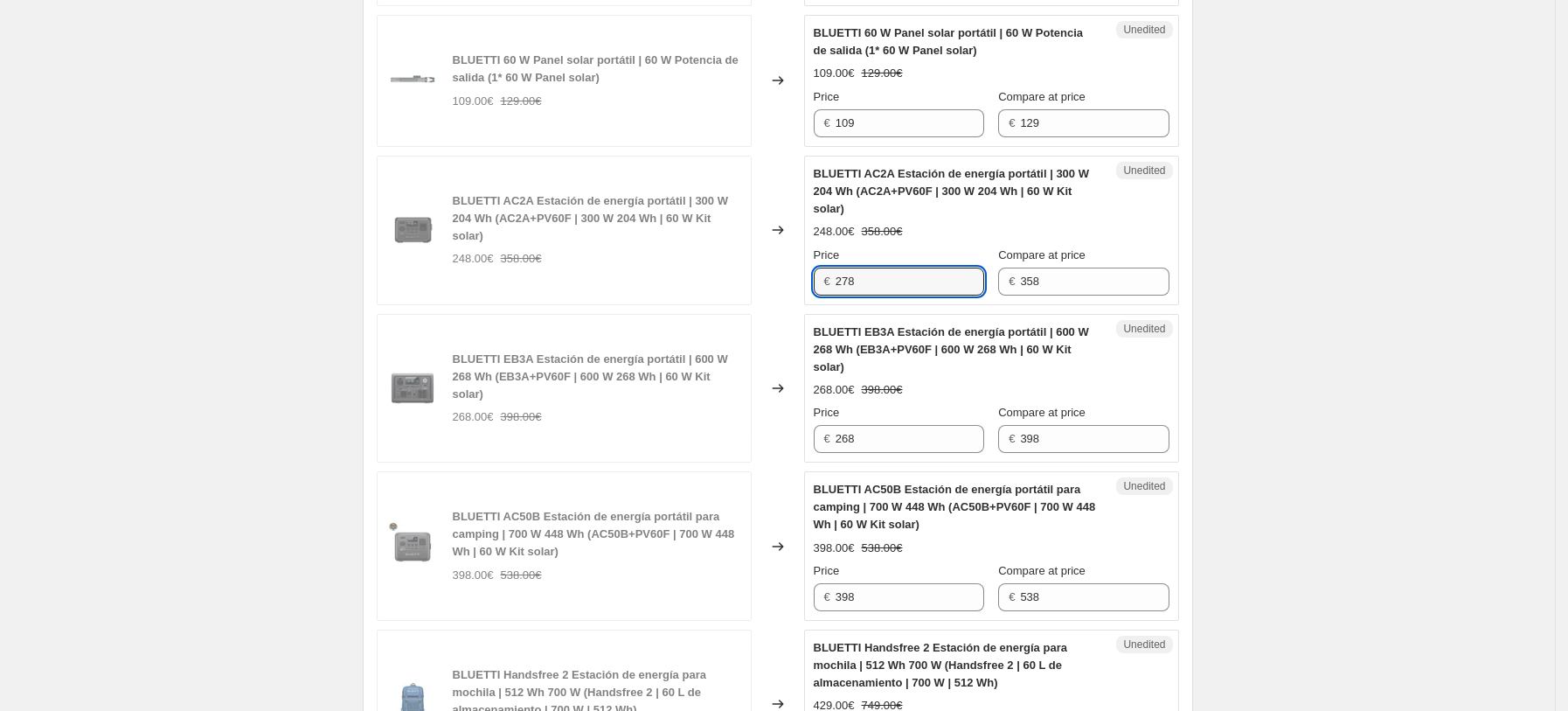 type on "278" 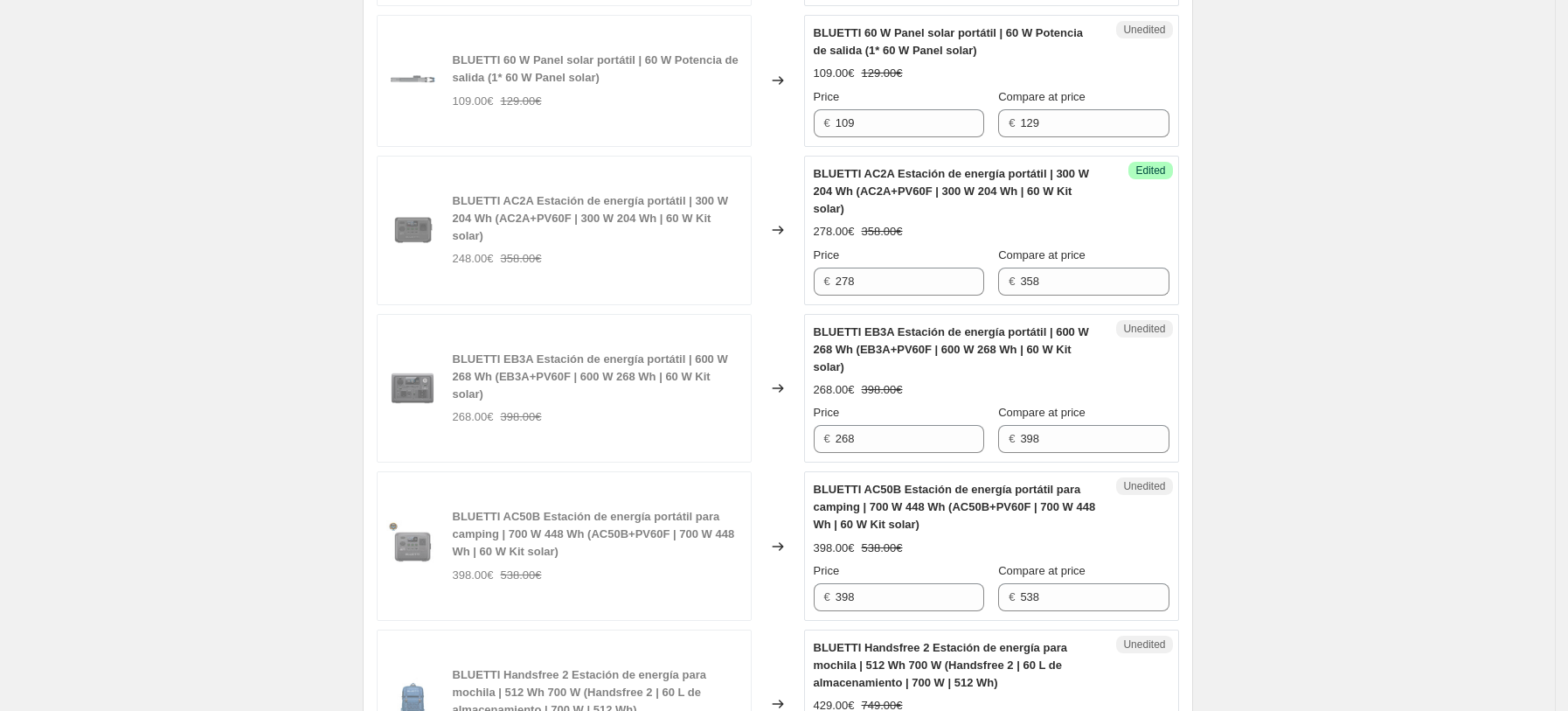 click on "BLUETTI EB3A Estación de energía portátil | 600 W 268 Wh (EB3A+PV60F | 600 W 268 Wh | 60 W Kit solar)" at bounding box center [956, 350] 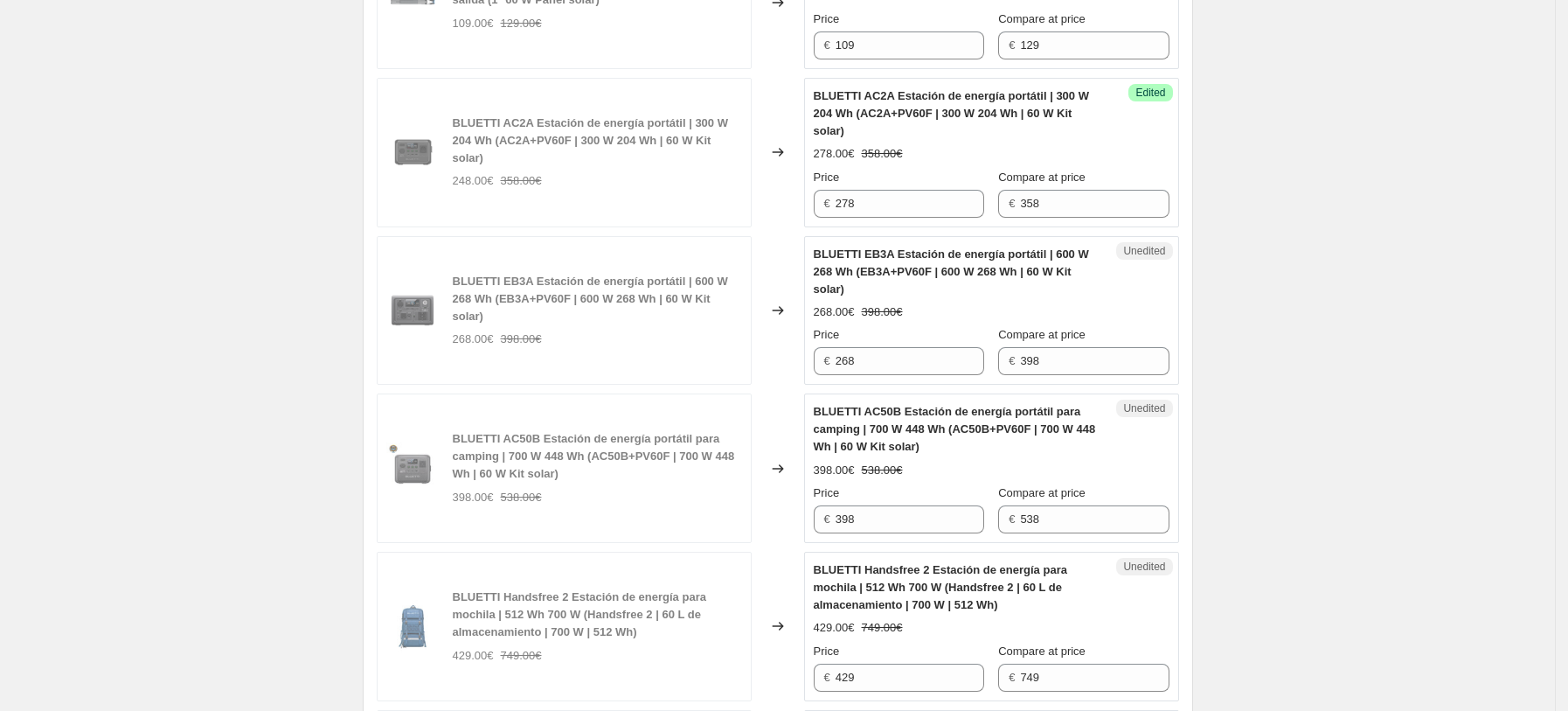 scroll, scrollTop: 1168, scrollLeft: 0, axis: vertical 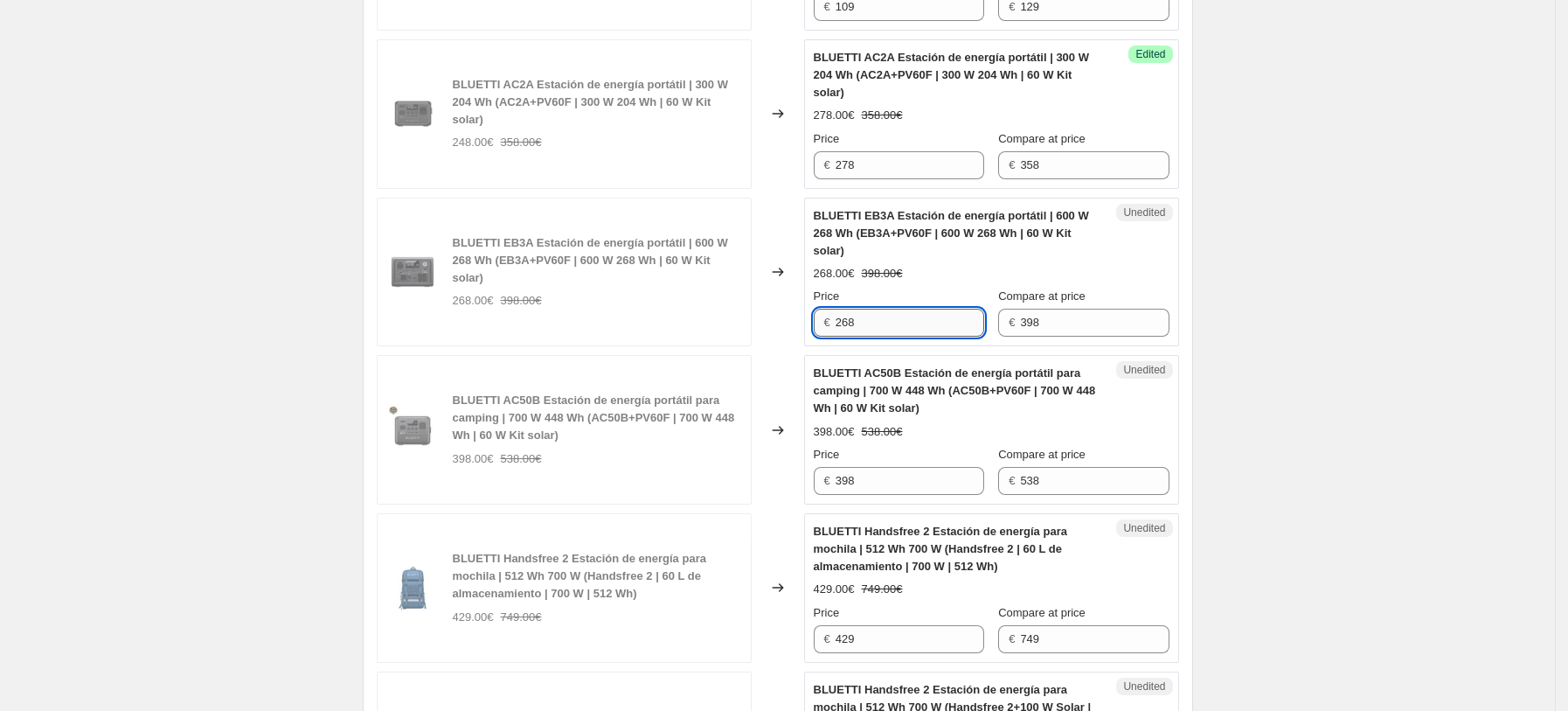 click on "268" at bounding box center [910, 323] 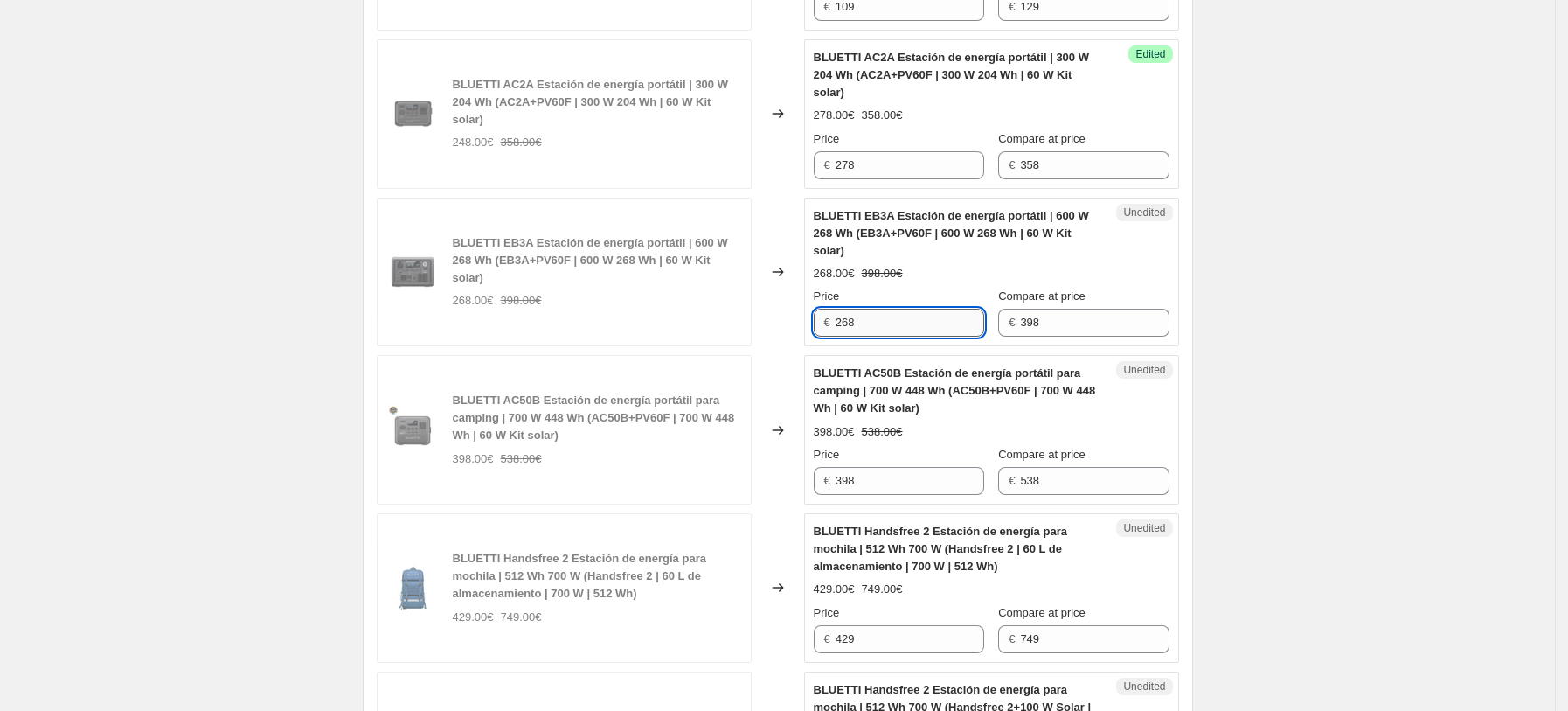 click on "268" at bounding box center (910, 323) 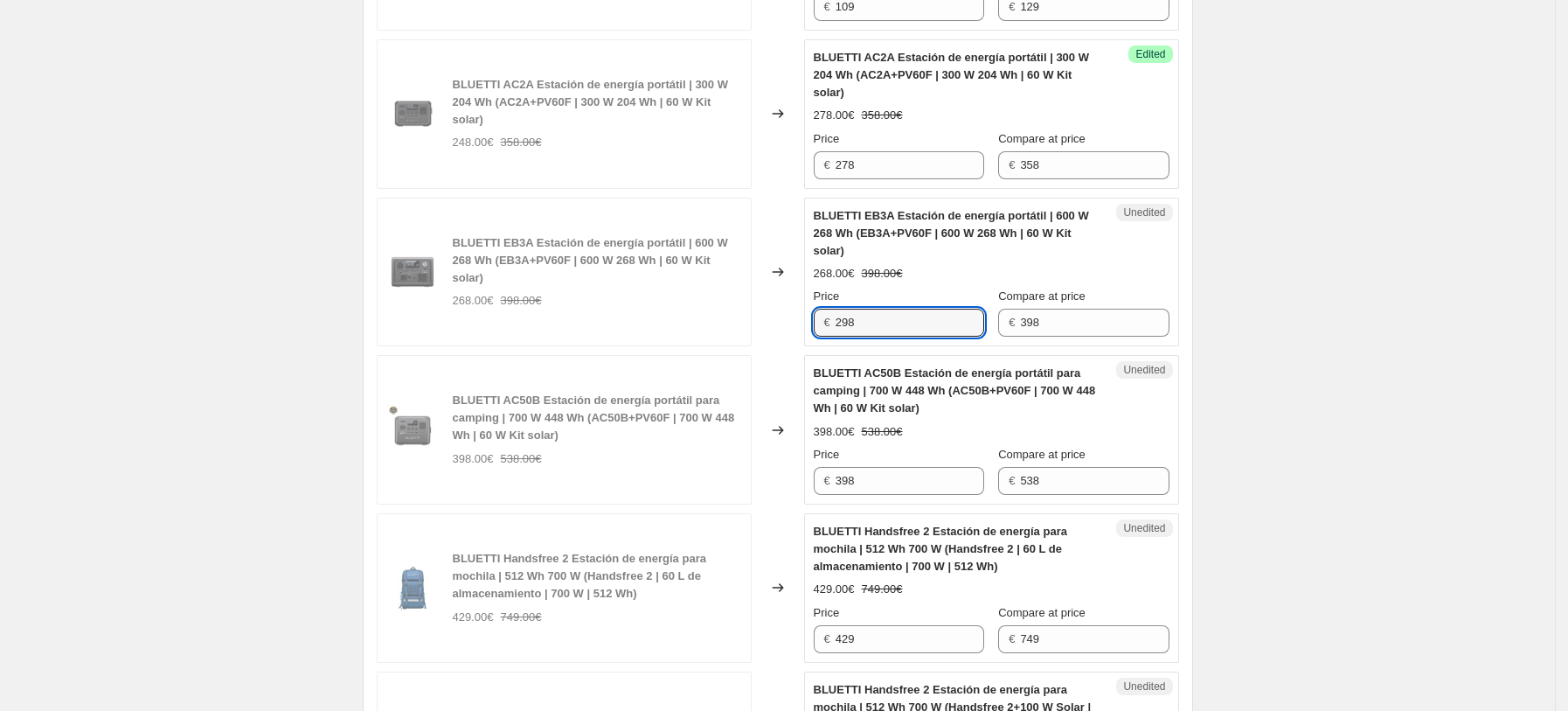 type on "298" 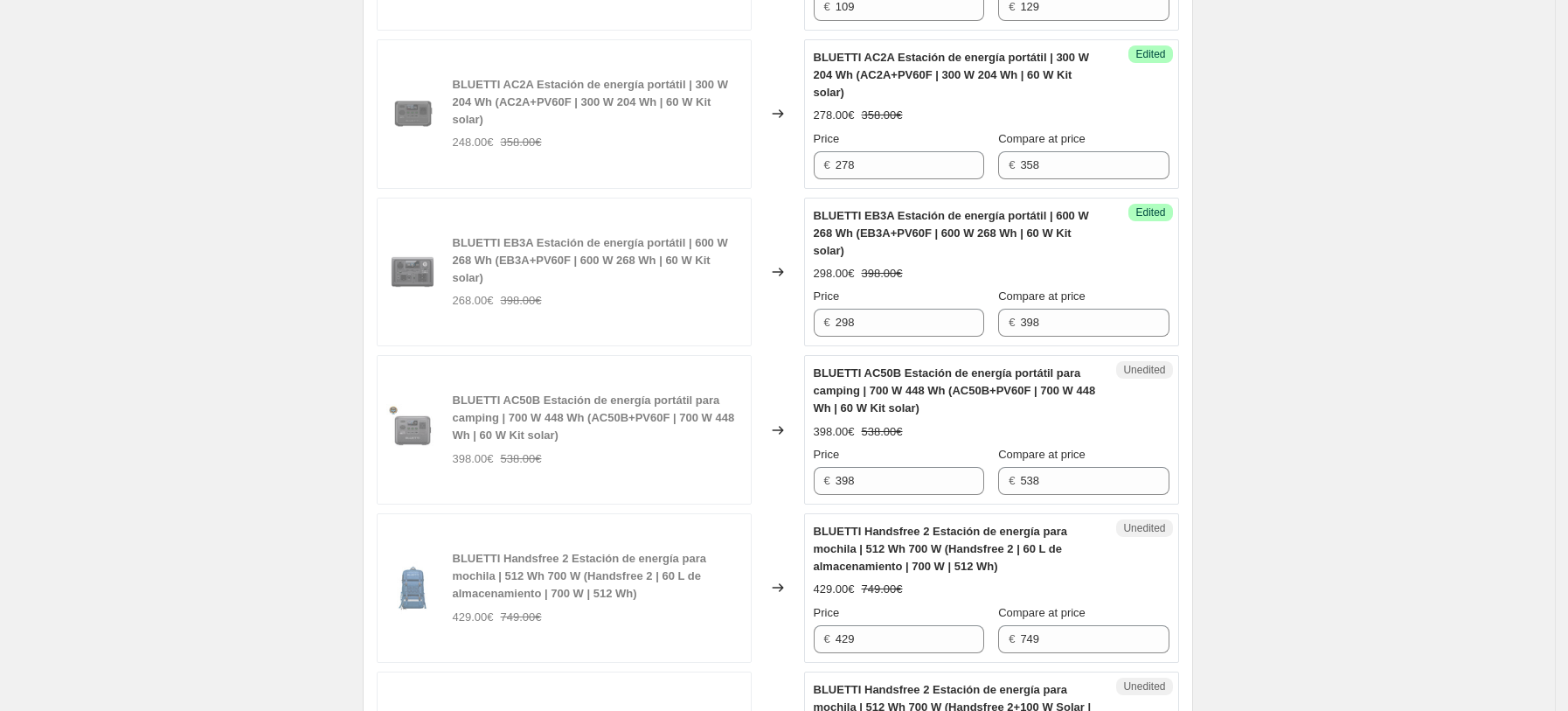 click on "BLUETTI AC50B Estación de energía portátil para camping | 700 W 448 Wh (AC50B+PV60F | 700 W 448 Wh | 60 W Kit solar) 398.00€ 538.00€ Price € 398 Compare at price € 538" at bounding box center (991, 429) 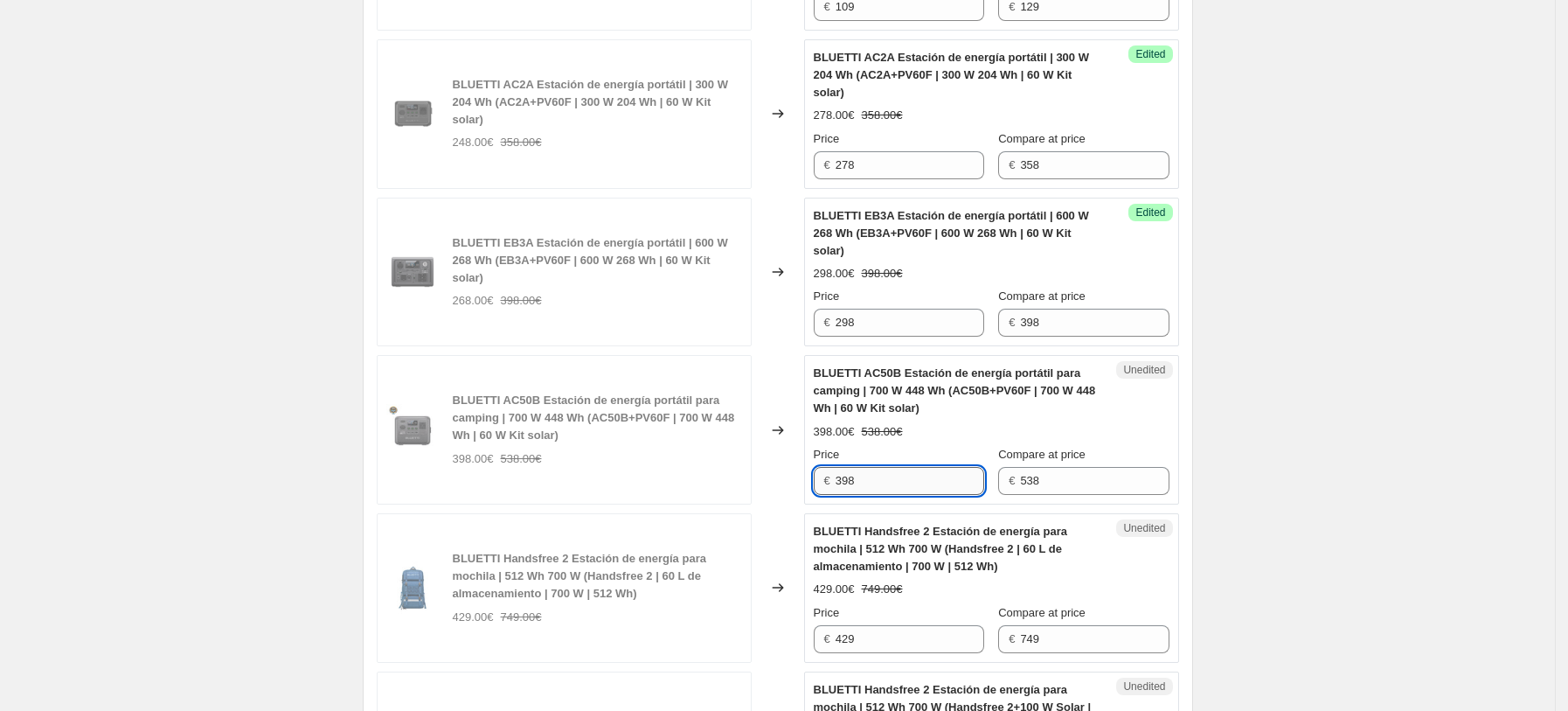 click on "398" at bounding box center [910, 481] 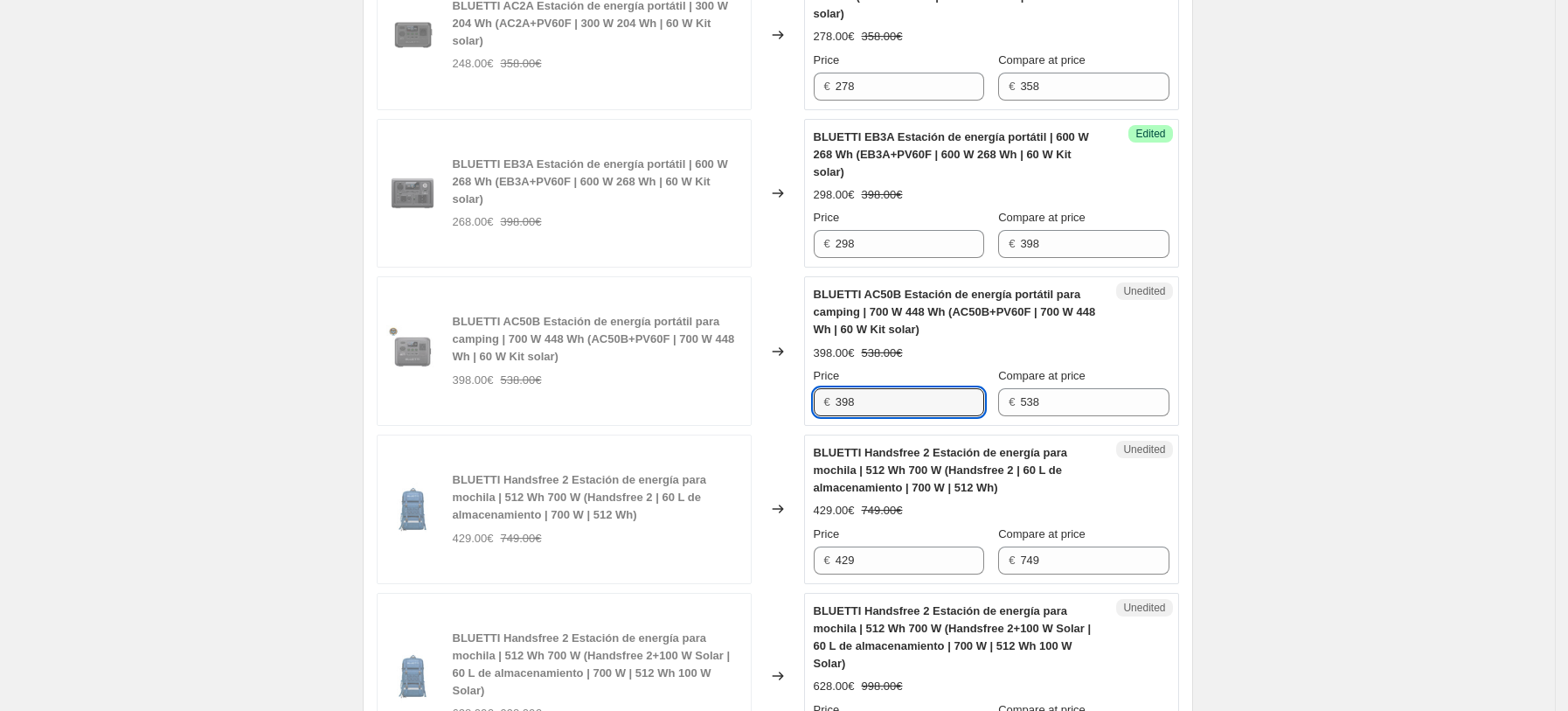 scroll, scrollTop: 1285, scrollLeft: 0, axis: vertical 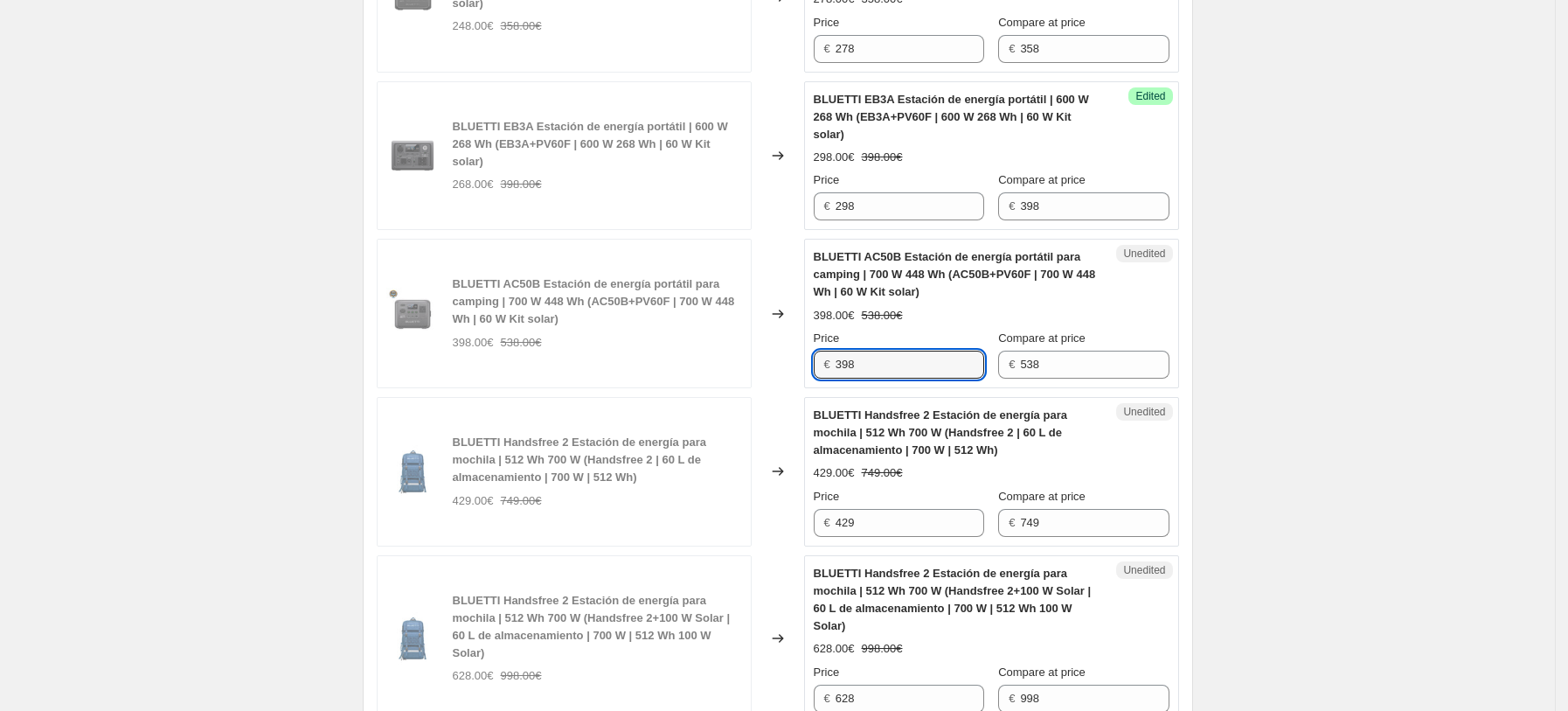 drag, startPoint x: 883, startPoint y: 361, endPoint x: 779, endPoint y: 360, distance: 104.0048 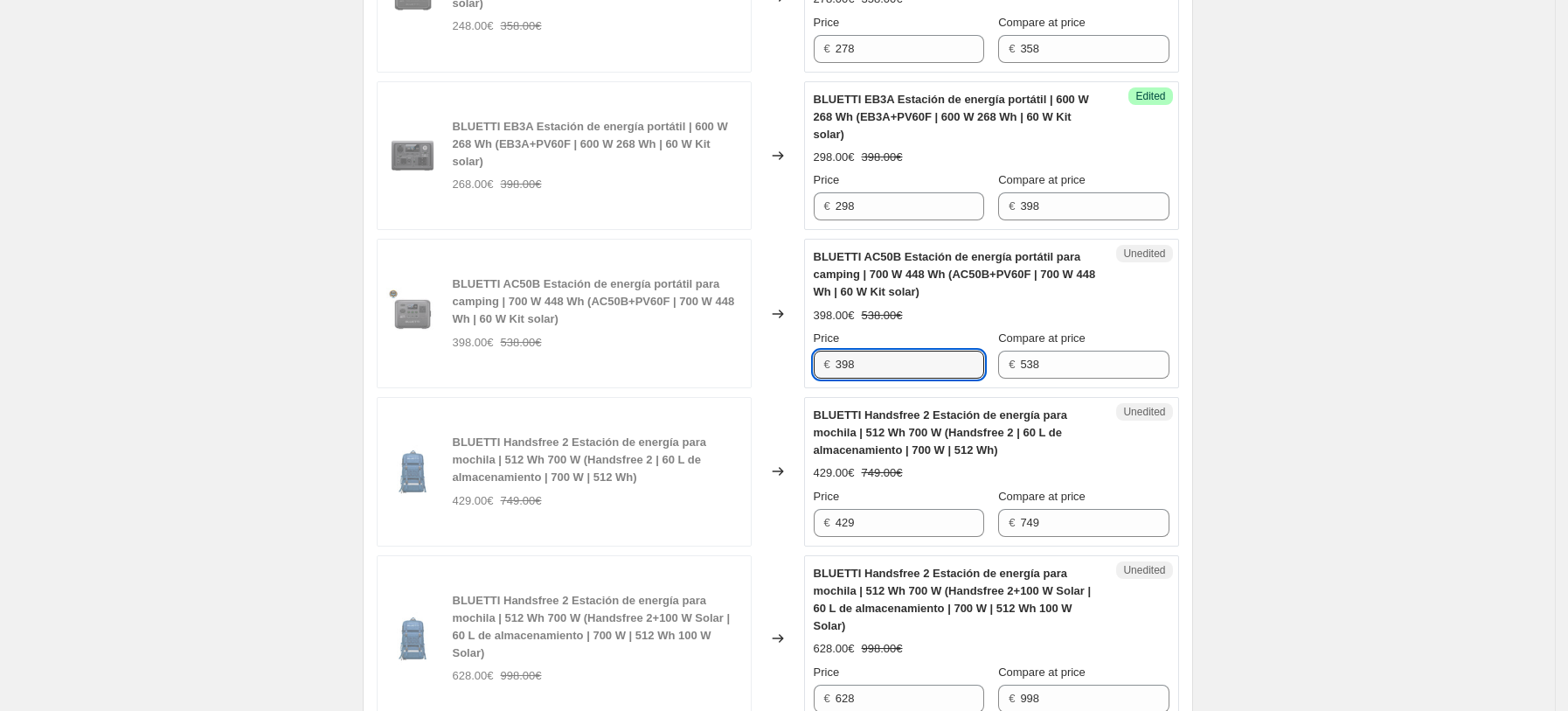 click on "BLUETTI AC50B Estación de energía portátil para camping | 700 W 448 Wh (AC50B+PV60F | 700 W 448 Wh | 60 W Kit solar) 398.00€ 538.00€ Changed to Unedited BLUETTI AC50B Estación de energía portátil para camping | 700 W 448 Wh (AC50B+PV60F | 700 W 448 Wh | 60 W Kit solar) 398.00€ 538.00€ Price € 398 Compare at price € 538" at bounding box center (778, 313) 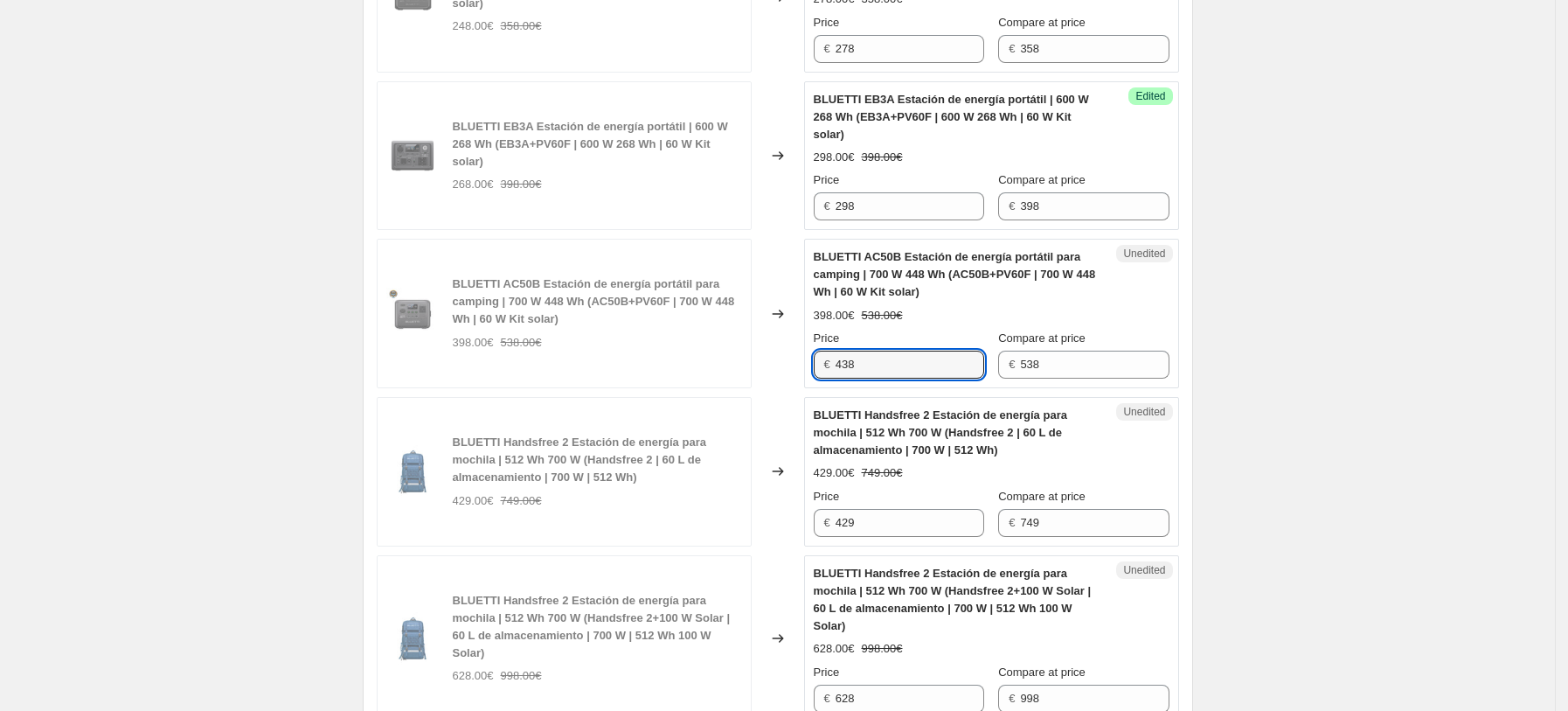 type on "438" 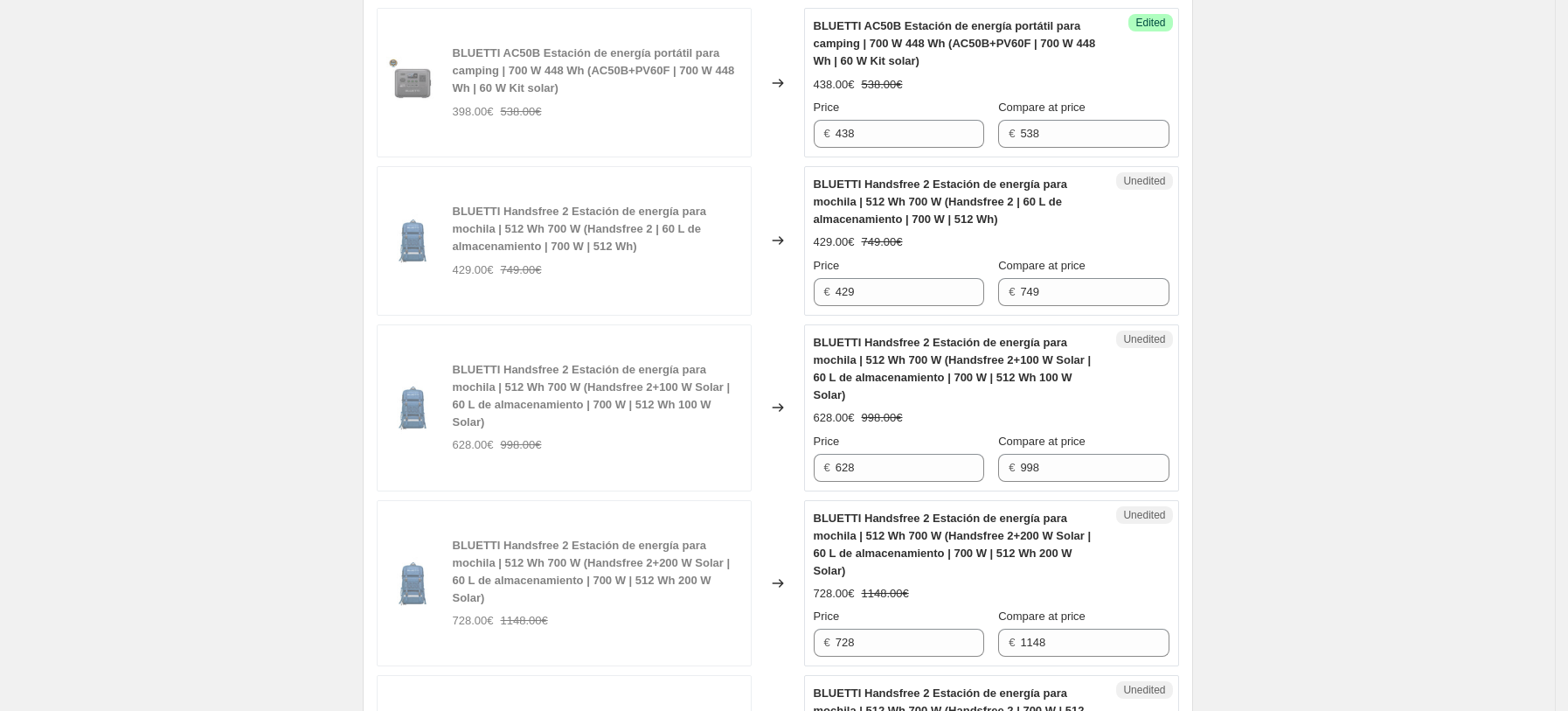 scroll, scrollTop: 1518, scrollLeft: 0, axis: vertical 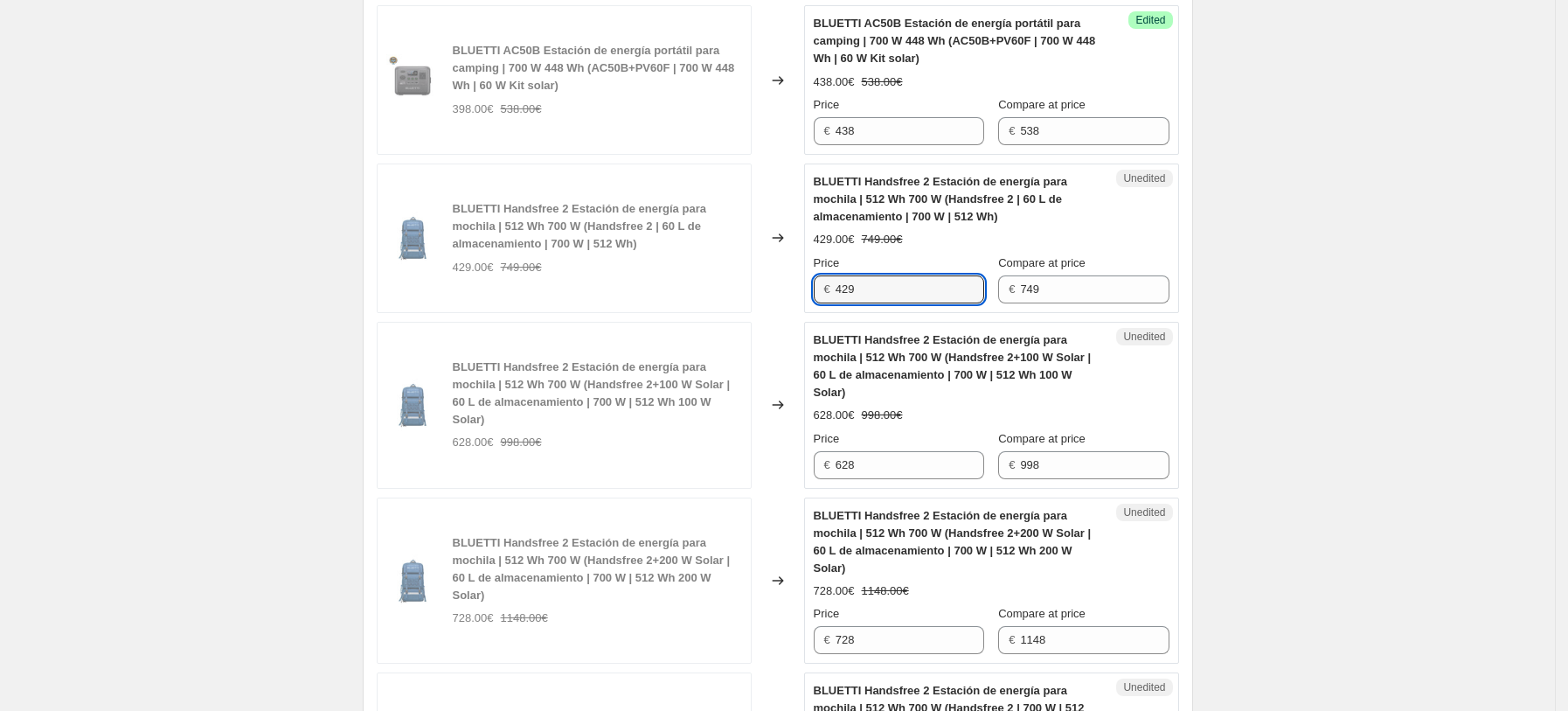 drag, startPoint x: 889, startPoint y: 290, endPoint x: 705, endPoint y: 301, distance: 184.32851 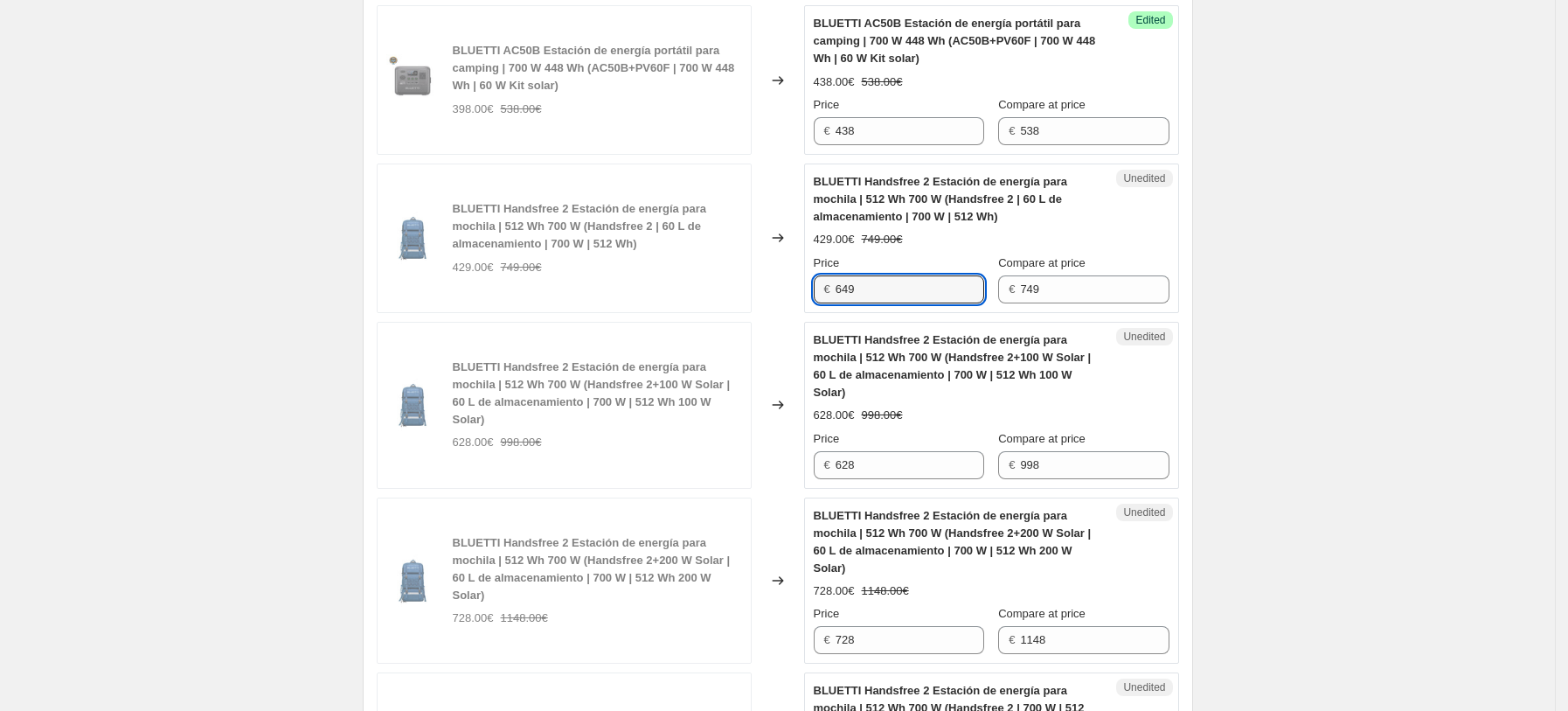 type on "649" 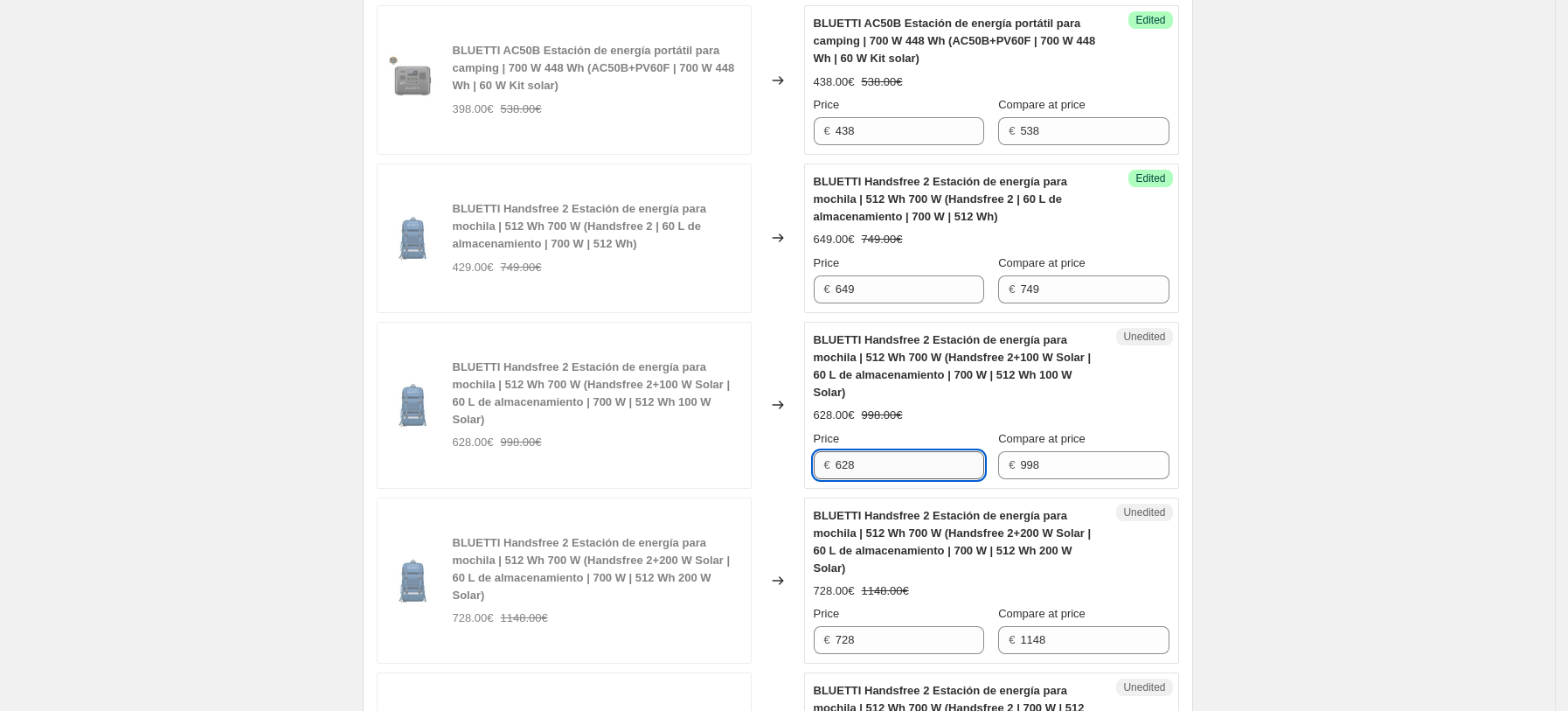 click on "628" at bounding box center (910, 465) 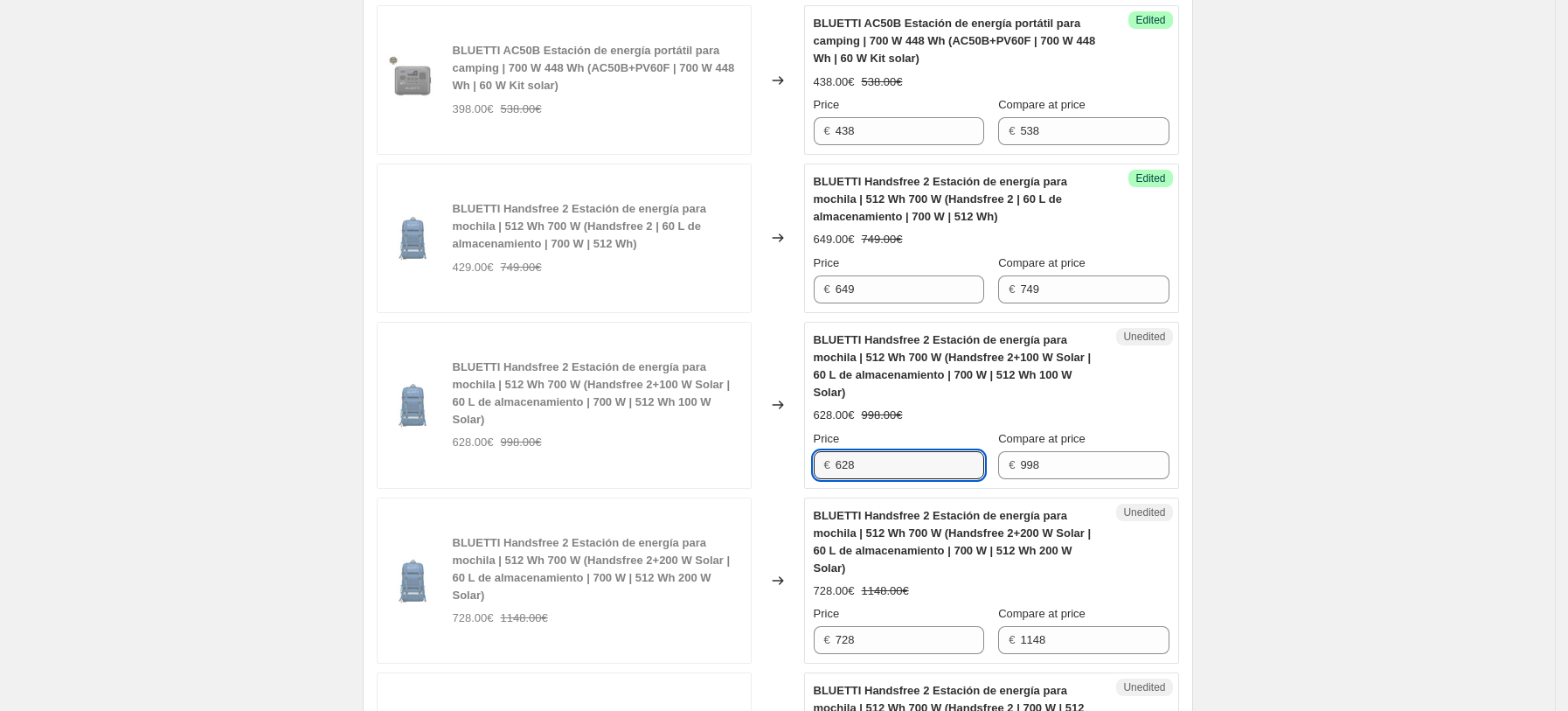 drag, startPoint x: 905, startPoint y: 470, endPoint x: 770, endPoint y: 469, distance: 135.0037 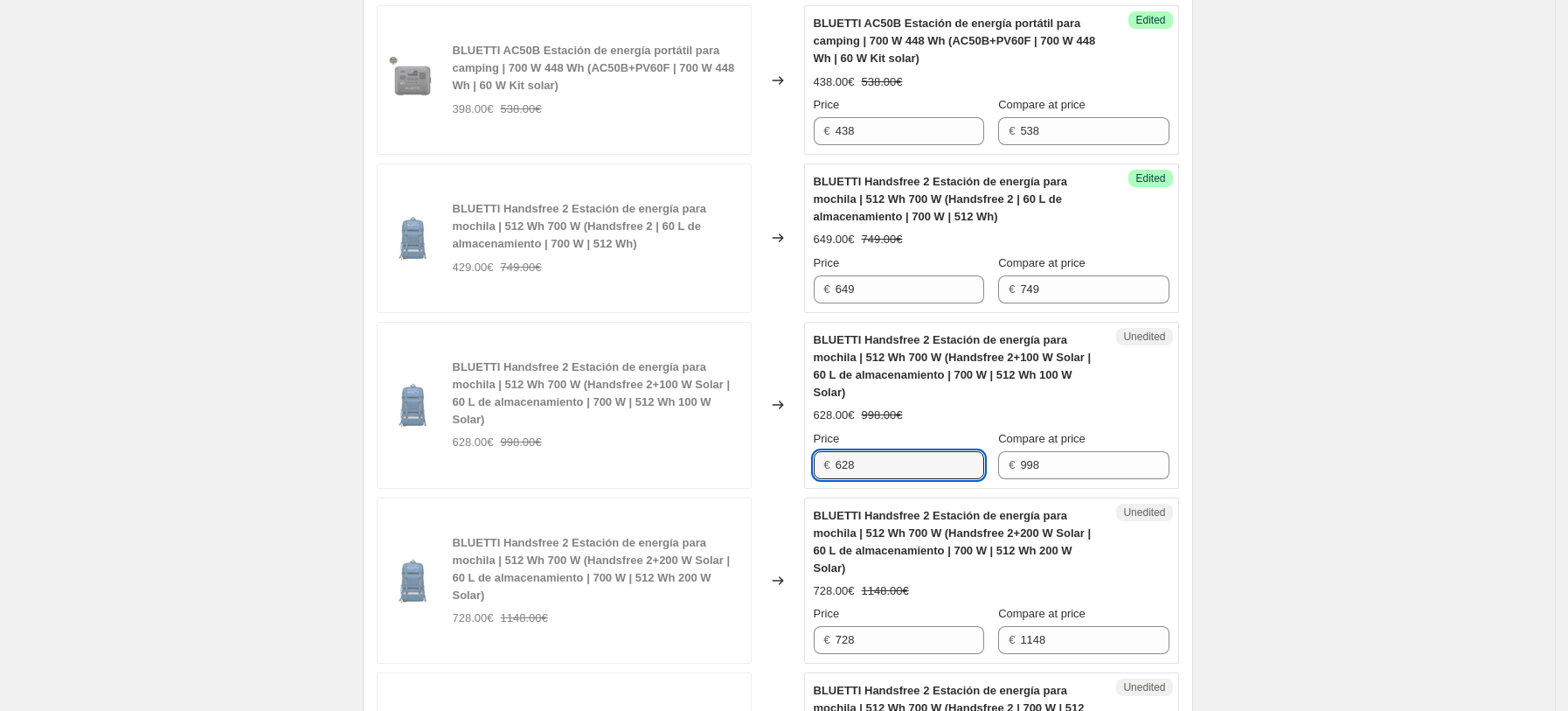 click on "BLUETTI Handsfree 2 Estación de energía para mochila | 512 Wh 700 W (Handsfree 2+100 W Solar | 60 L de almacenamiento | 700 W | 512 Wh 100 W Solar) 628.00€ 998.00€ Changed to Unedited BLUETTI Handsfree 2 Estación de energía para mochila | 512 Wh 700 W (Handsfree 2+100 W Solar | 60 L de almacenamiento | 700 W | 512 Wh 100 W Solar) 628.00€ 998.00€ Price € 628 Compare at price € 998" at bounding box center [778, 405] 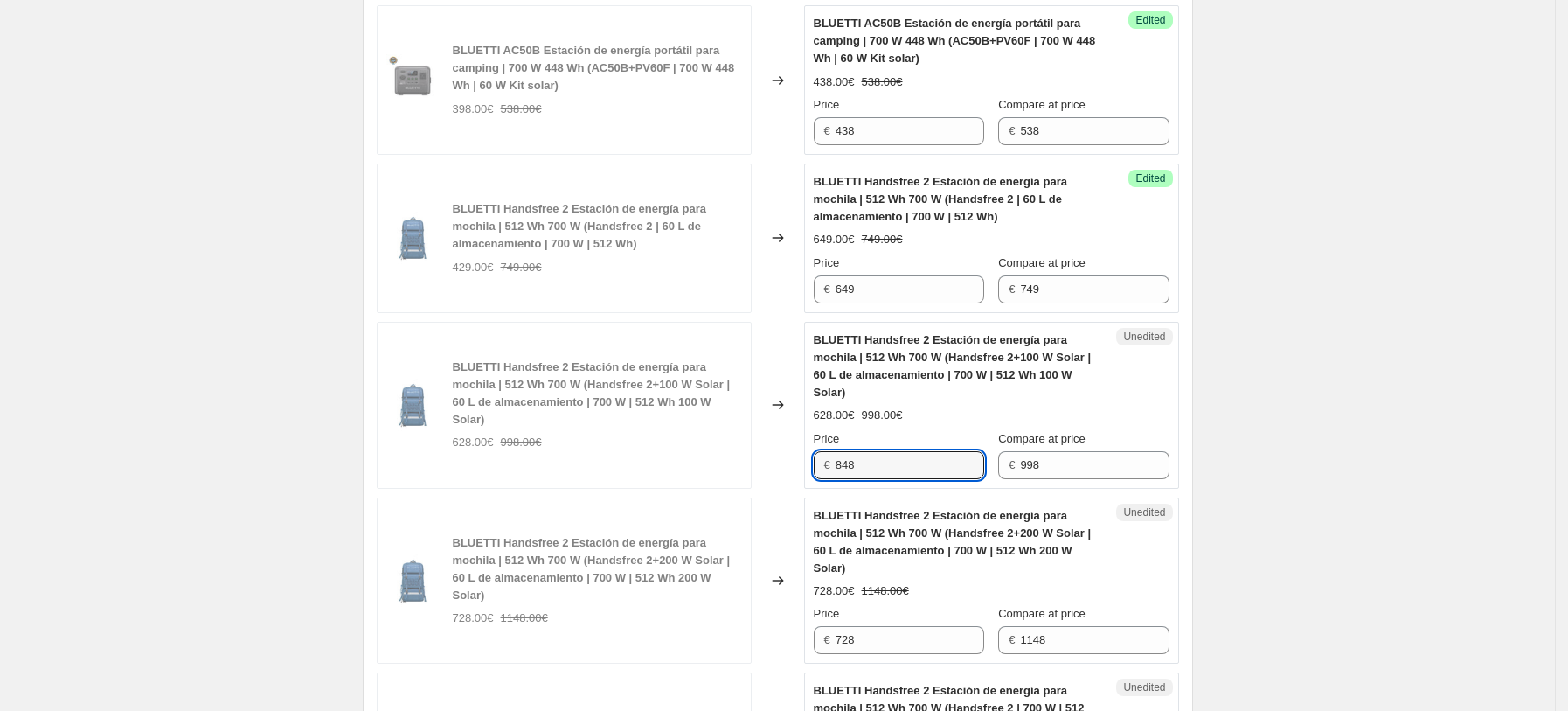 type on "848" 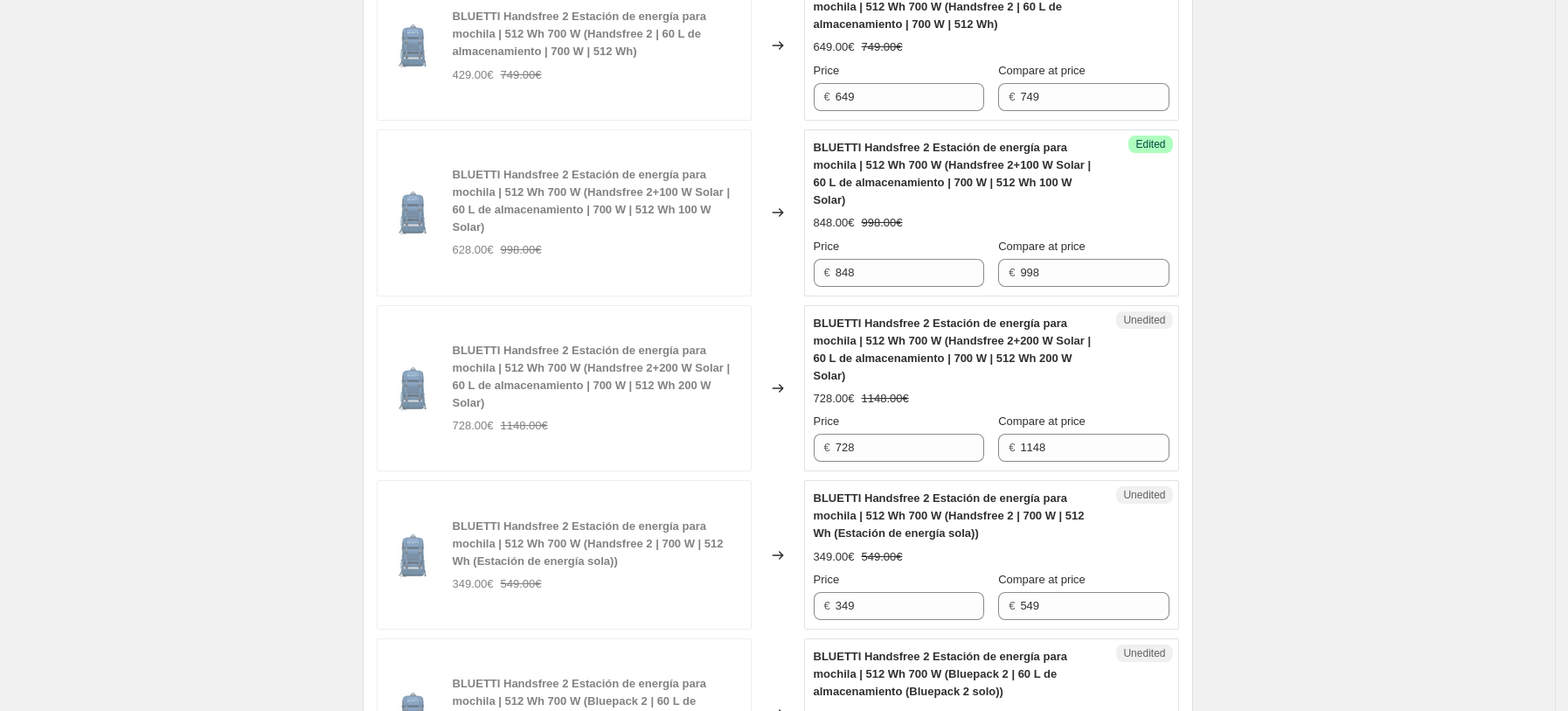scroll, scrollTop: 1752, scrollLeft: 0, axis: vertical 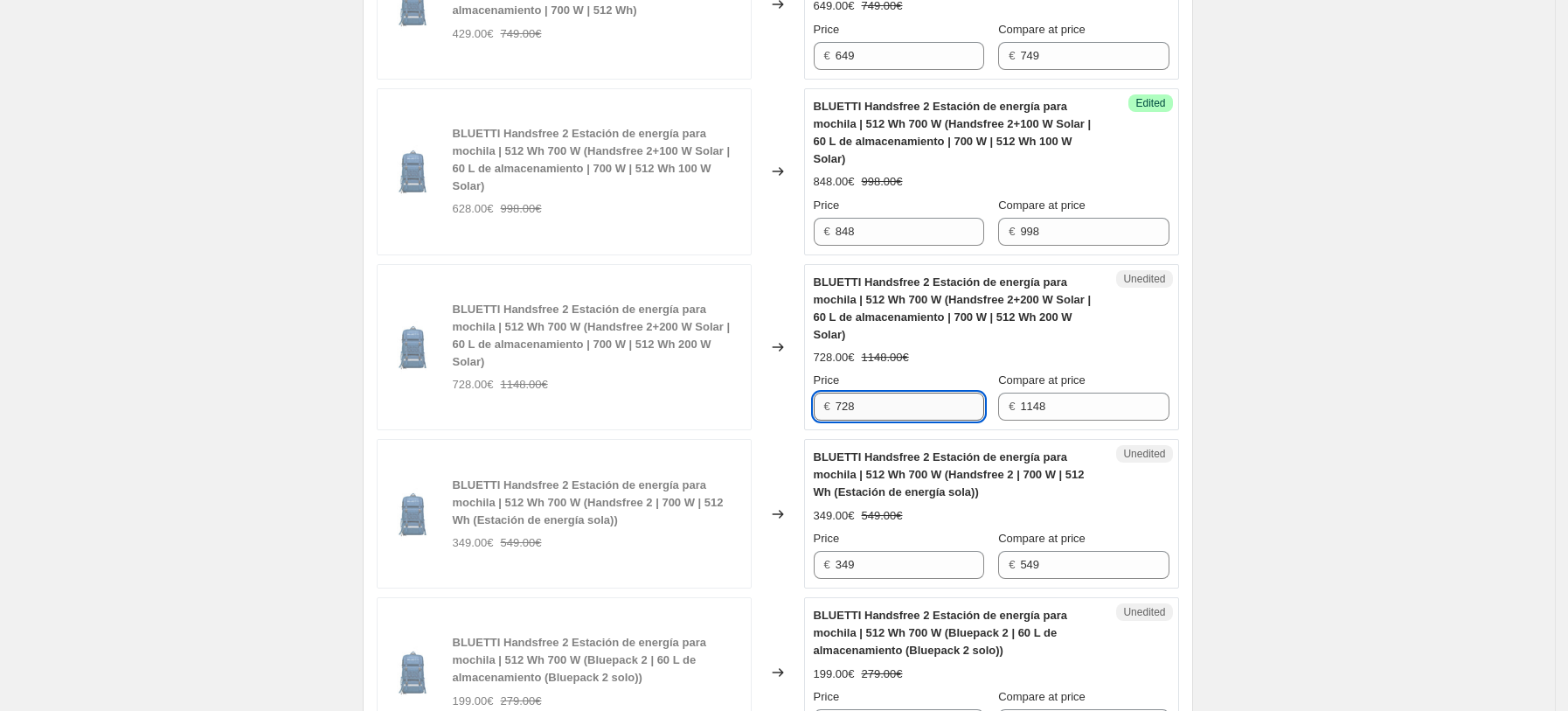 click on "728" at bounding box center (910, 407) 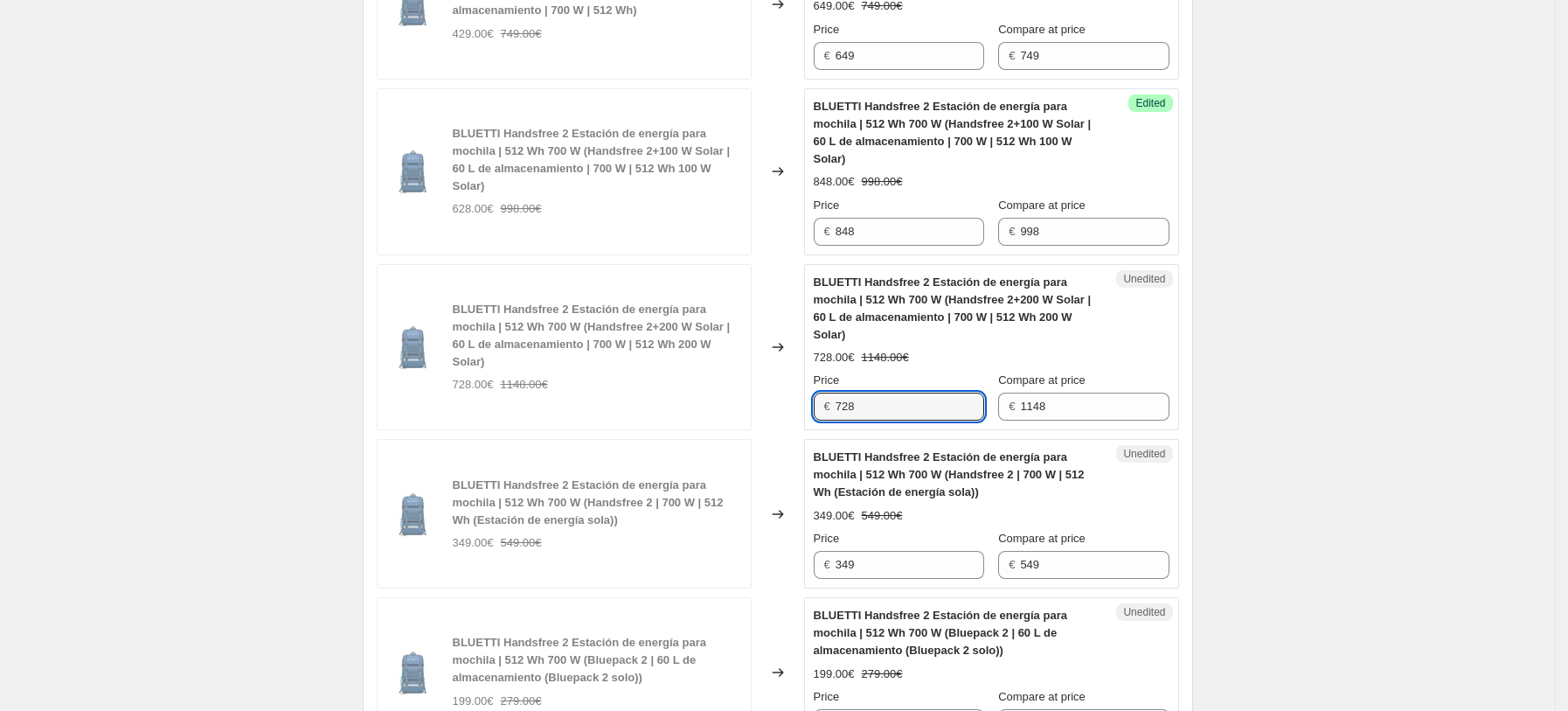 drag, startPoint x: 898, startPoint y: 415, endPoint x: 813, endPoint y: 414, distance: 85.00588 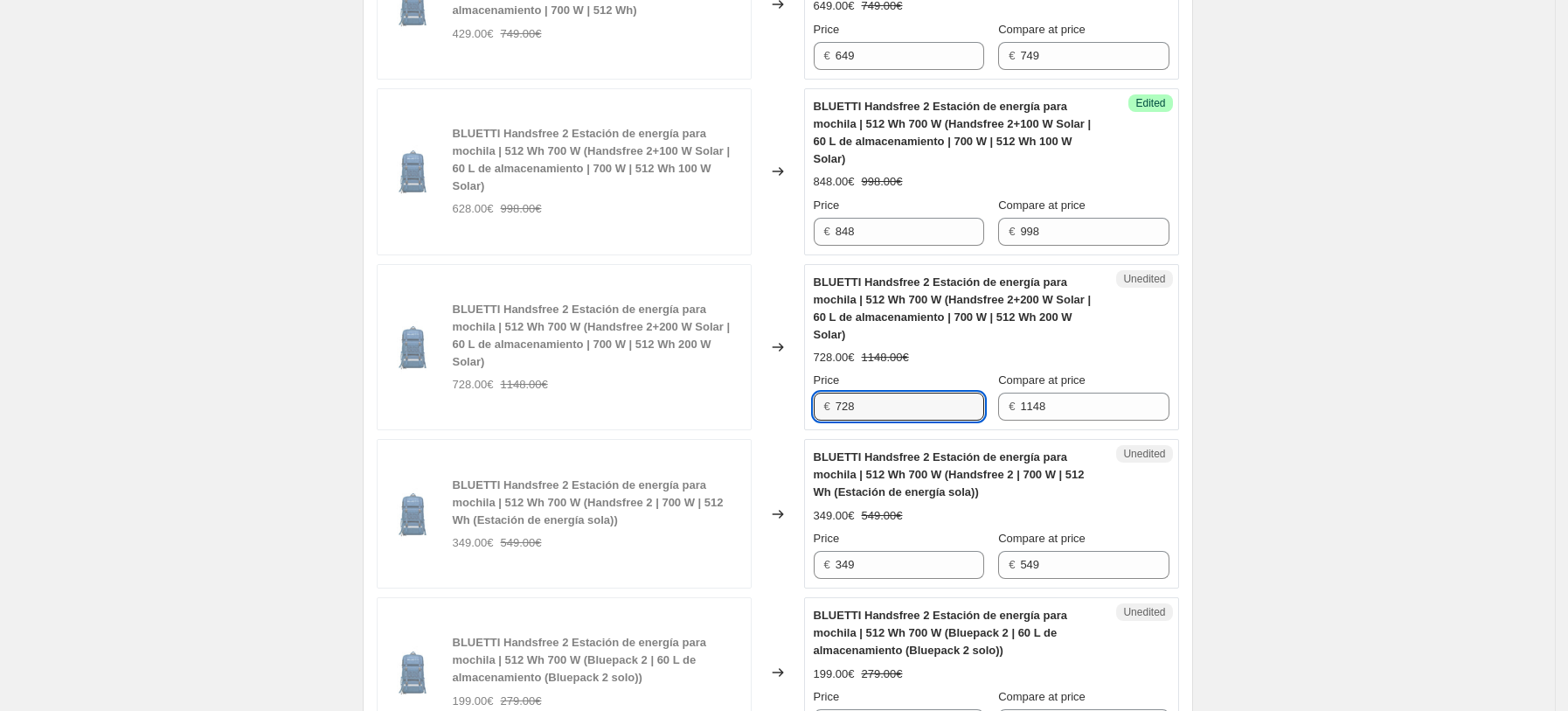 click on "Unedited BLUETTI Handsfree 2 Estación de energía para mochila | 512 Wh 700 W (Handsfree 2+200 W Solar | 60 L de almacenamiento | 700 W | 512 Wh 200 W Solar) 728.00€ 1148.00€ Price € 728 Compare at price € 1148" at bounding box center (991, 347) 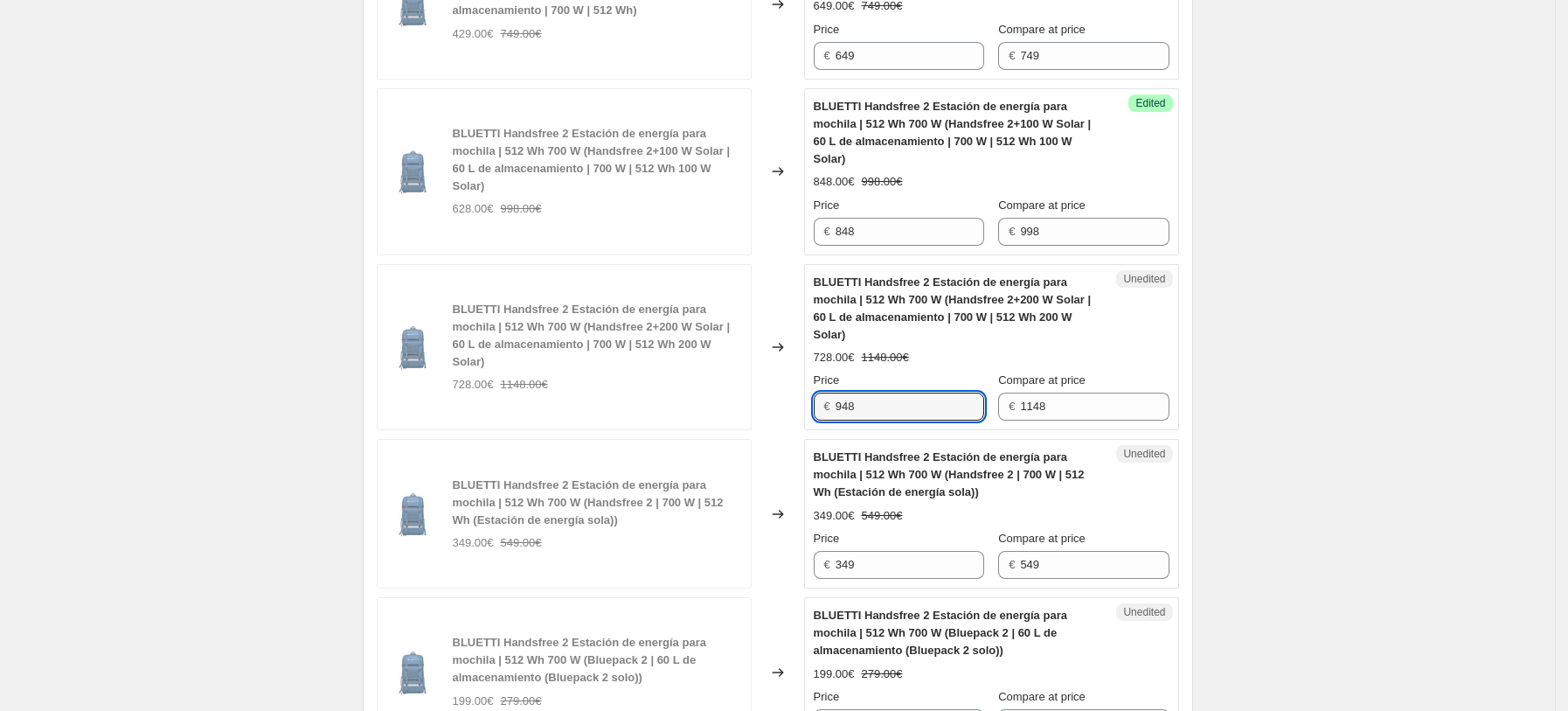 type on "948" 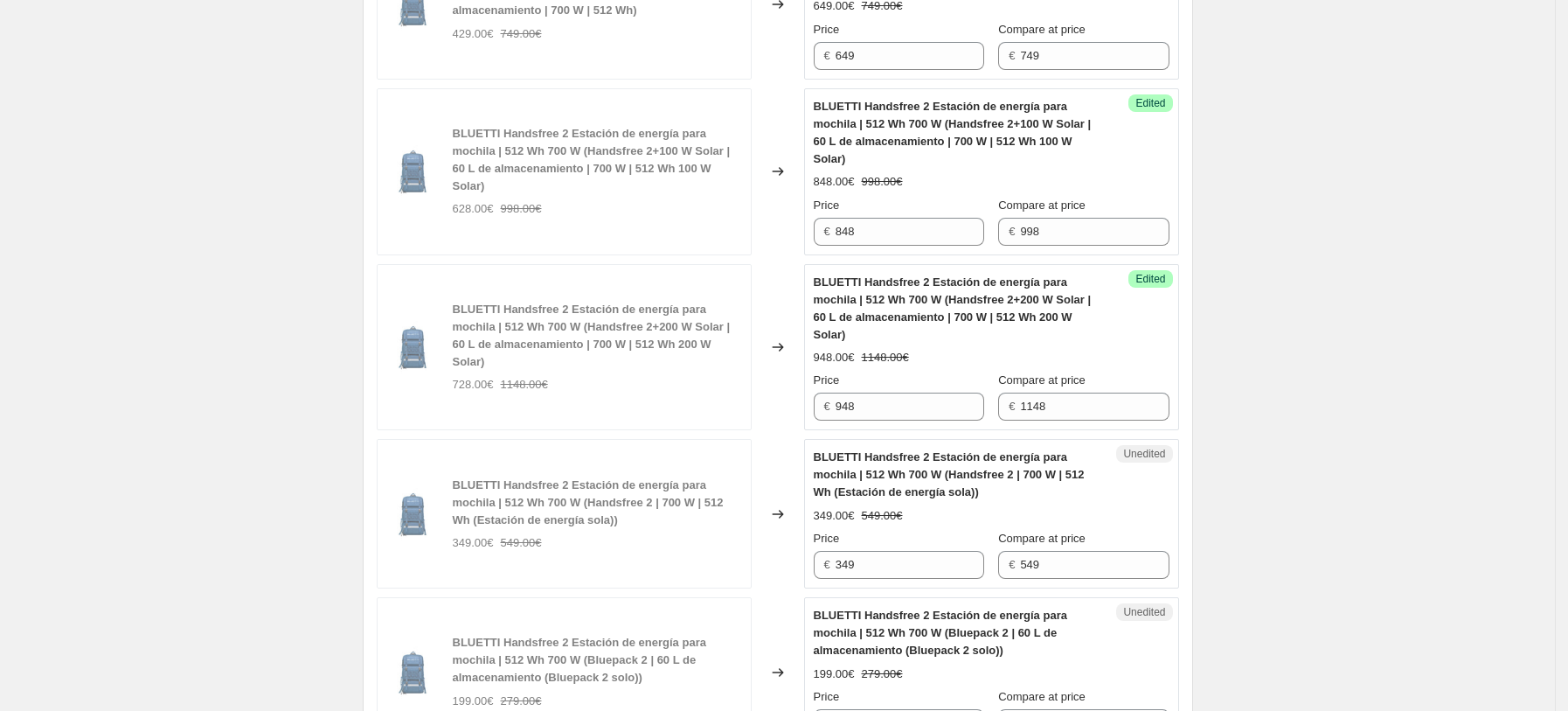 click on "BLUETTI Handsfree 2 Estación de energía para mochila | 512 Wh 700 W (Handsfree 2 | 700 W | 512 Wh (Estación de energía sola))" at bounding box center [956, 475] 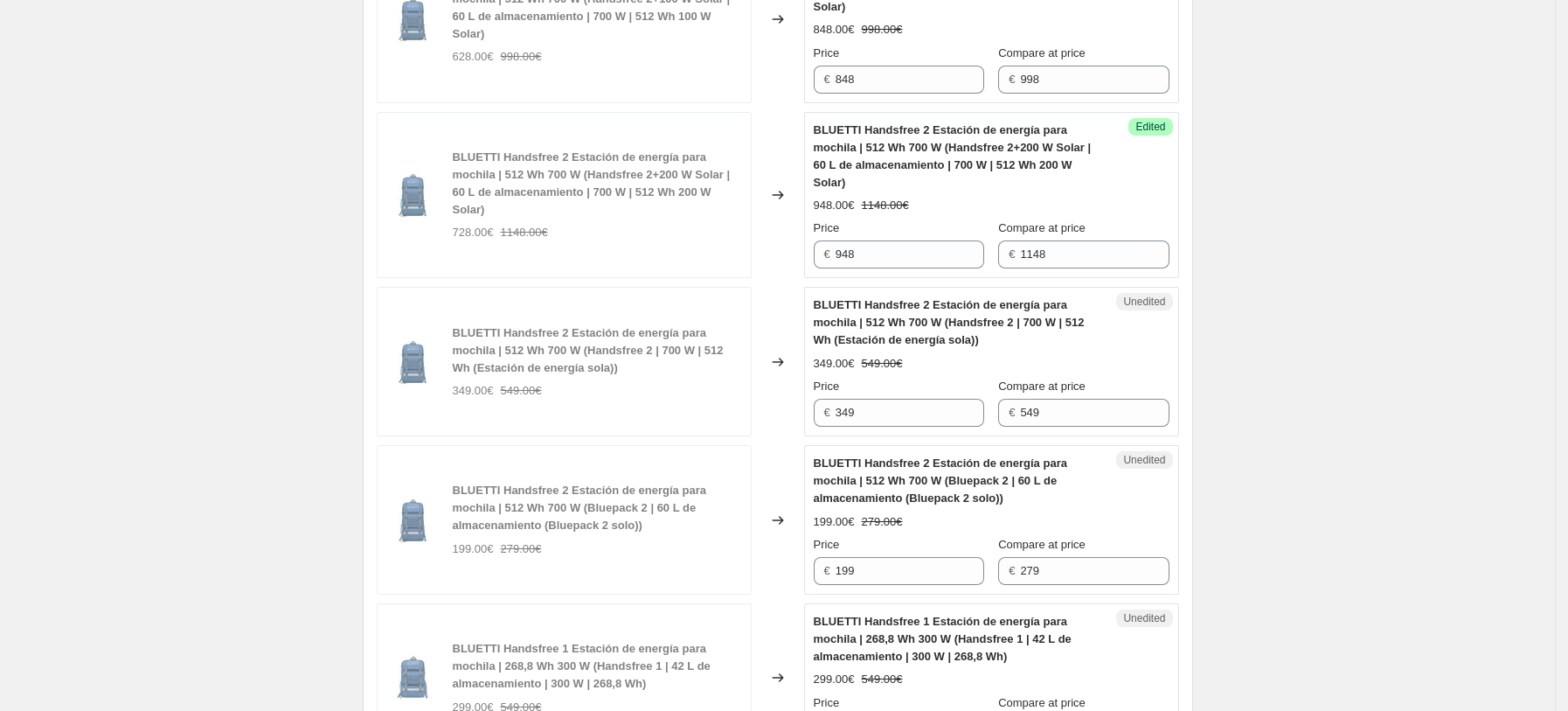 scroll, scrollTop: 1984, scrollLeft: 0, axis: vertical 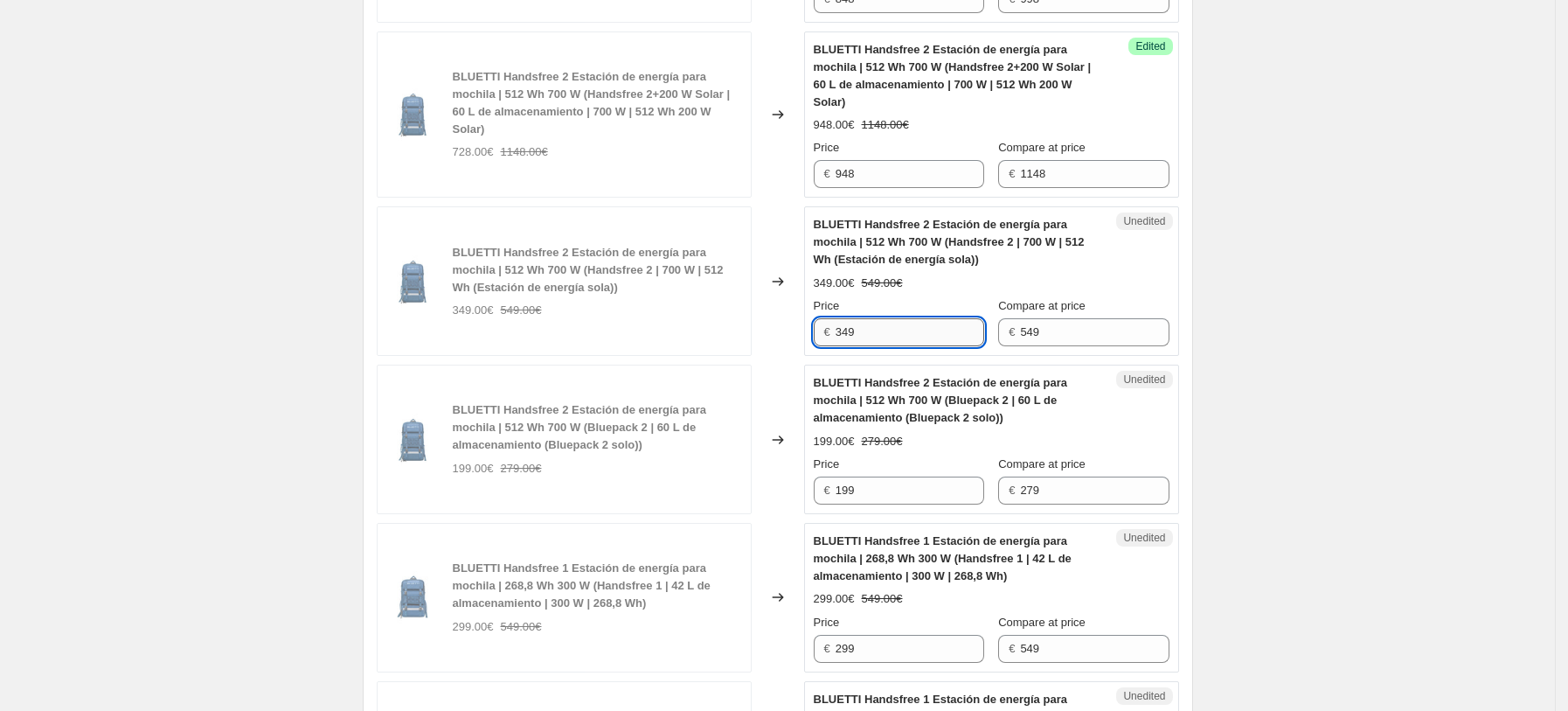 click on "349" at bounding box center [910, 332] 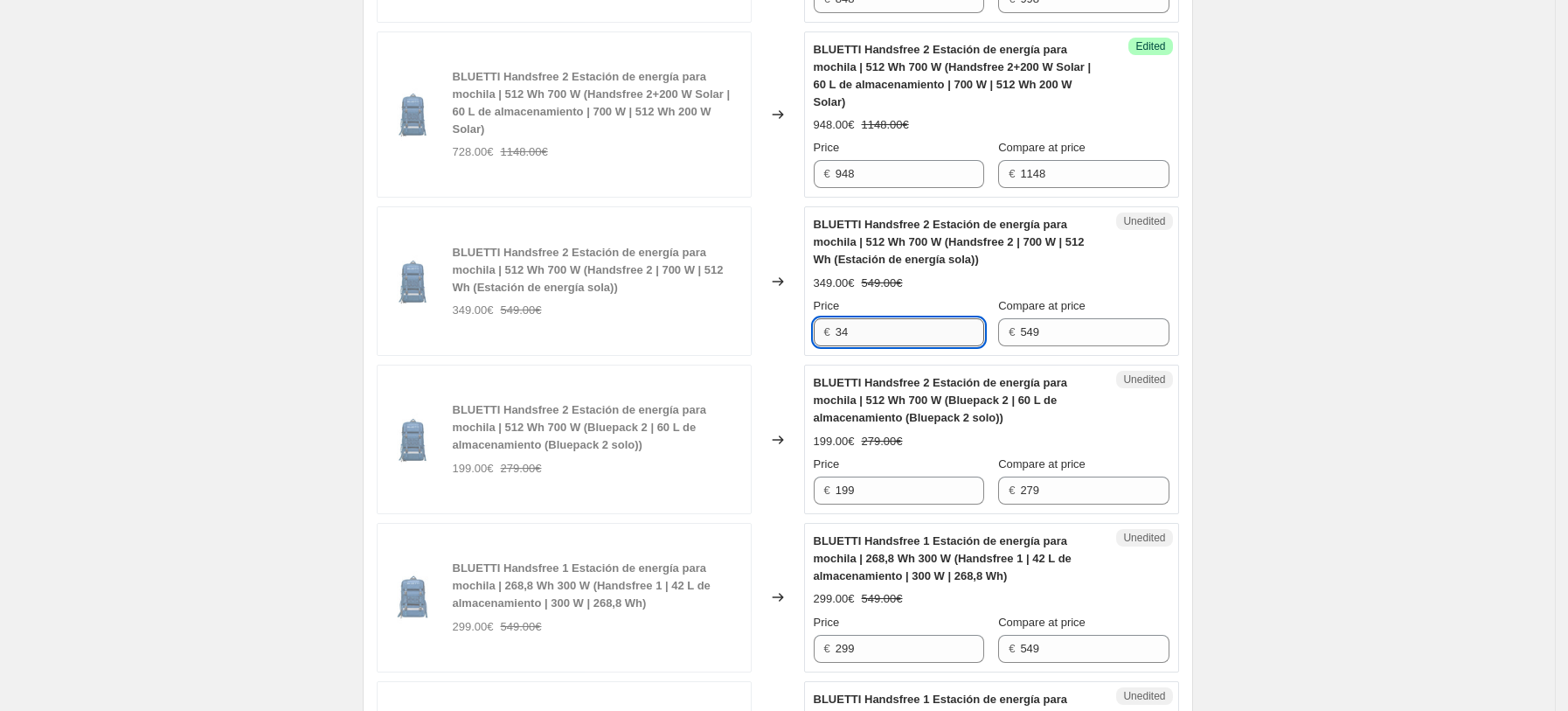 type on "3" 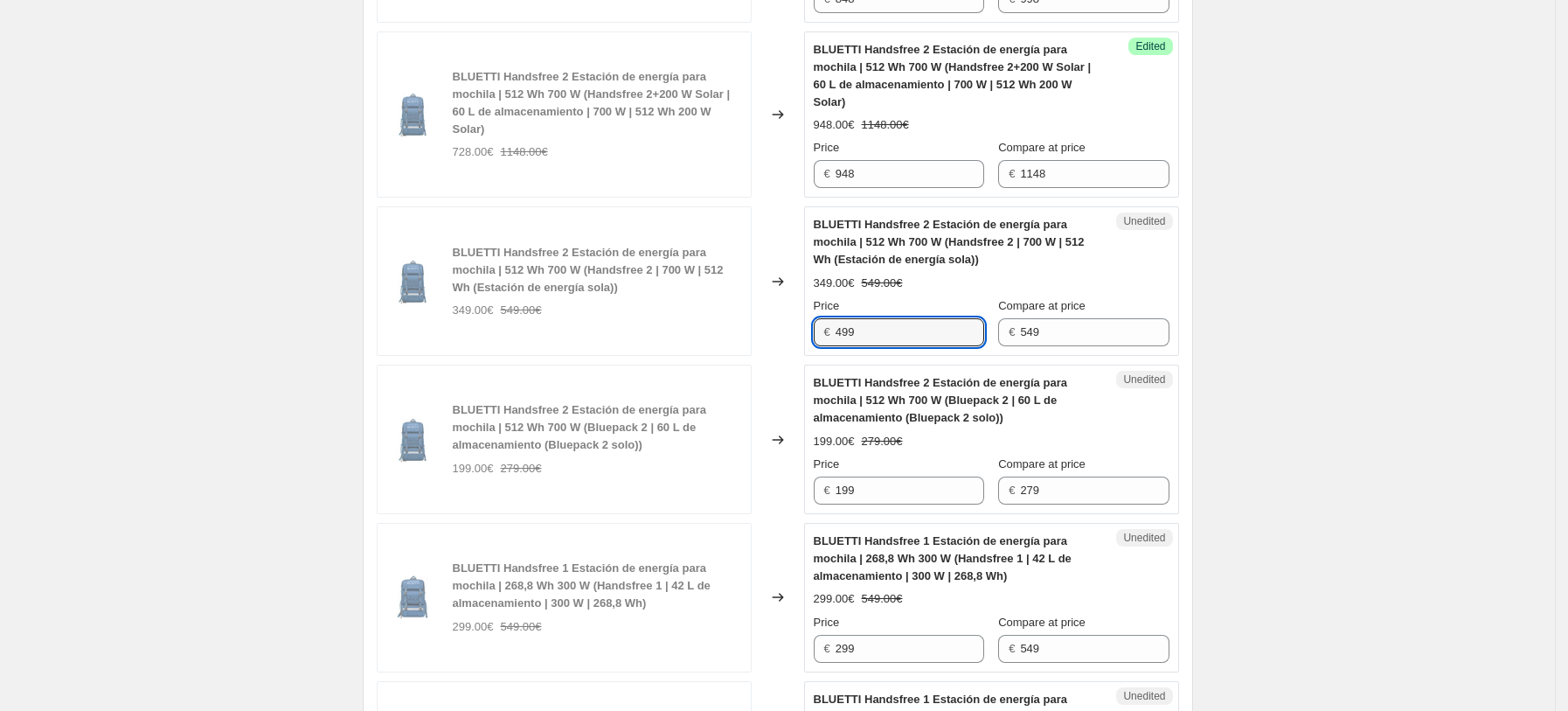 type on "499" 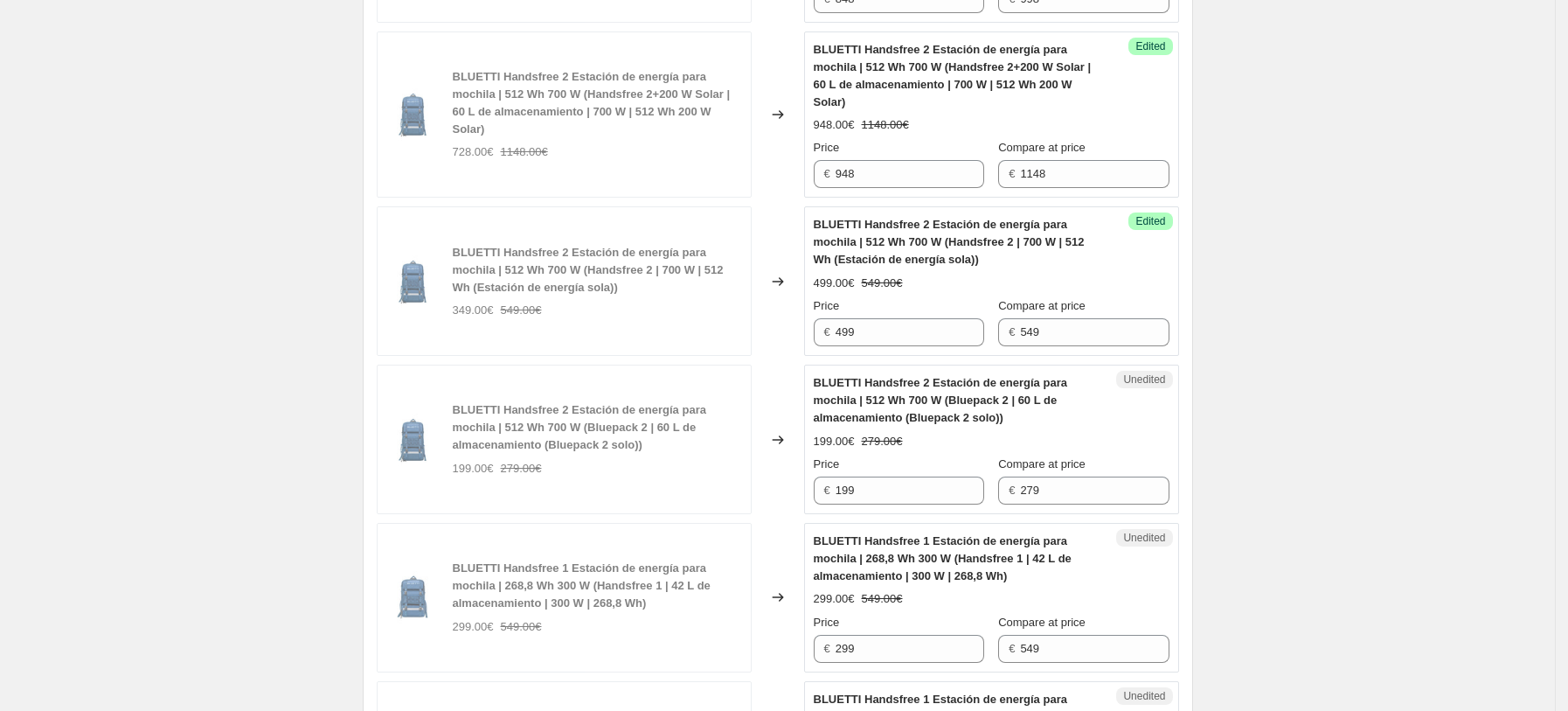 click on "BLUETTI Handsfree 2 Estación de energía para mochila | 512 Wh 700 W (Bluepack 2 | 60 L de almacenamiento (Bluepack 2 solo)) 199.00€ 279.00€ Price € 199 Compare at price € 279" at bounding box center (991, 439) 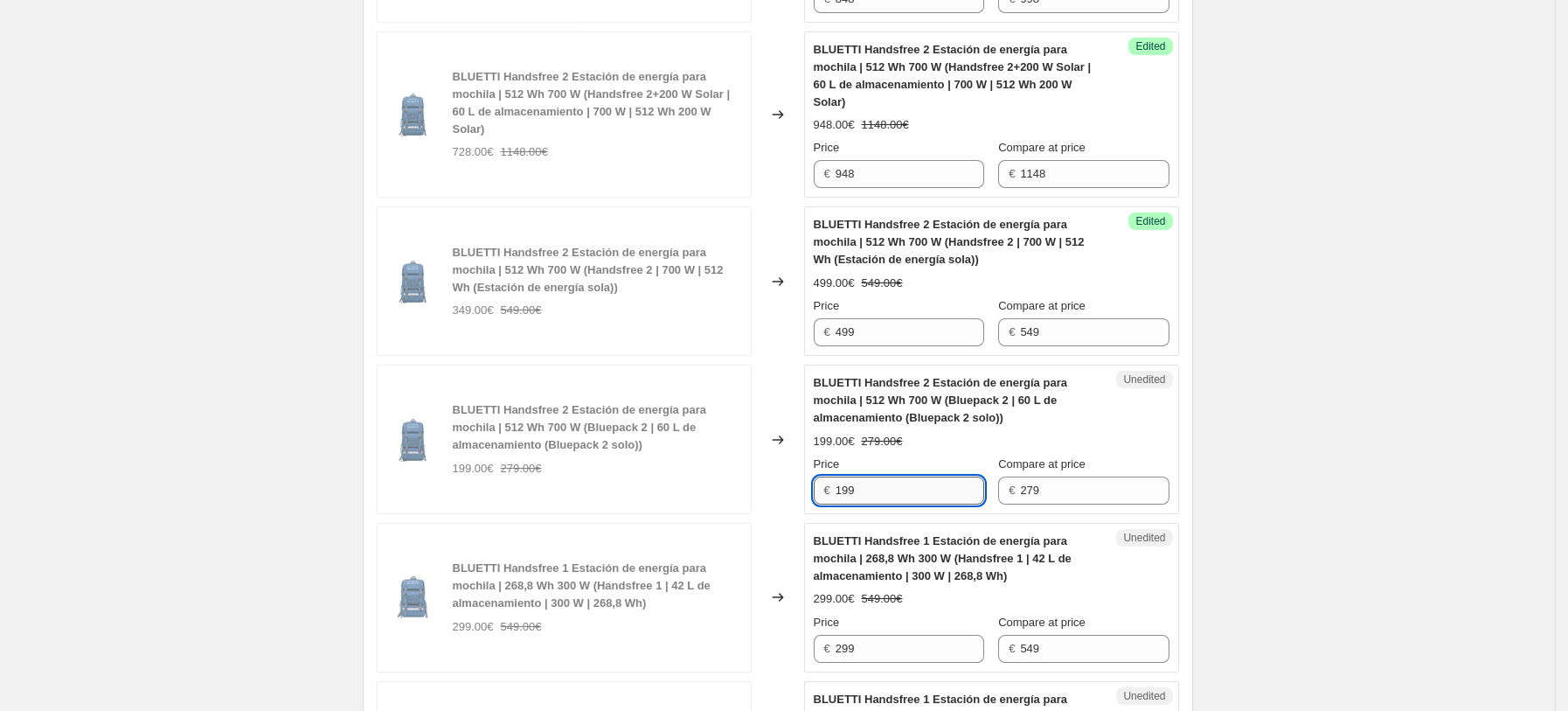 click on "199" at bounding box center (910, 491) 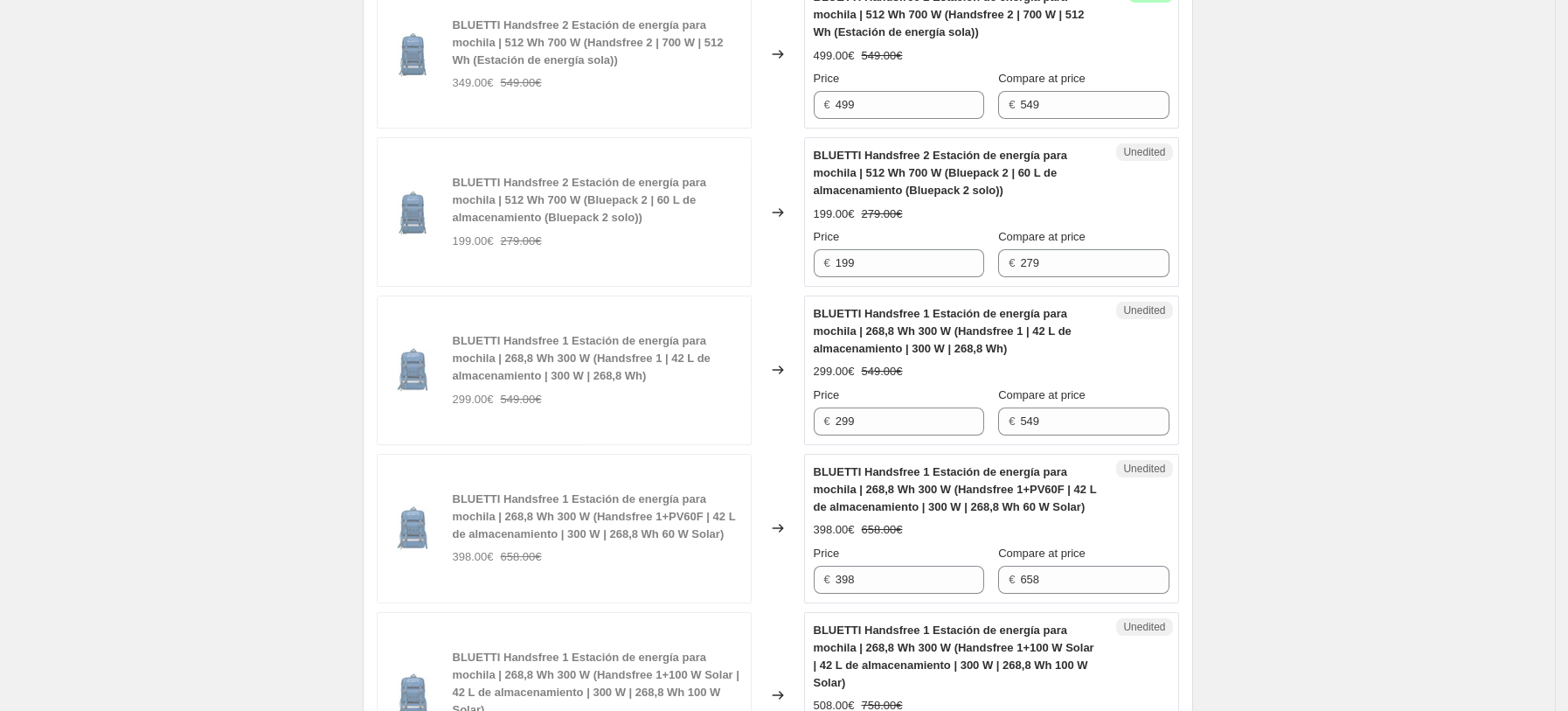 scroll, scrollTop: 2218, scrollLeft: 0, axis: vertical 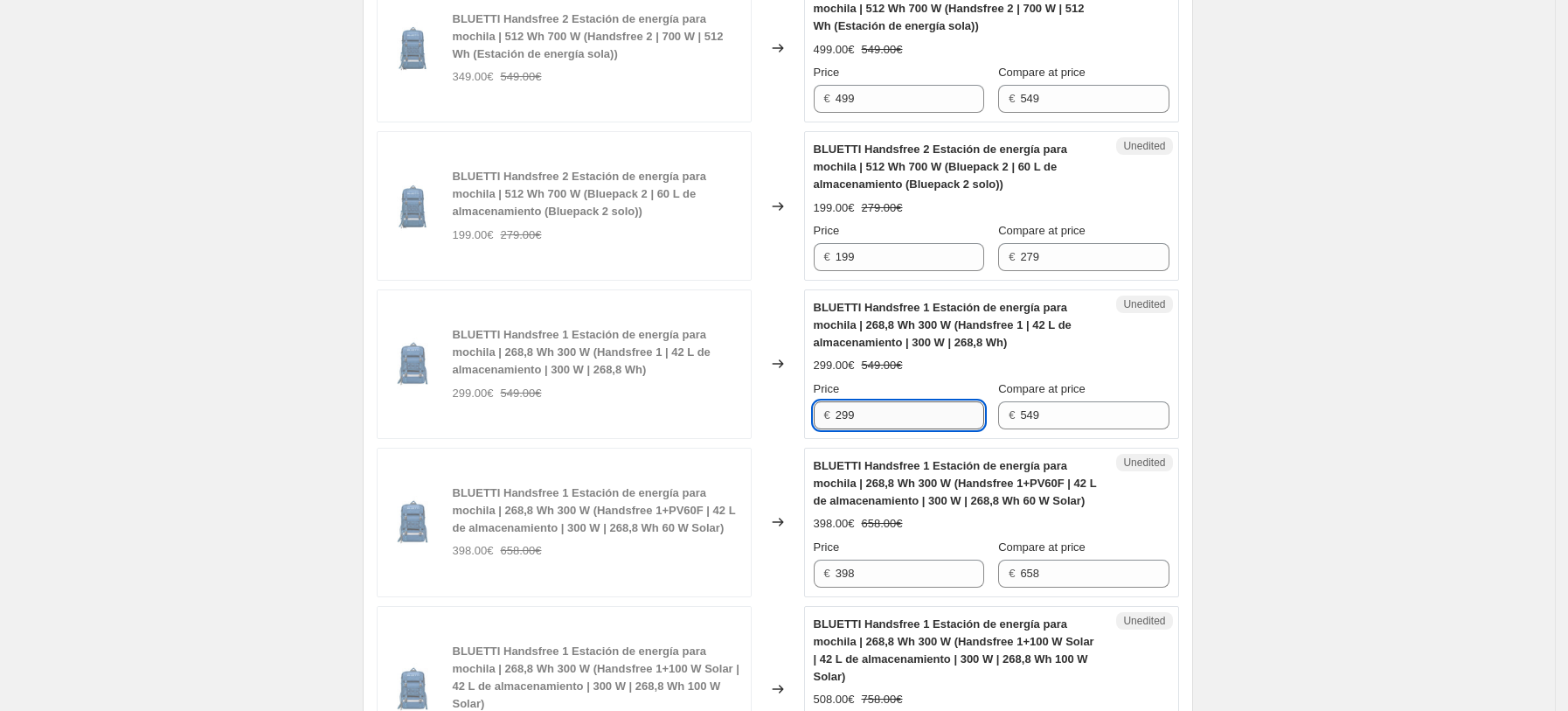 click on "299" at bounding box center (910, 415) 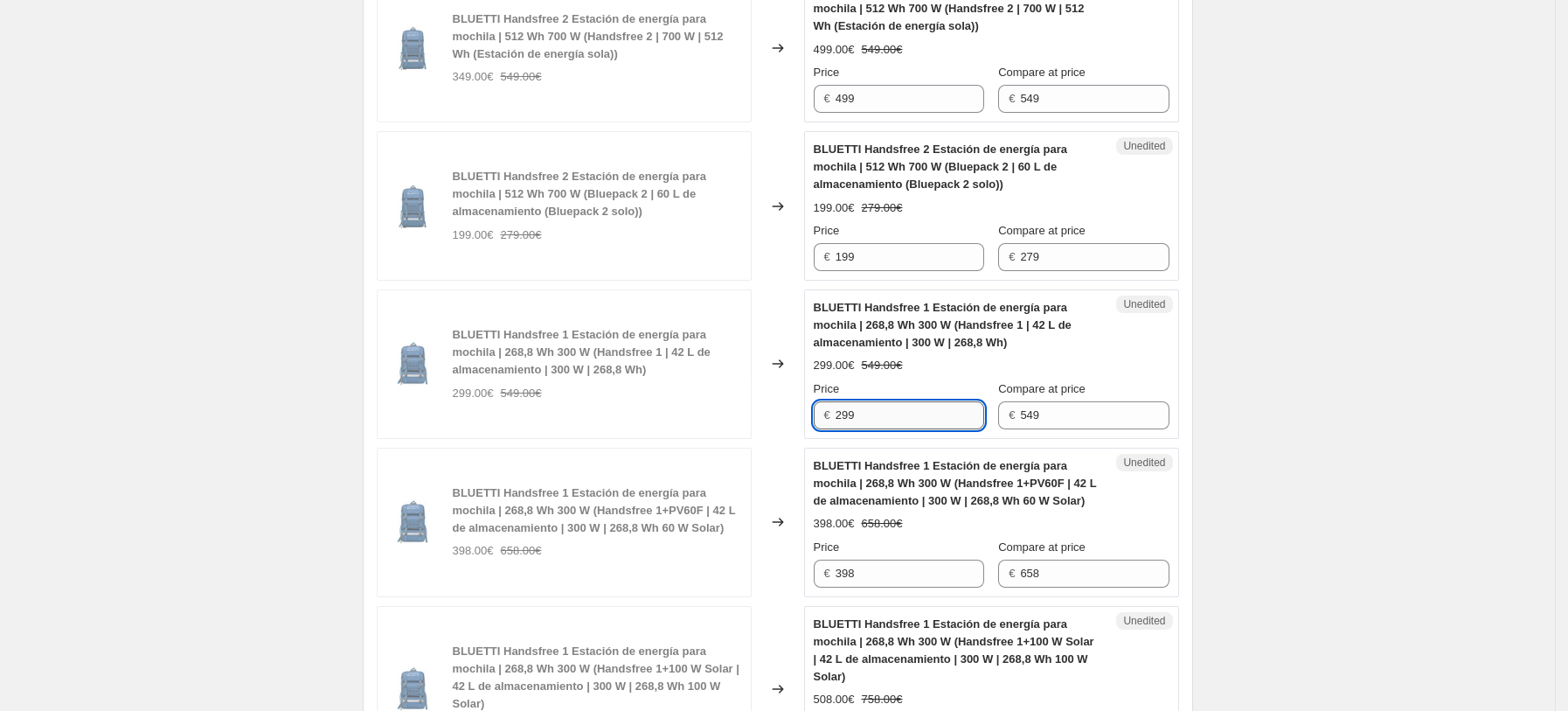 click on "299" at bounding box center [910, 415] 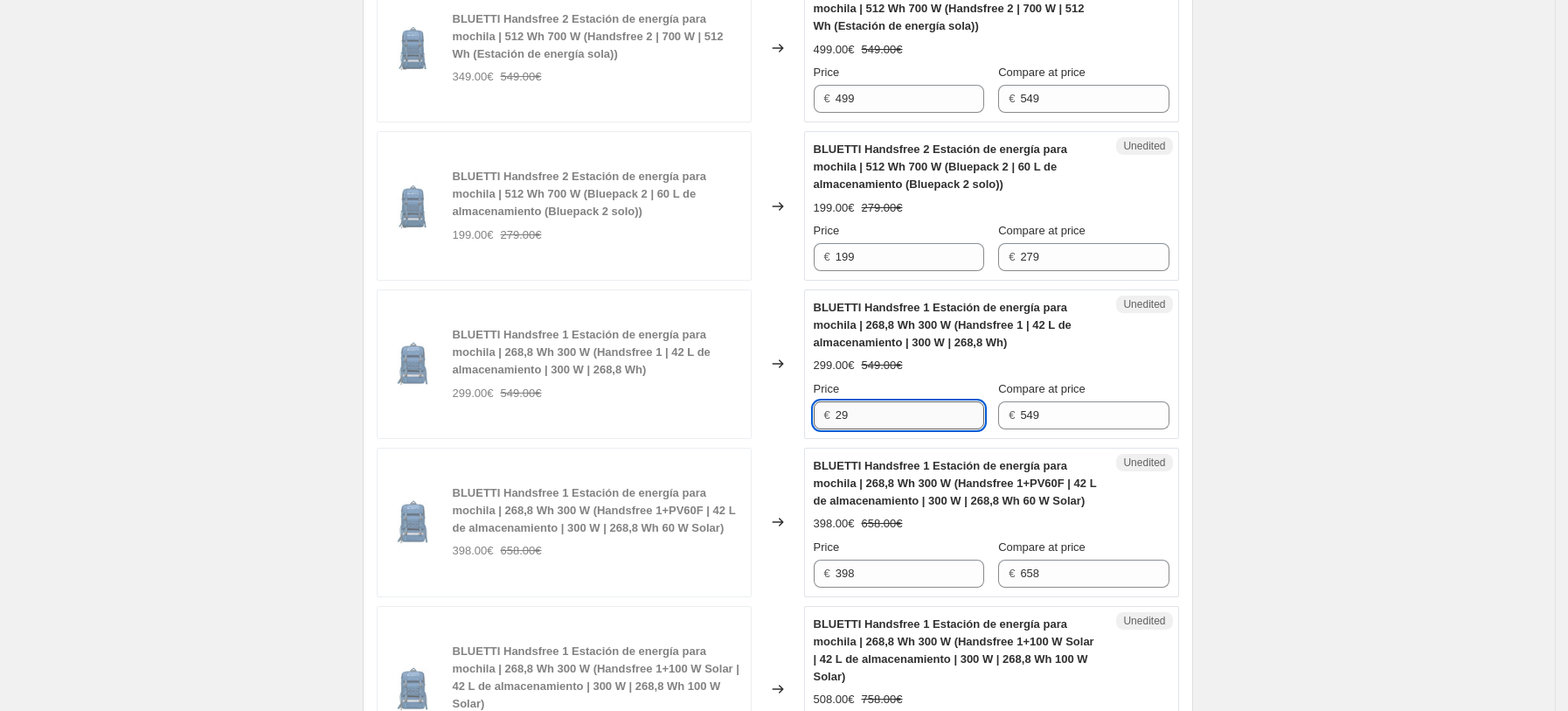 type on "2" 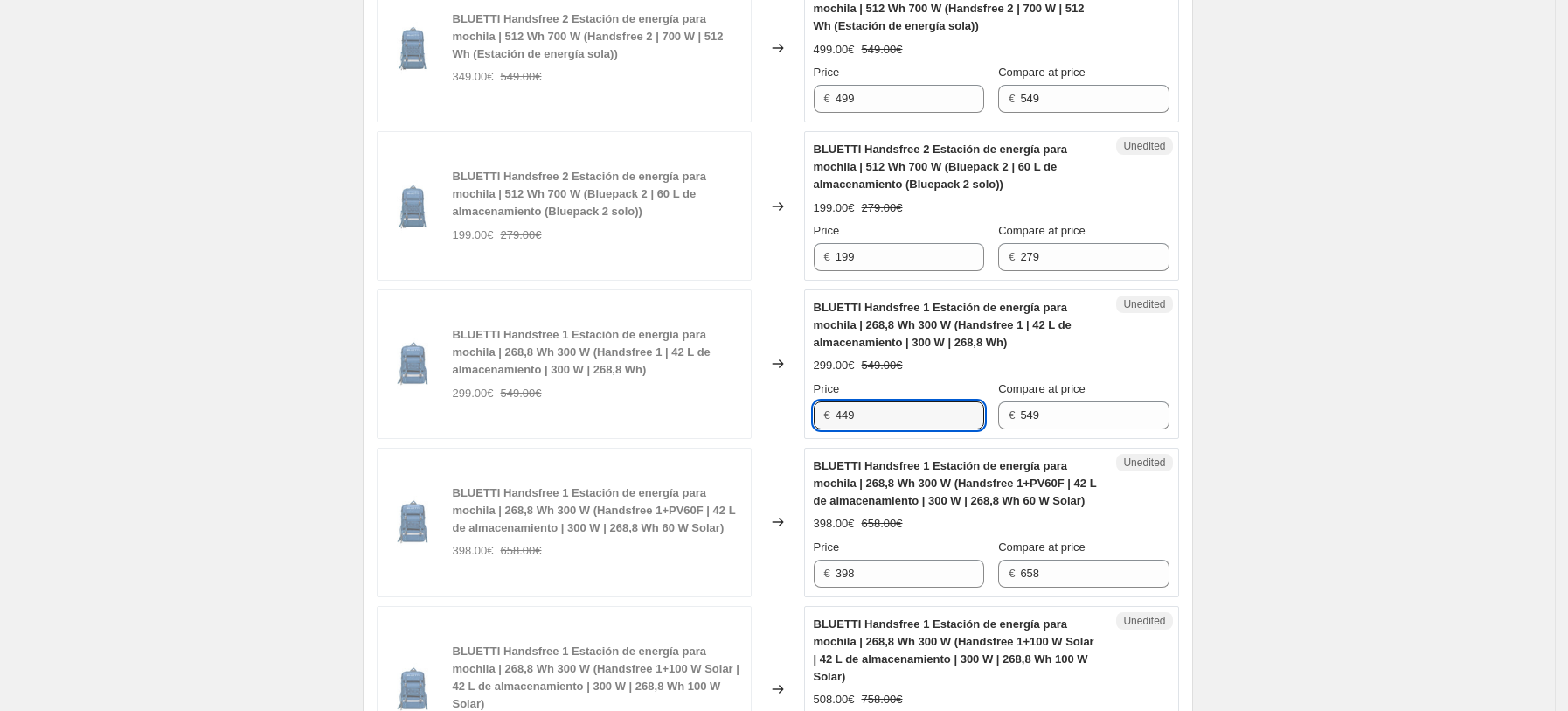 type on "449" 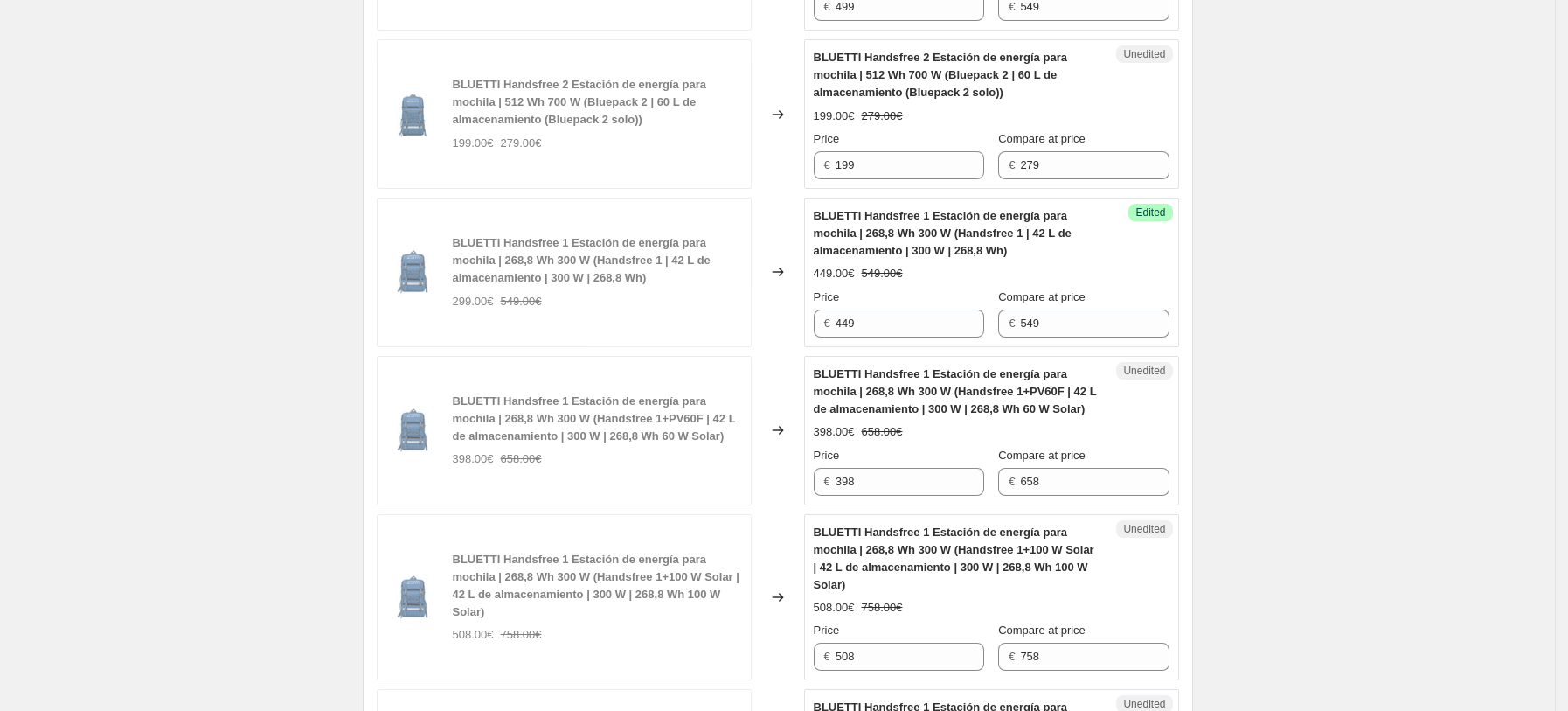 scroll, scrollTop: 2334, scrollLeft: 0, axis: vertical 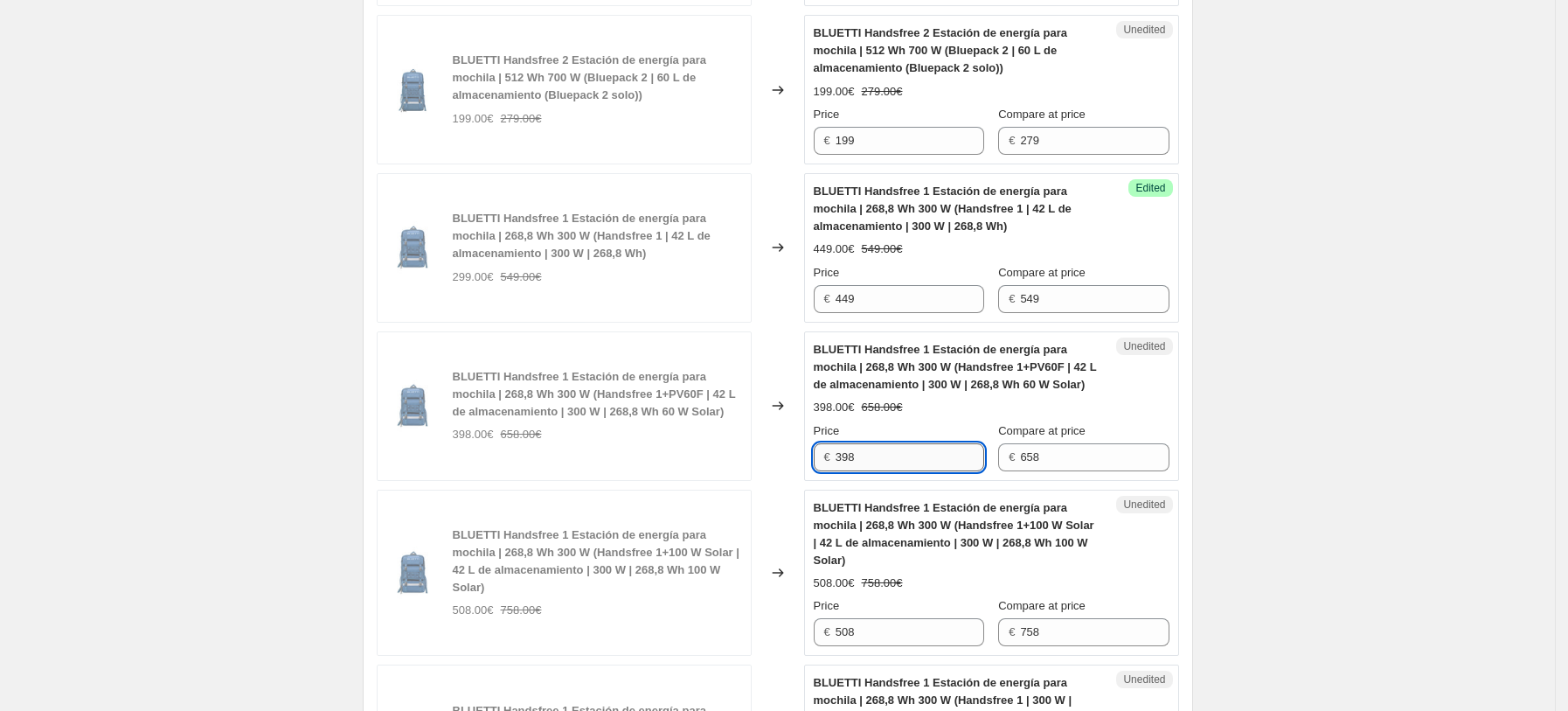 click on "398" at bounding box center (910, 457) 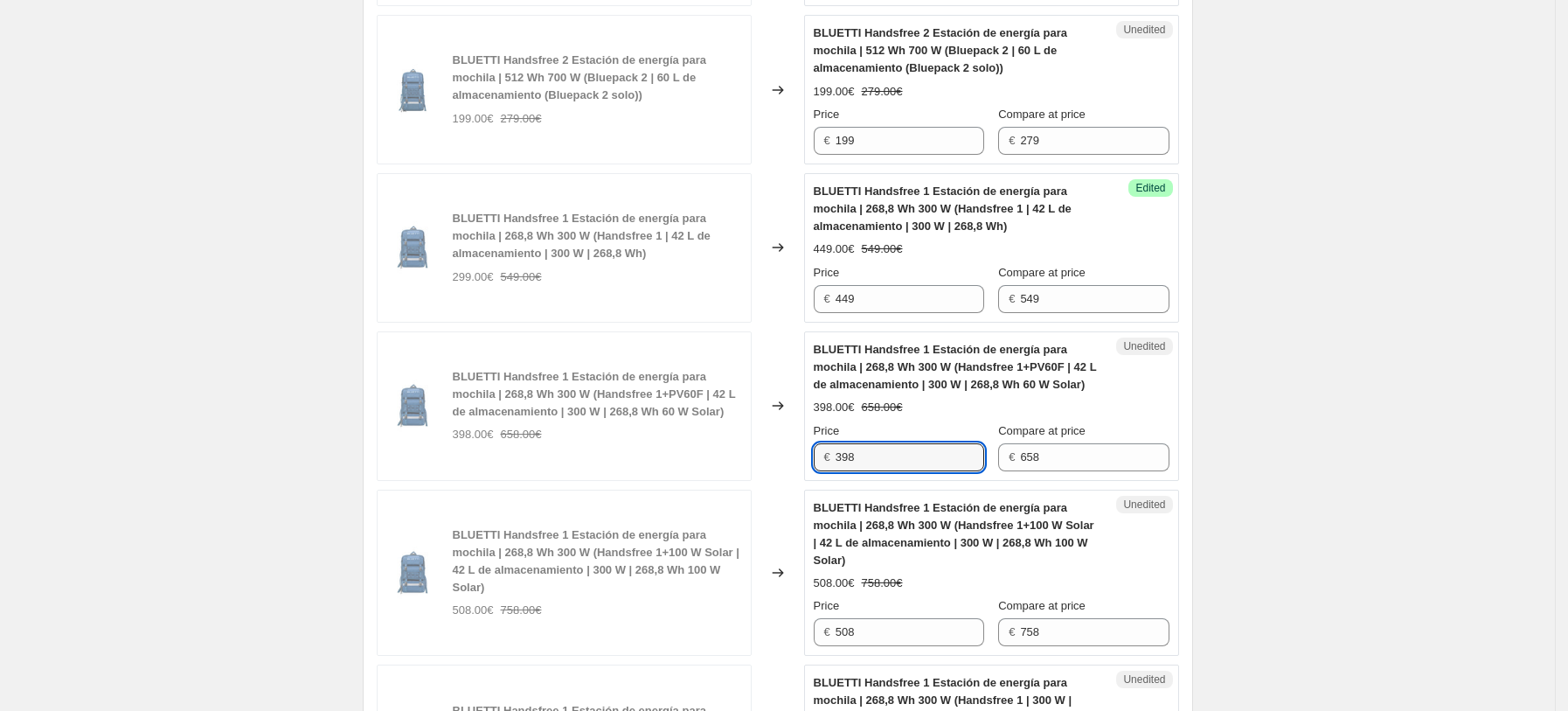 drag, startPoint x: 945, startPoint y: 451, endPoint x: 799, endPoint y: 450, distance: 146.00342 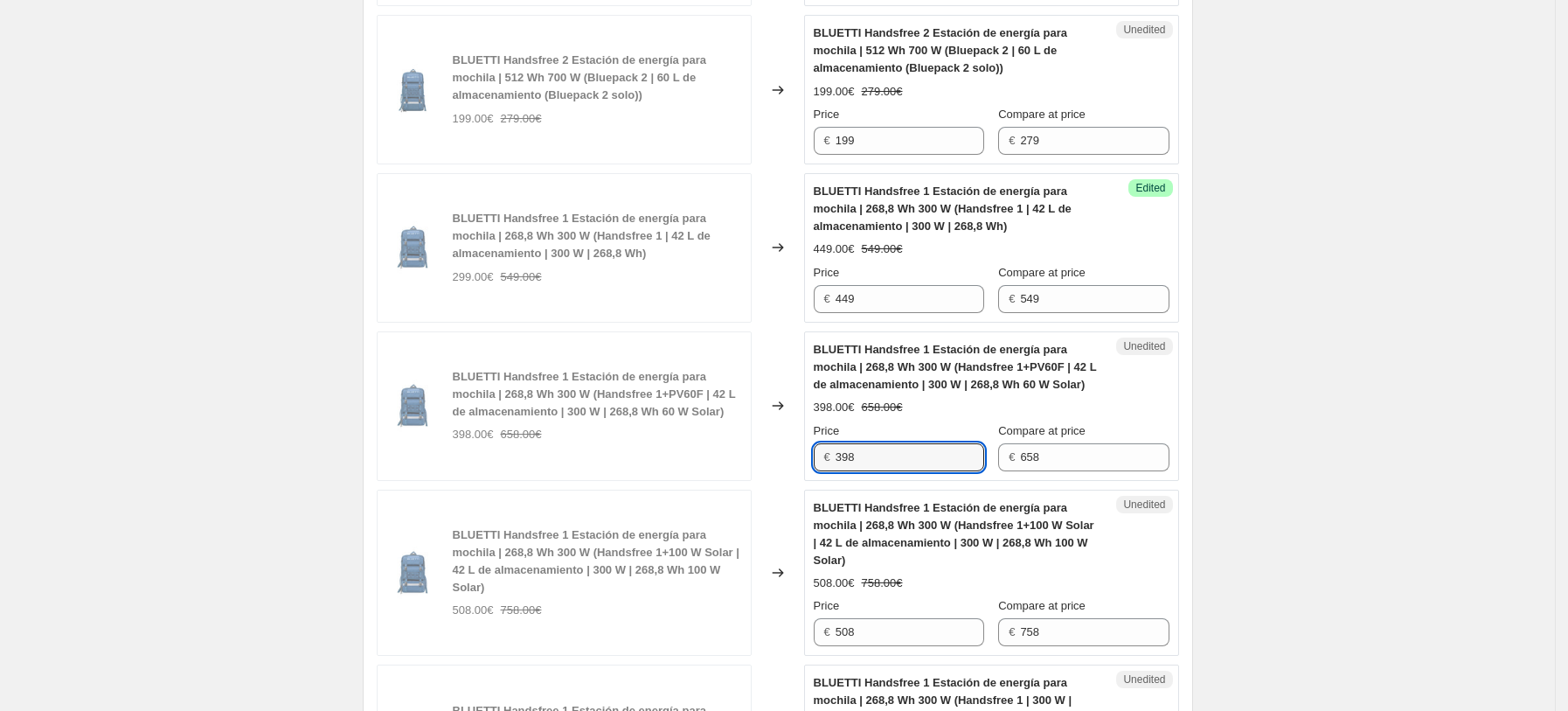 click on "BLUETTI Handsfree 1 Estación de energía para mochila | 268,8 Wh 300 W (Handsfree 1+PV60F | 42 L de almacenamiento | 300 W | 268,8 Wh 60 W Solar) 398.00€ 658.00€ Changed to Unedited BLUETTI Handsfree 1 Estación de energía para mochila | 268,8 Wh 300 W (Handsfree 1+PV60F | 42 L de almacenamiento | 300 W | 268,8 Wh 60 W Solar) 398.00€ 658.00€ Price € 398 Compare at price € 658" at bounding box center [778, 406] 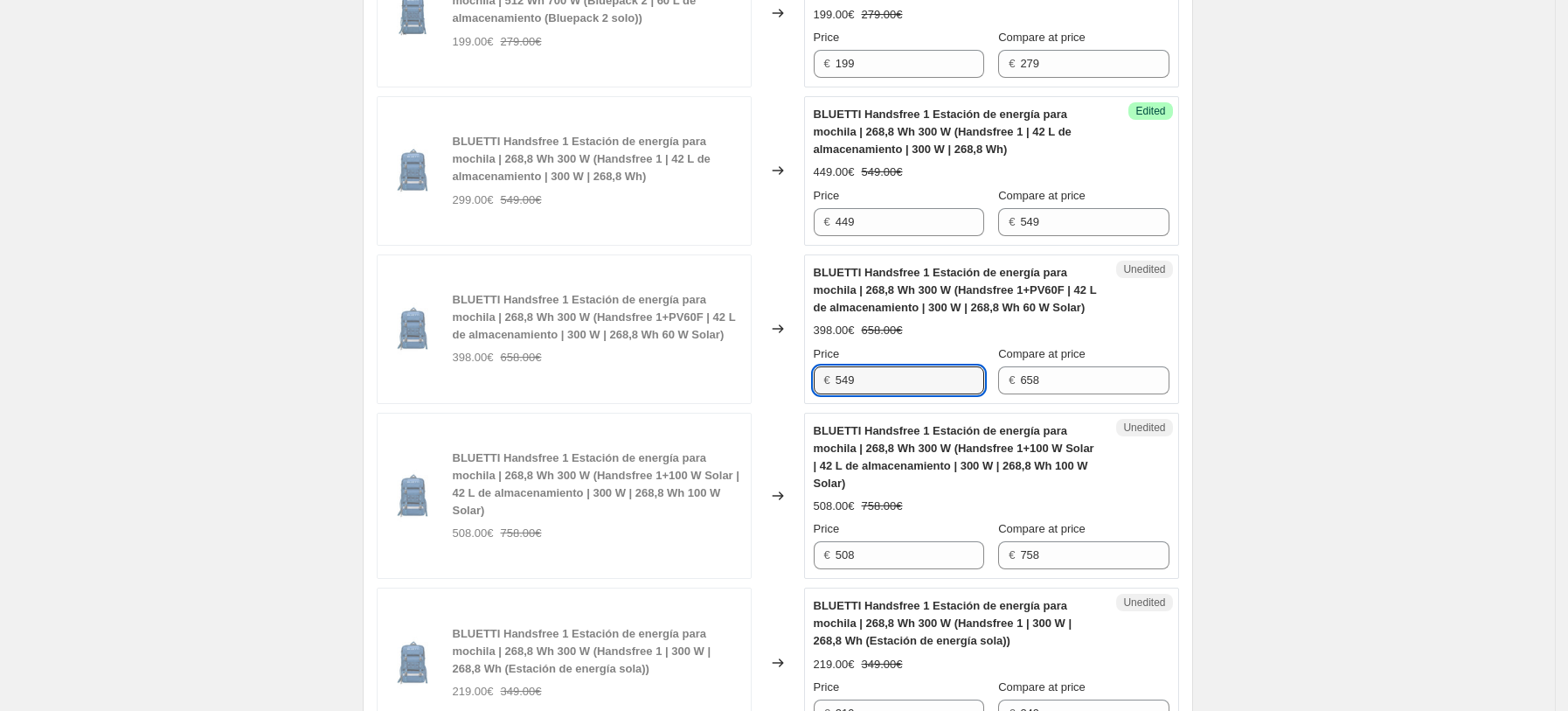 scroll, scrollTop: 2451, scrollLeft: 0, axis: vertical 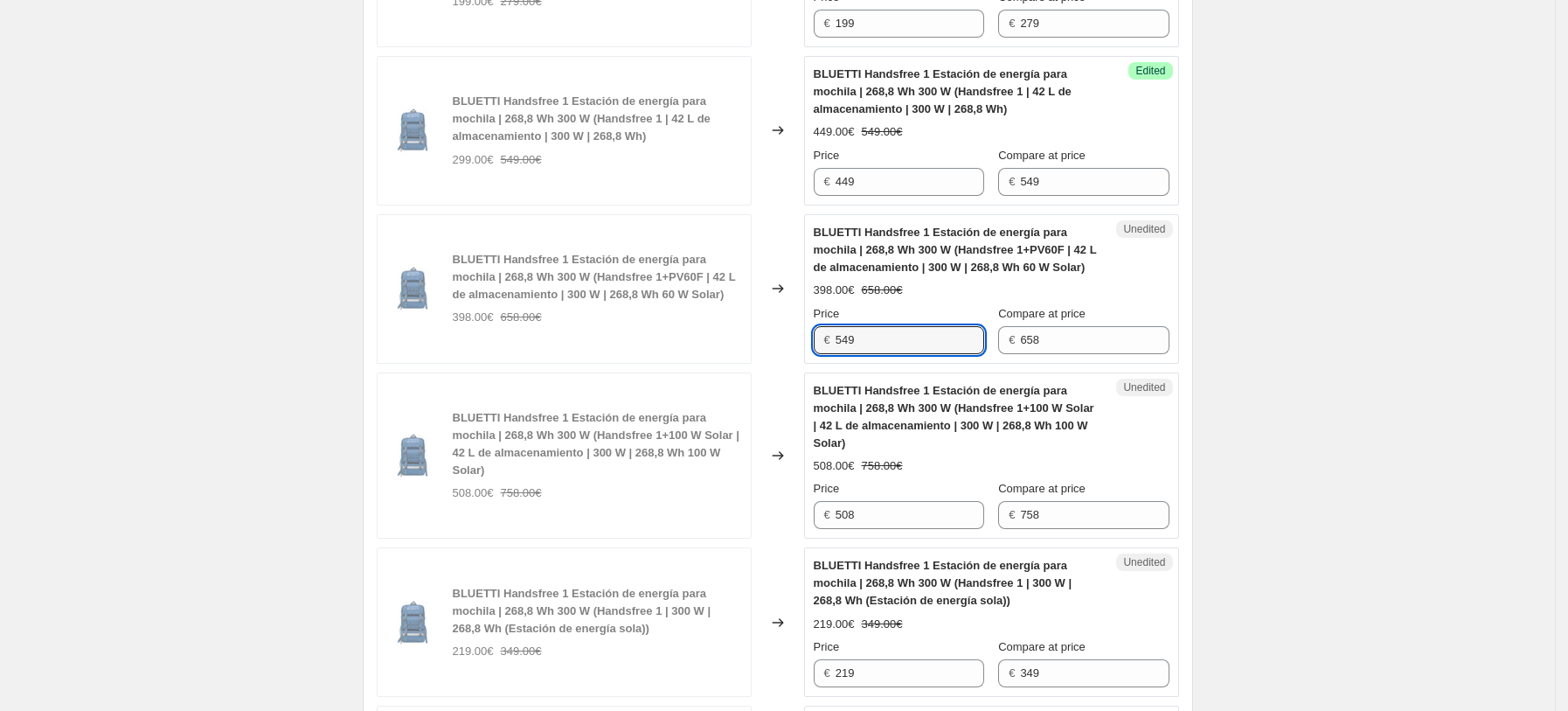 type on "549" 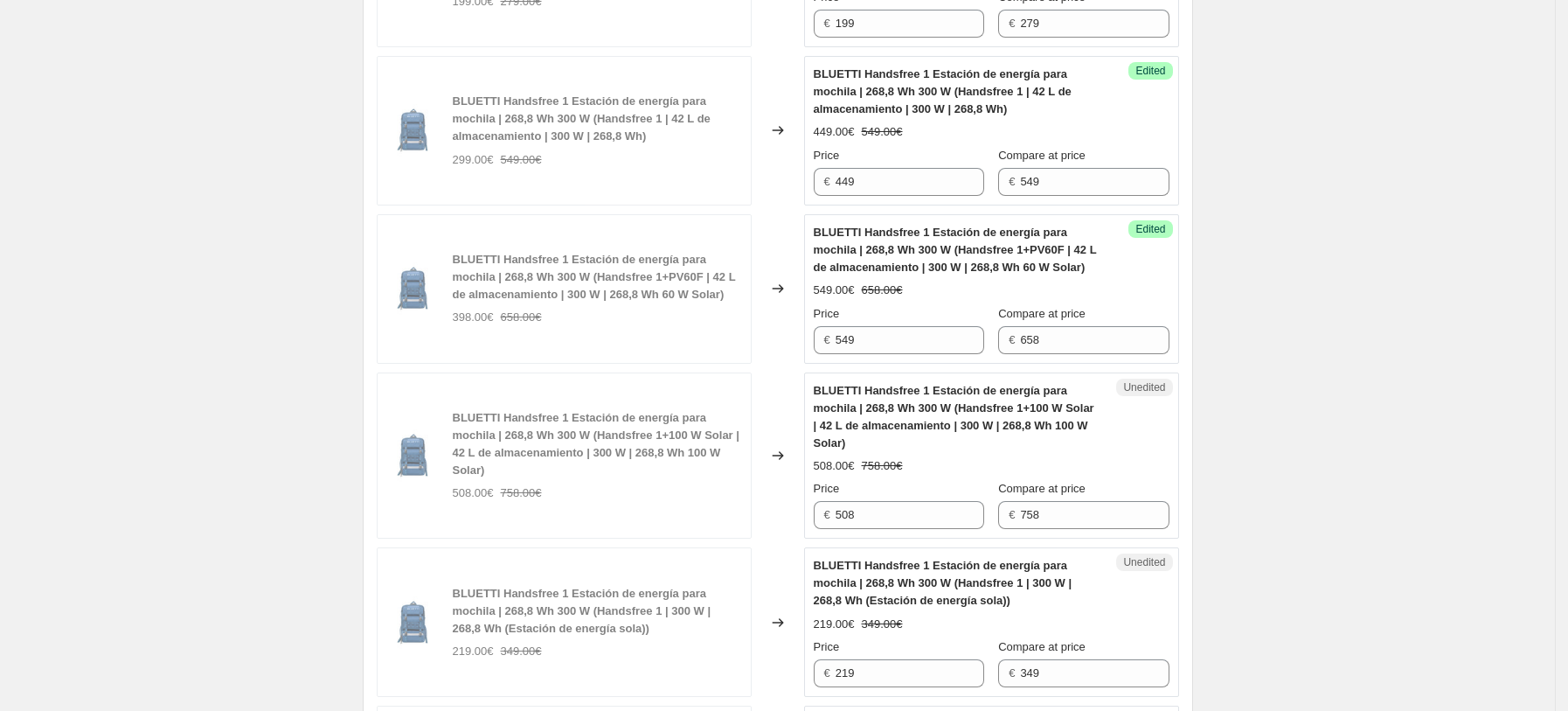click on "BLUETTI Handsfree 1 Estación de energía para mochila | 268,8 Wh 300 W (Handsfree 1+100 W Solar | 42 L de almacenamiento | 300 W | 268,8 Wh 100 W Solar) 508.00€ 758.00€ Price € 508 Compare at price € 758" at bounding box center [991, 456] 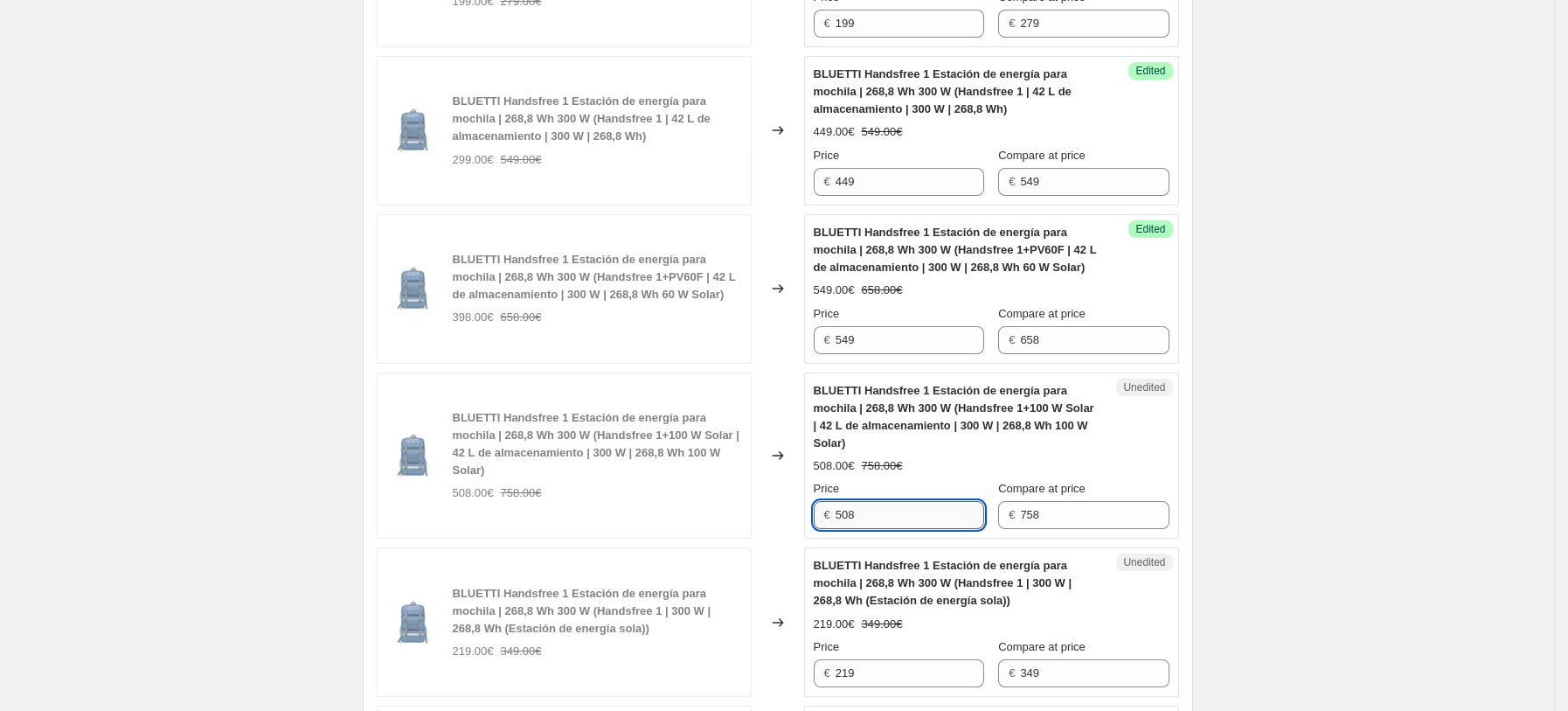 click on "508" at bounding box center (910, 515) 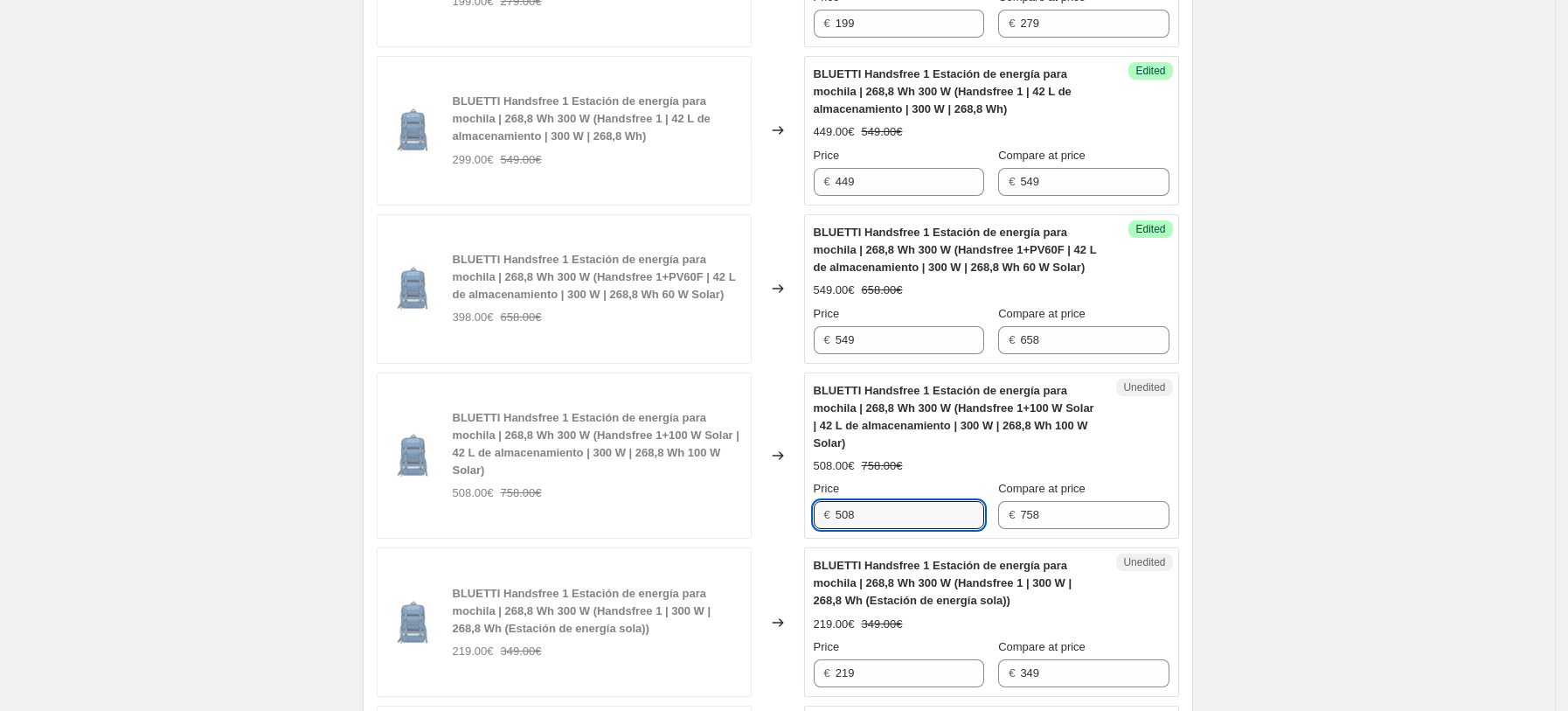 drag, startPoint x: 905, startPoint y: 515, endPoint x: 822, endPoint y: 513, distance: 83.02409 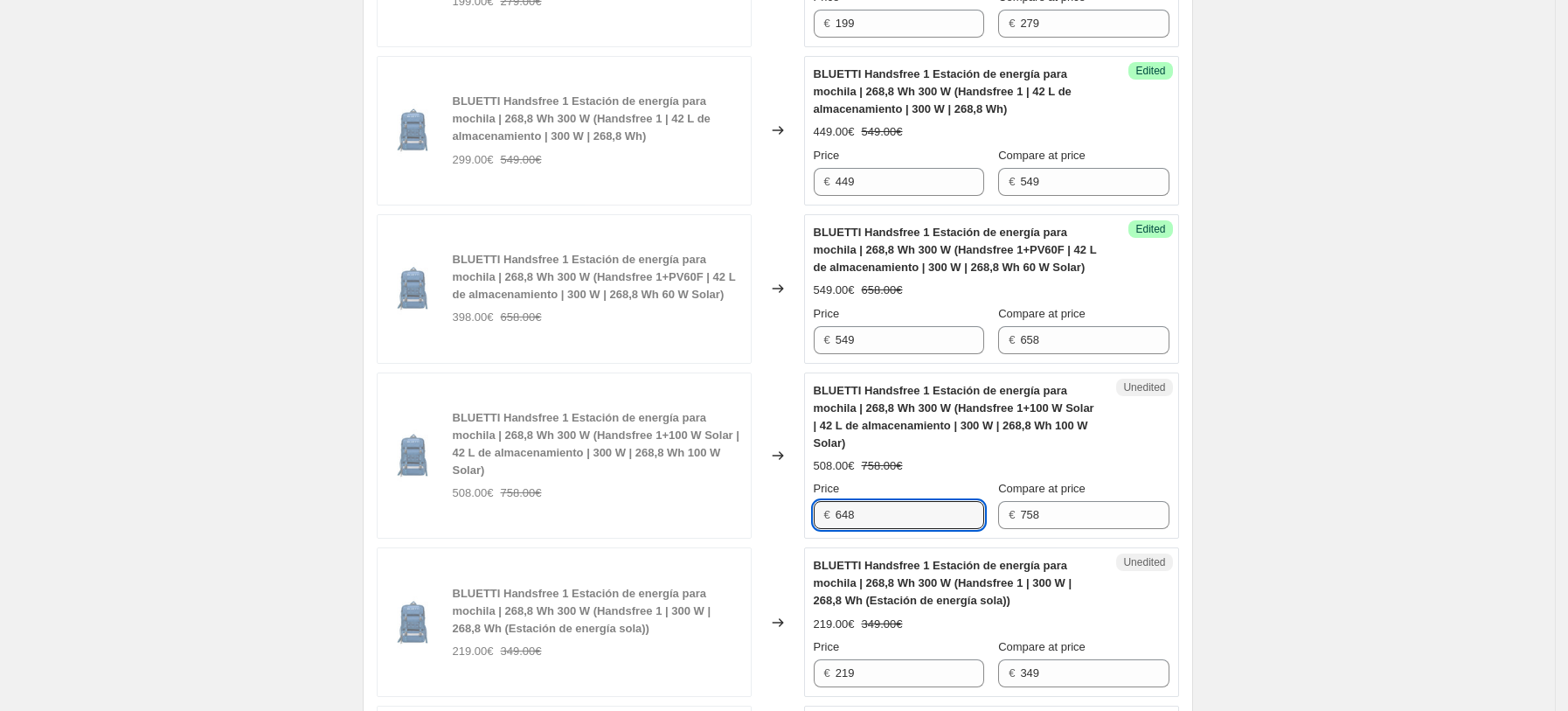 type on "648" 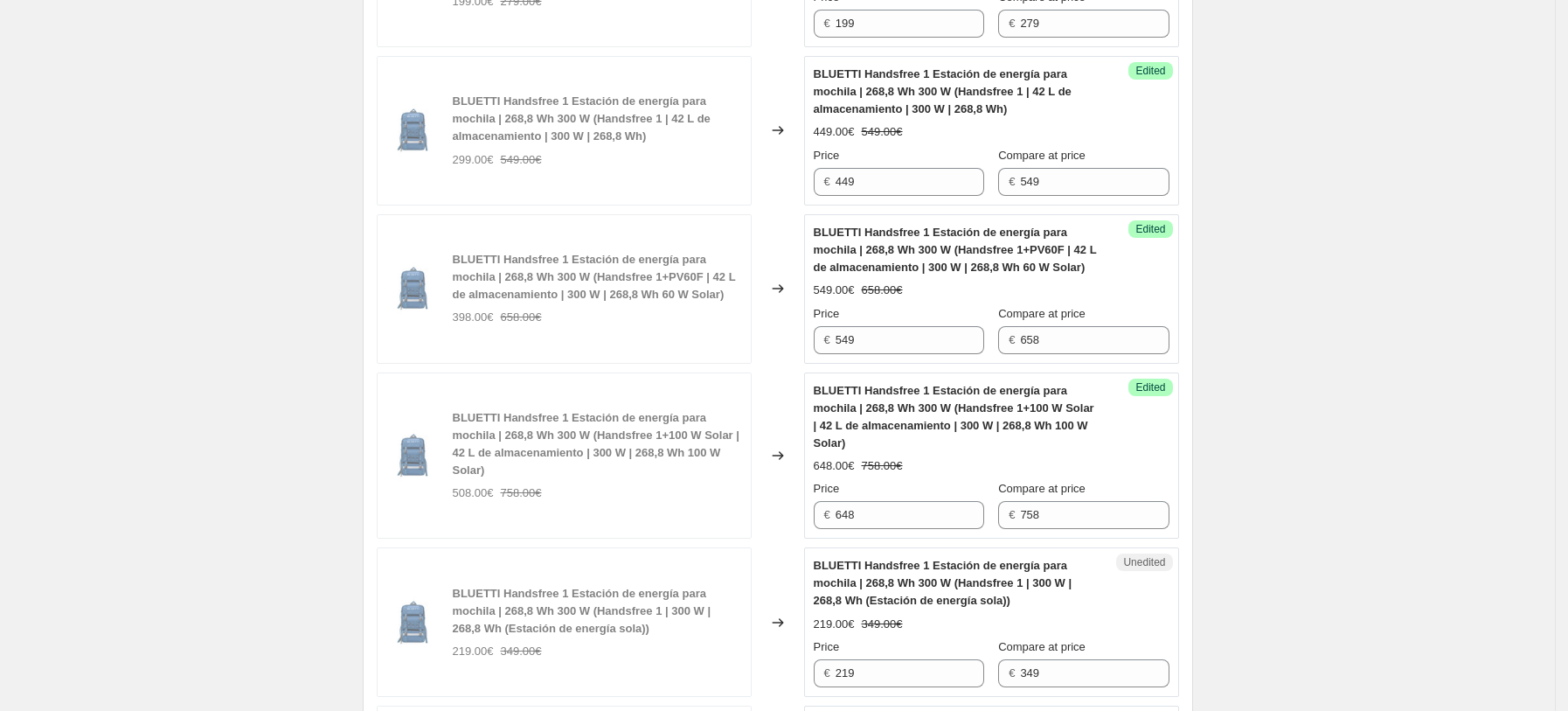 click on "BLUETTI Handsfree 1 Estación de energía para mochila | 268,8 Wh 300 W (Handsfree 1 | 300 W | 268,8 Wh (Estación de energía sola))" at bounding box center (943, 582) 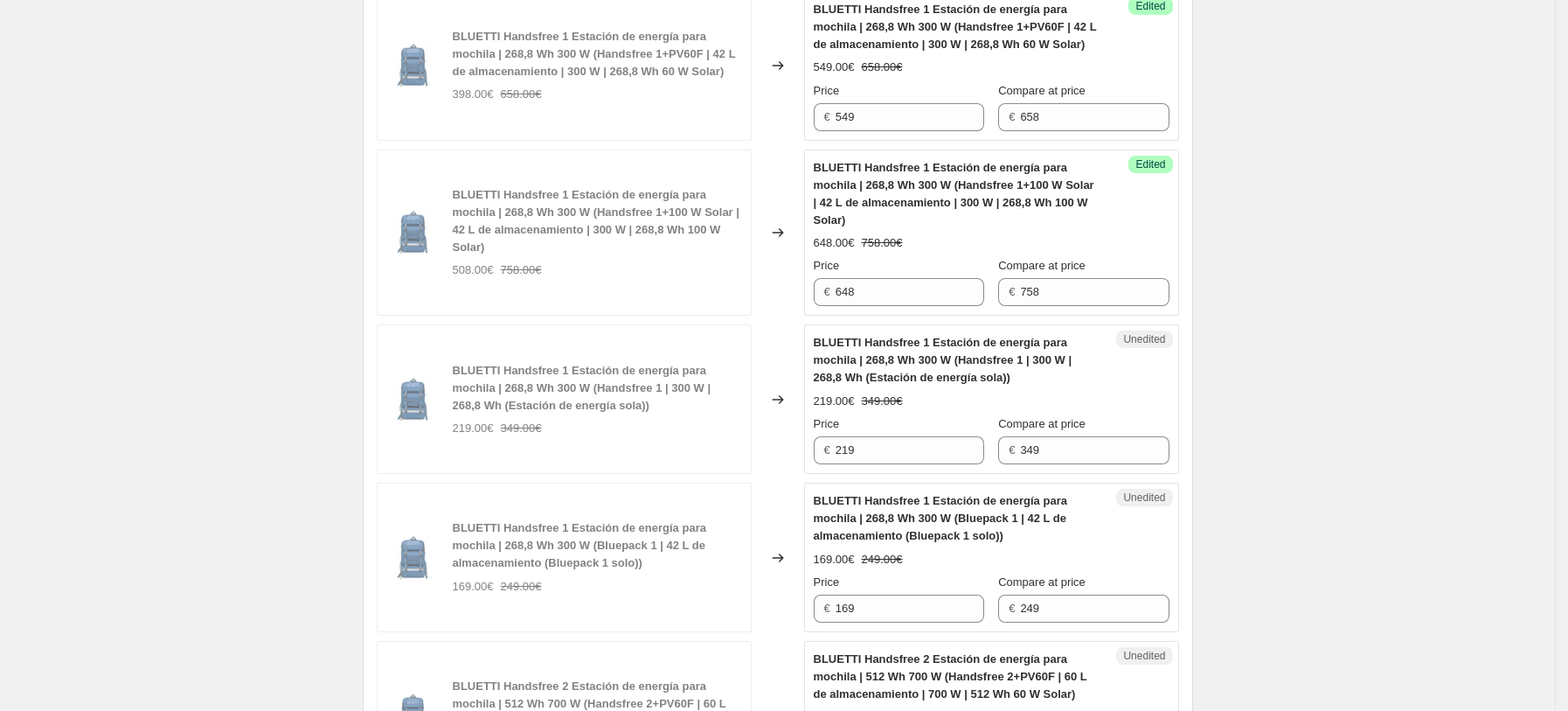 scroll, scrollTop: 2684, scrollLeft: 0, axis: vertical 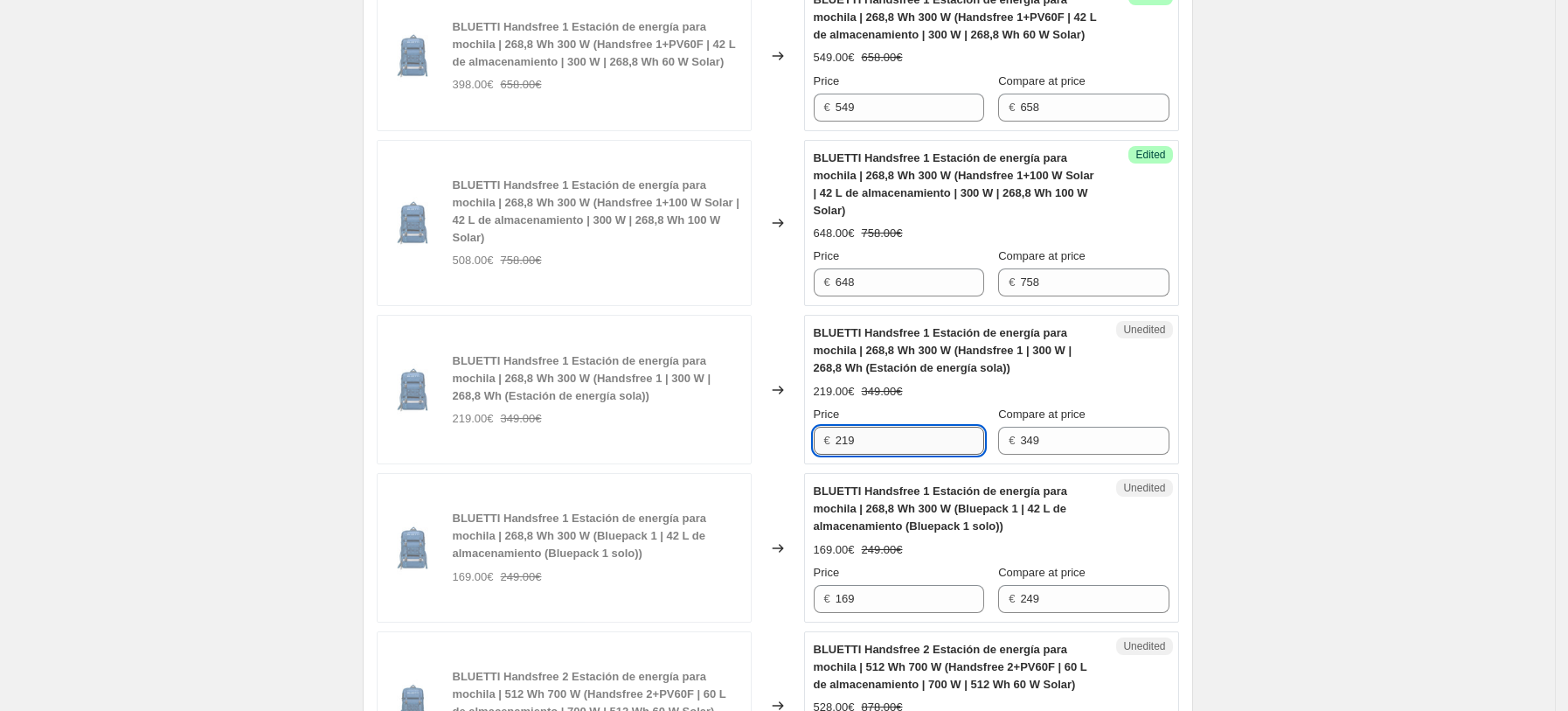 click on "219" at bounding box center (910, 441) 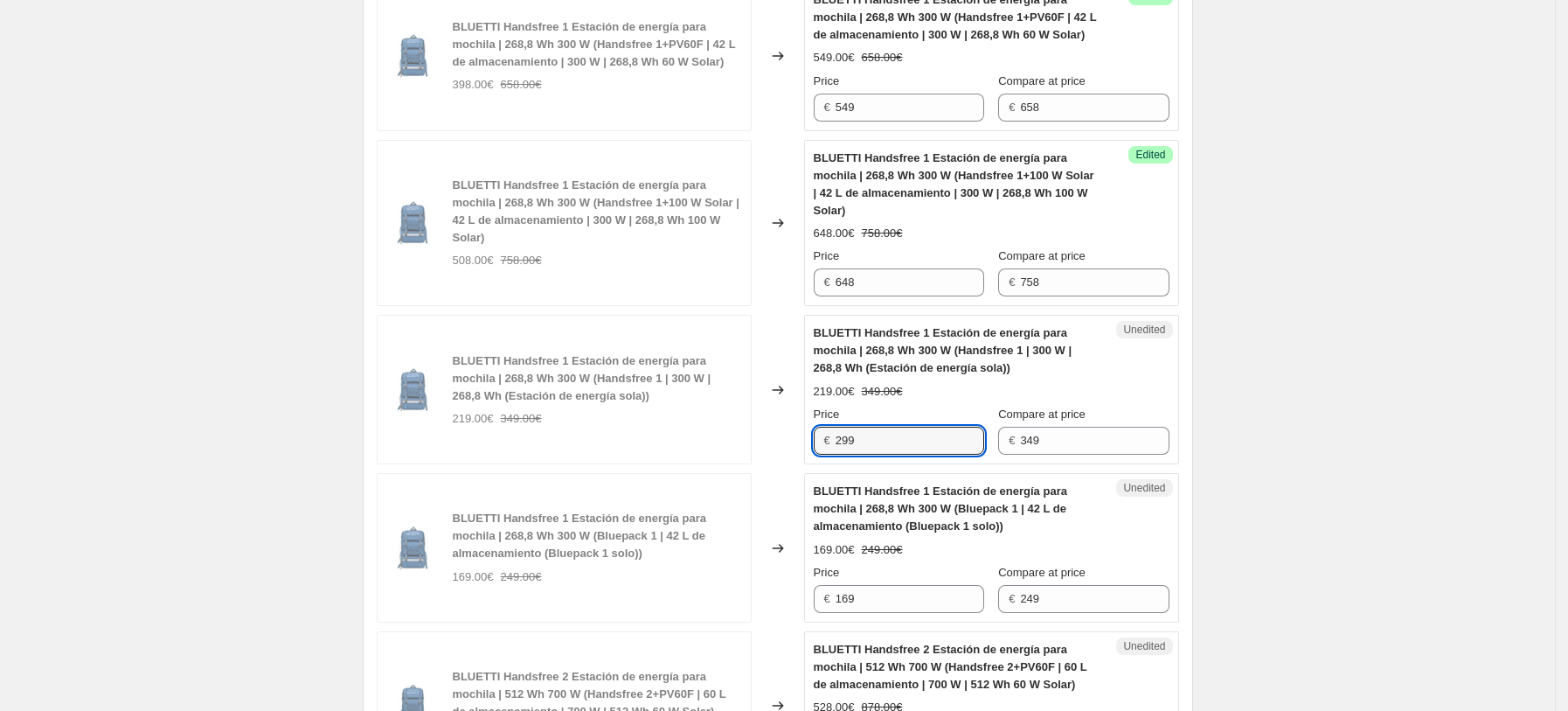 type on "299" 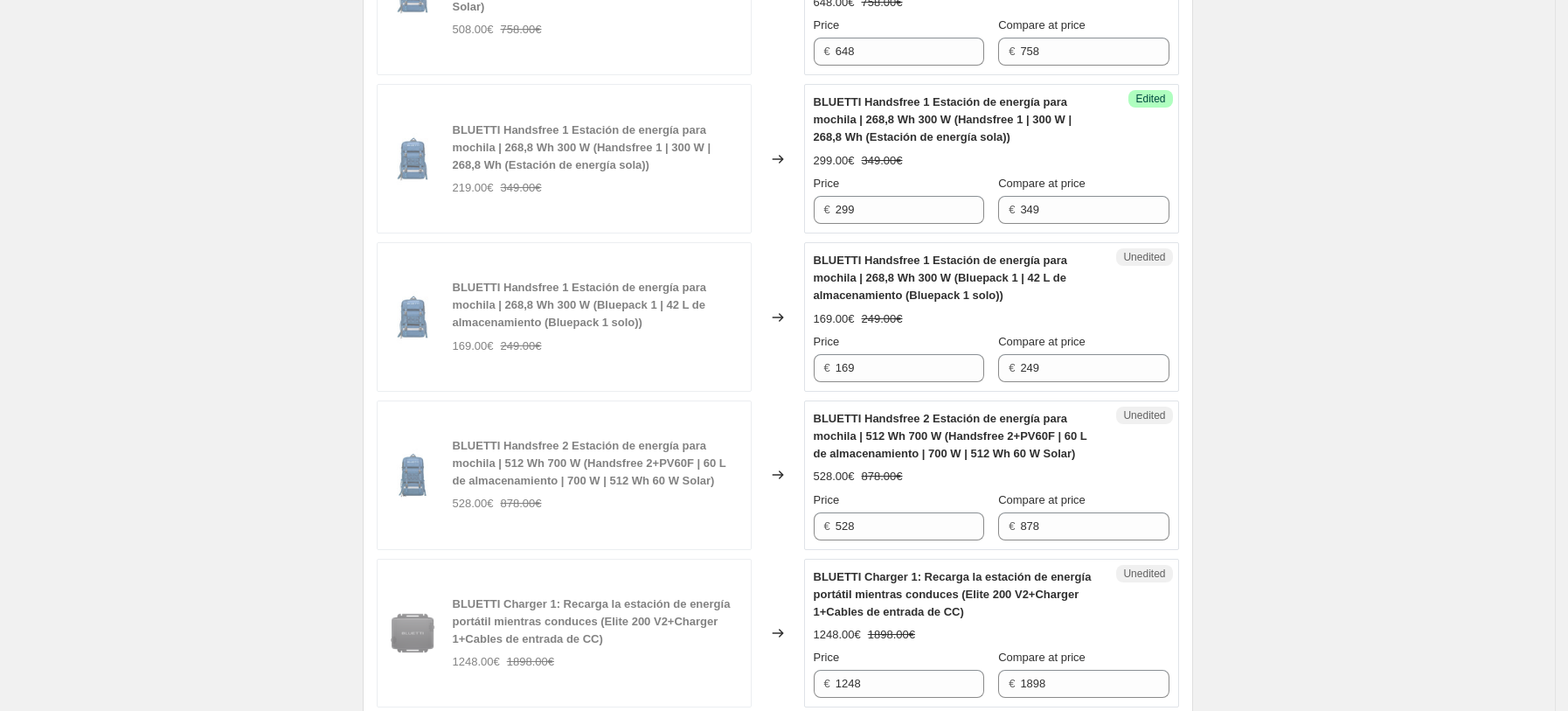 scroll, scrollTop: 2917, scrollLeft: 0, axis: vertical 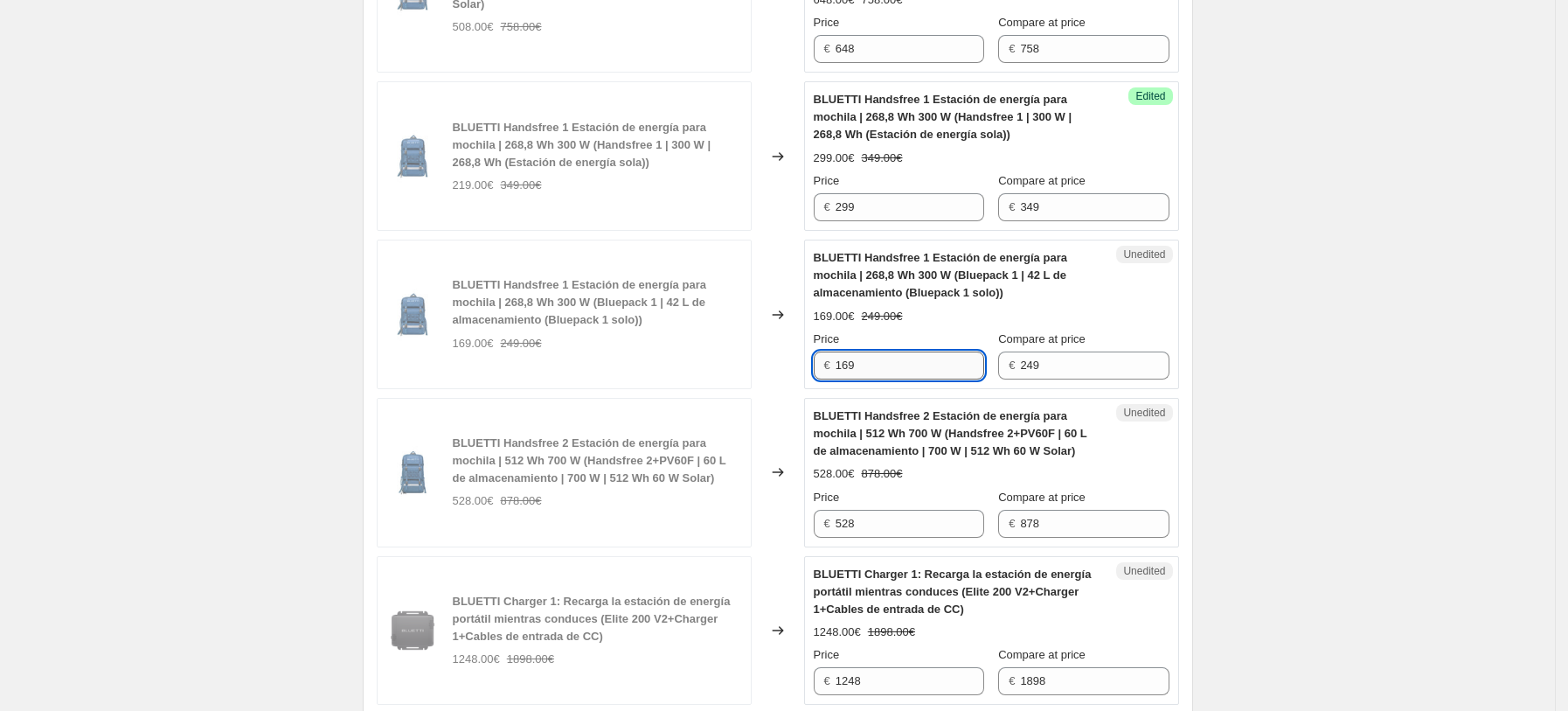 click on "169" at bounding box center [910, 366] 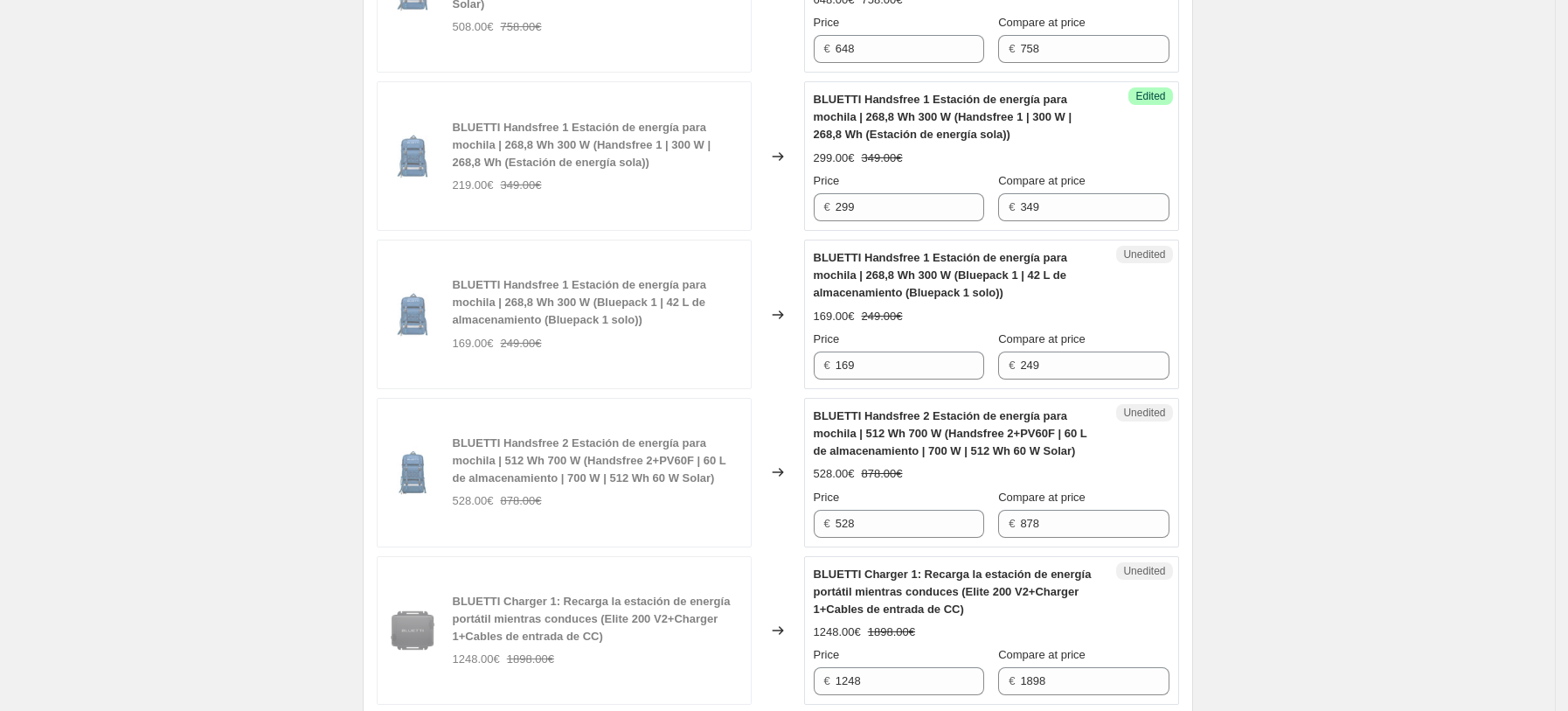 click on "528.00€ 878.00€" at bounding box center [991, 474] 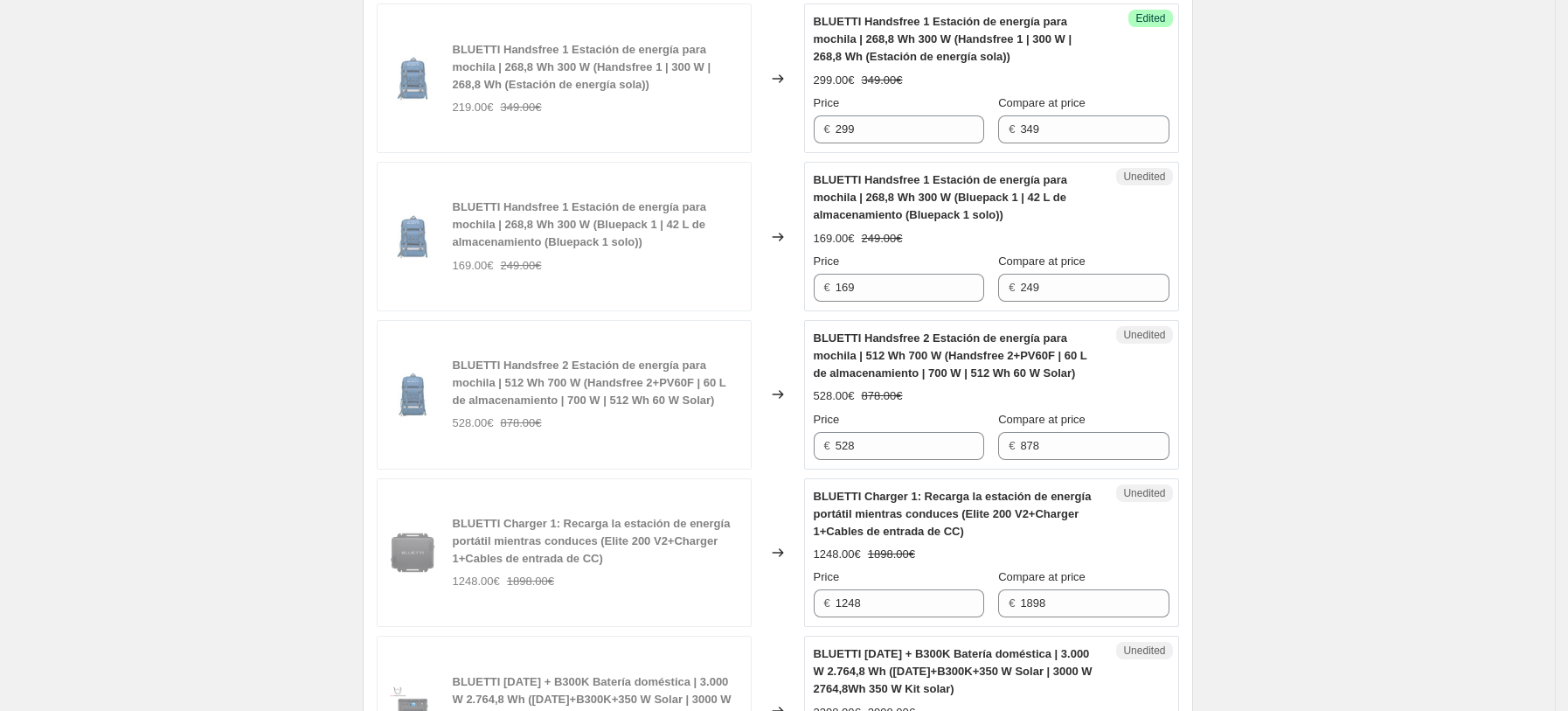scroll, scrollTop: 3034, scrollLeft: 0, axis: vertical 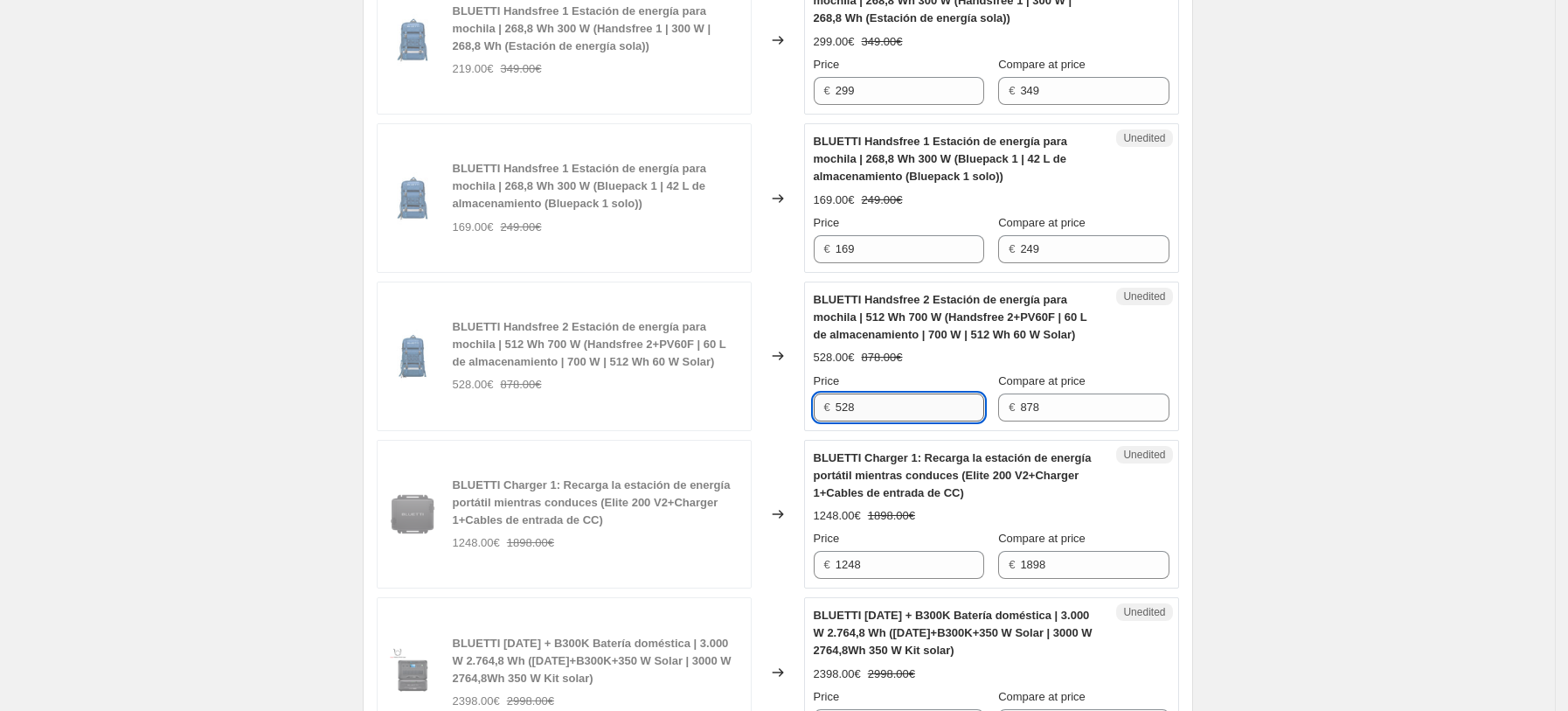 click on "528" at bounding box center (910, 408) 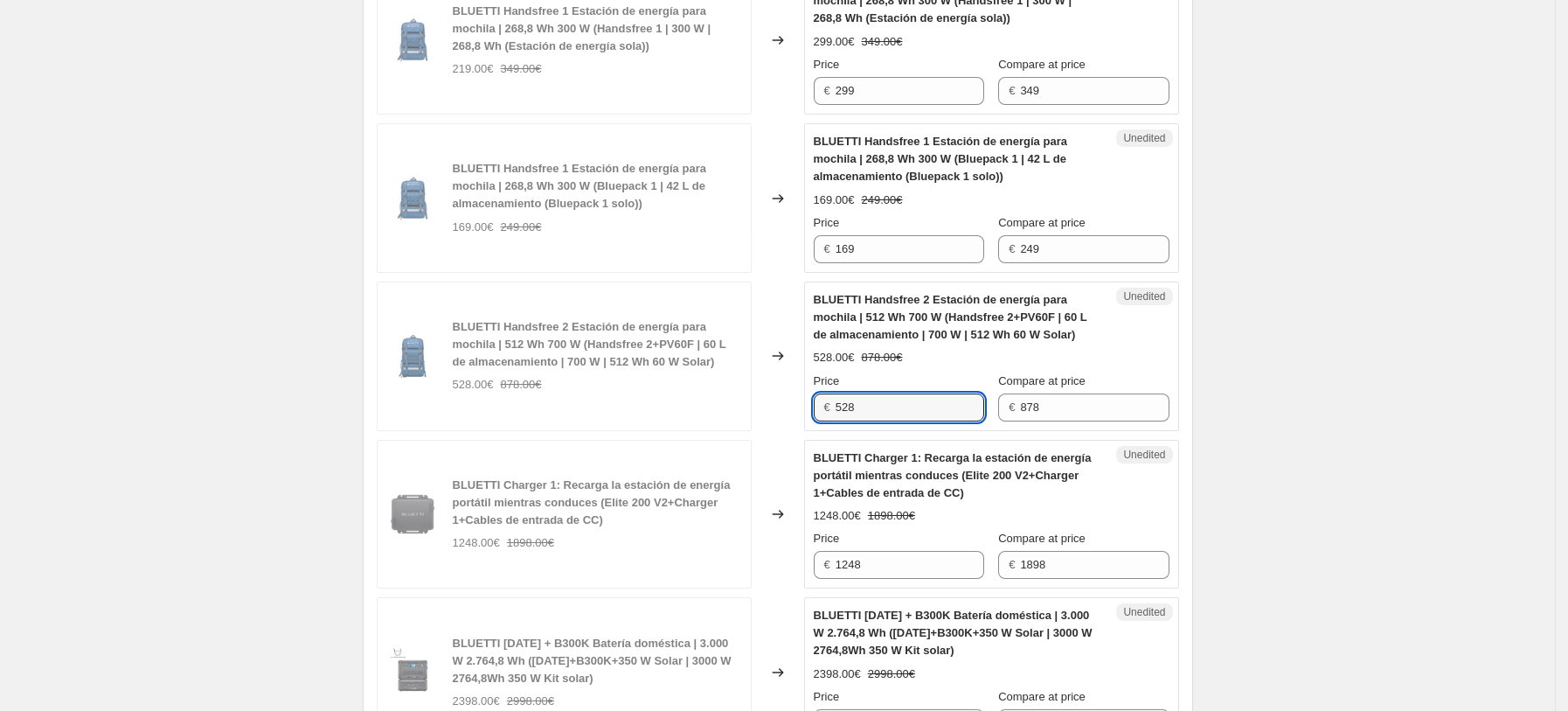 drag, startPoint x: 876, startPoint y: 404, endPoint x: 836, endPoint y: 408, distance: 40.1995 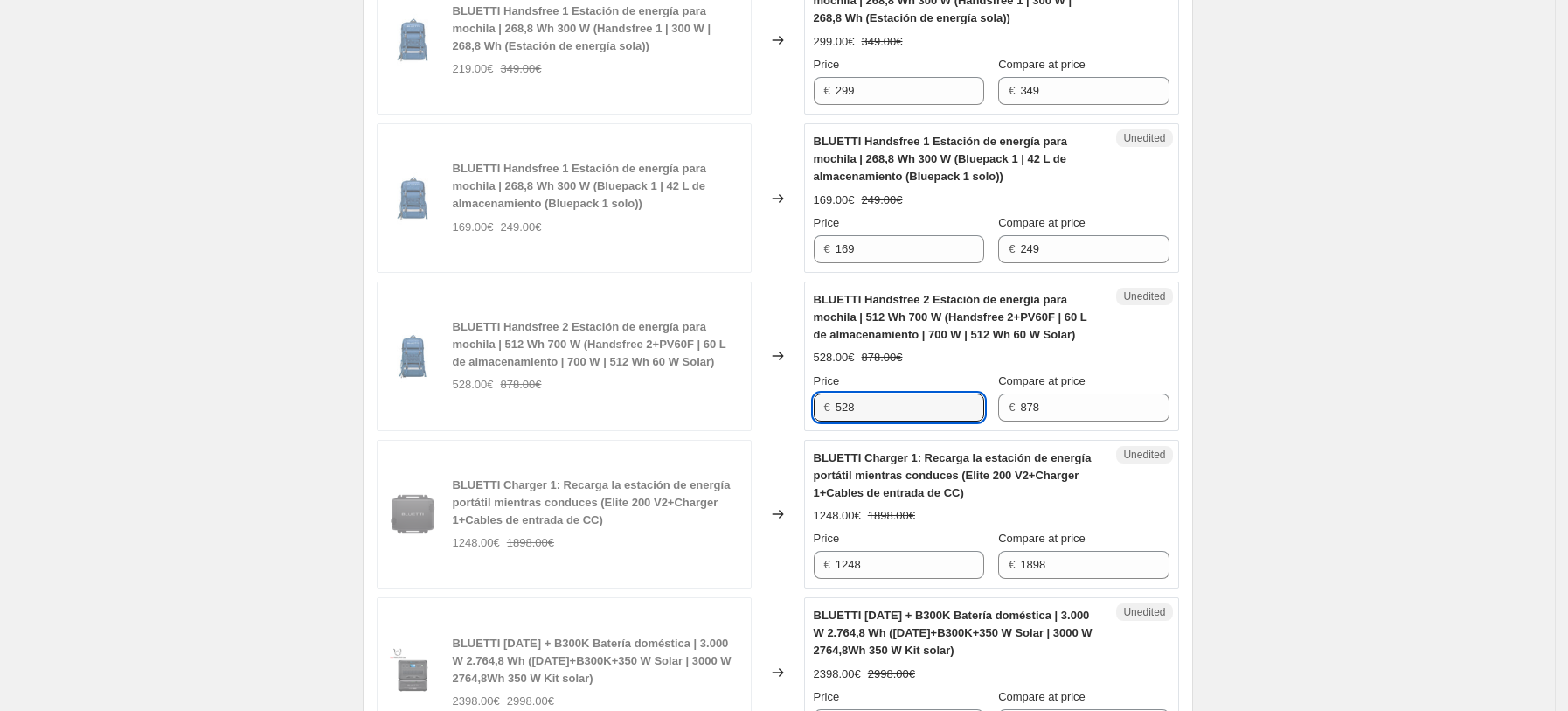 click on "€ 528" at bounding box center (898, 408) 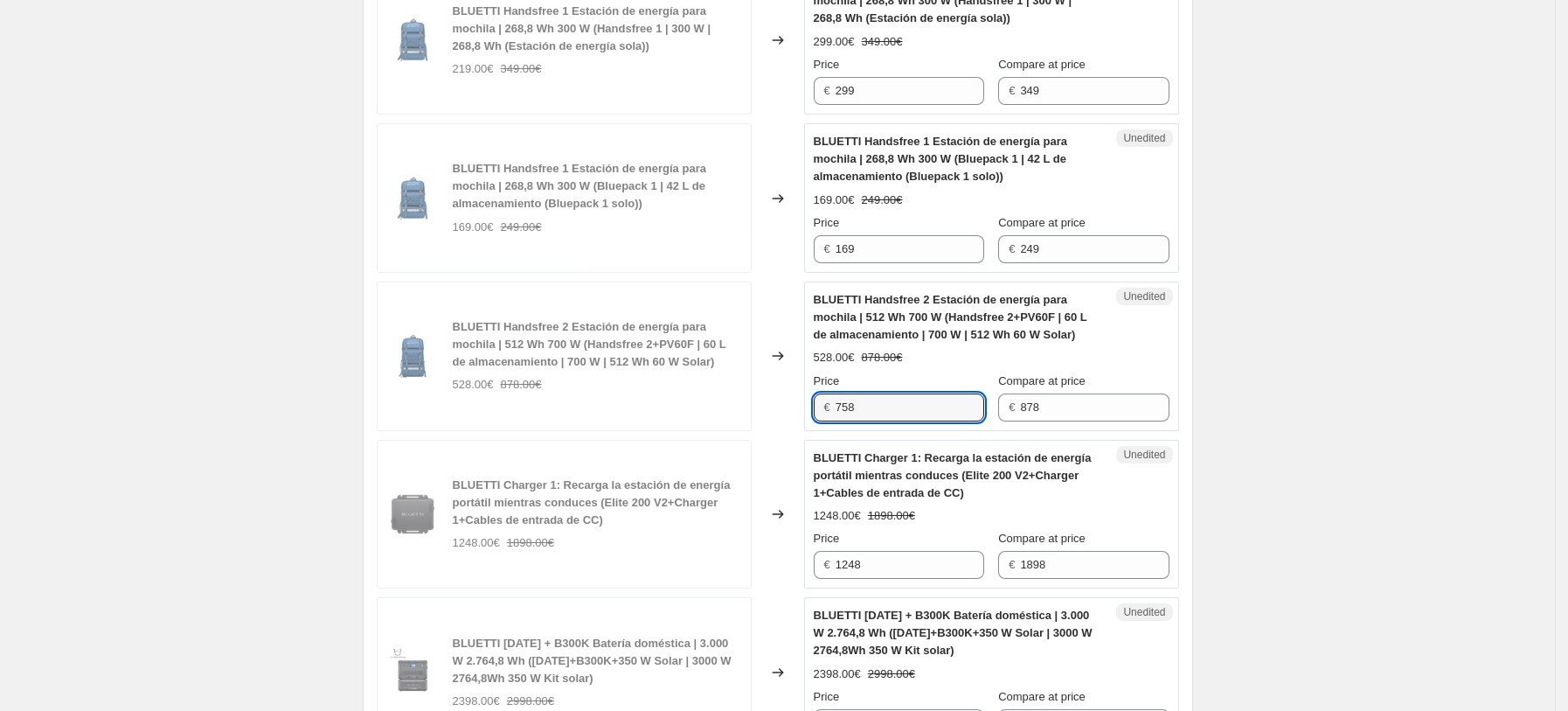 type on "758" 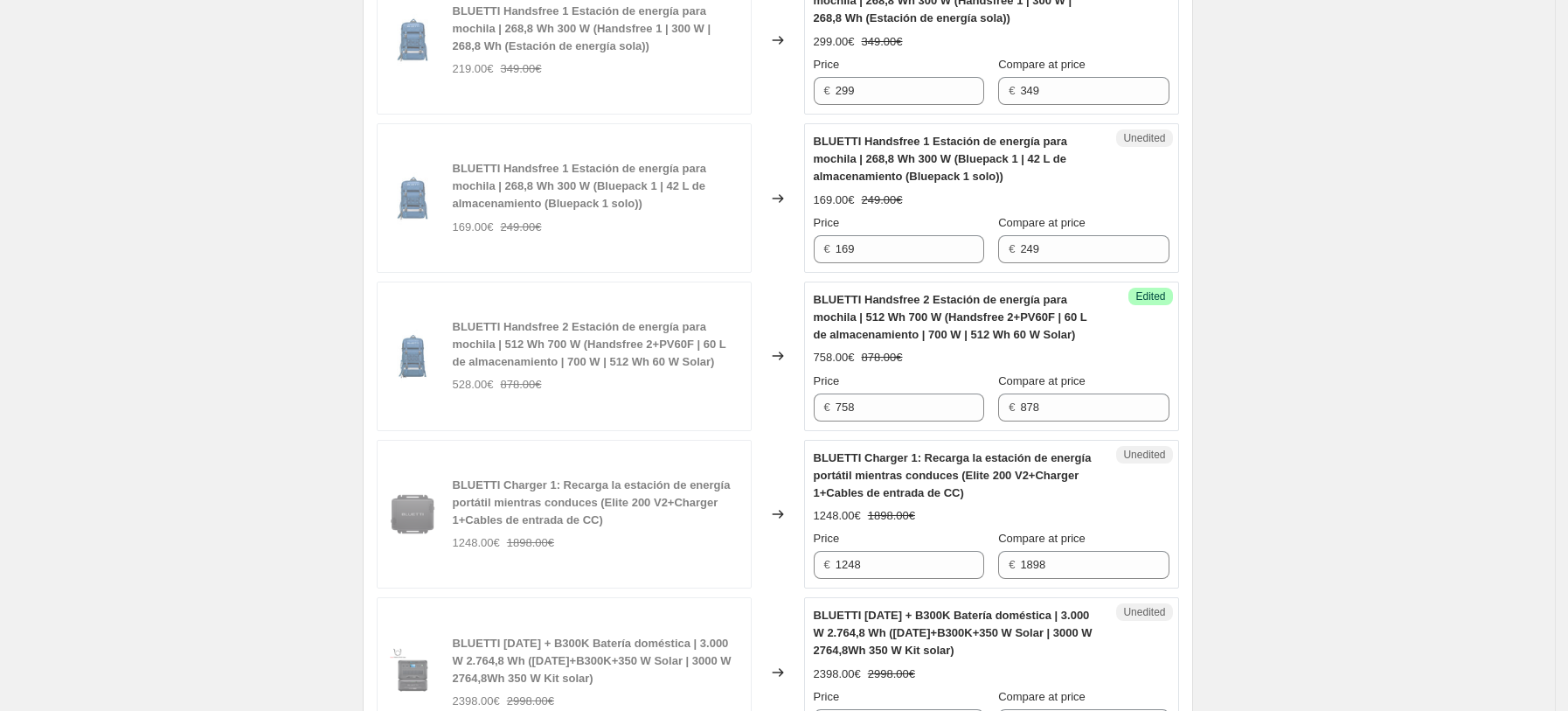 click on "BLUETTI Charger 1: Recarga la estación de energía portátil mientras conduces (Elite 200 V2+Charger 1+Cables de entrada de CC) 1248.00€ 1898.00€" at bounding box center (564, 514) 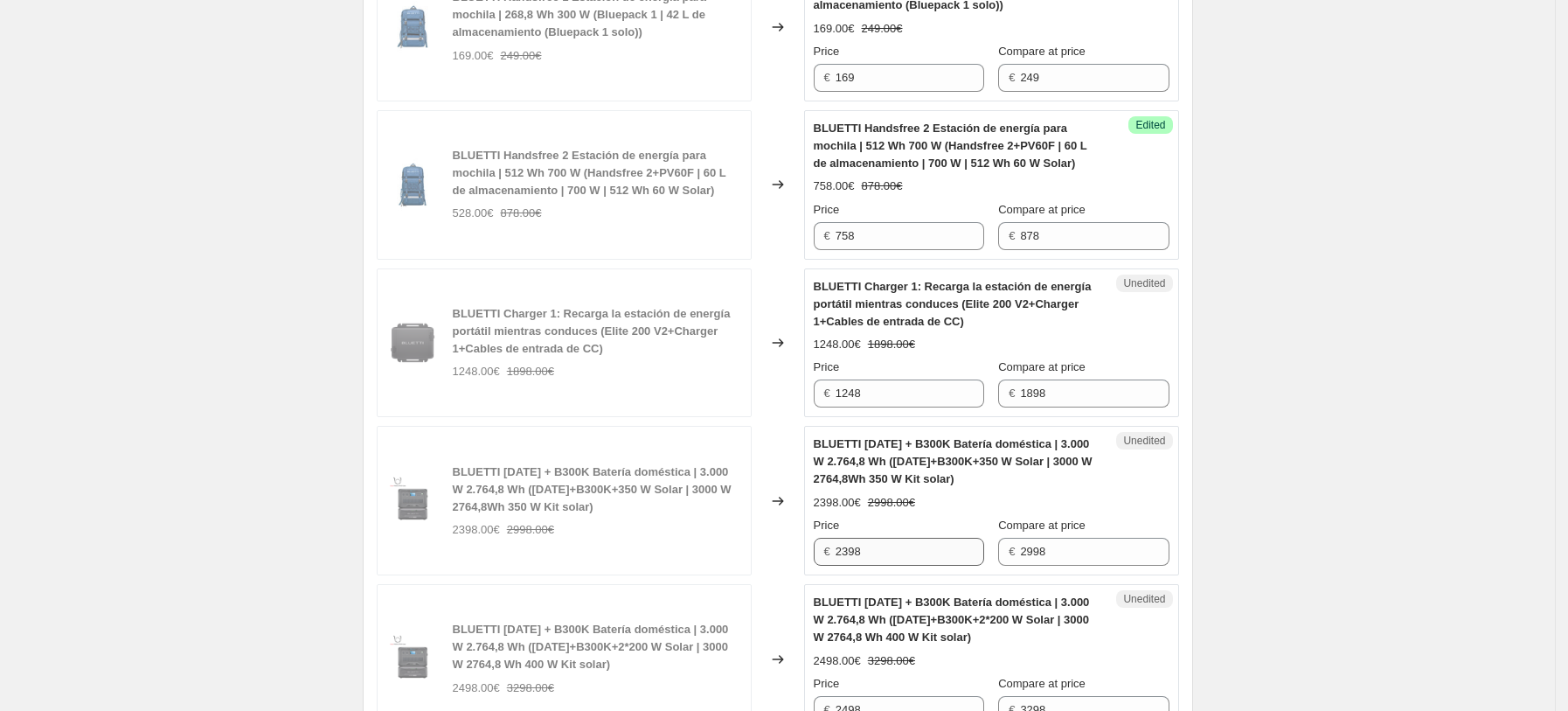 scroll, scrollTop: 3267, scrollLeft: 0, axis: vertical 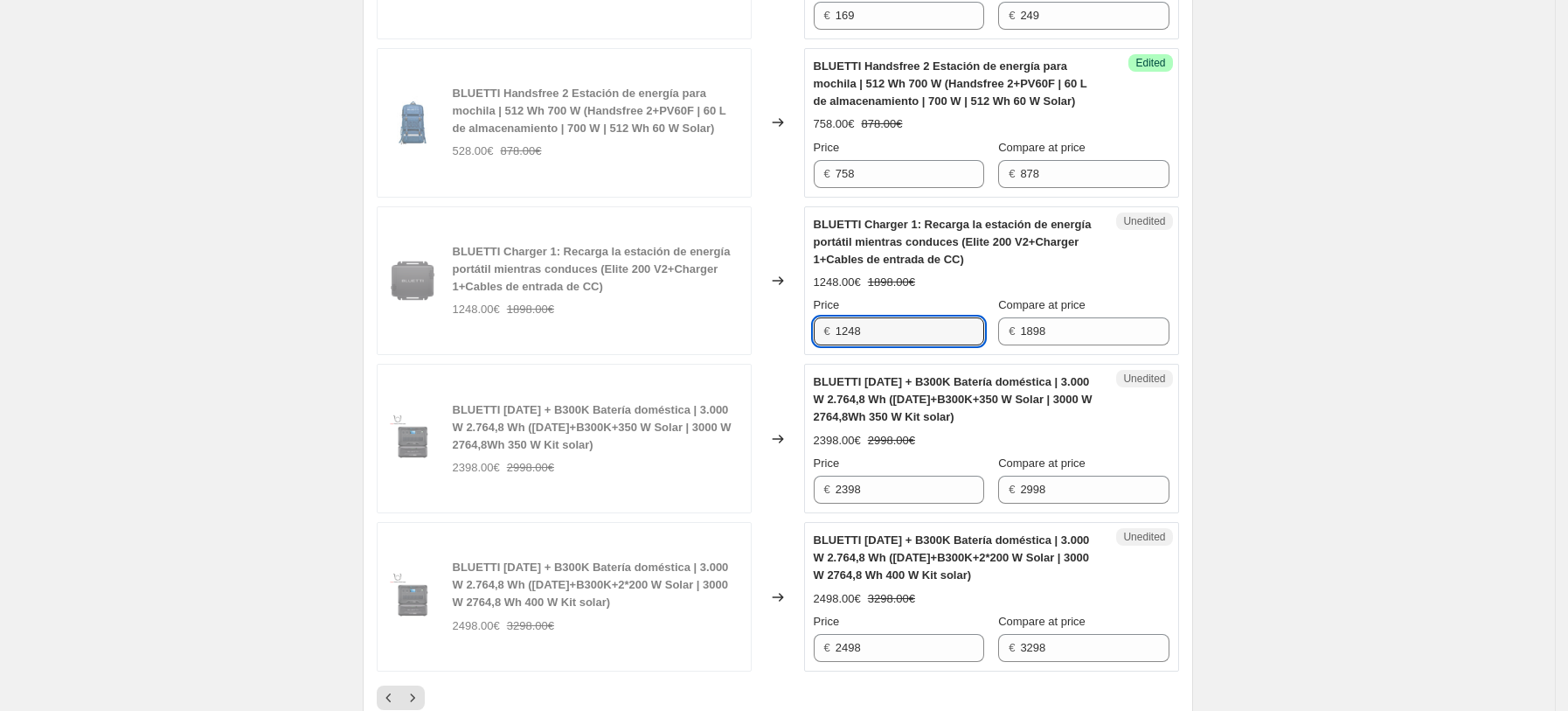 drag, startPoint x: 919, startPoint y: 339, endPoint x: 583, endPoint y: 337, distance: 336.006 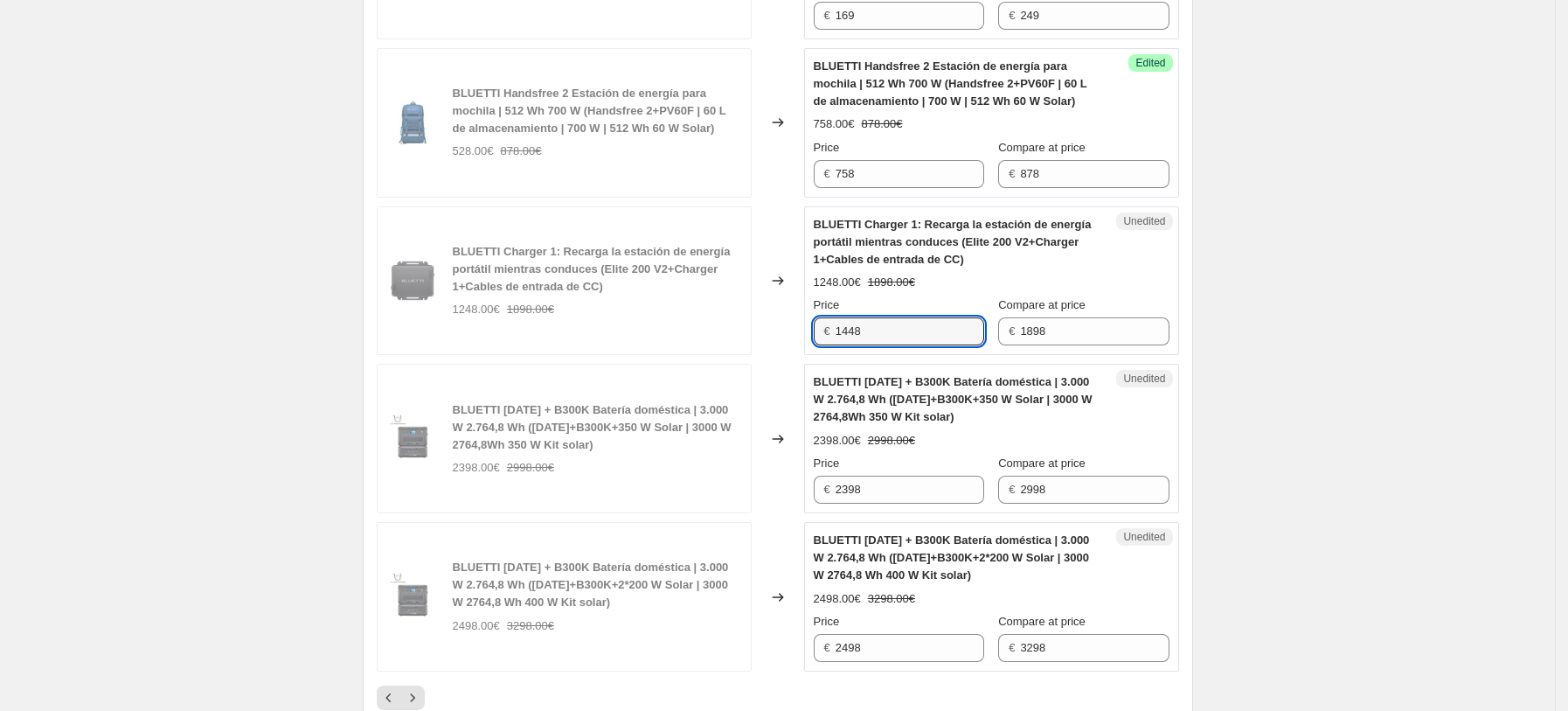 type on "1448" 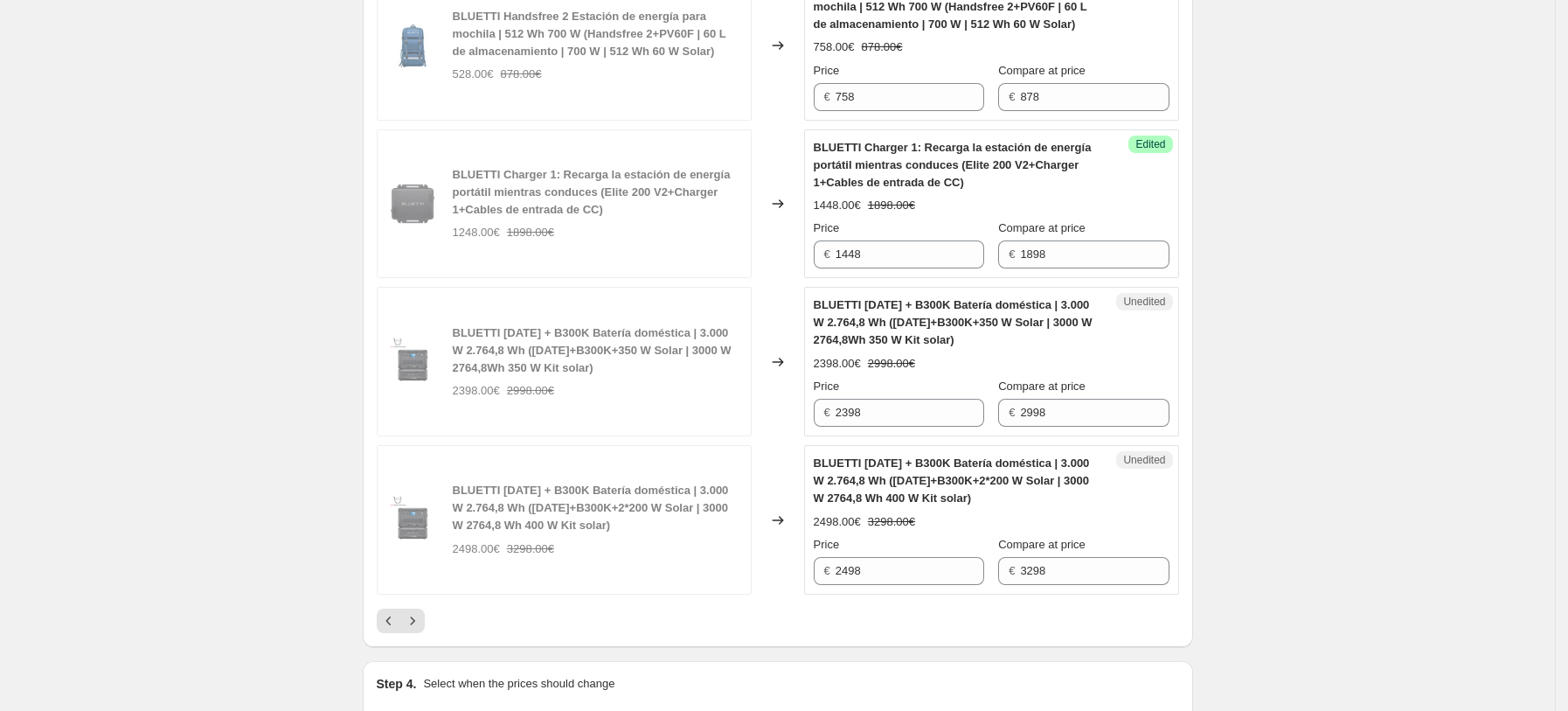 scroll, scrollTop: 3384, scrollLeft: 0, axis: vertical 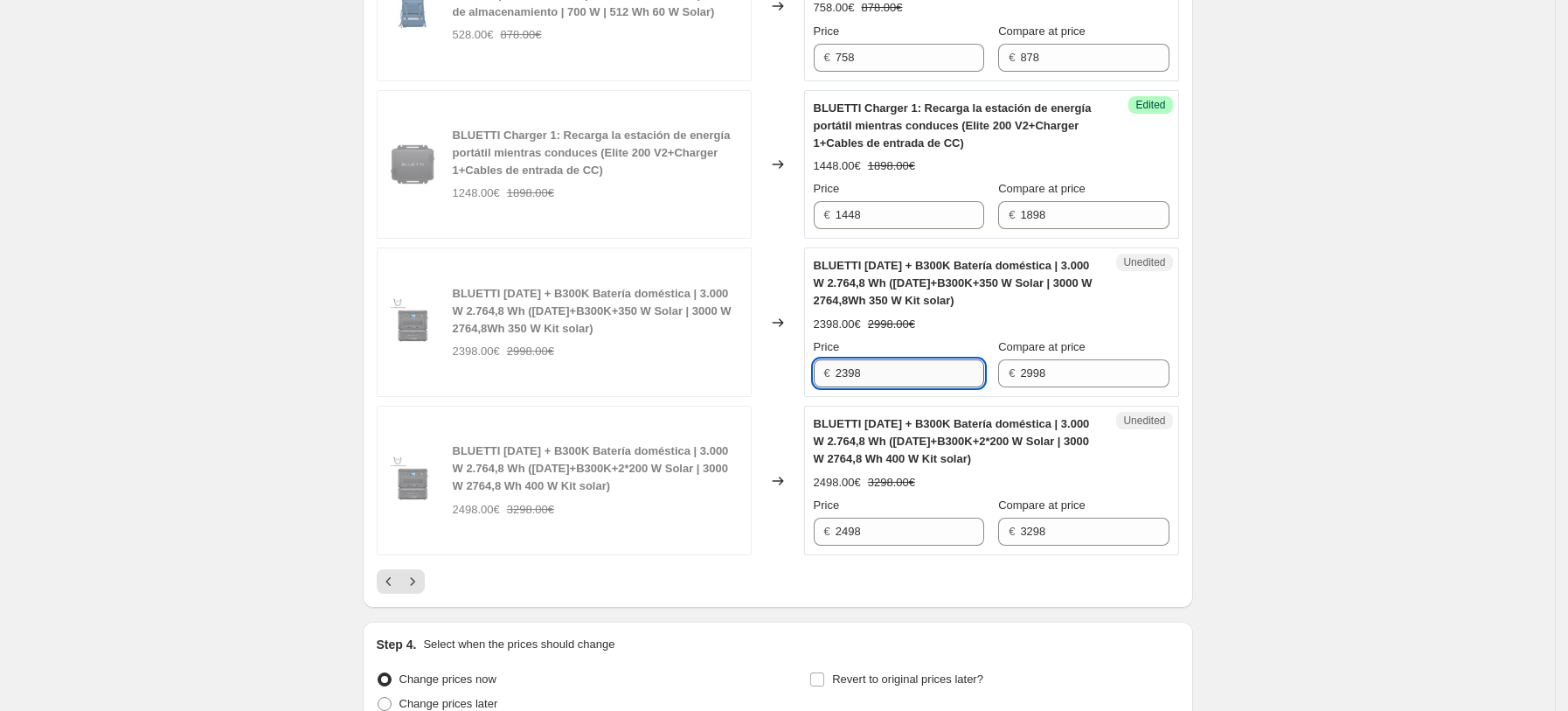 click on "2398" at bounding box center [910, 373] 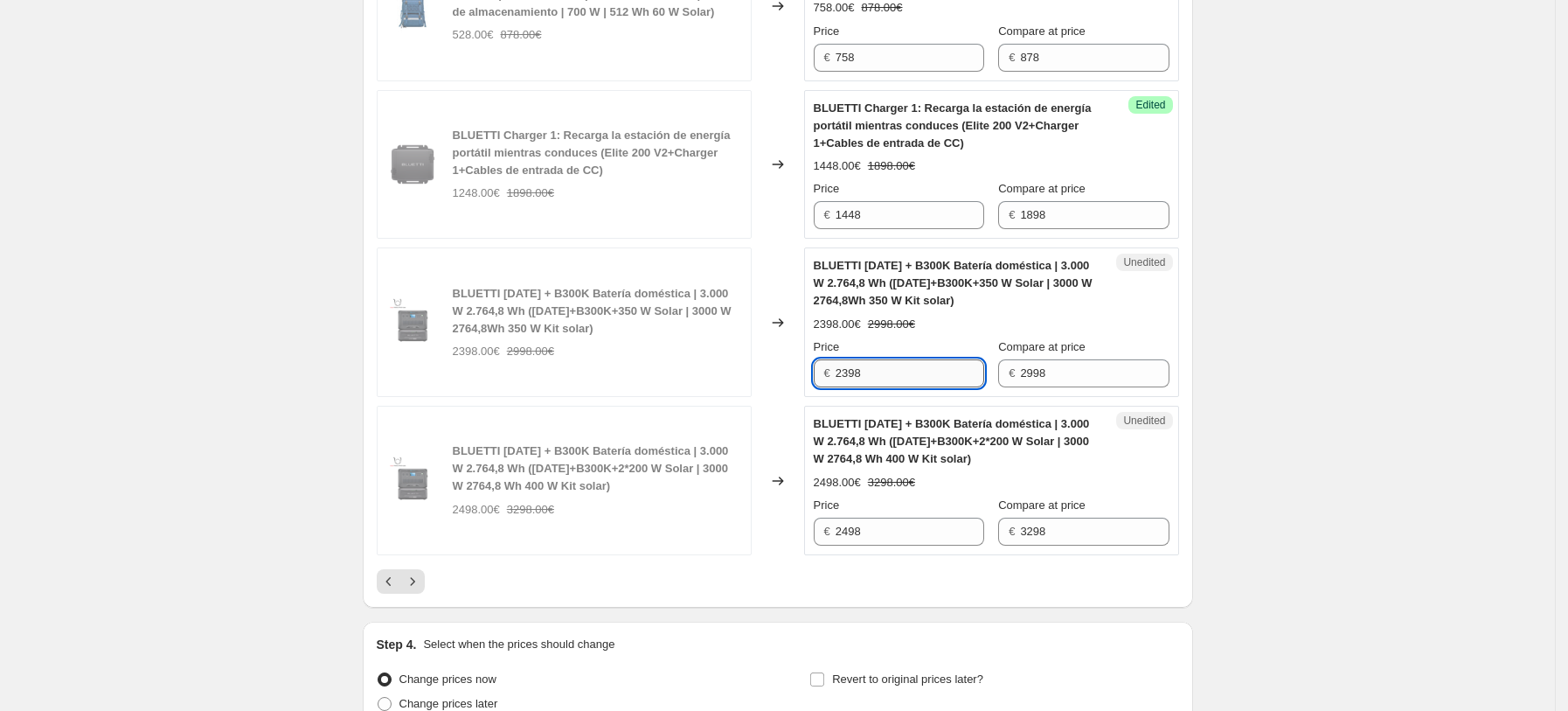 click on "2398" at bounding box center [910, 373] 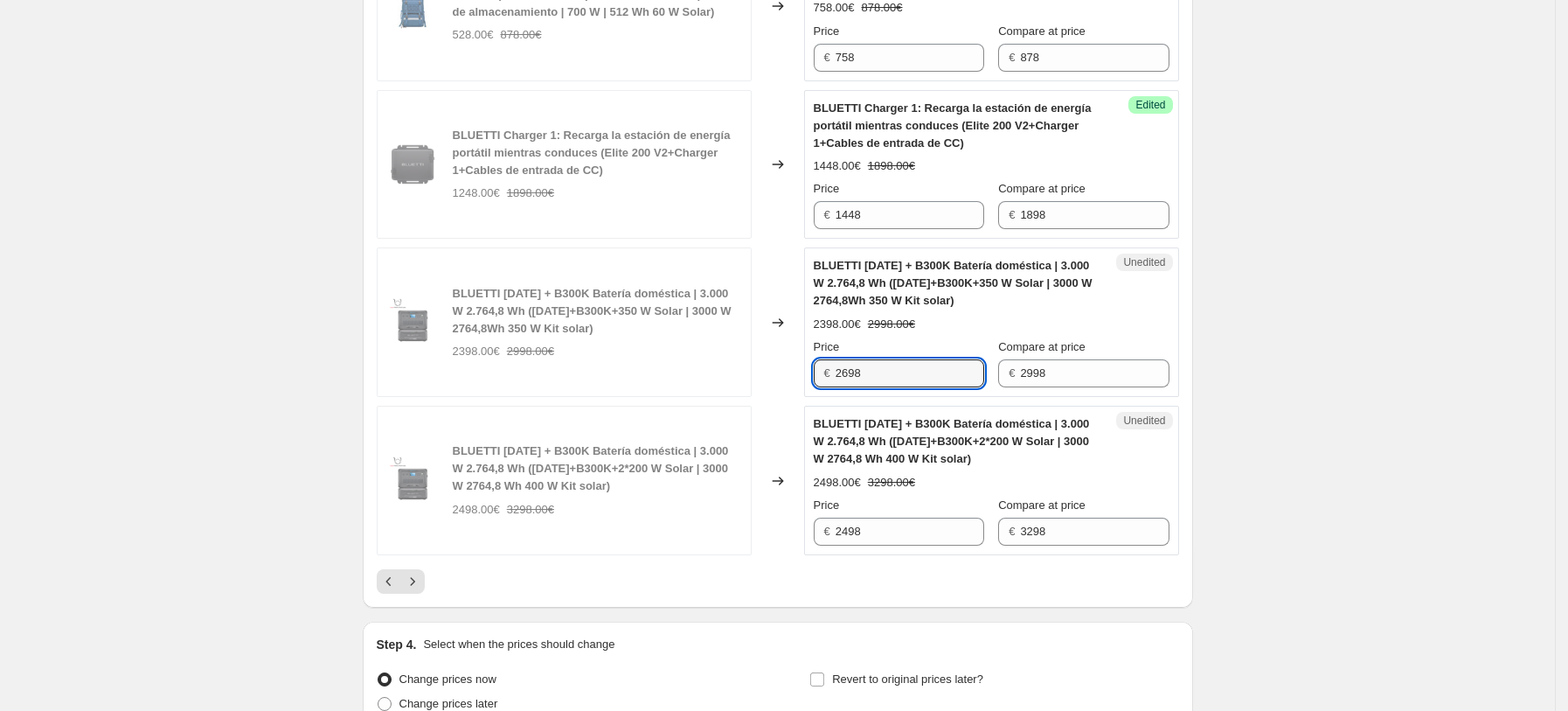 type on "2698" 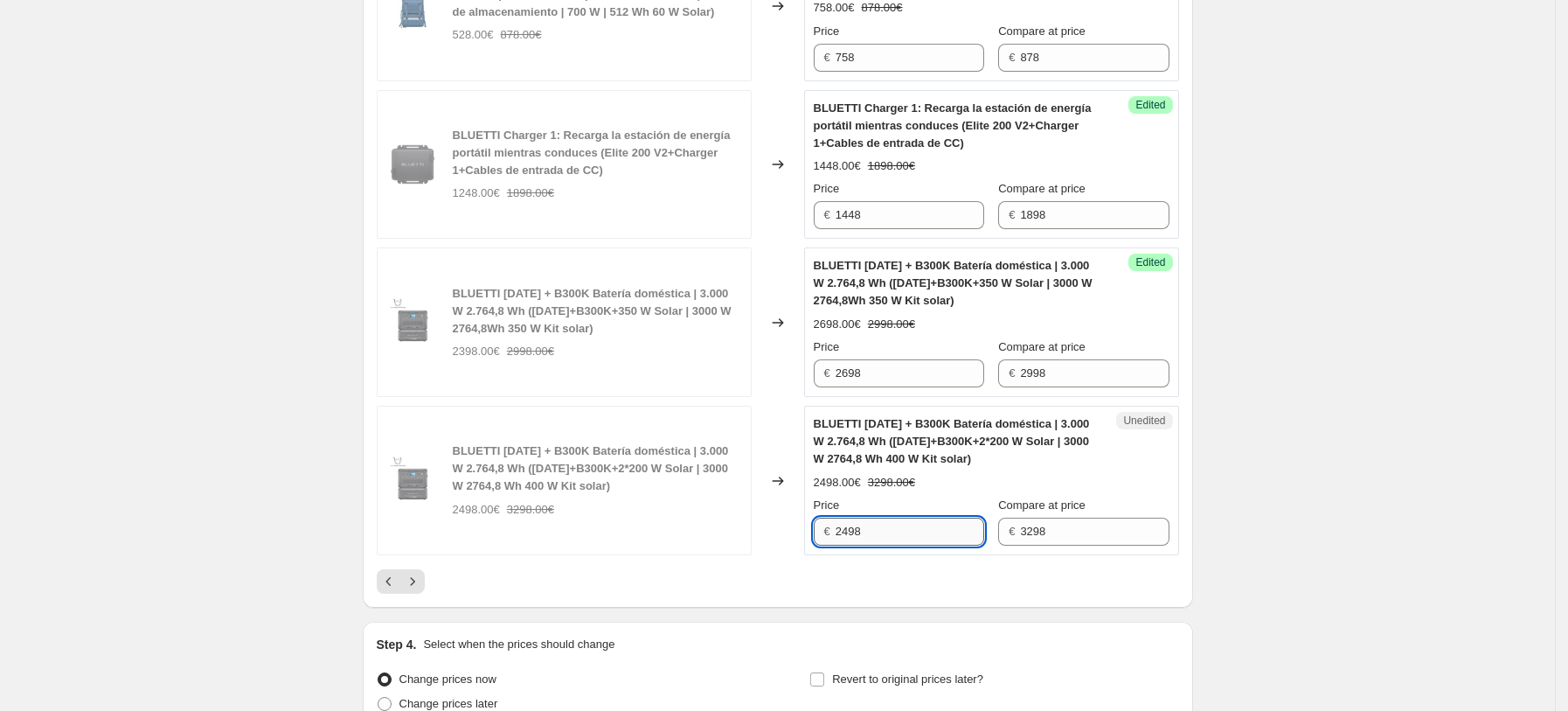 click on "2498" at bounding box center [910, 532] 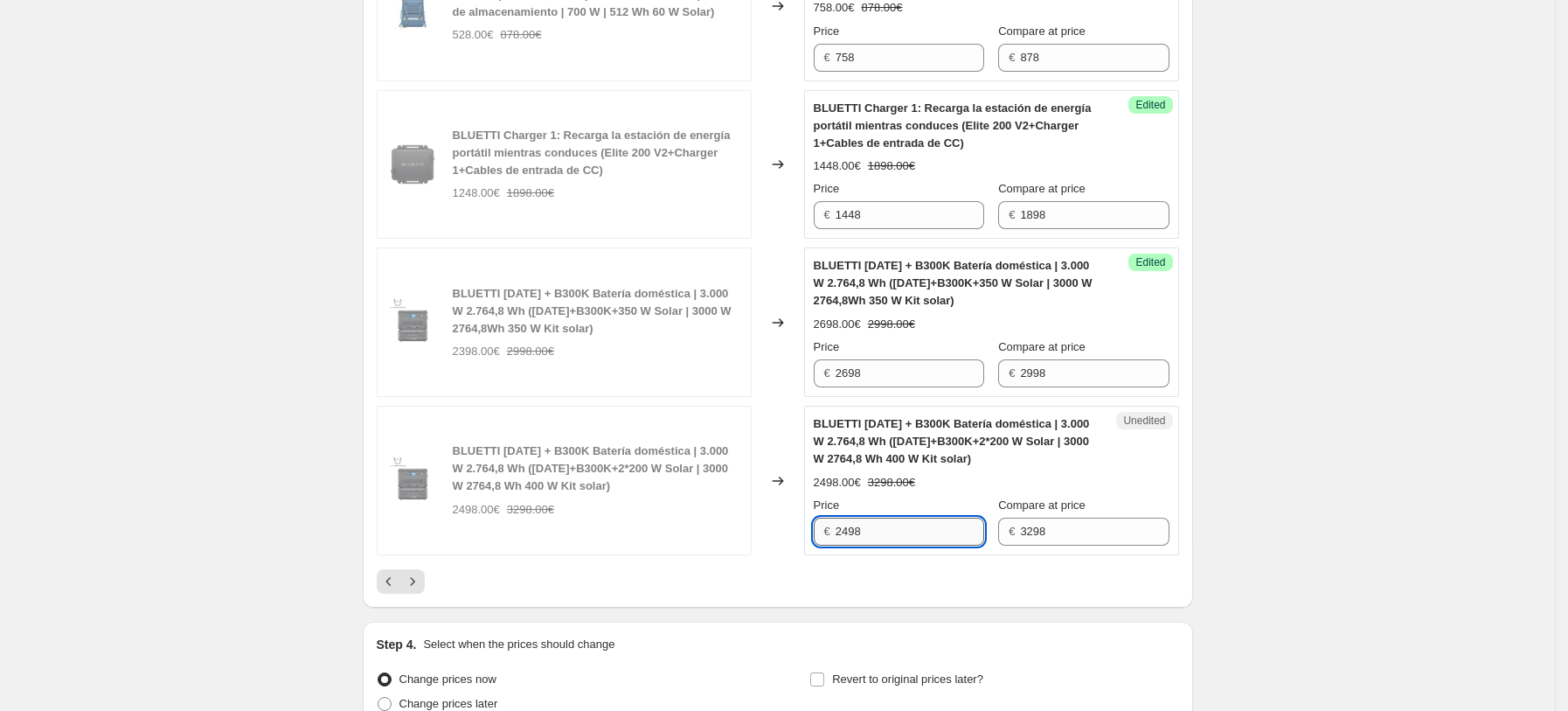 click on "2498" at bounding box center [910, 532] 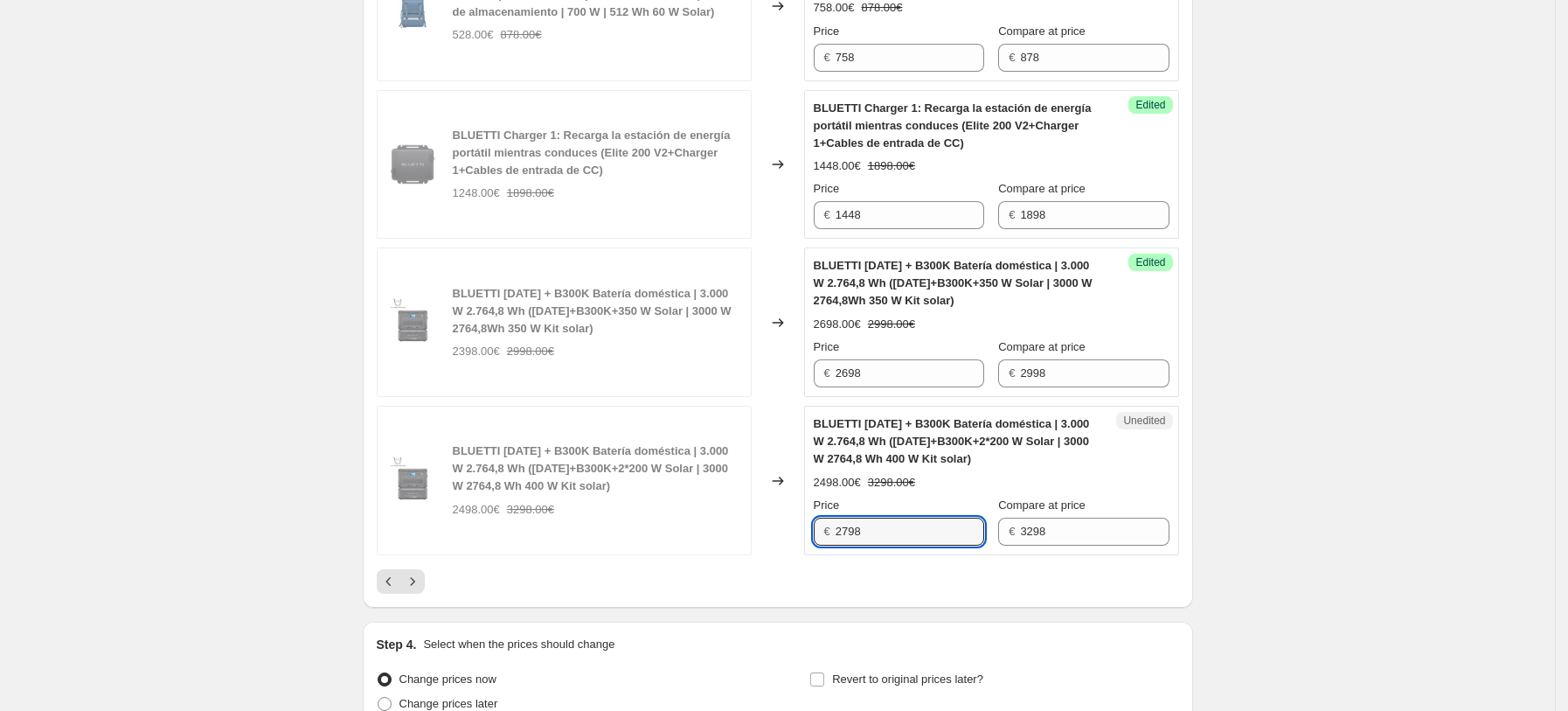 type on "2798" 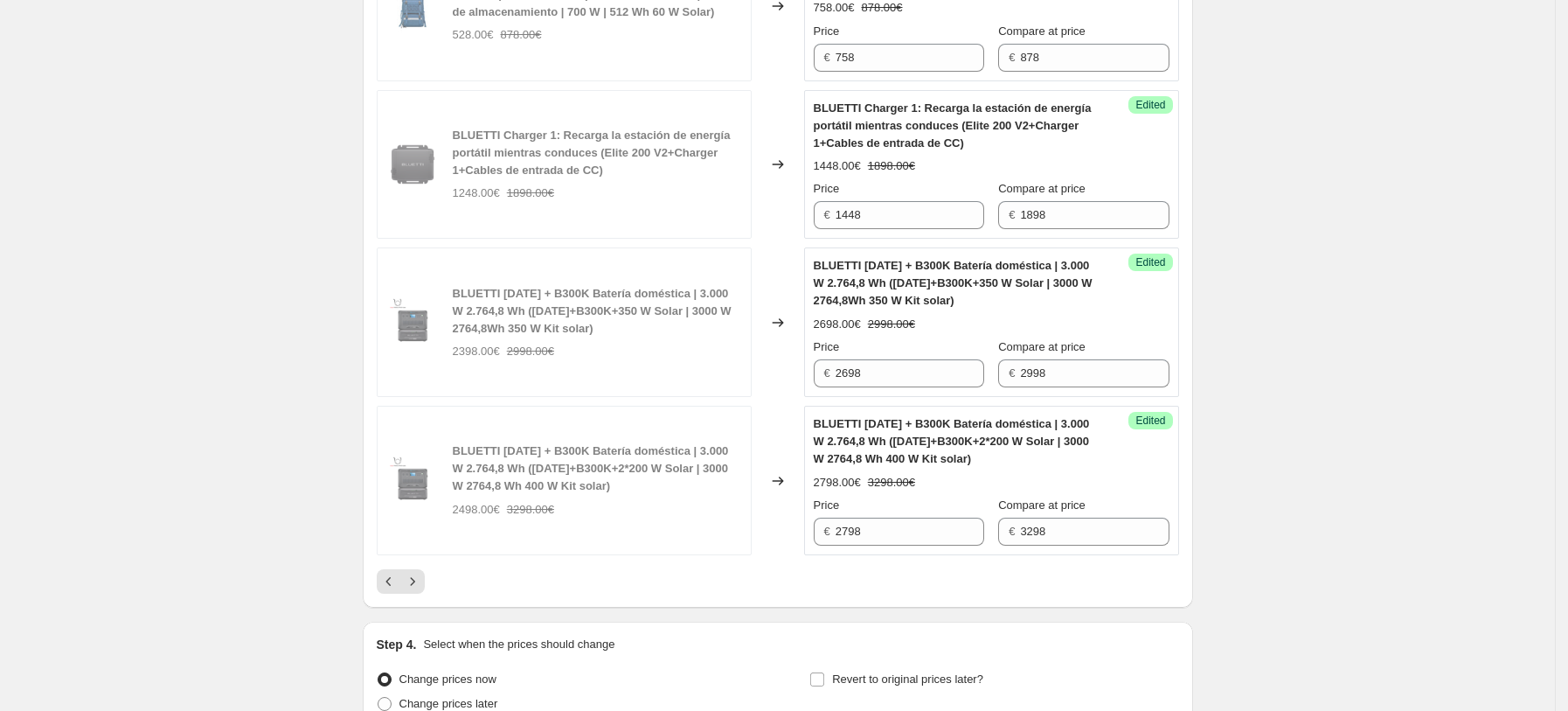 click on "PRICE CHANGE PREVIEW 112 product variants selected. 39 product prices edited: BLUETTI X20 Banco de energía para Laptop | 288 W 153,6 Wh (Adaptador de CA) 49.99€ Changed to Unedited BLUETTI X20 Banco de energía para Laptop | 288 W 153,6 Wh (Adaptador de CA) 49.99€ Price € 49.99 Compare at price € 49.99 BLUETTI X20 Banco de energía para Laptop | 288 W 153,6 Wh (X20+Adaptador de CA) 278.99€ Changed to Unedited BLUETTI X20 Banco de energía para Laptop | 288 W 153,6 Wh (X20+Adaptador de CA) 278.99€ Price € 278.99 Compare at price € 278.99 BLUETTI 60 W Panel solar portátil | 60 W Potencia de salida (1* 60 W Panel solar) 109.00€ 129.00€ Changed to Unedited BLUETTI 60 W Panel solar portátil | 60 W Potencia de salida (1* 60 W Panel solar) 109.00€ 129.00€ Price € 109 Compare at price € 129 BLUETTI AC2A Estación de energía portátil | 300 W 204 Wh (AC2A+PV60F | 300 W 204 Wh | 60 W Kit solar) 248.00€ 358.00€ Changed to Success Edited 278.00€ 358.00€ Price € 278 € 358 Edited" at bounding box center [778, -1026] 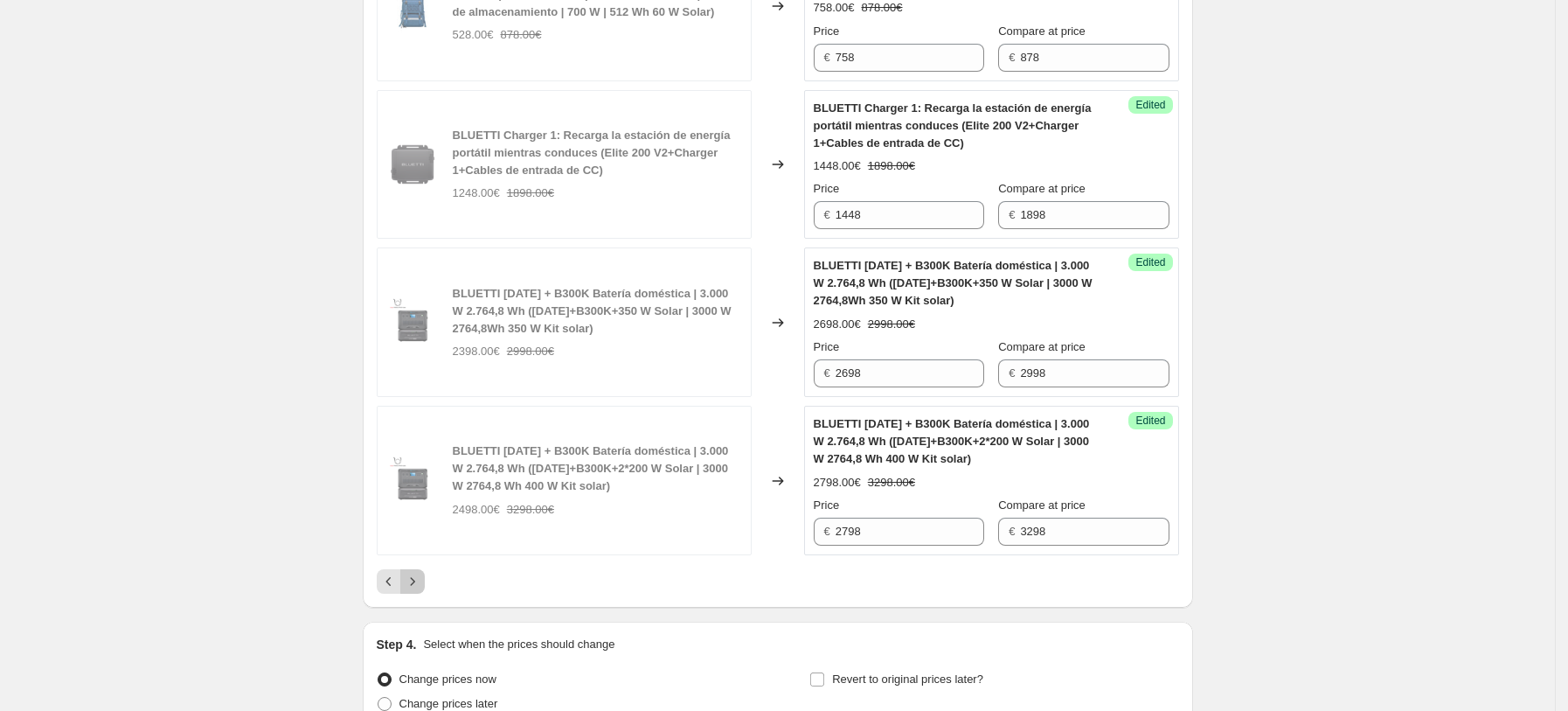 click at bounding box center [413, 582] 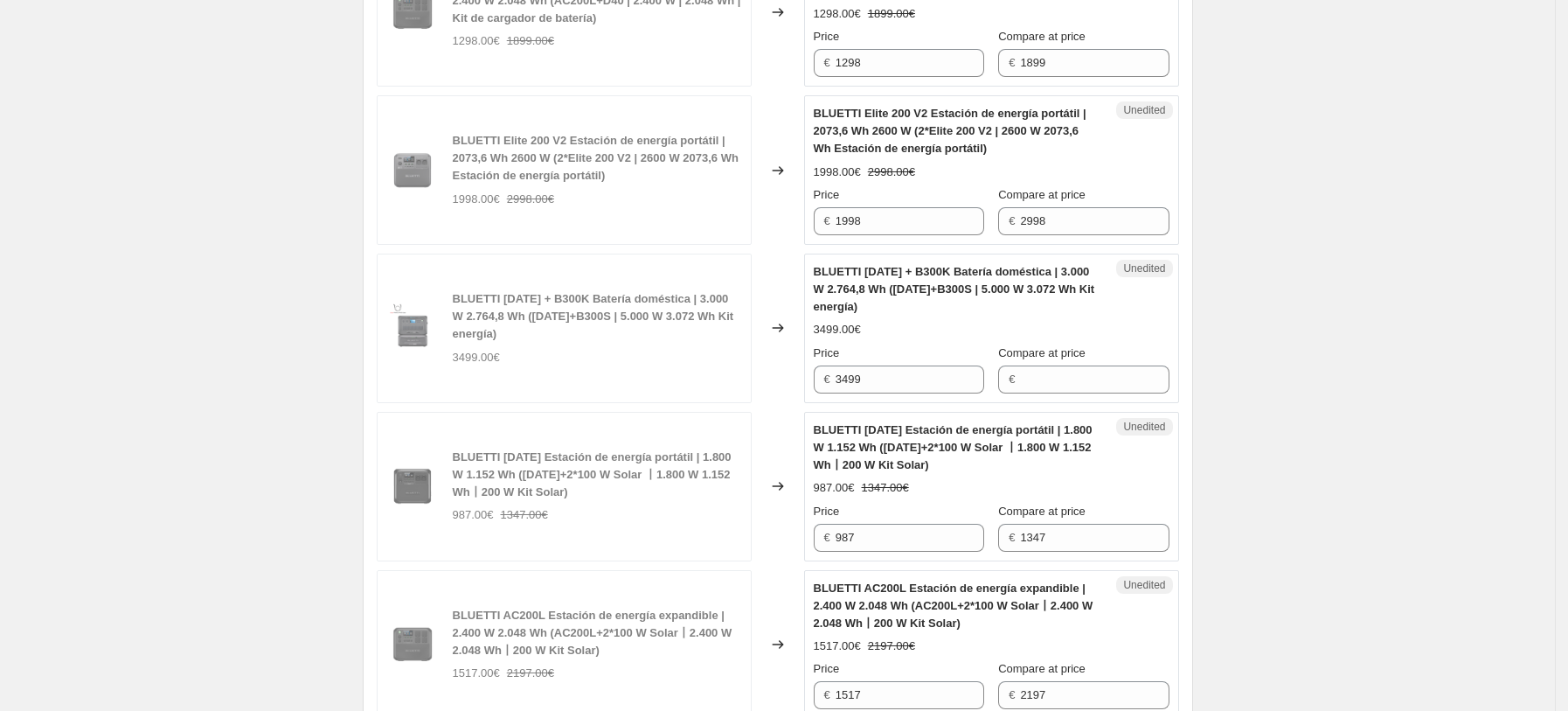 scroll, scrollTop: 889, scrollLeft: 0, axis: vertical 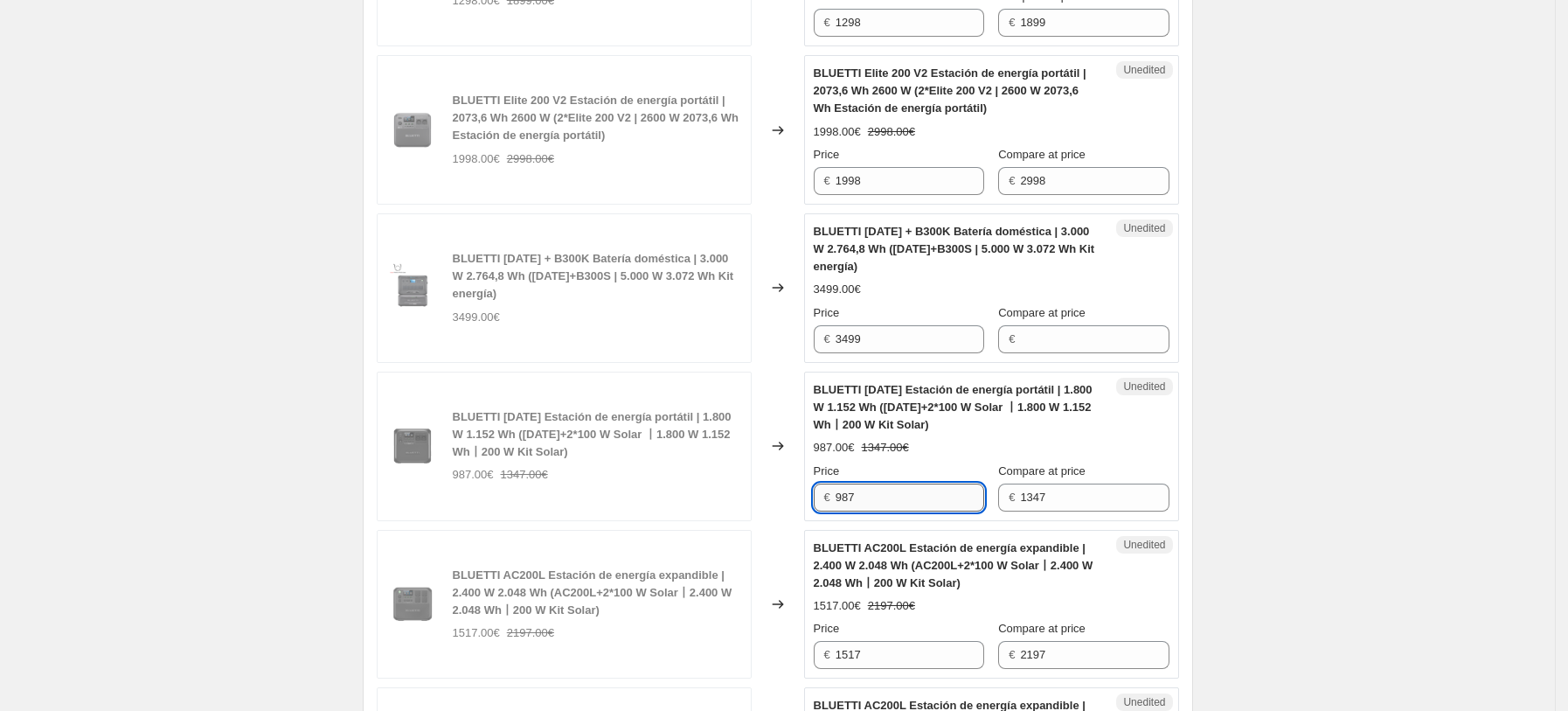 click on "987" at bounding box center (910, 498) 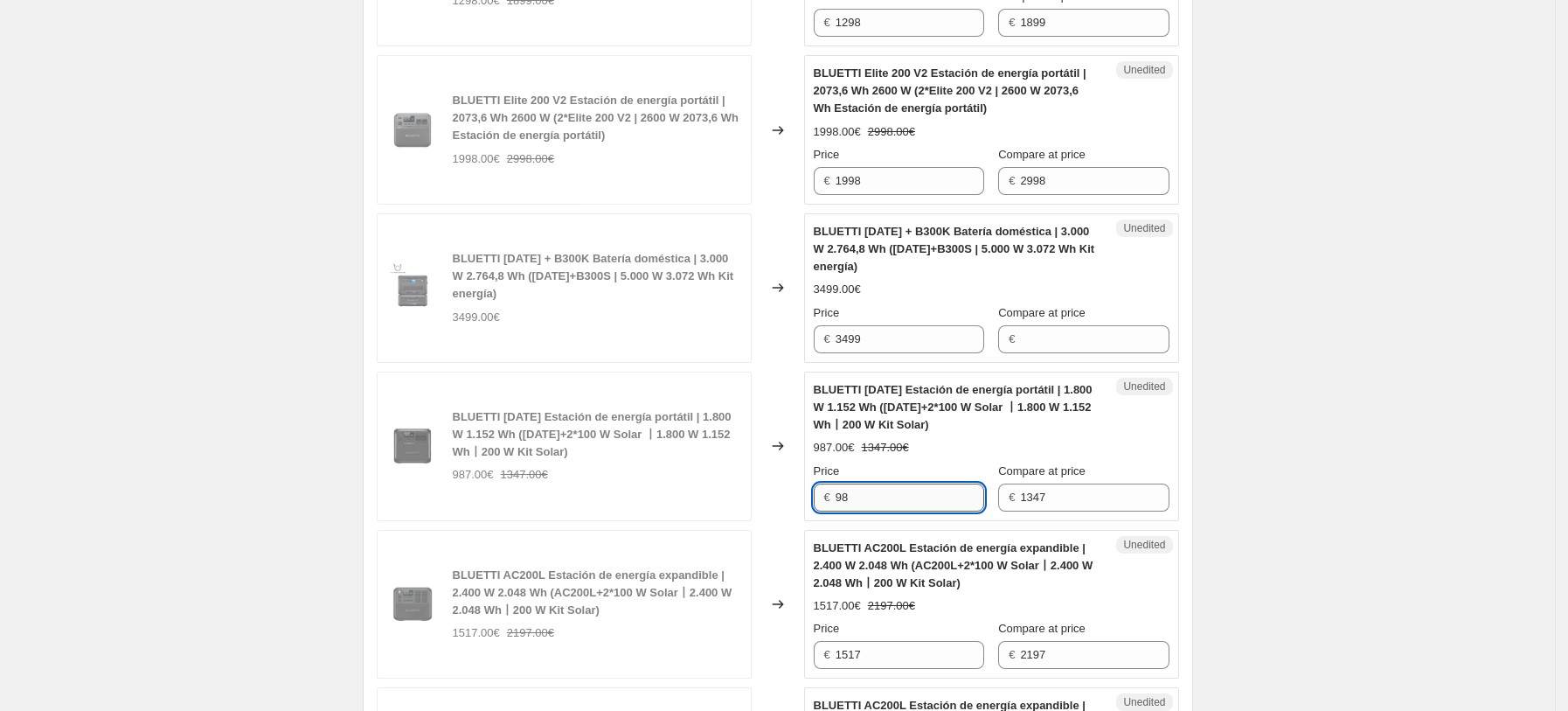 type on "9" 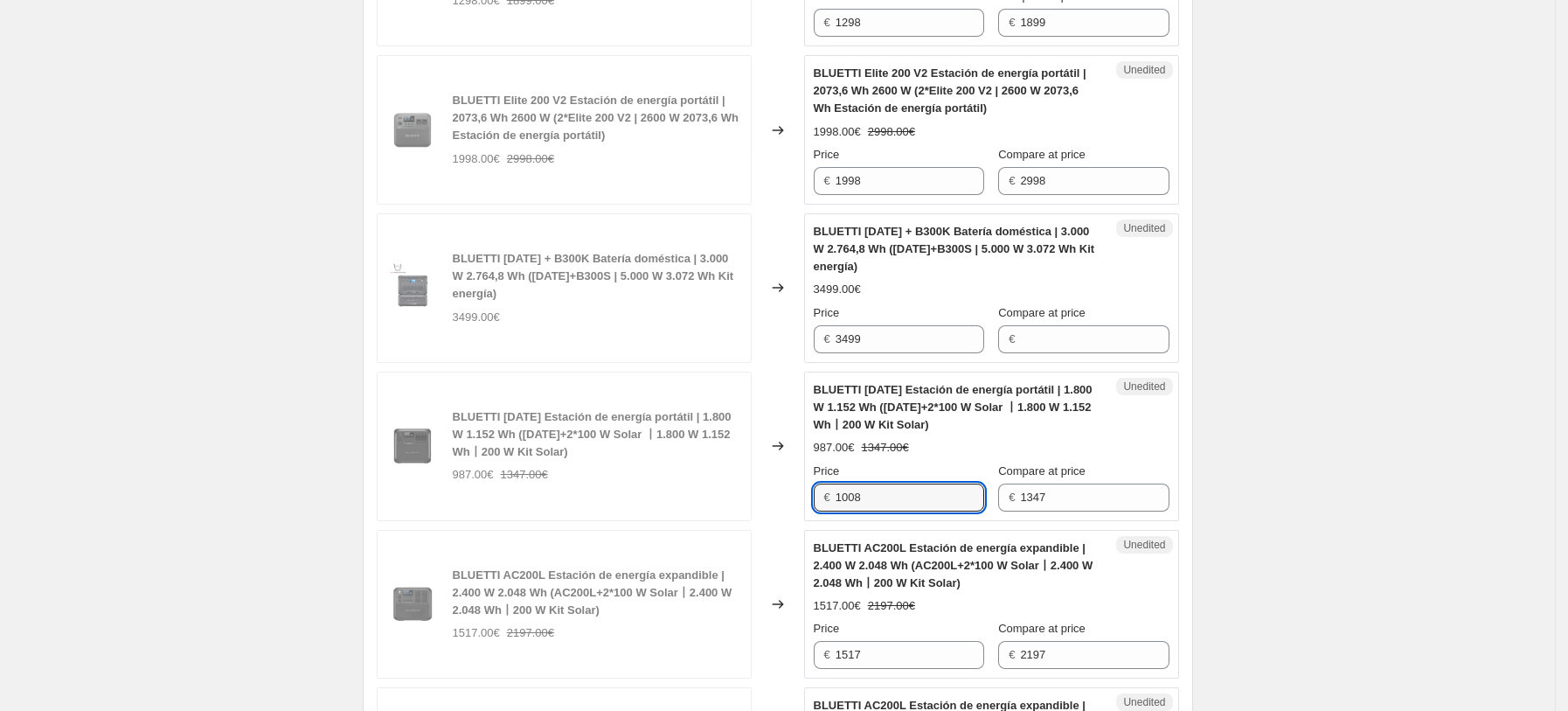 type on "1008" 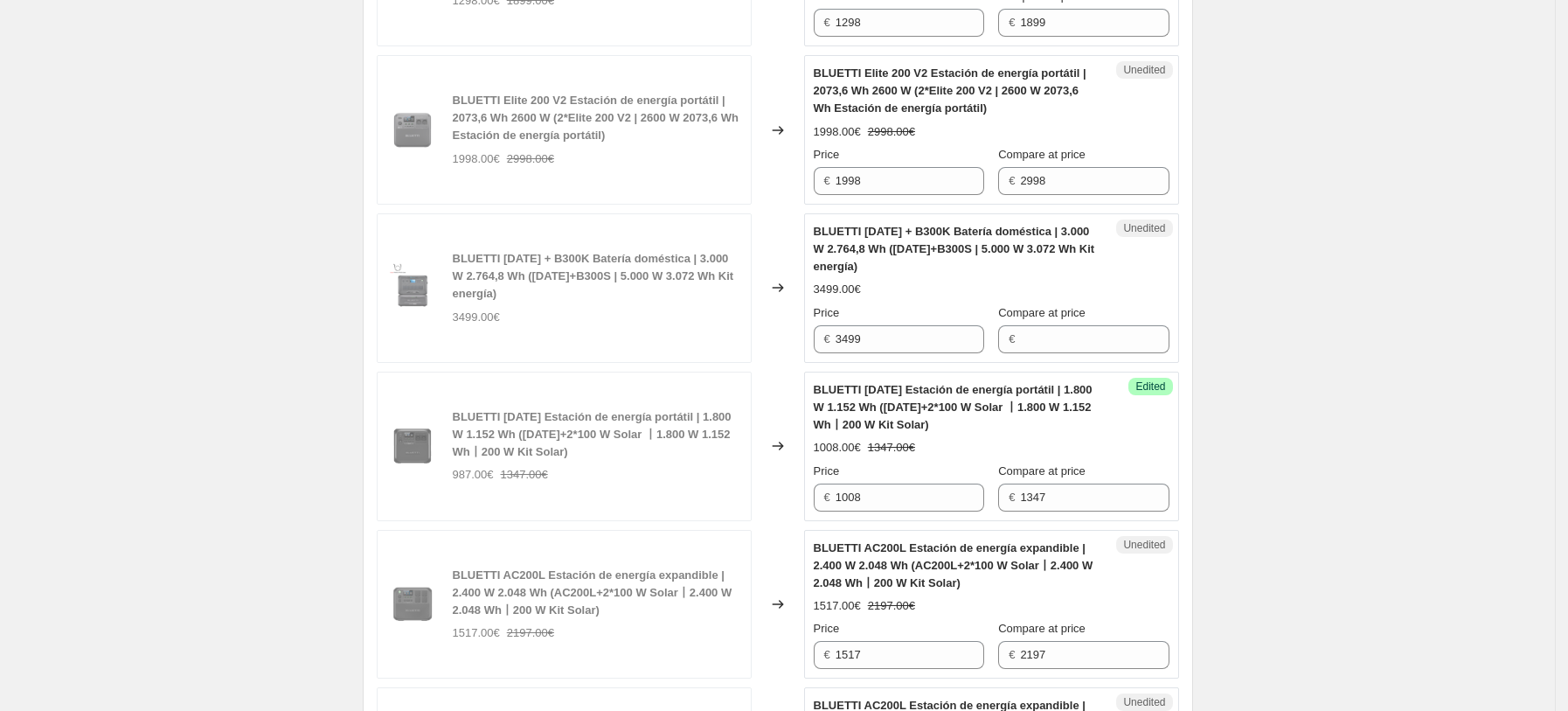 click on "BLUETTI AC180 Estación de energía portátil | 1.800 W 1.152 Wh (AC180+2*100 W Solar 丨1.800 W 1.152 Wh丨200 W Kit Solar) 987.00€ 1347.00€" at bounding box center [564, 446] 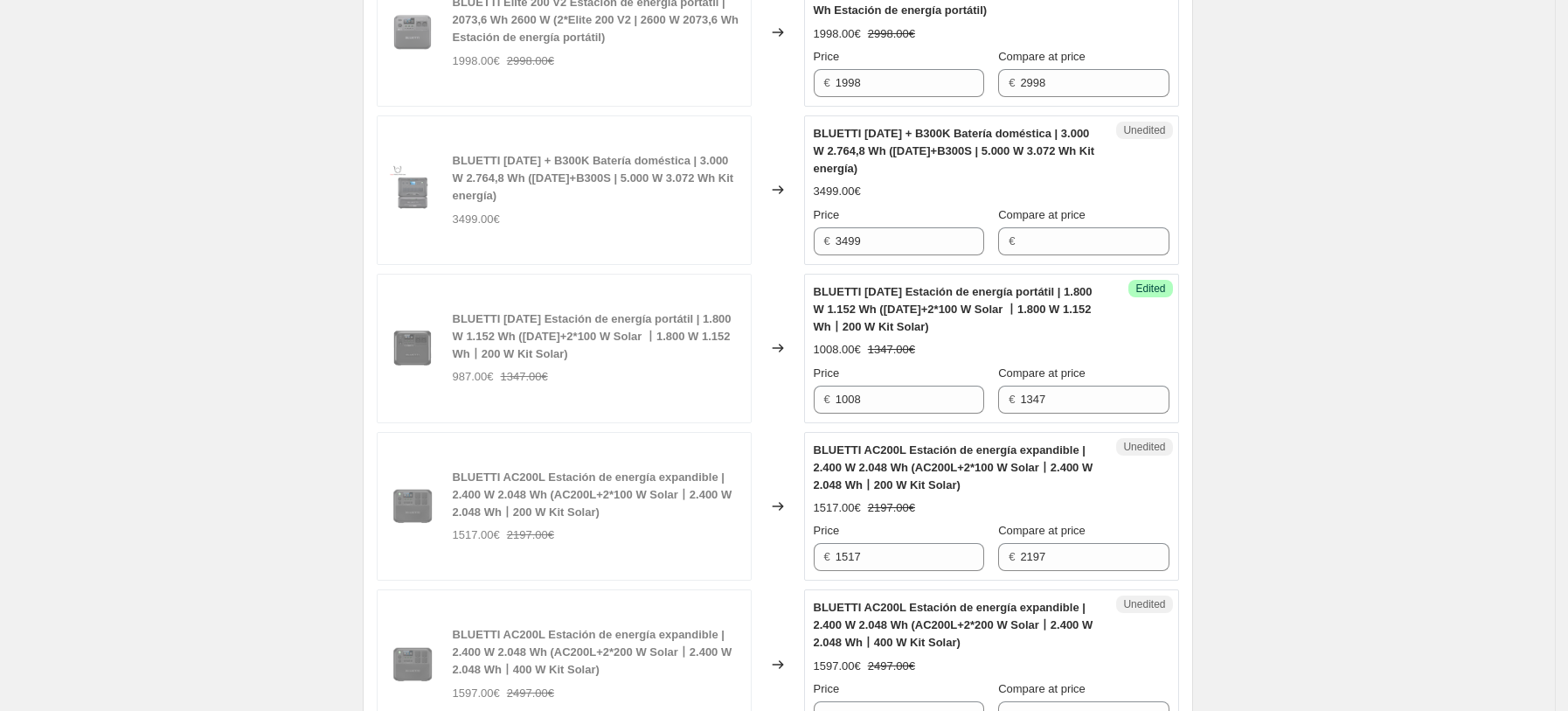 scroll, scrollTop: 1122, scrollLeft: 0, axis: vertical 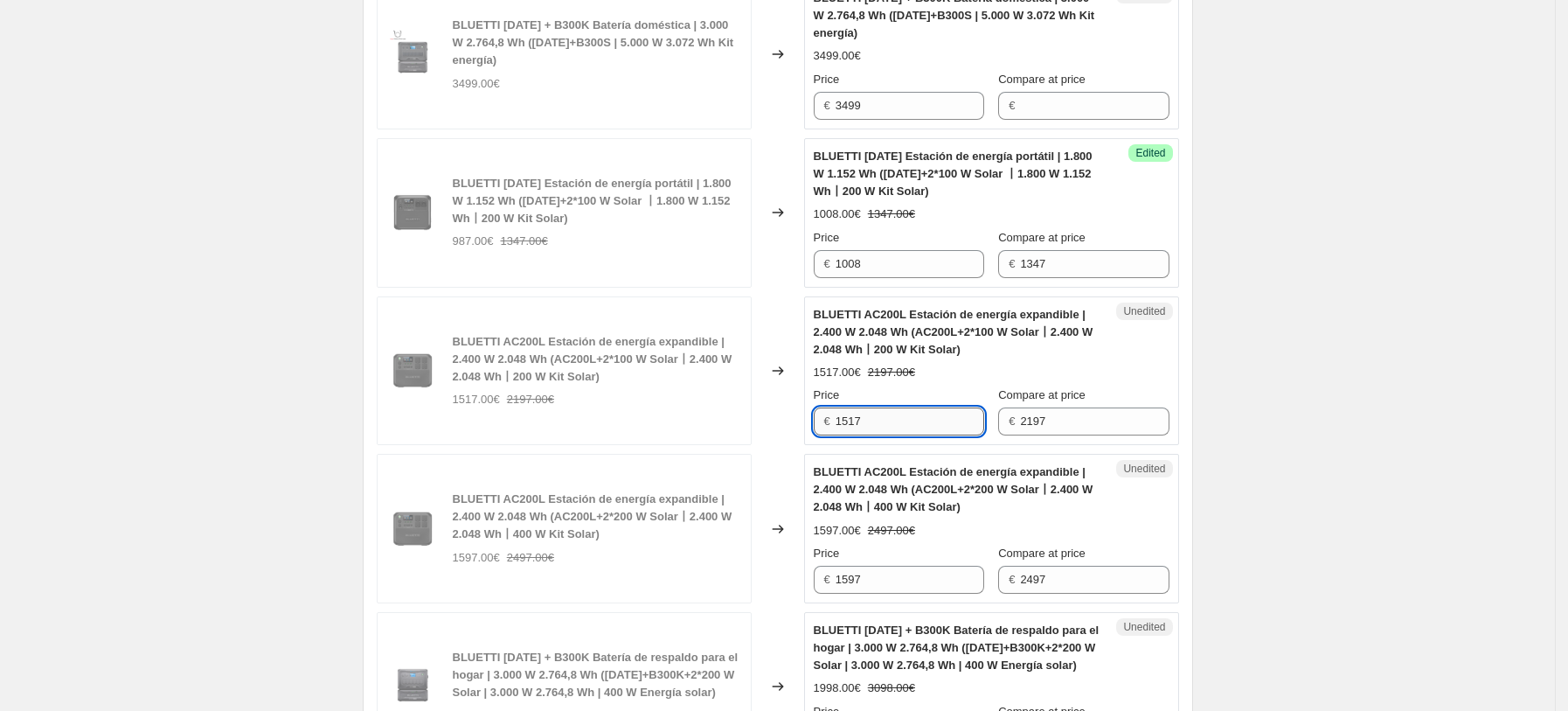 click on "1517" at bounding box center (910, 422) 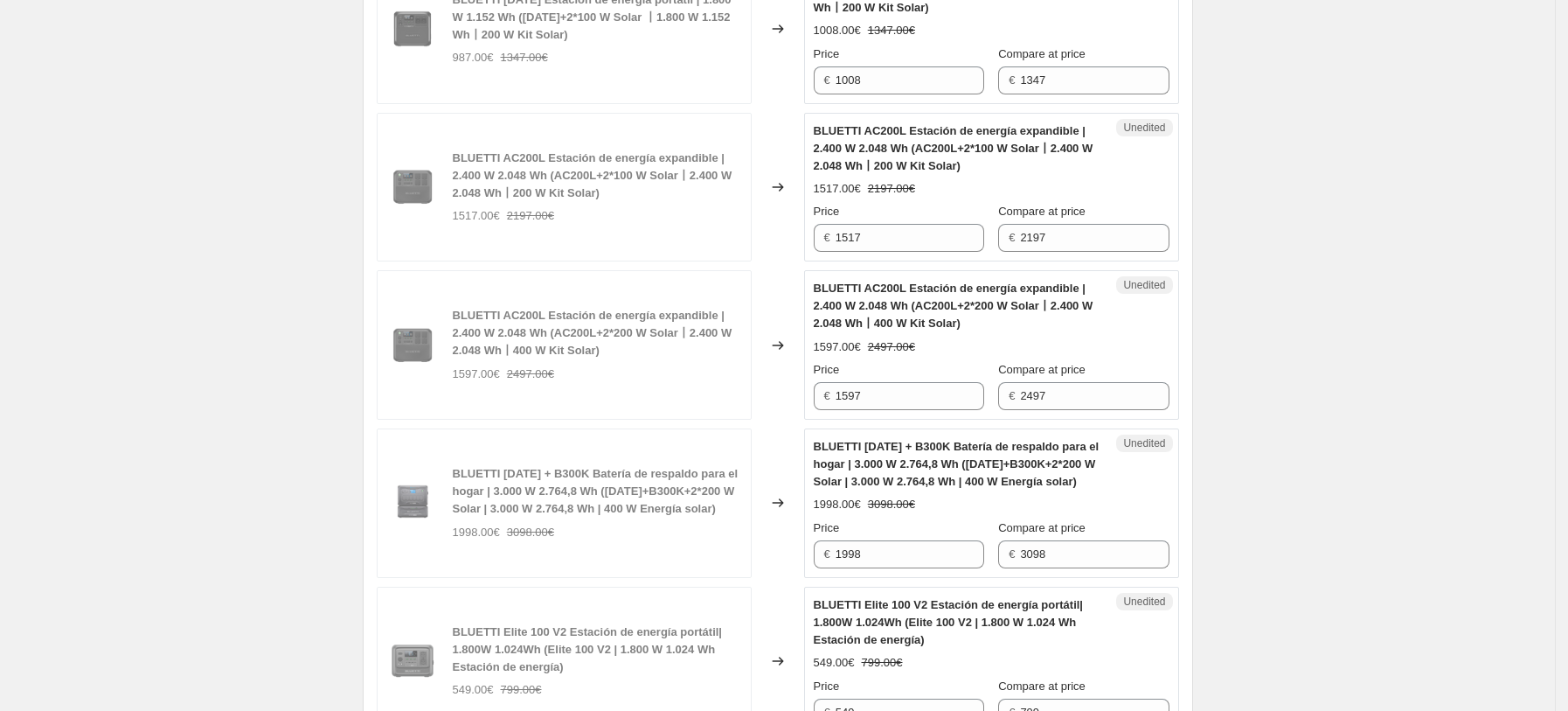 scroll, scrollTop: 1355, scrollLeft: 0, axis: vertical 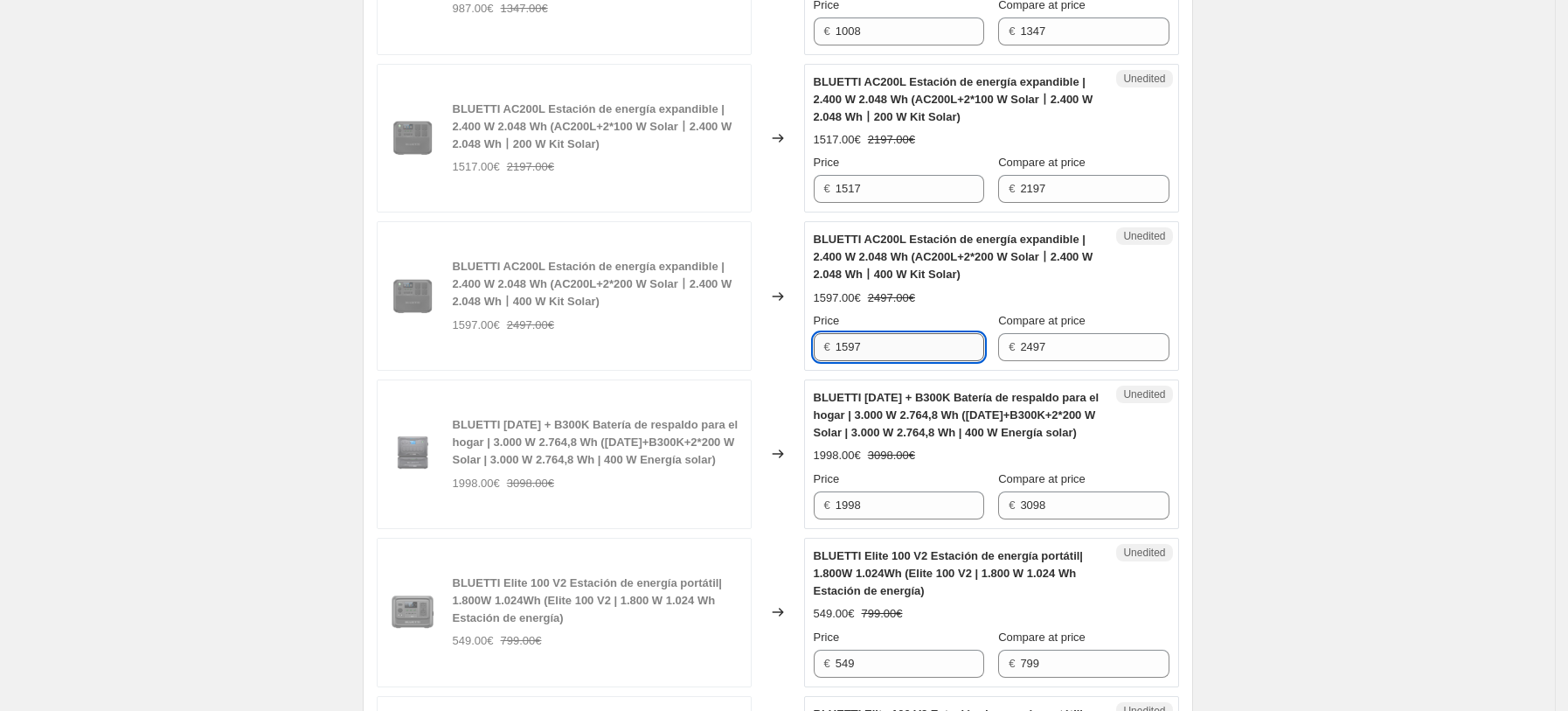 click on "1597" at bounding box center [910, 347] 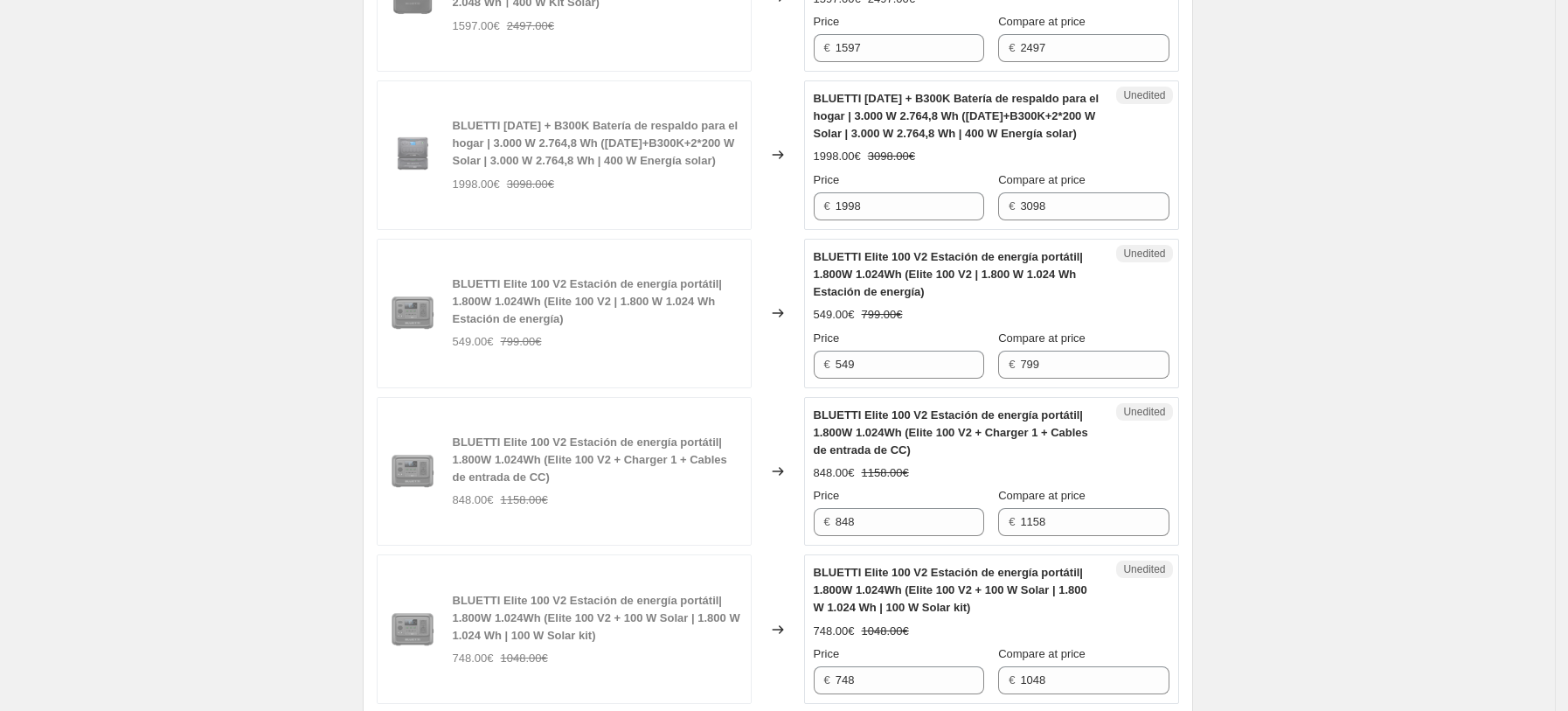 scroll, scrollTop: 1704, scrollLeft: 0, axis: vertical 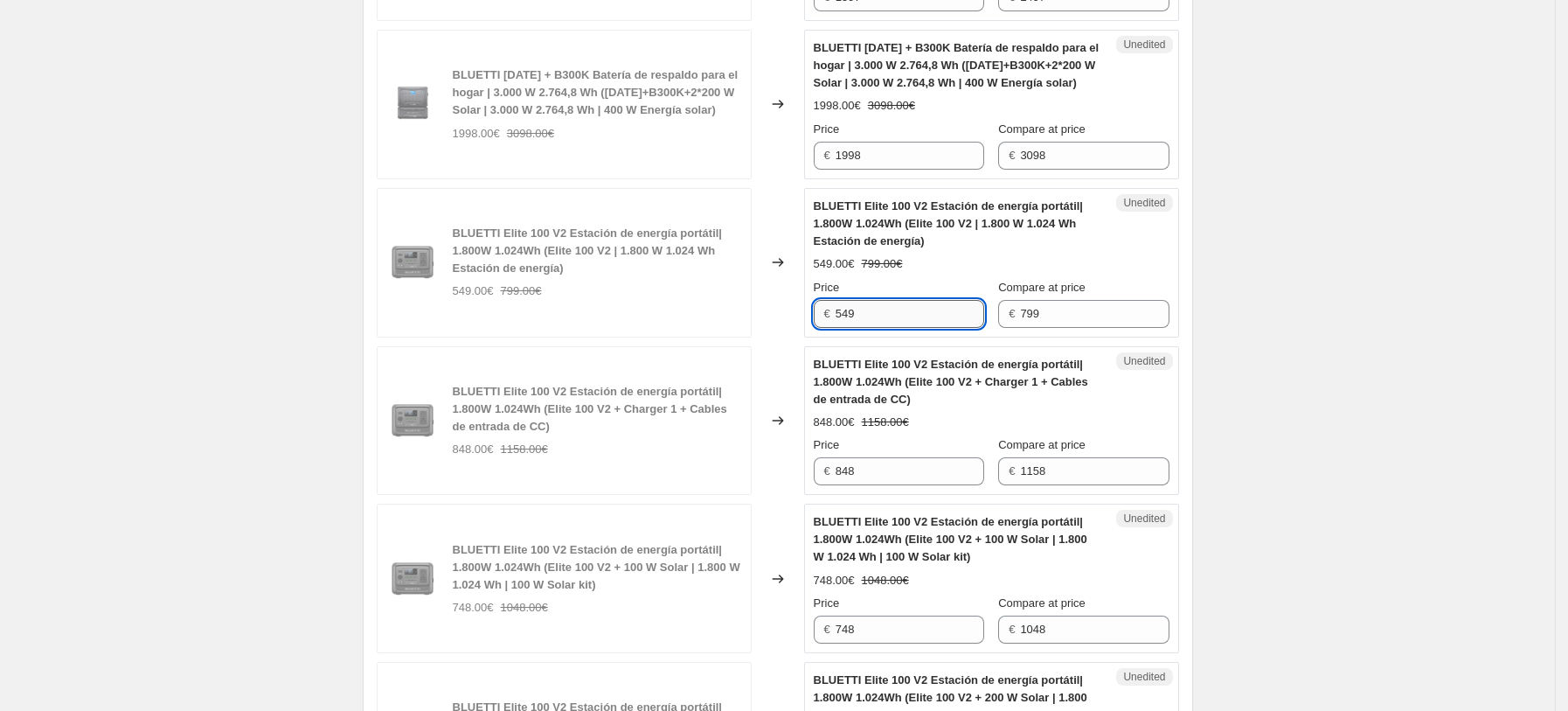 click on "549" at bounding box center (910, 314) 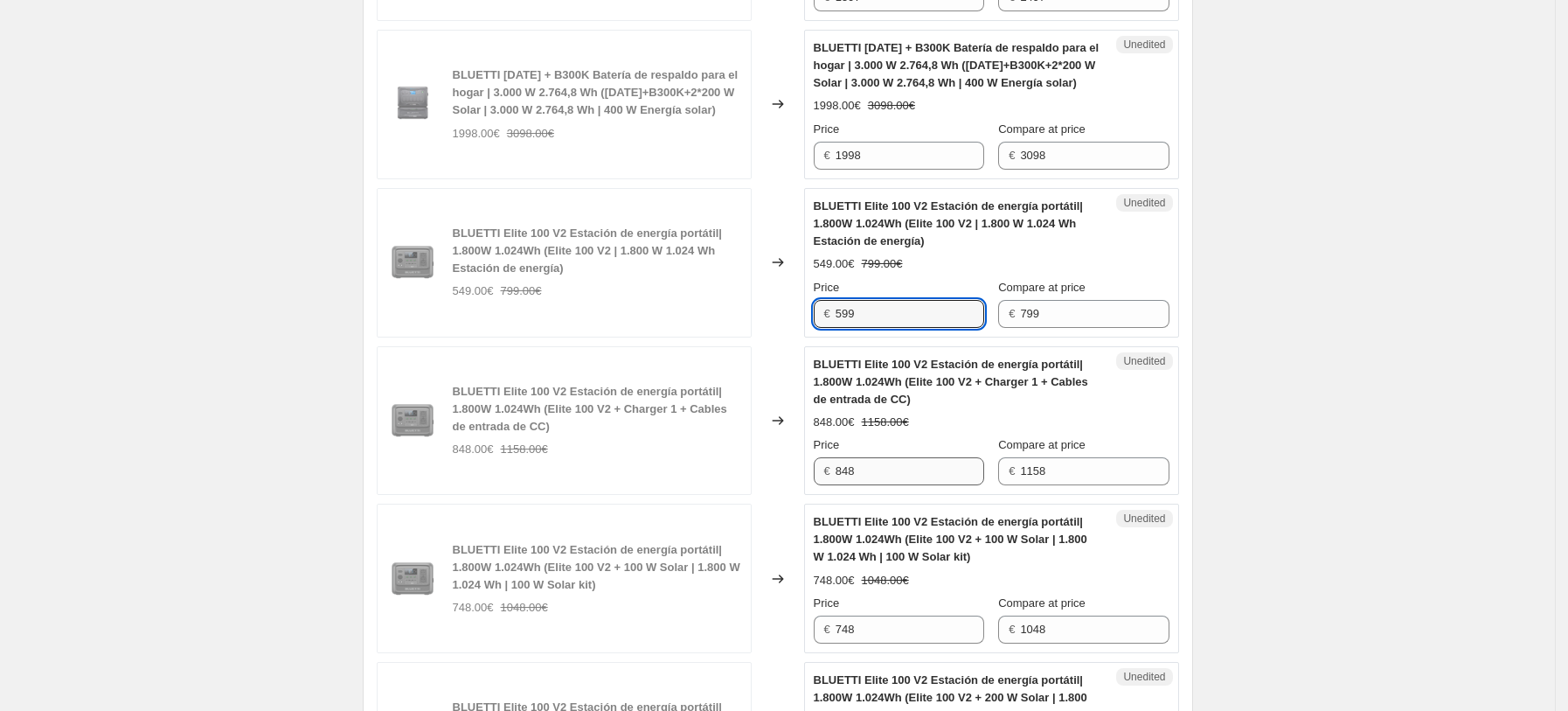 type on "599" 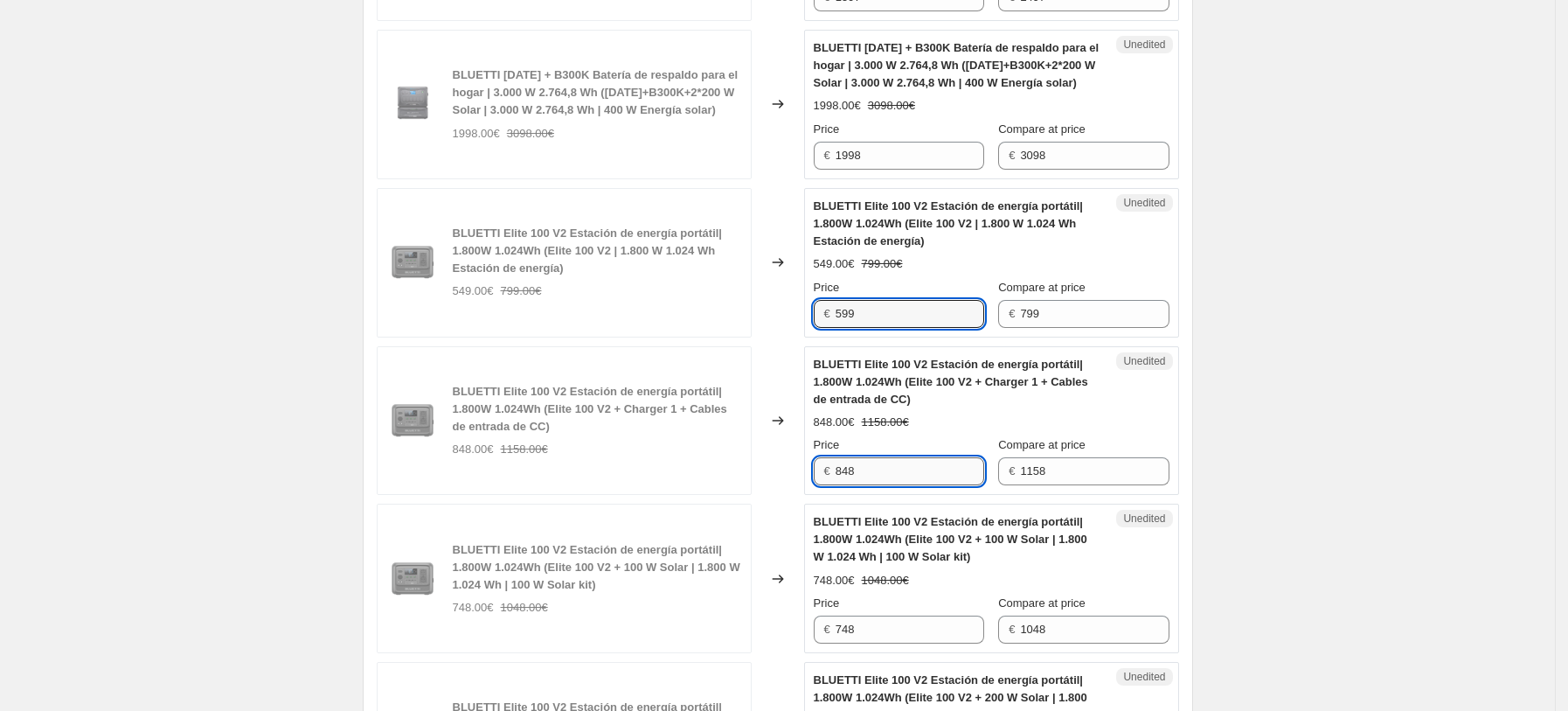 click on "848" at bounding box center [910, 471] 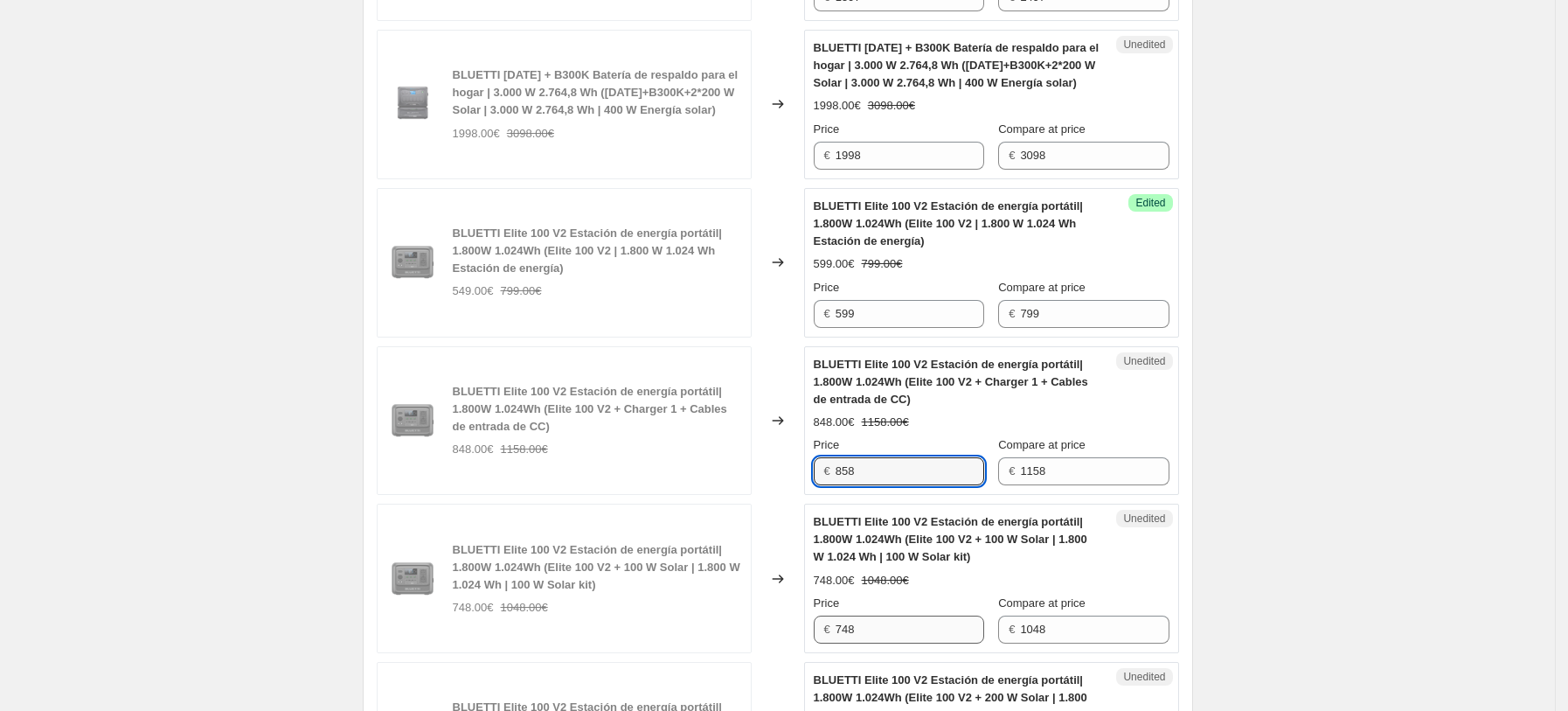 type on "858" 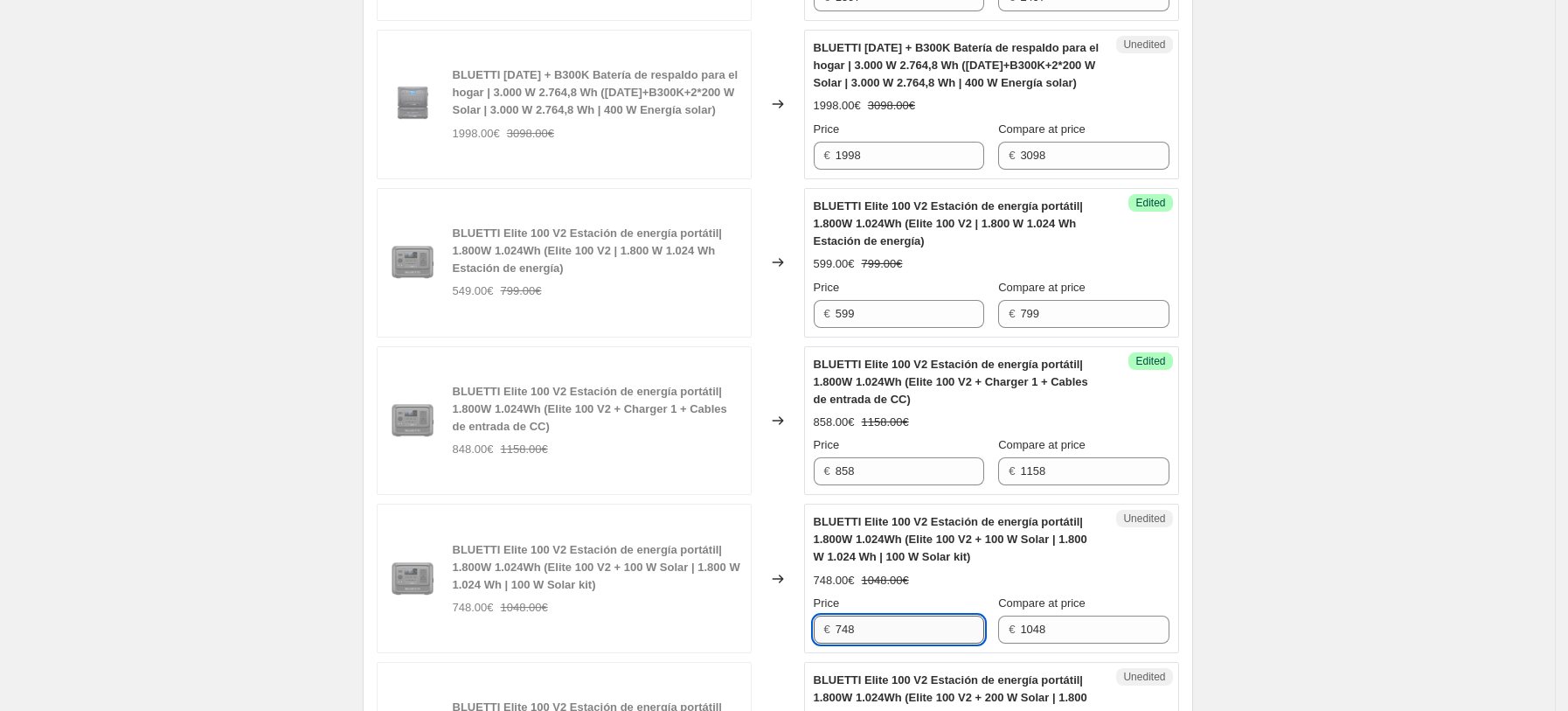 click on "748" at bounding box center [910, 630] 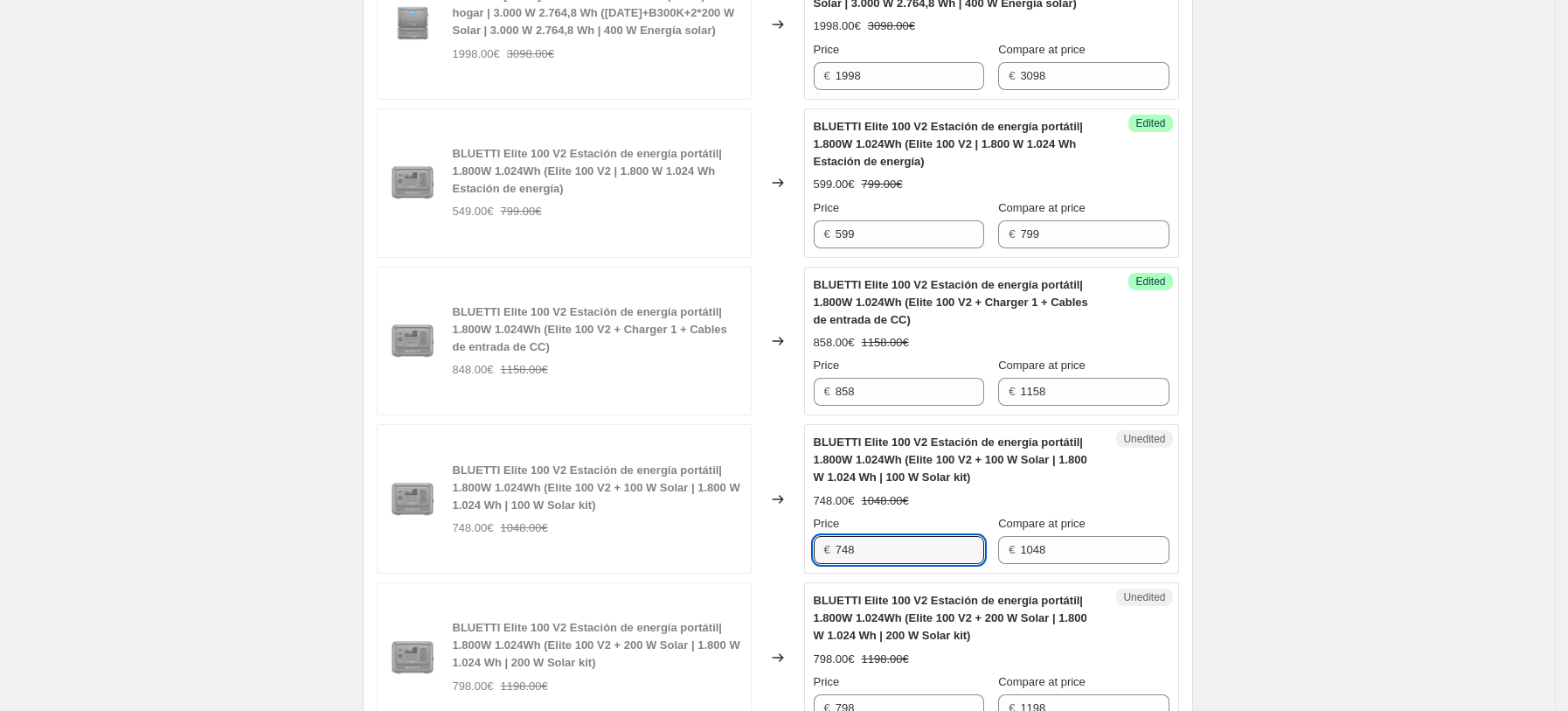 scroll, scrollTop: 1822, scrollLeft: 0, axis: vertical 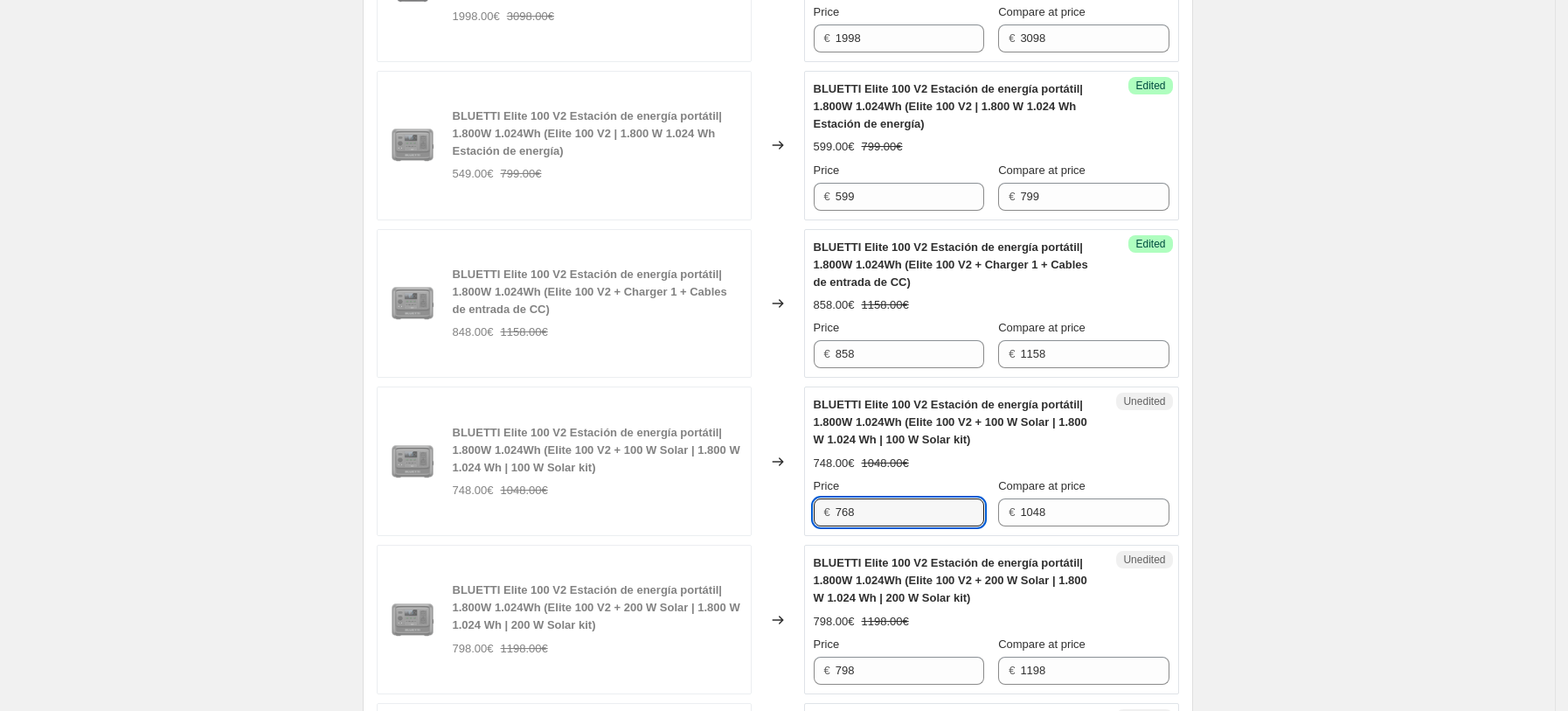 type on "768" 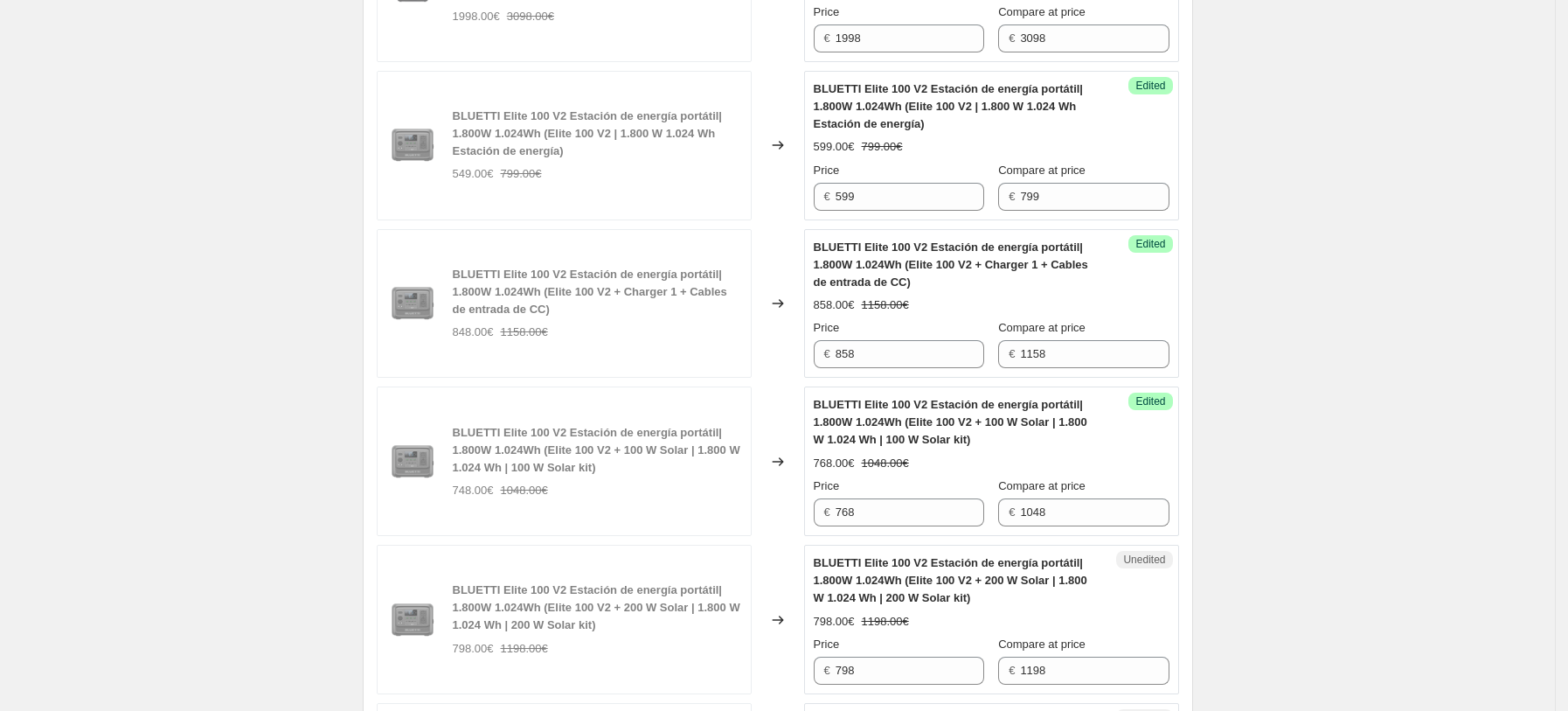 scroll, scrollTop: 2054, scrollLeft: 0, axis: vertical 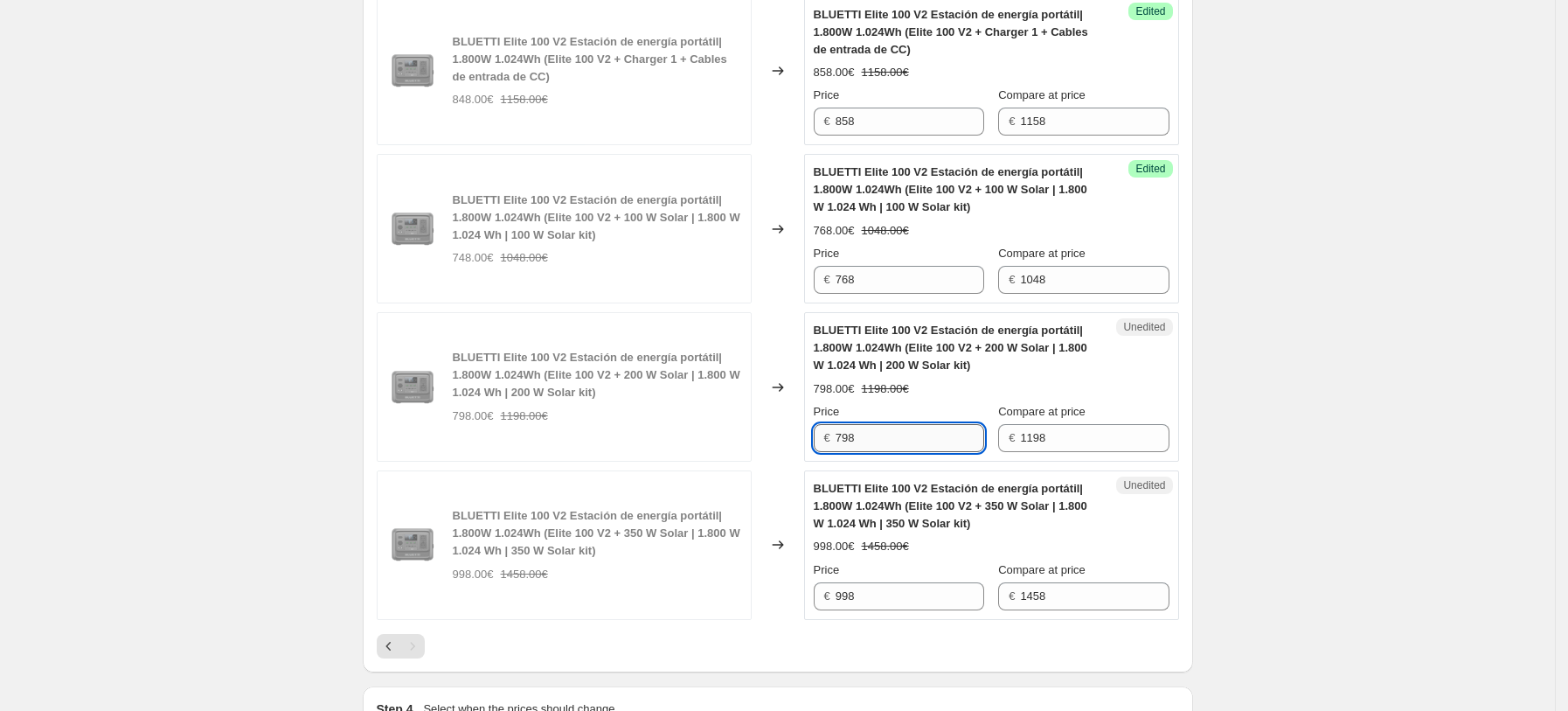 click on "798" at bounding box center (910, 438) 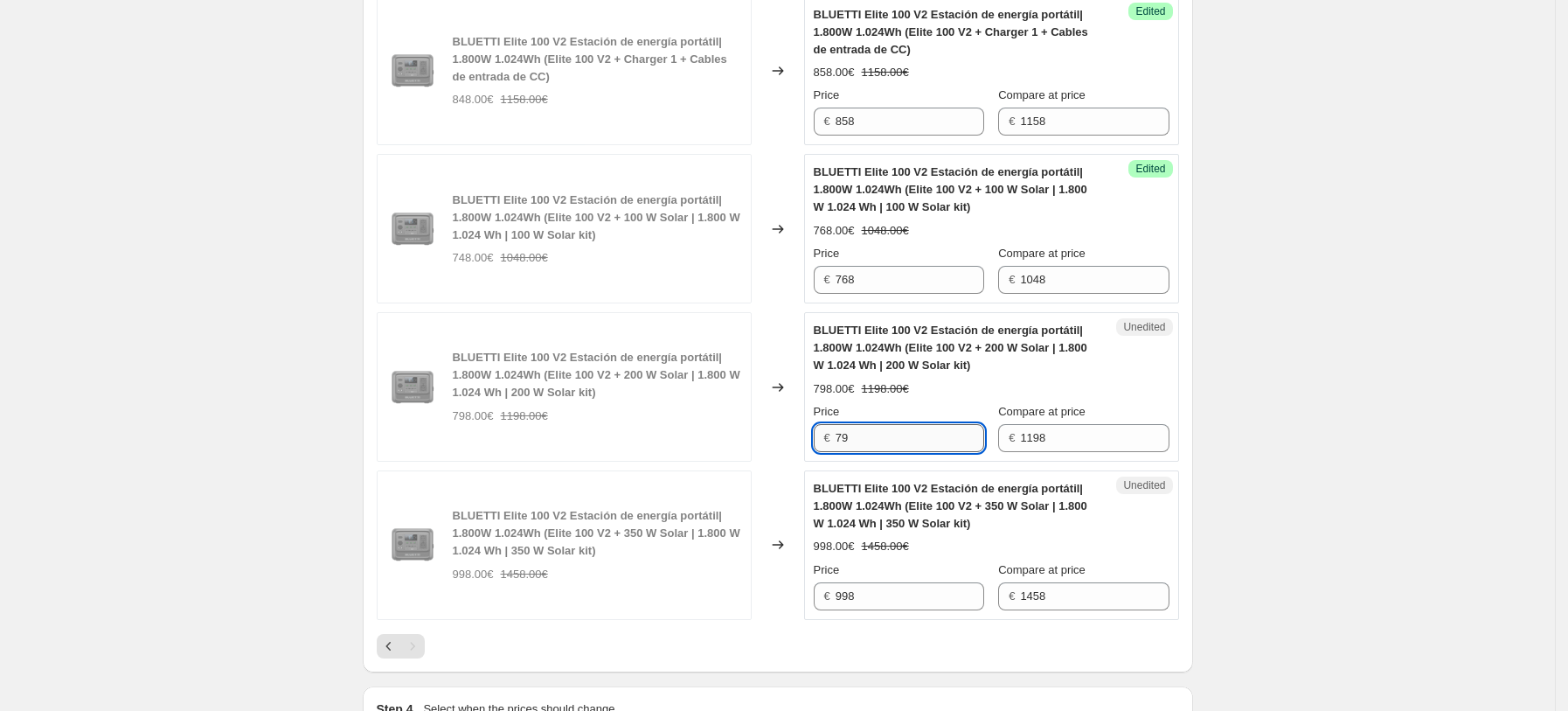 type on "7" 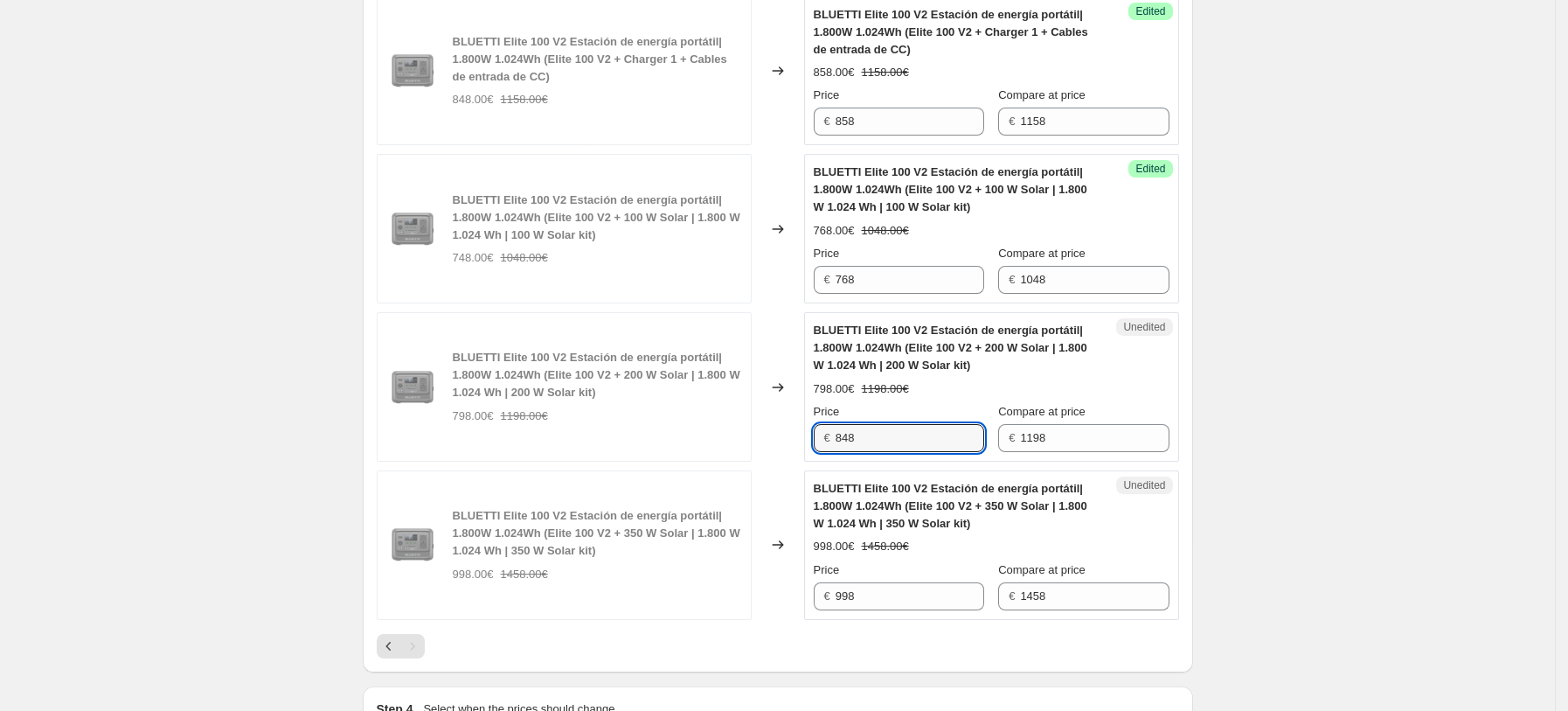 type on "848" 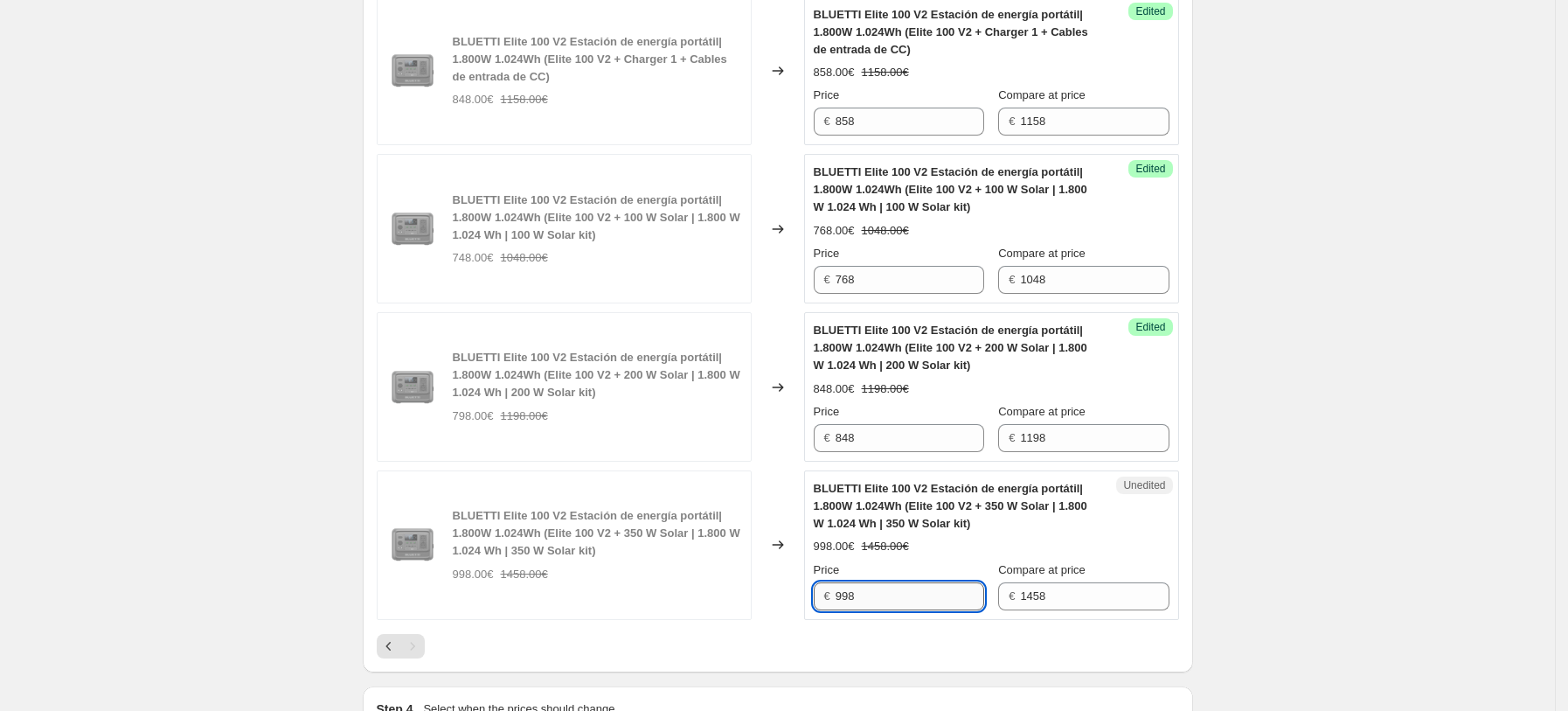 click on "998" at bounding box center (910, 596) 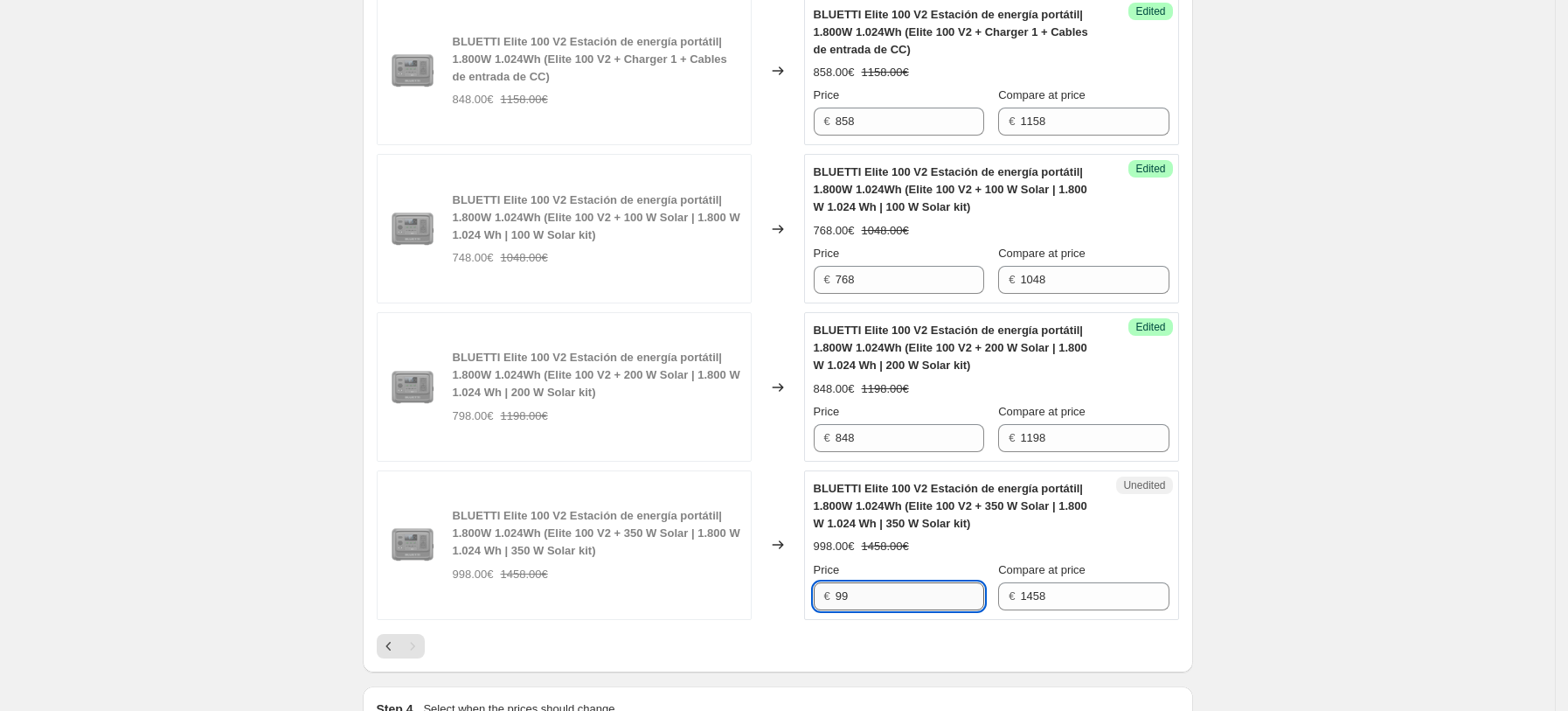 type on "9" 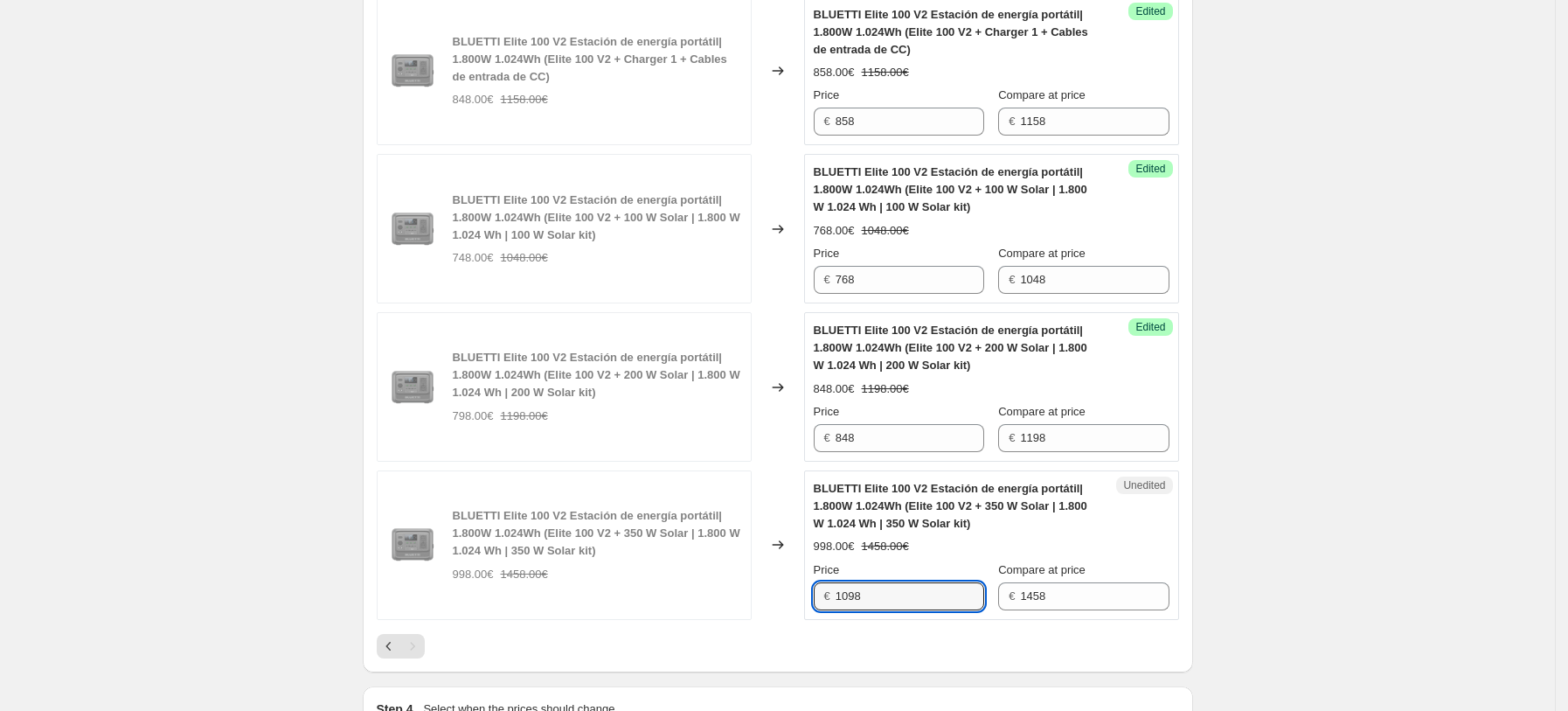type on "1098" 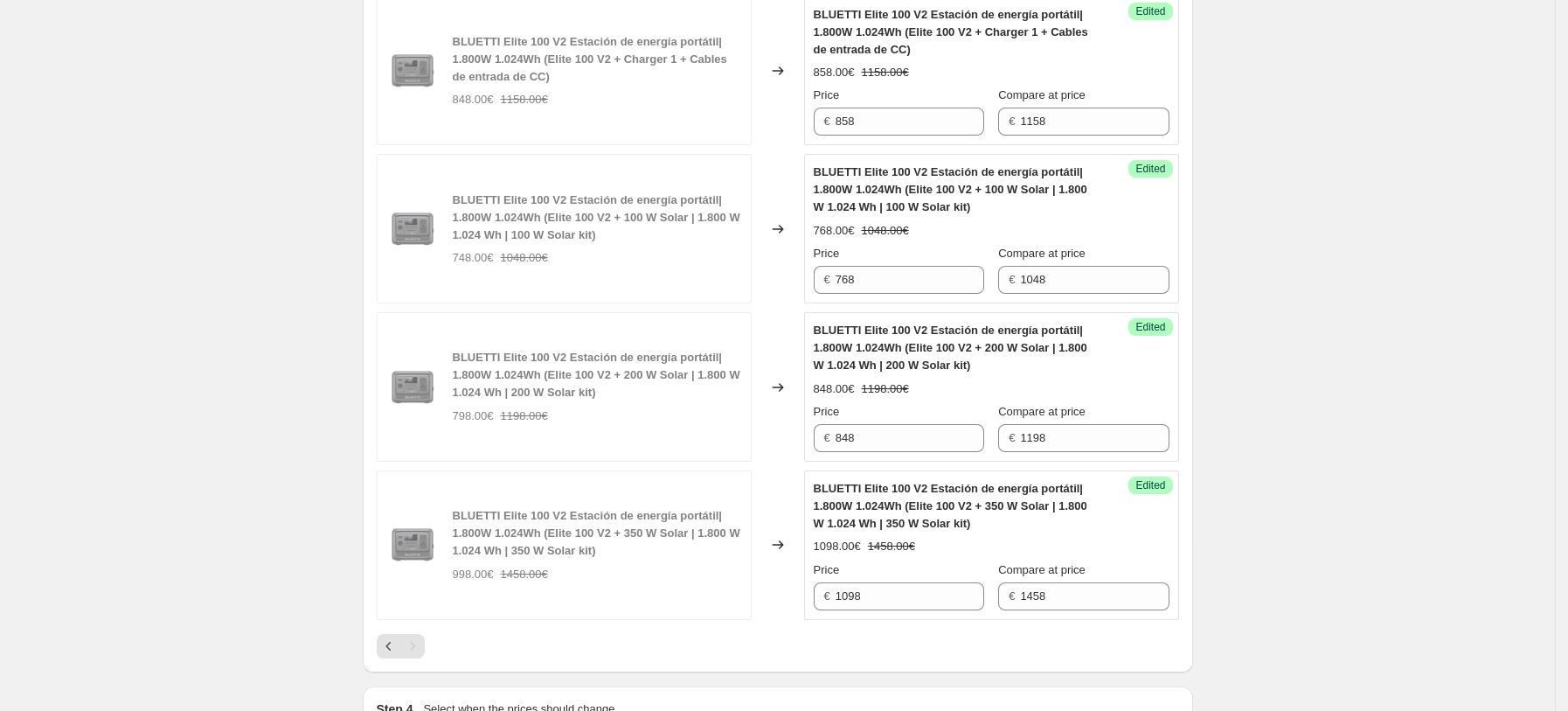 click on "1098.00€ 1458.00€" at bounding box center [991, 547] 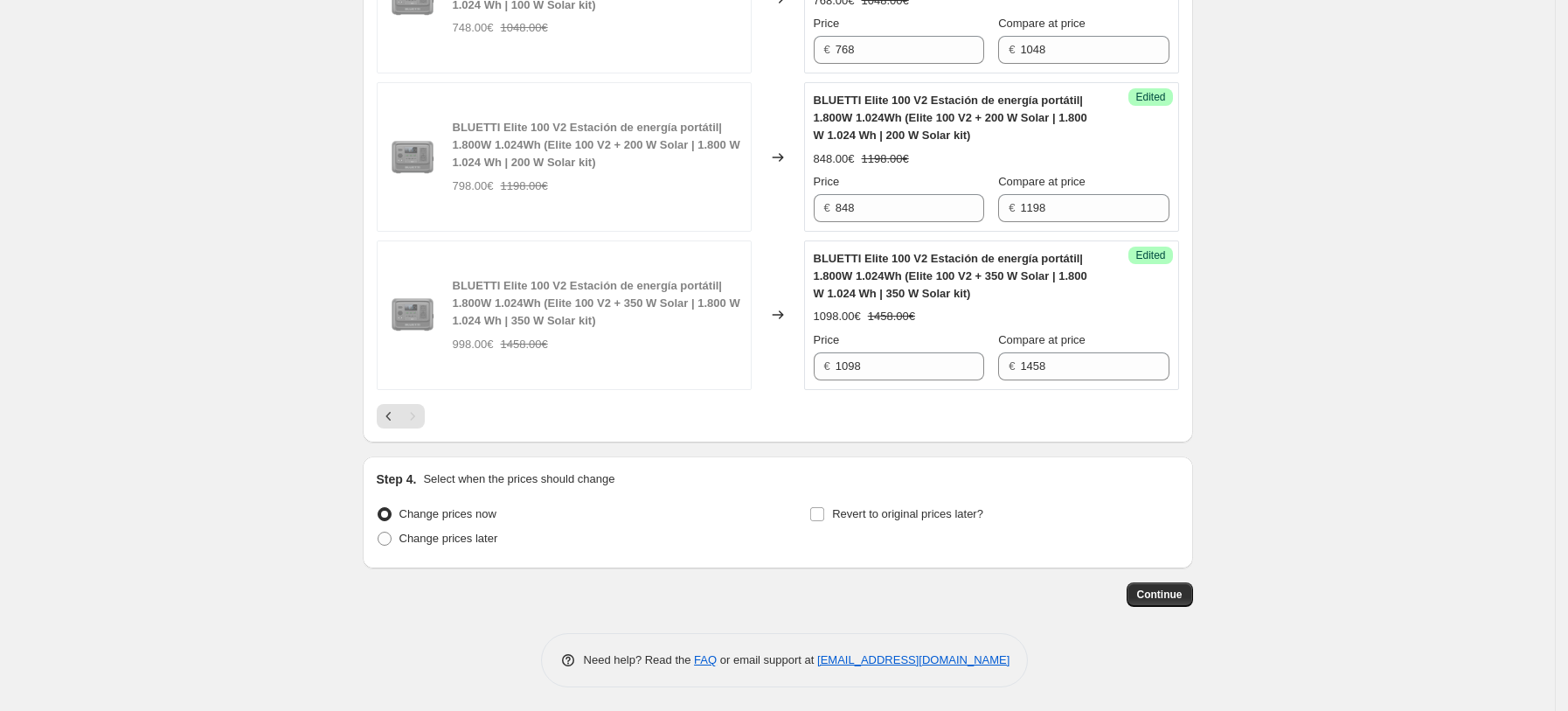 scroll, scrollTop: 2288, scrollLeft: 0, axis: vertical 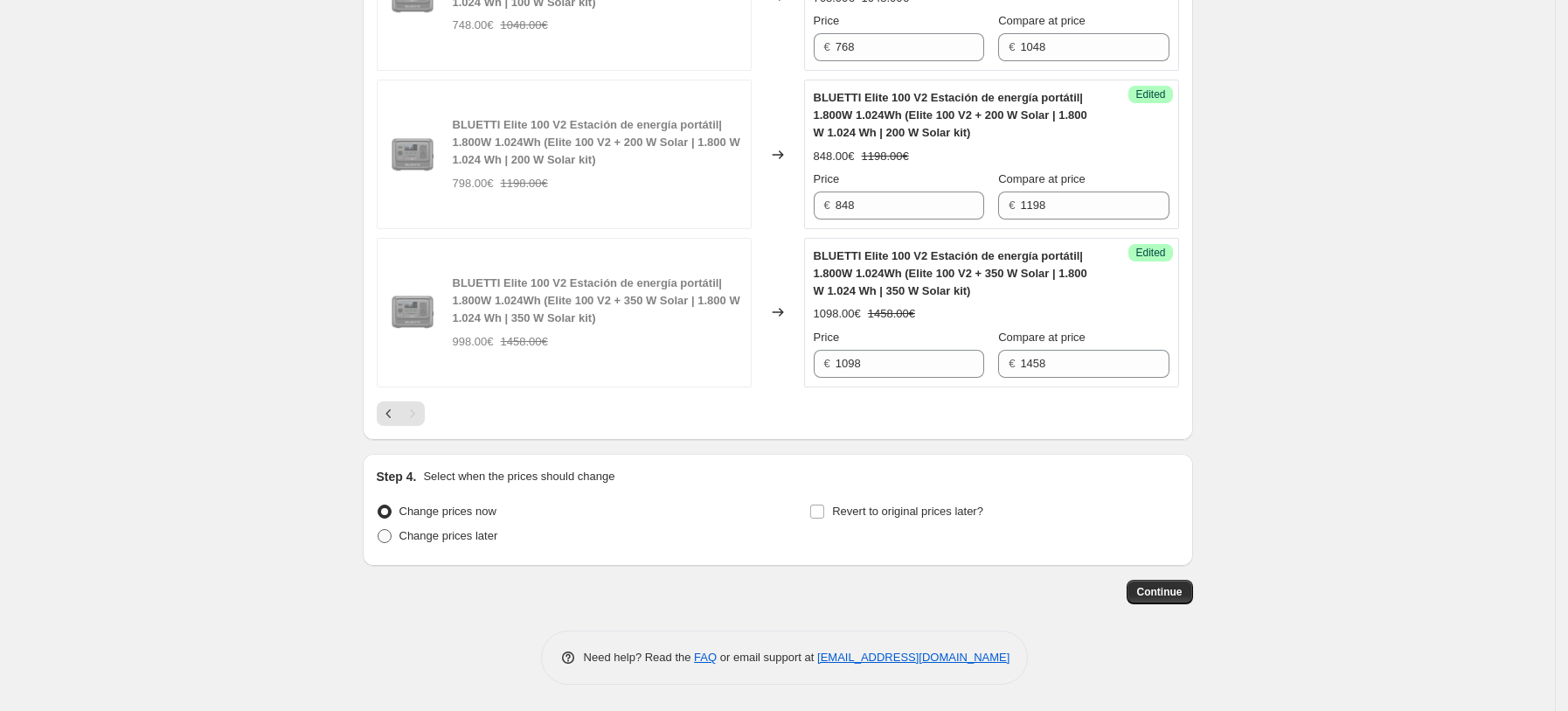 click on "Change prices later" at bounding box center [437, 536] 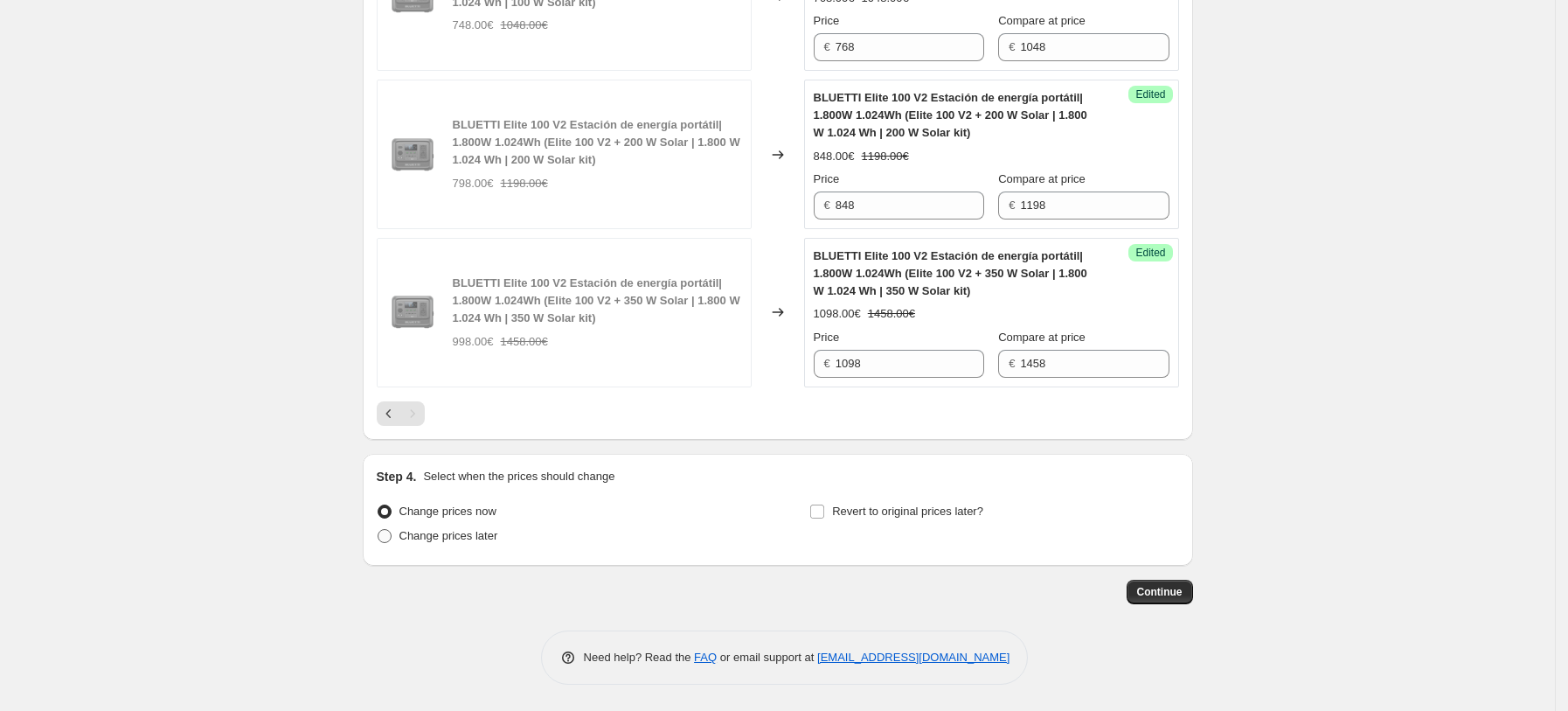radio on "true" 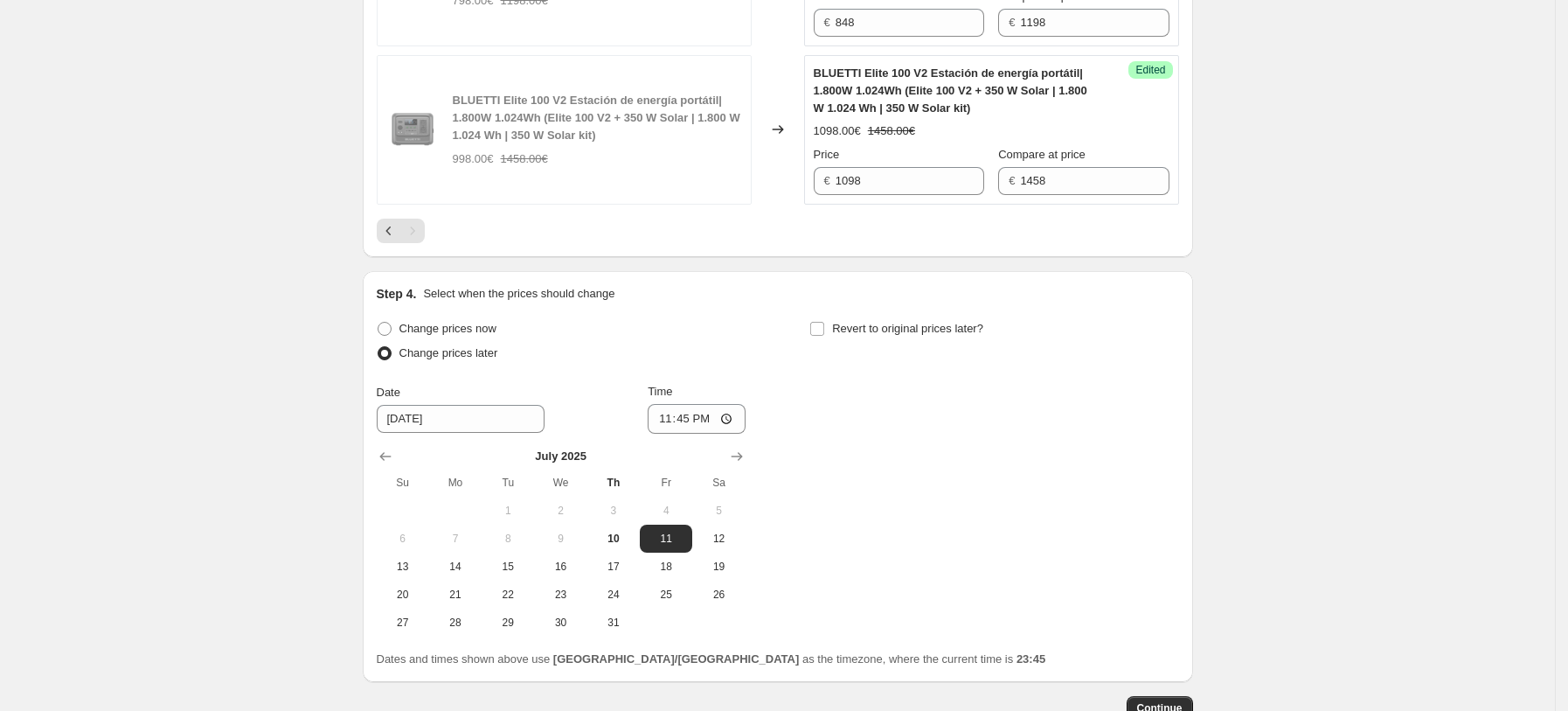 scroll, scrollTop: 2586, scrollLeft: 0, axis: vertical 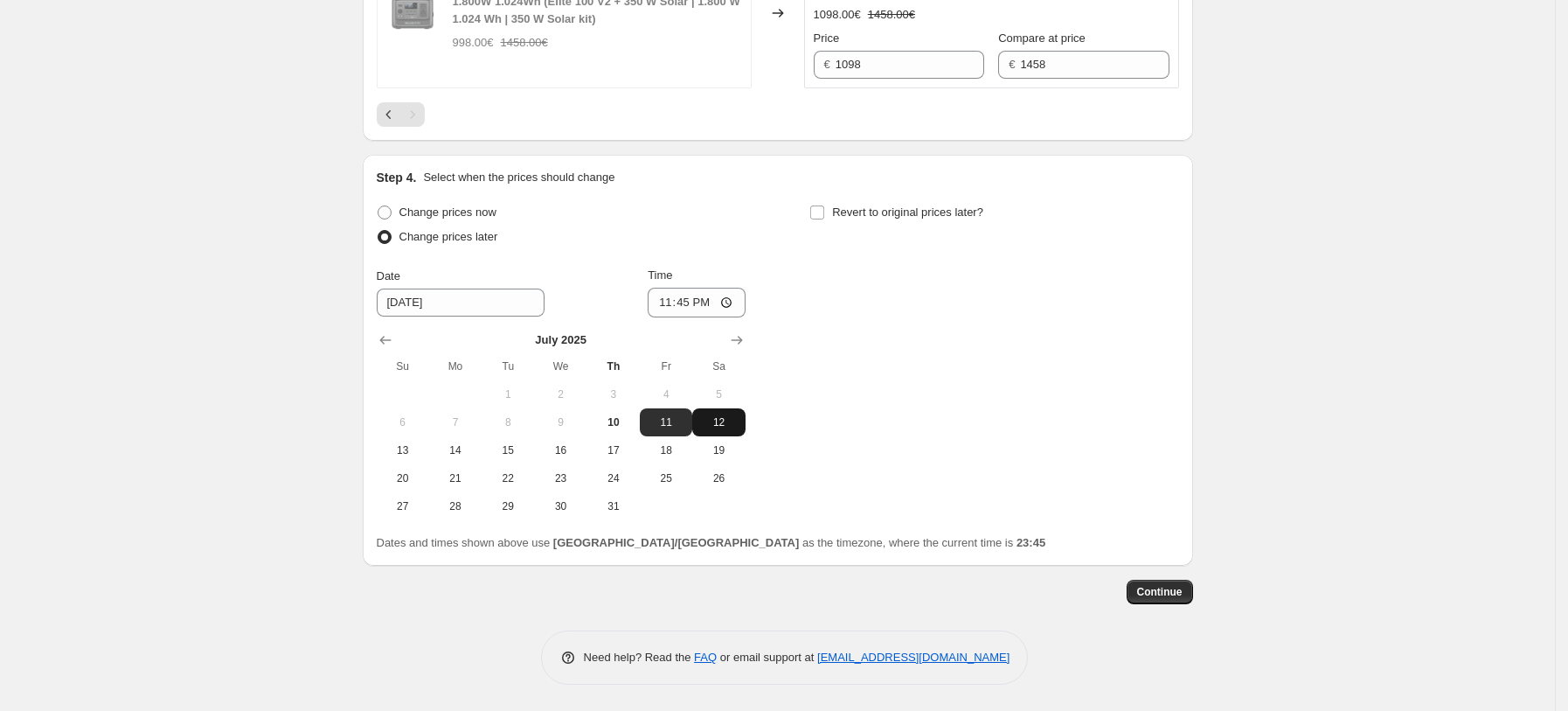 click on "12" at bounding box center (718, 422) 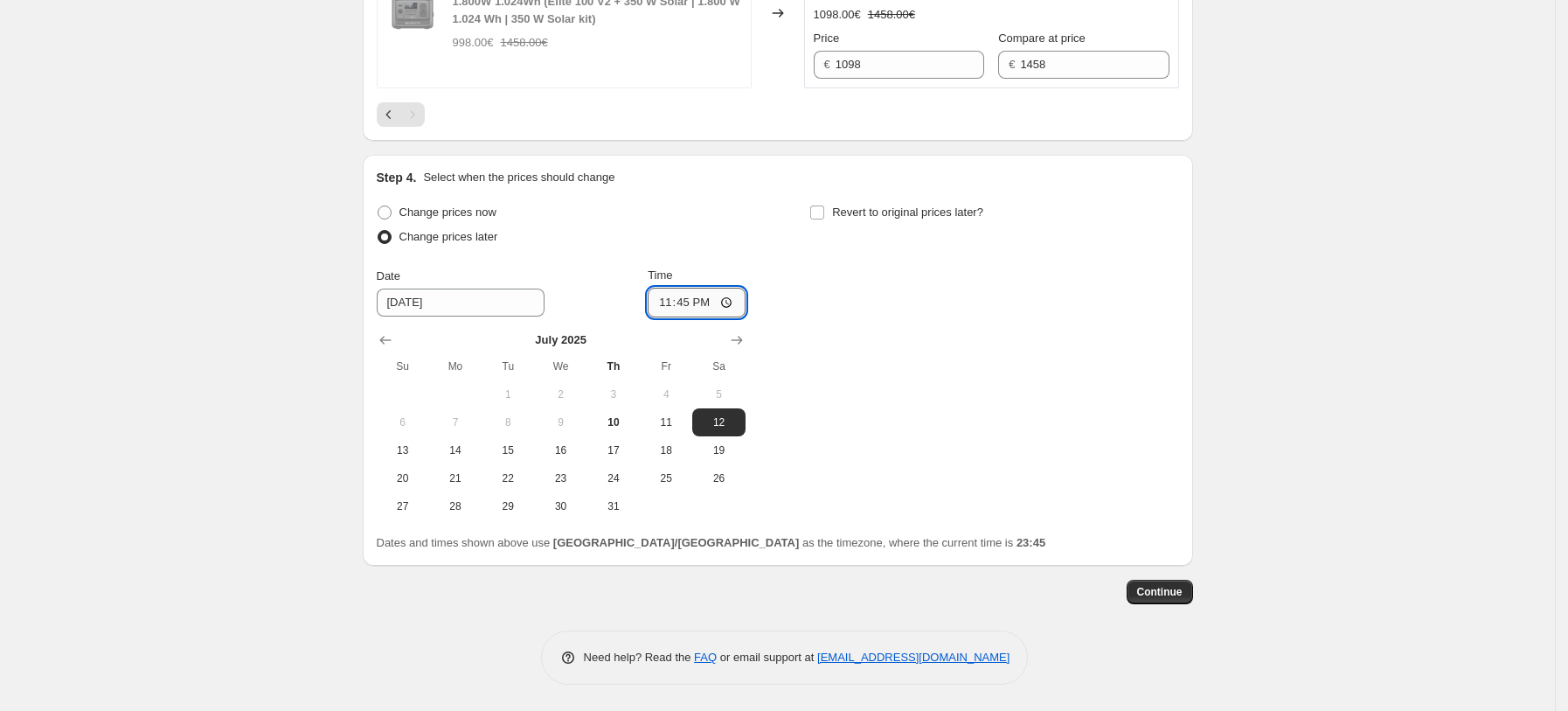 click on "23:45" at bounding box center [697, 303] 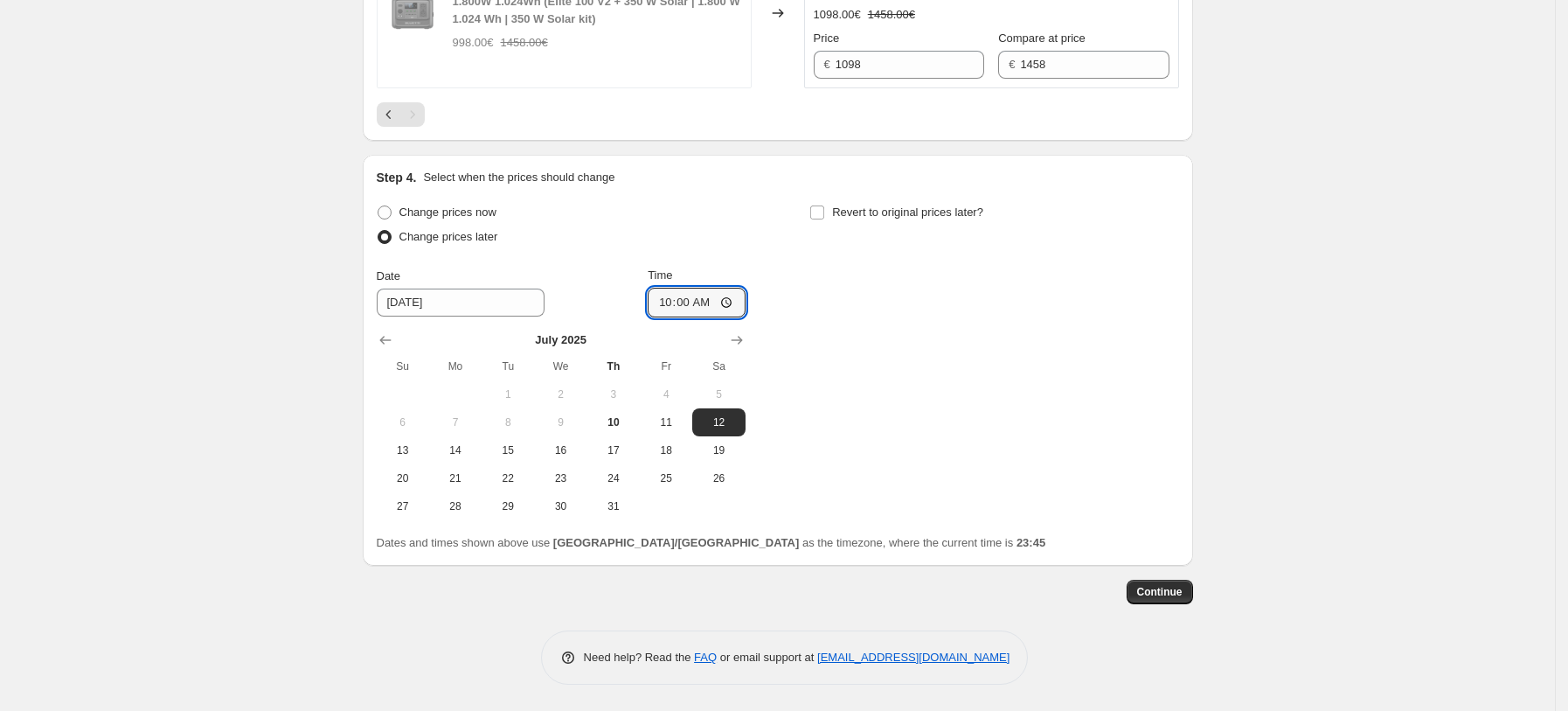 type on "10:00" 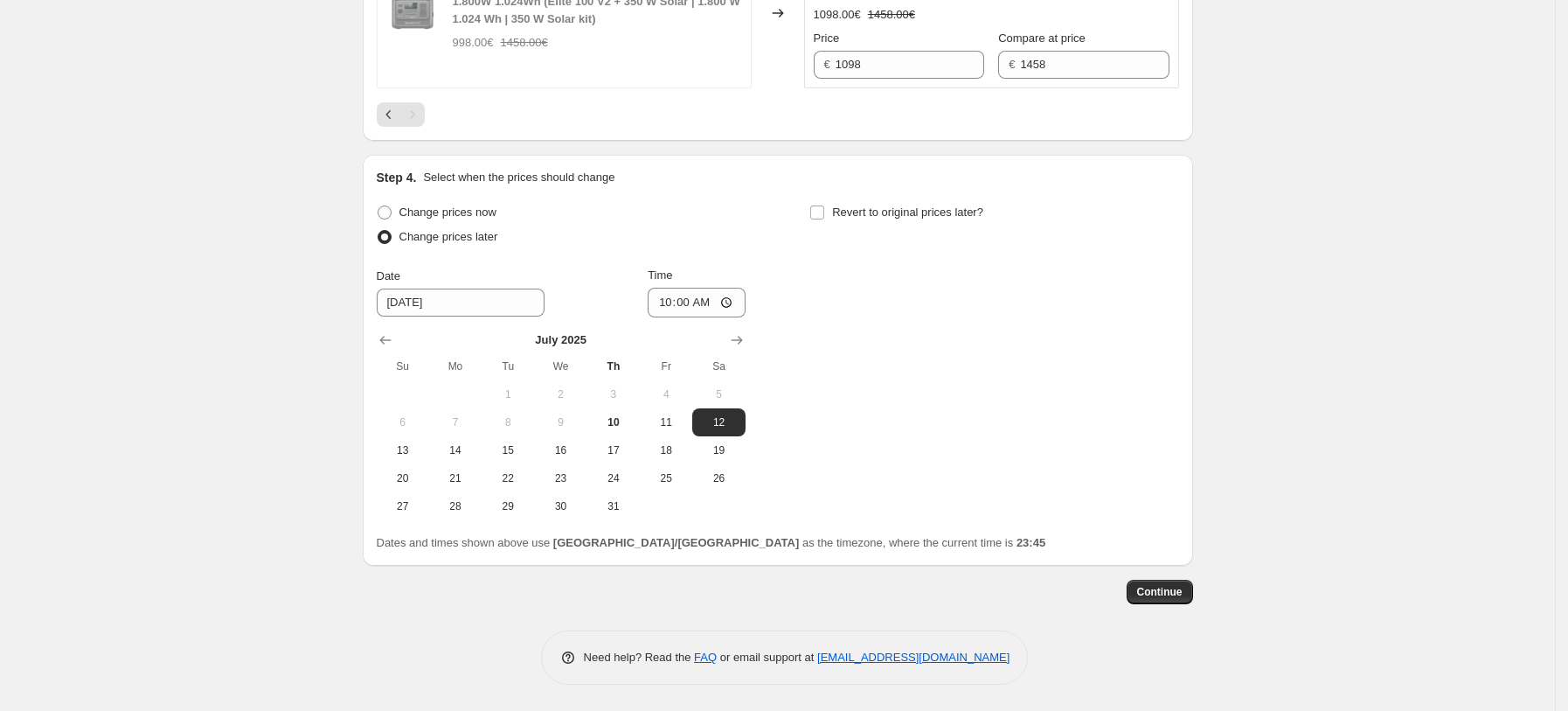 click on "Change prices now Change prices later Date 7/12/2025 Time 10:00 July   2025 Su Mo Tu We Th Fr Sa 1 2 3 4 5 6 7 8 9 10 11 12 13 14 15 16 17 18 19 20 21 22 23 24 25 26 27 28 29 30 31 Revert to original prices later?" at bounding box center [778, 360] 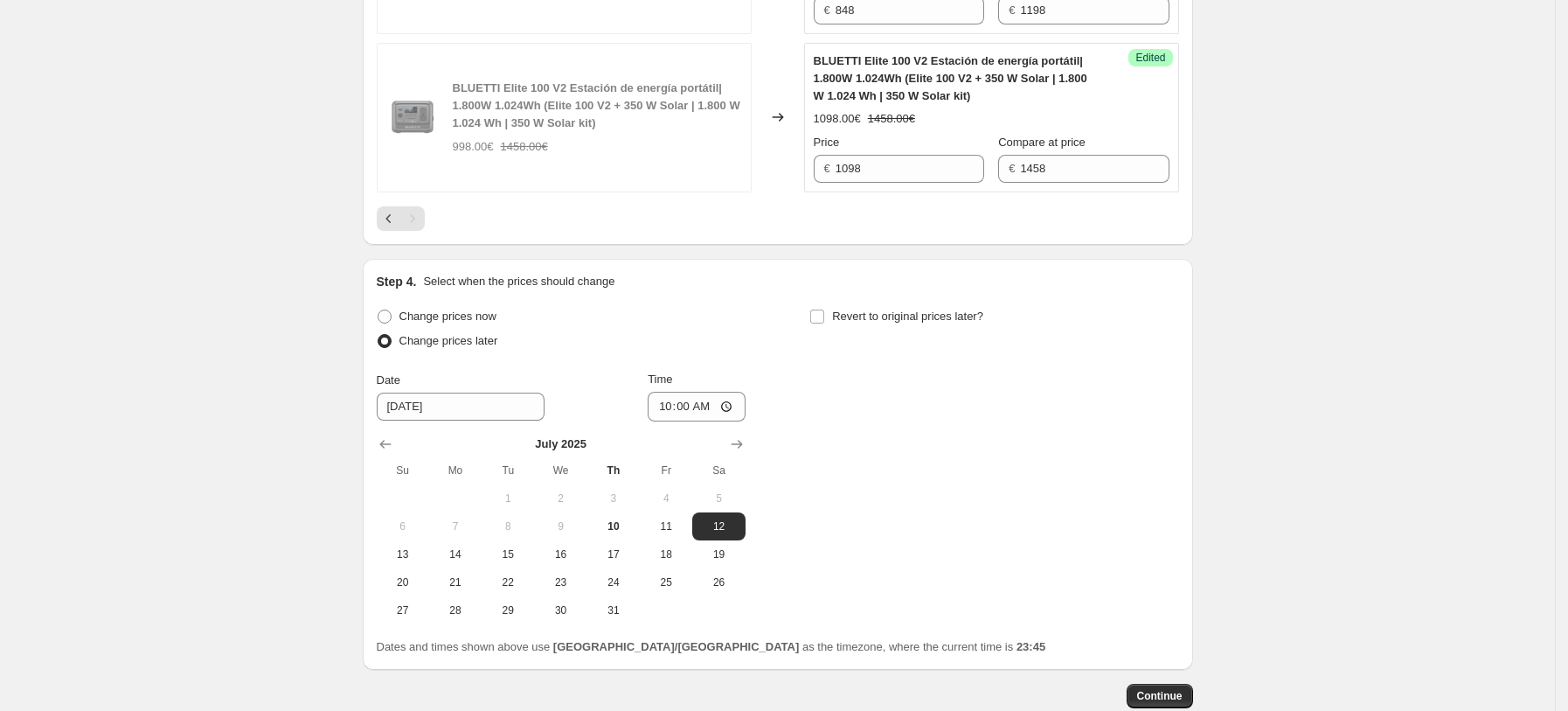 scroll, scrollTop: 2586, scrollLeft: 0, axis: vertical 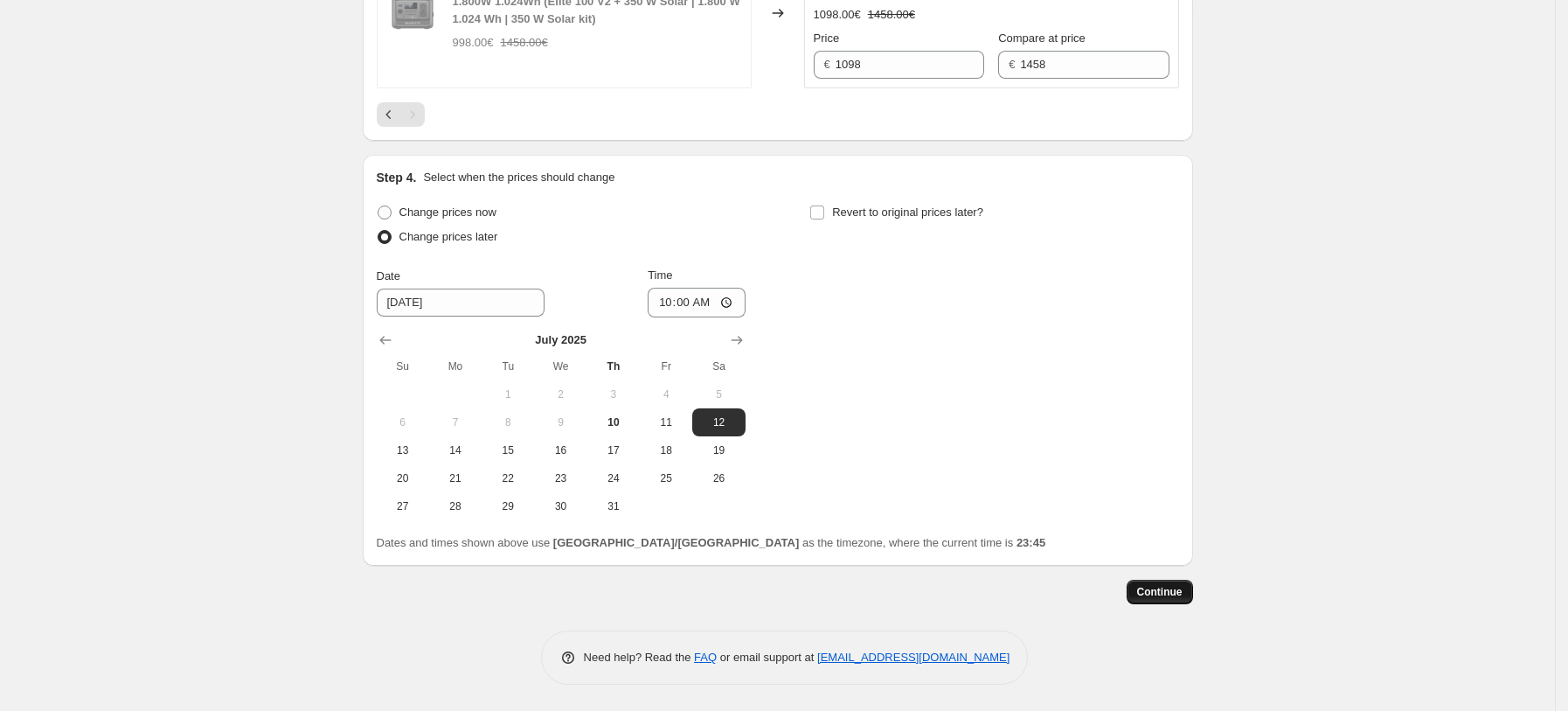click on "Continue" at bounding box center [1160, 592] 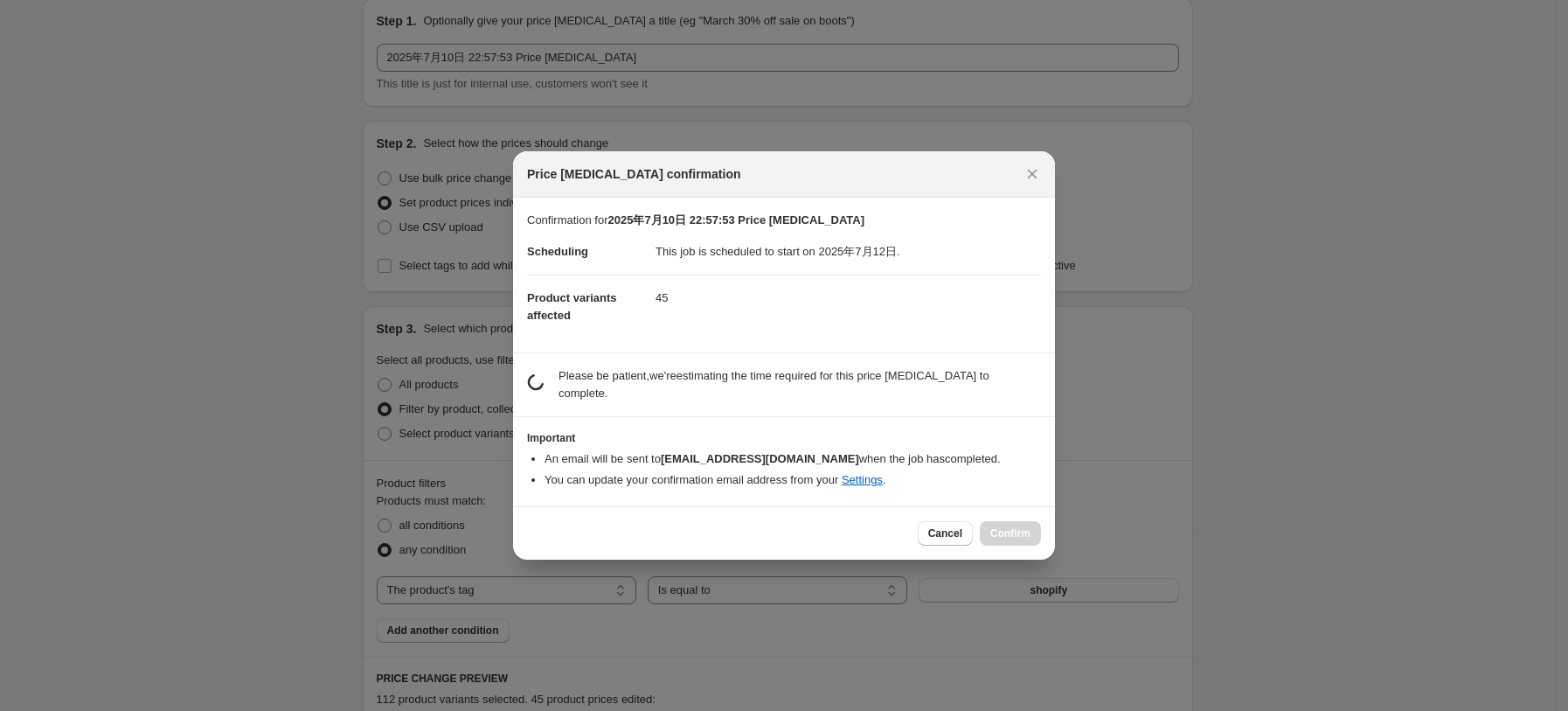 scroll, scrollTop: 2586, scrollLeft: 0, axis: vertical 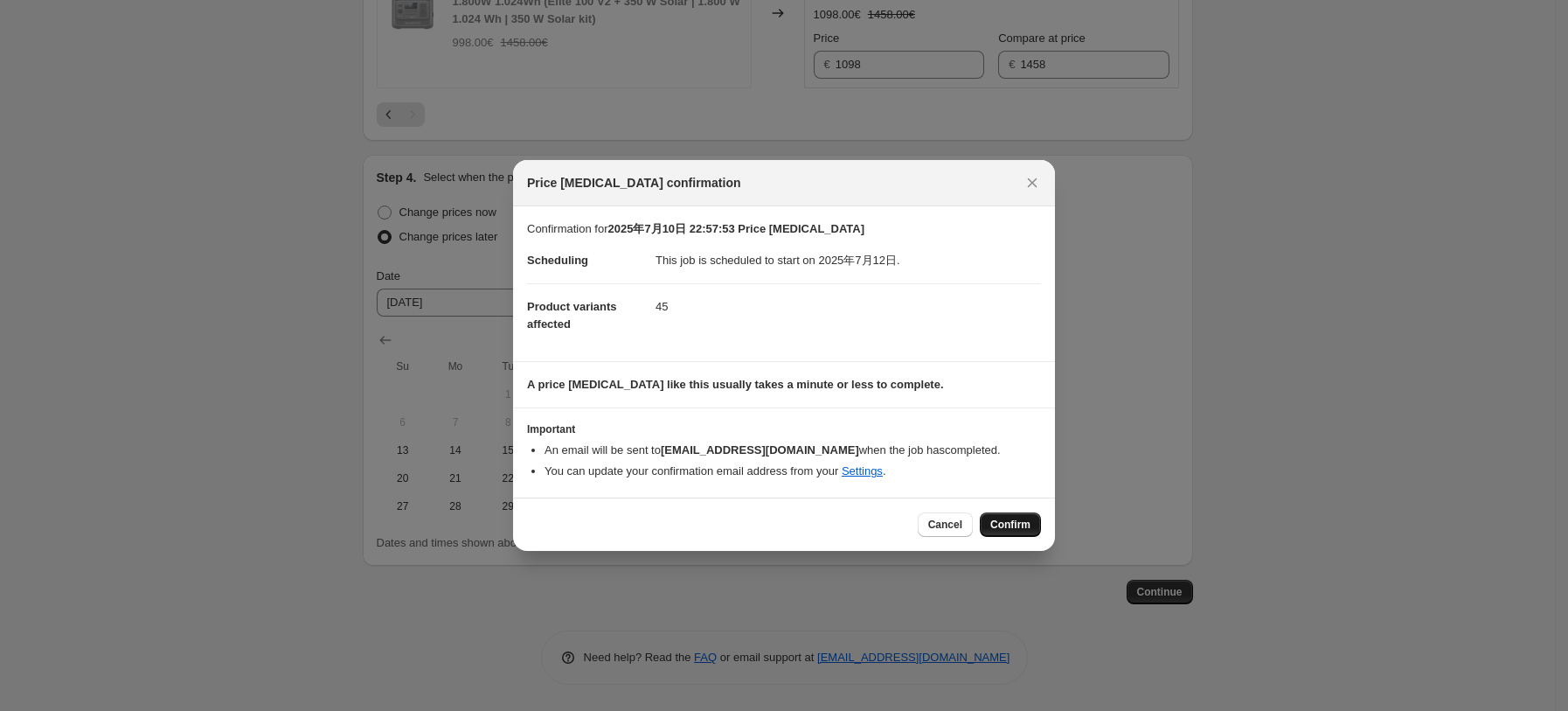 click on "Confirm" at bounding box center [1010, 525] 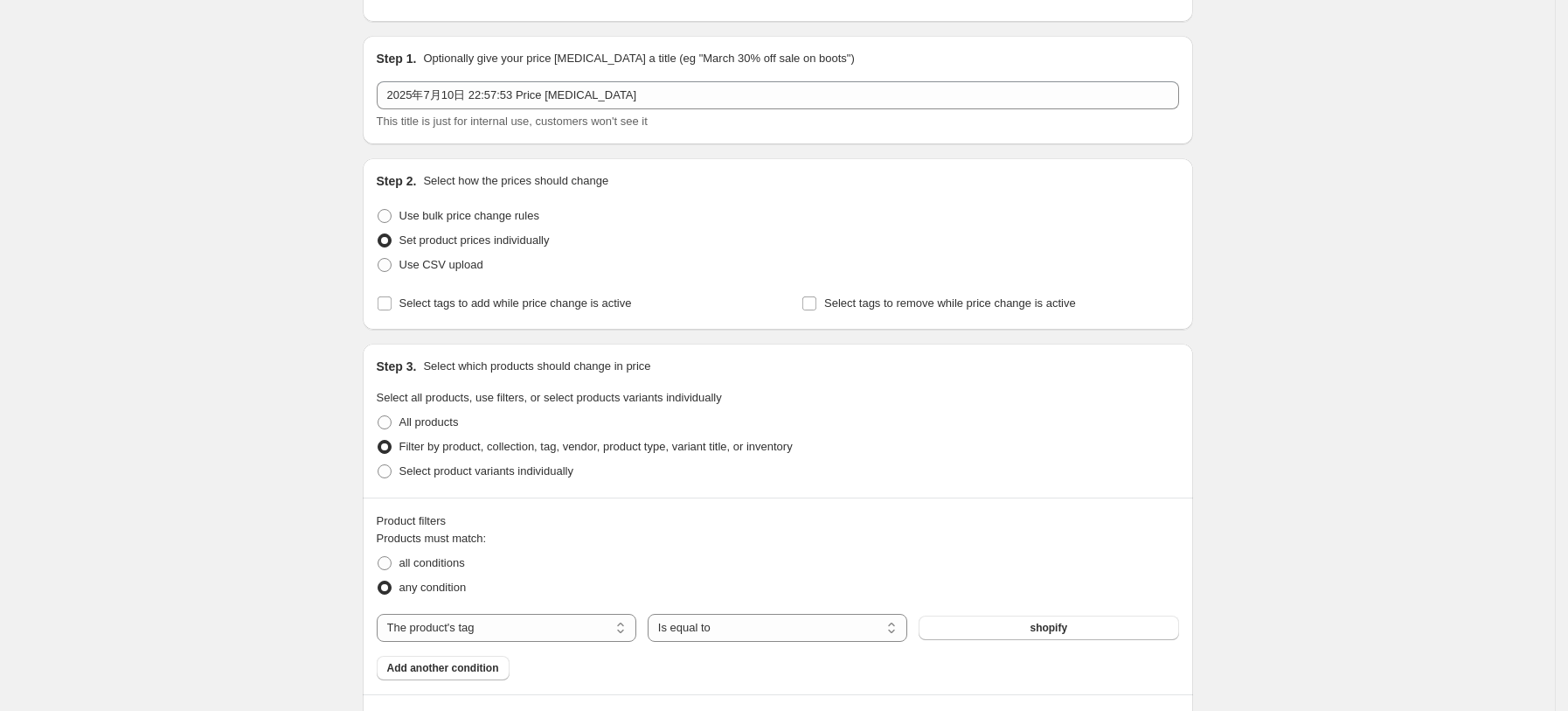 scroll, scrollTop: 0, scrollLeft: 0, axis: both 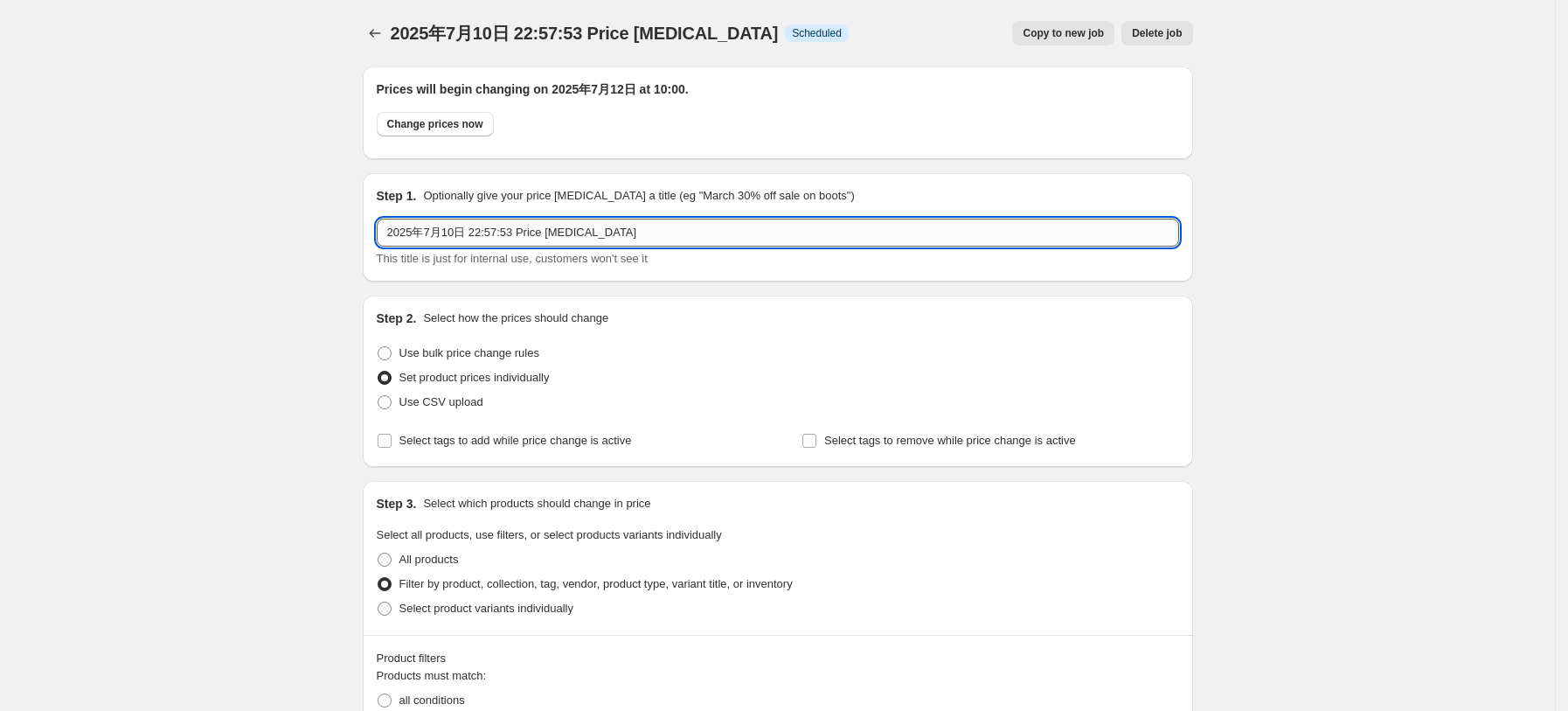 click on "2025年7月10日 22:57:53 Price change job" at bounding box center (778, 233) 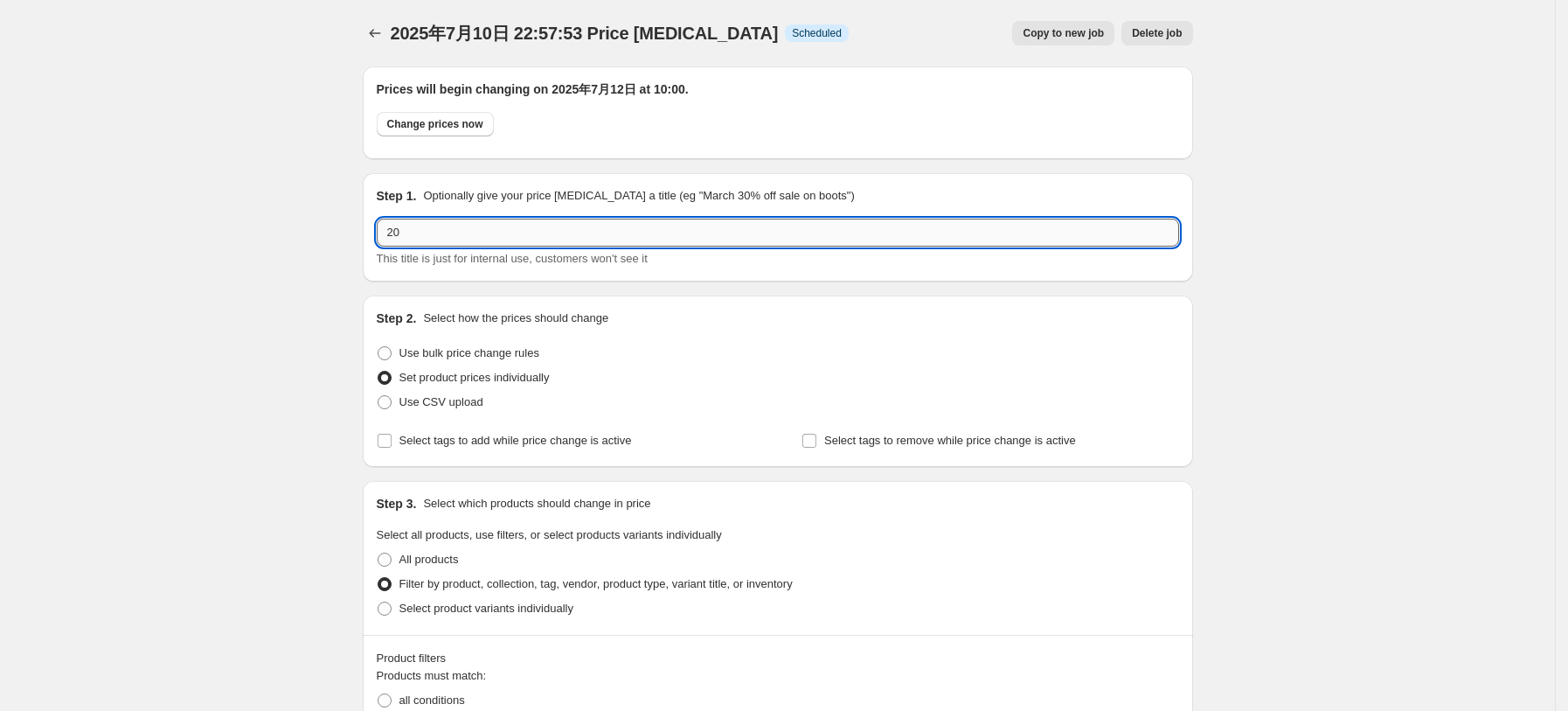 type on "2" 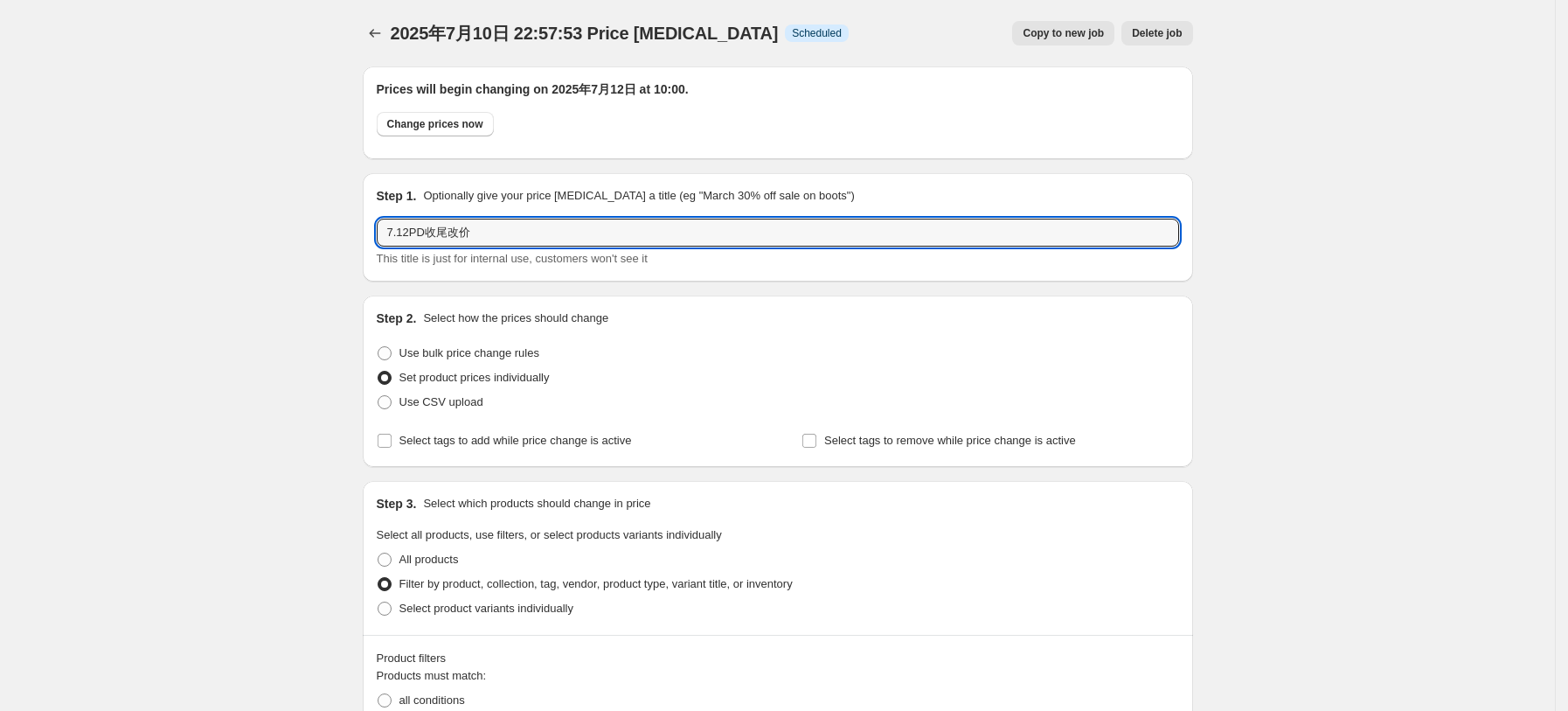 type on "7.12PD收尾改价" 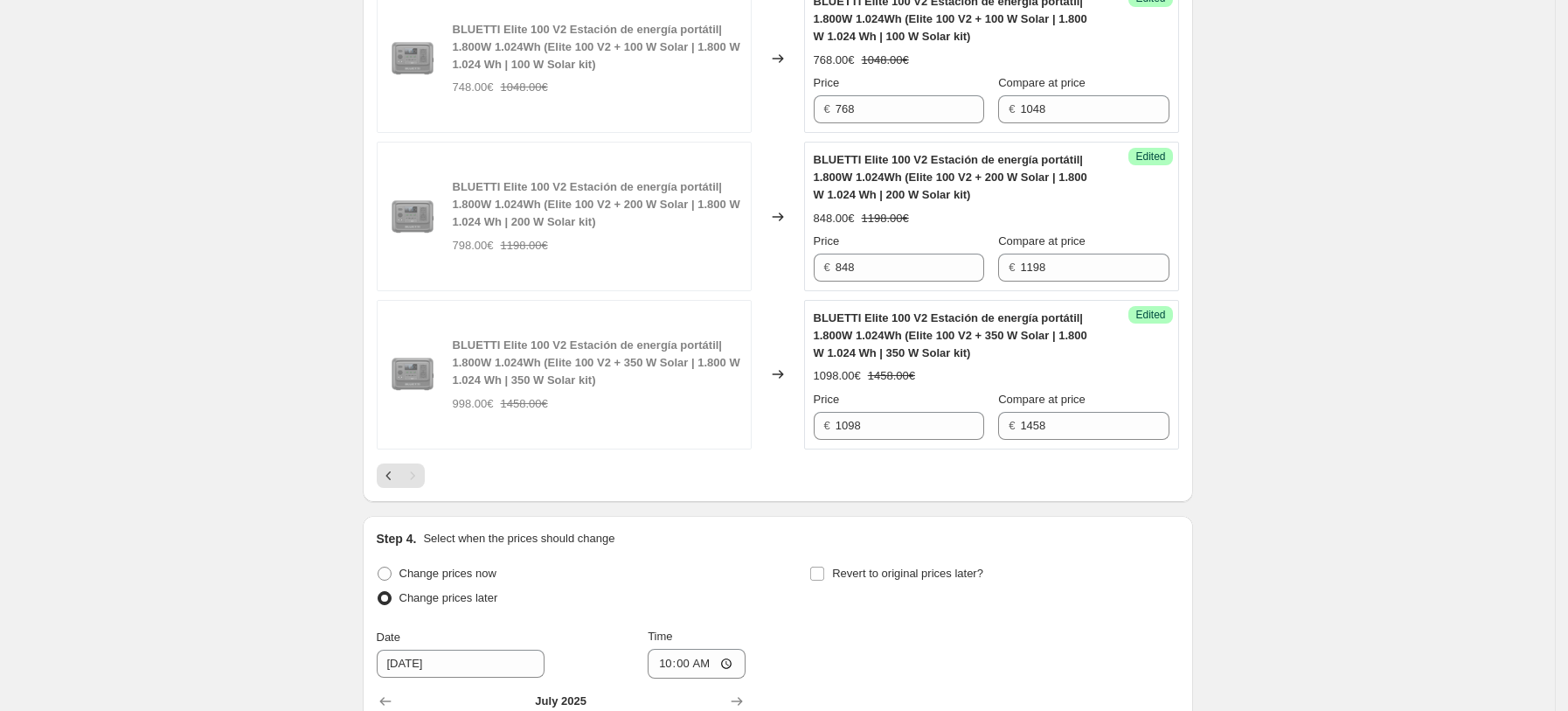 scroll, scrollTop: 2694, scrollLeft: 0, axis: vertical 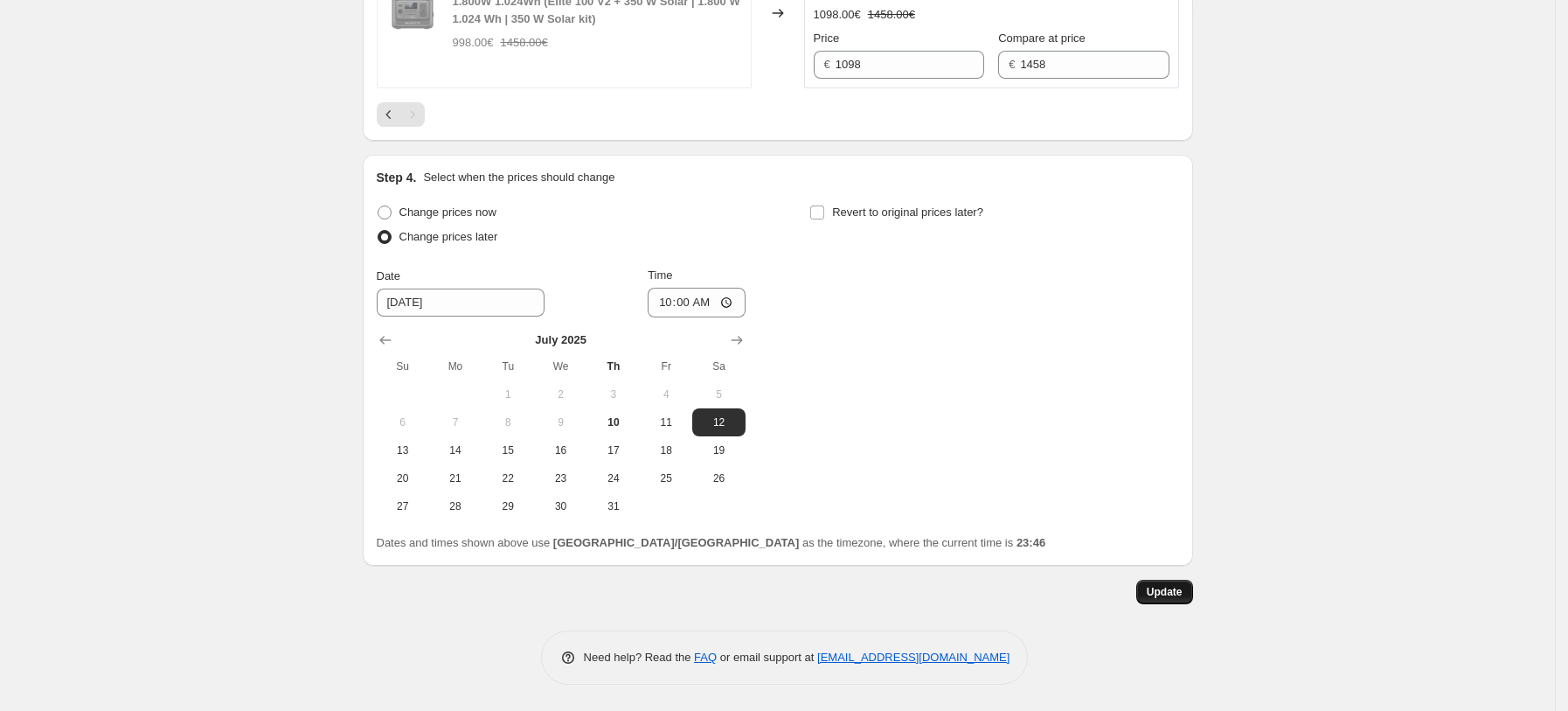 click on "Update" at bounding box center (1164, 592) 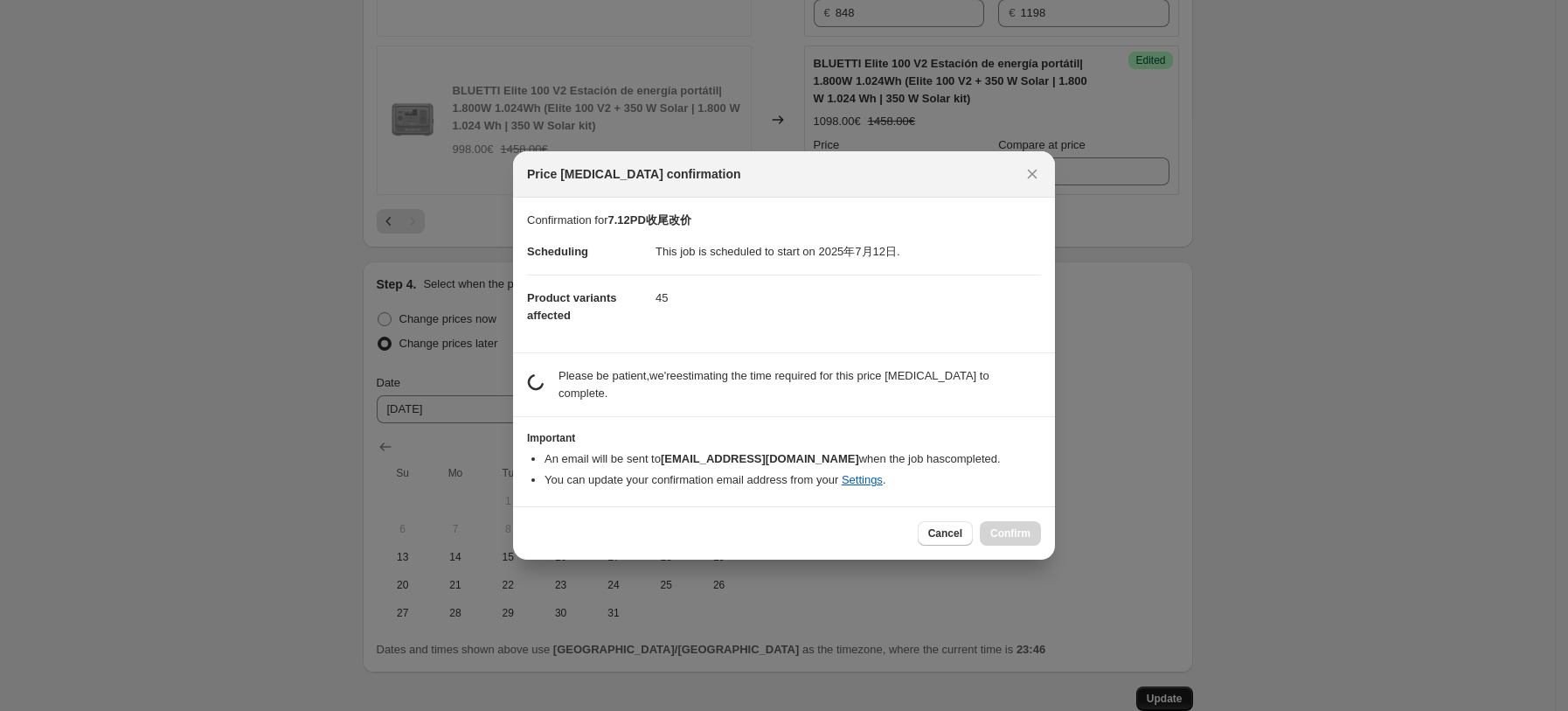 scroll, scrollTop: 0, scrollLeft: 0, axis: both 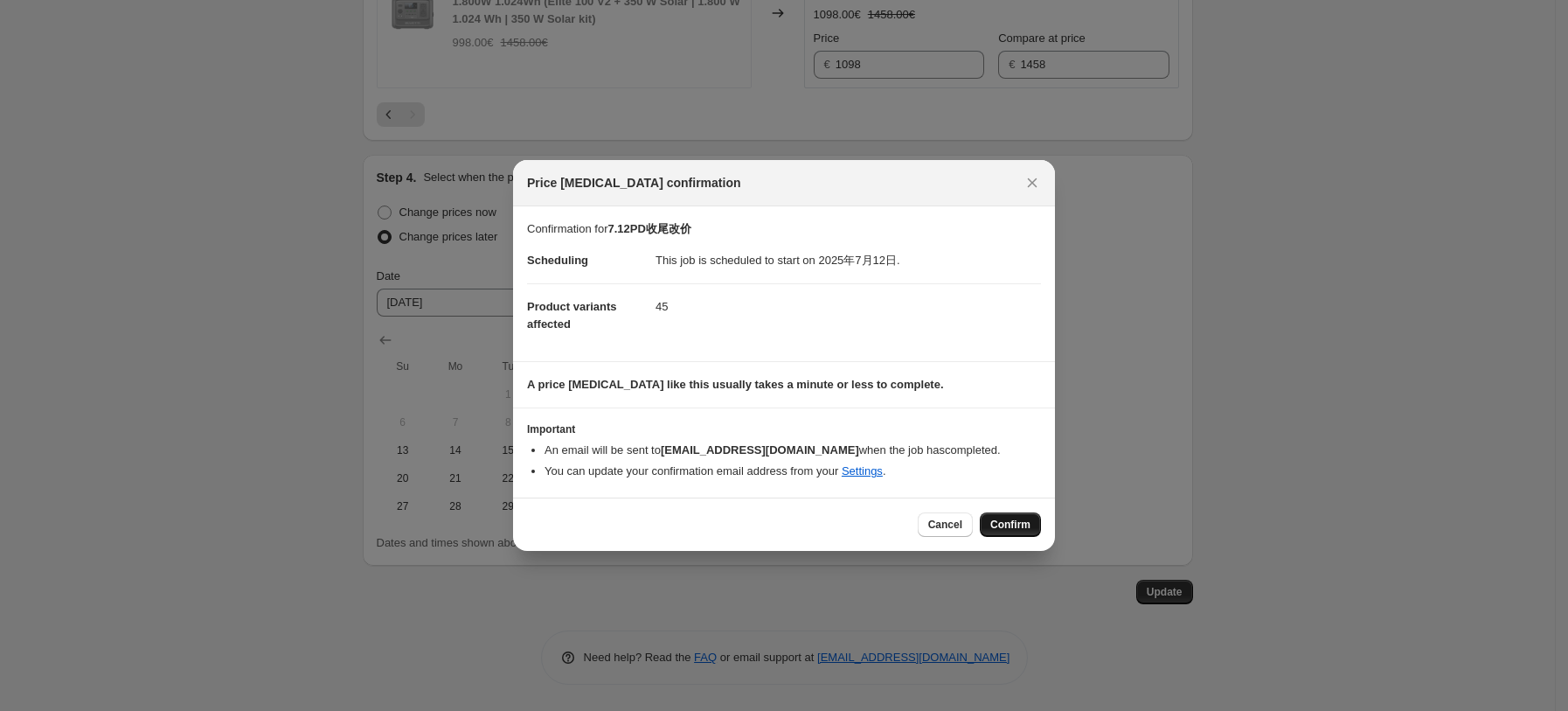 click on "Confirm" at bounding box center [1010, 525] 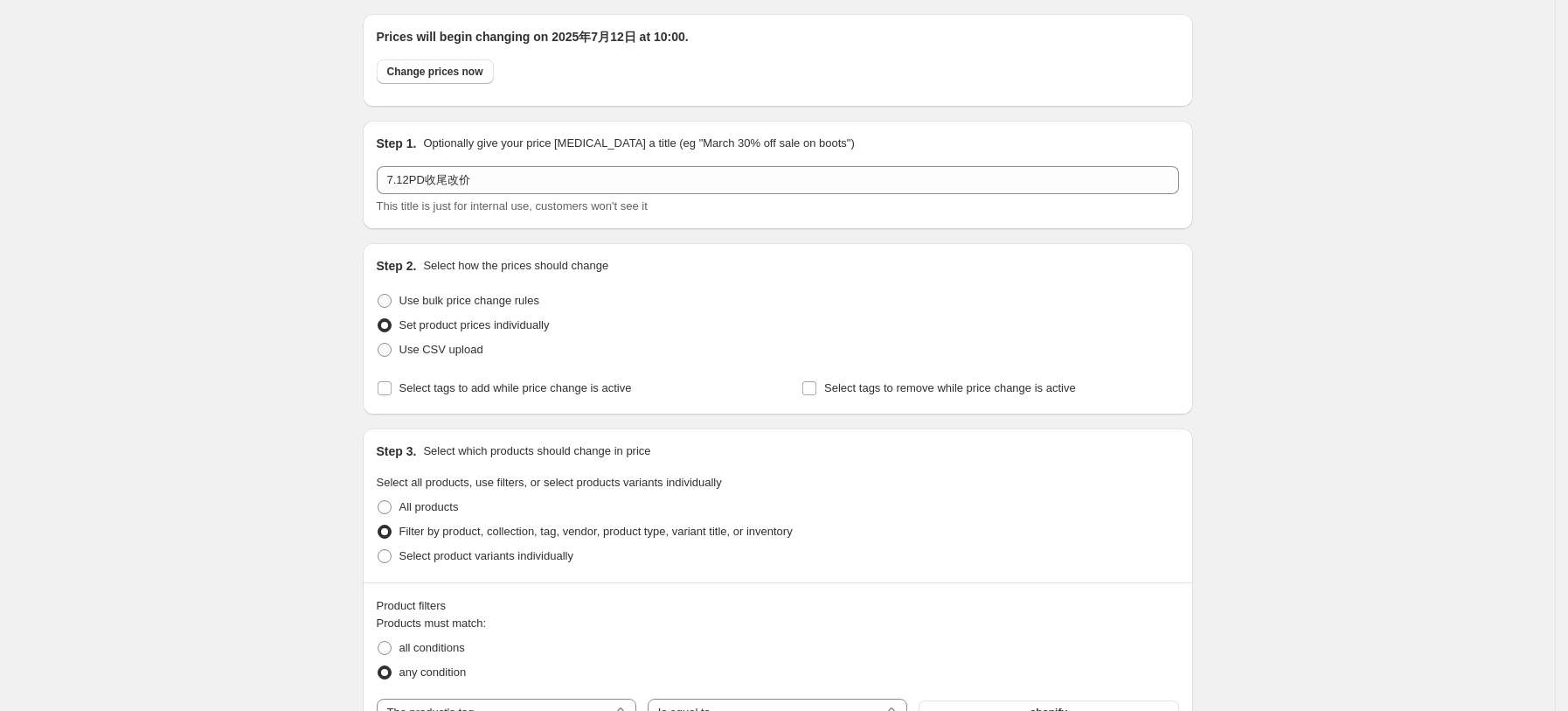 scroll, scrollTop: 0, scrollLeft: 0, axis: both 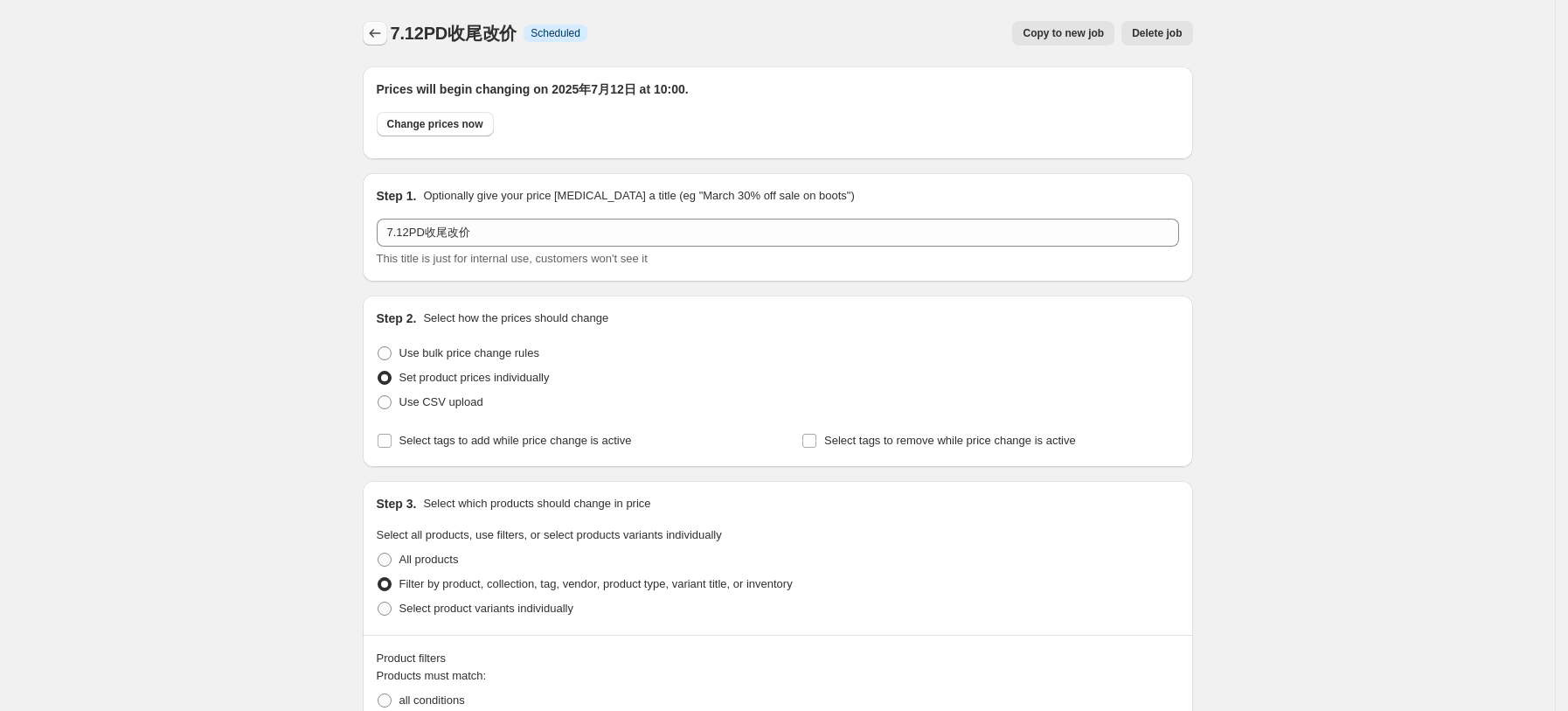 click 